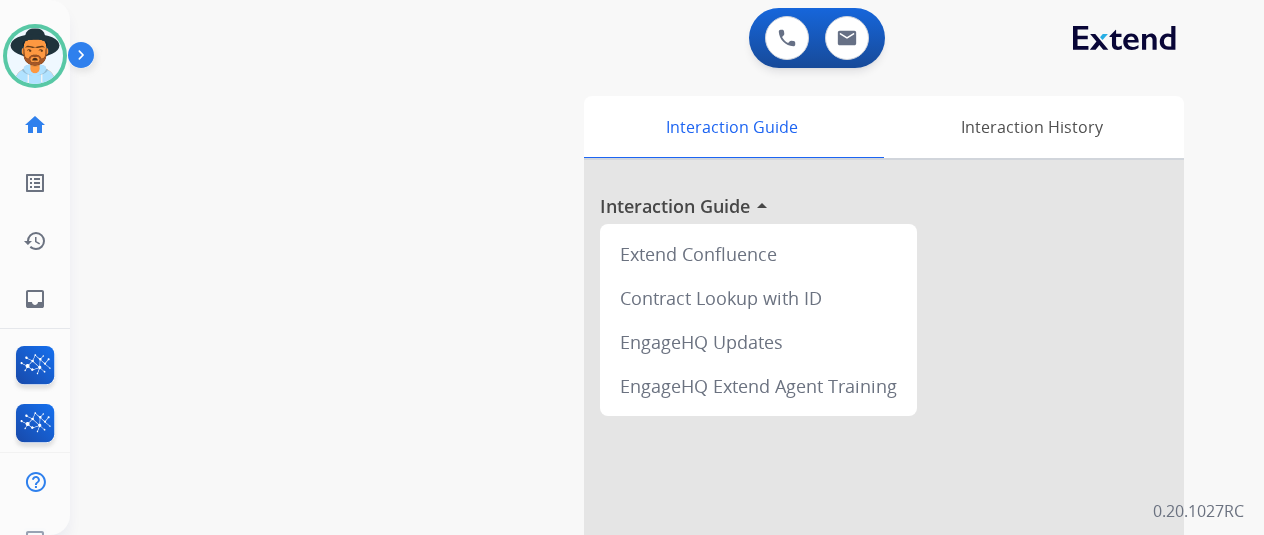 scroll, scrollTop: 0, scrollLeft: 0, axis: both 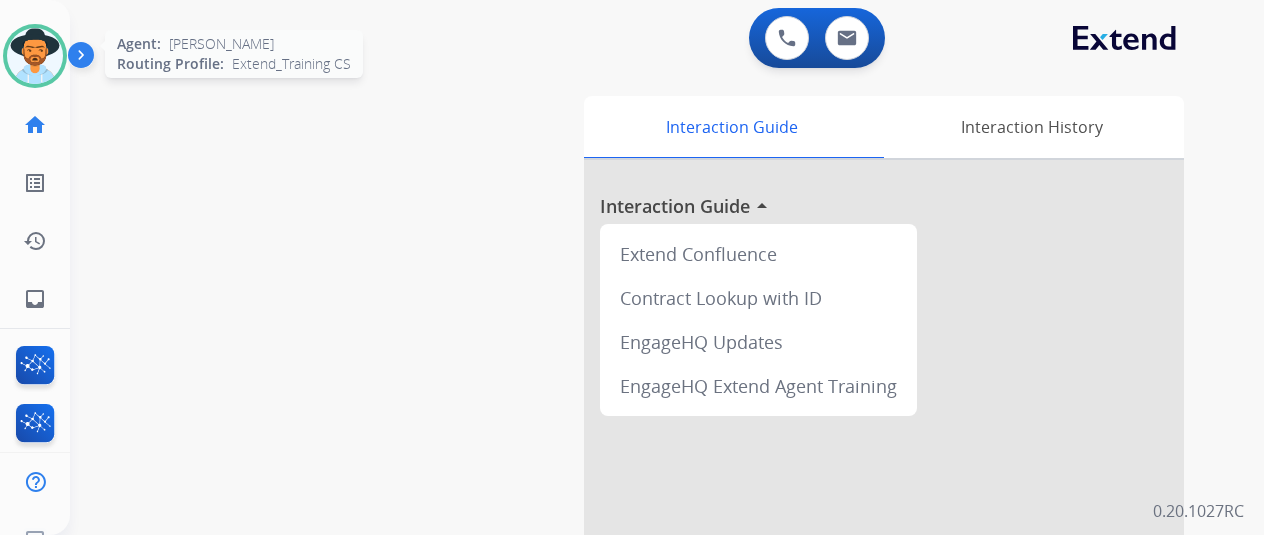 click at bounding box center (35, 56) 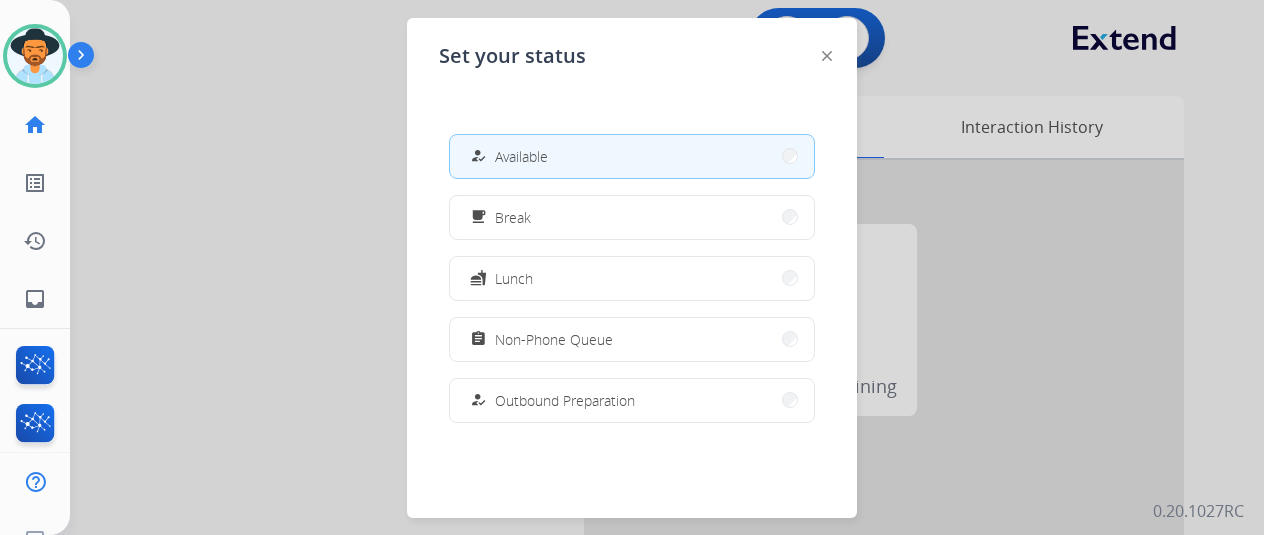 click 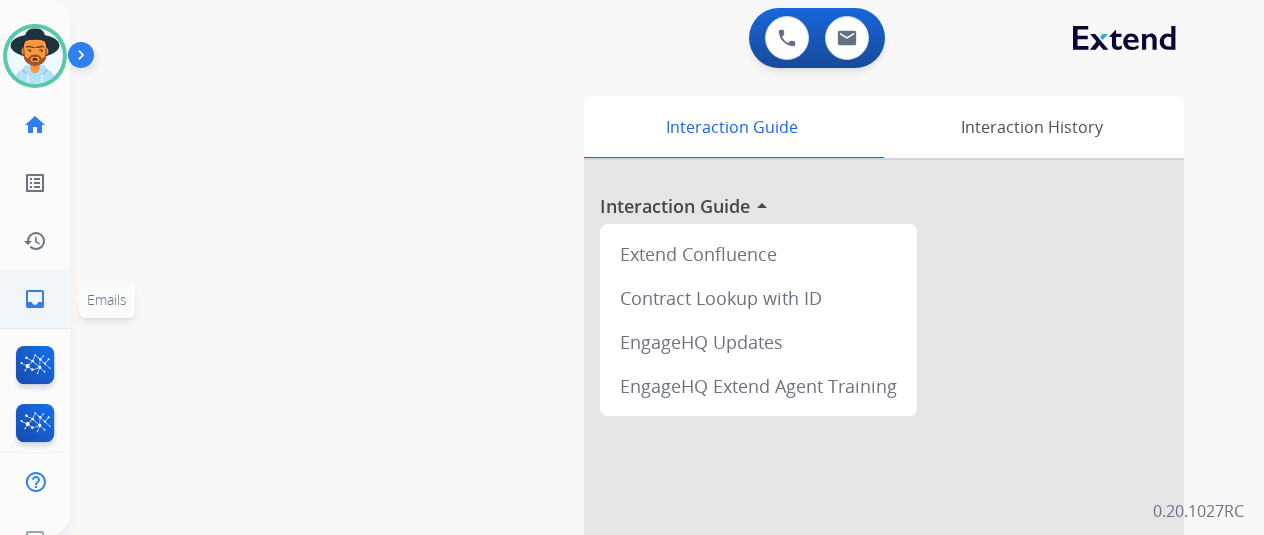 drag, startPoint x: 38, startPoint y: 297, endPoint x: 1279, endPoint y: 240, distance: 1242.3083 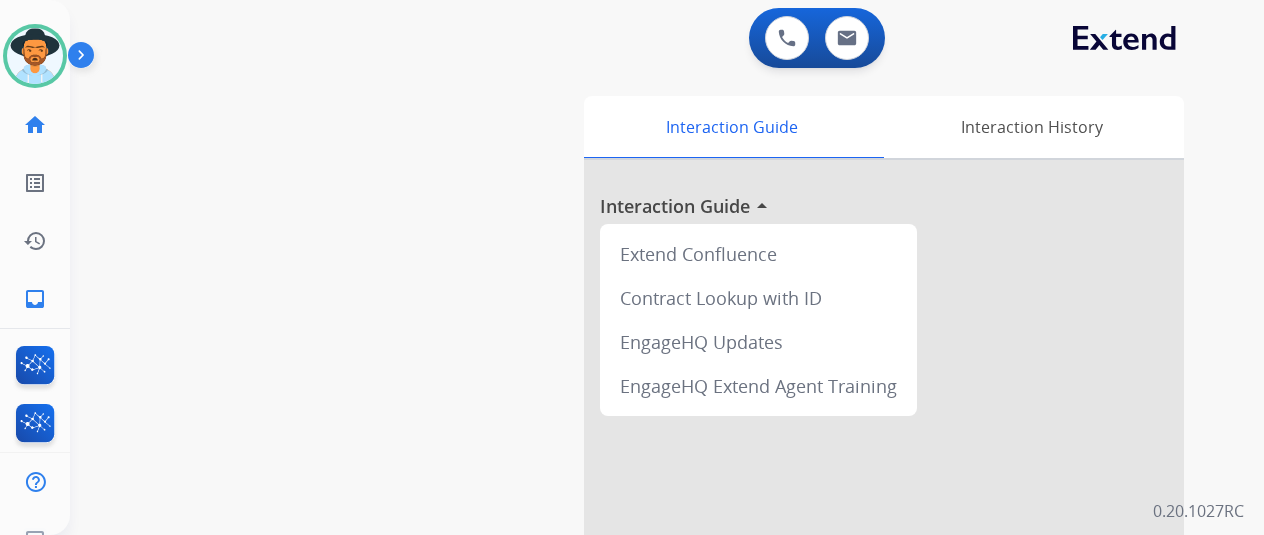 click on "inbox" 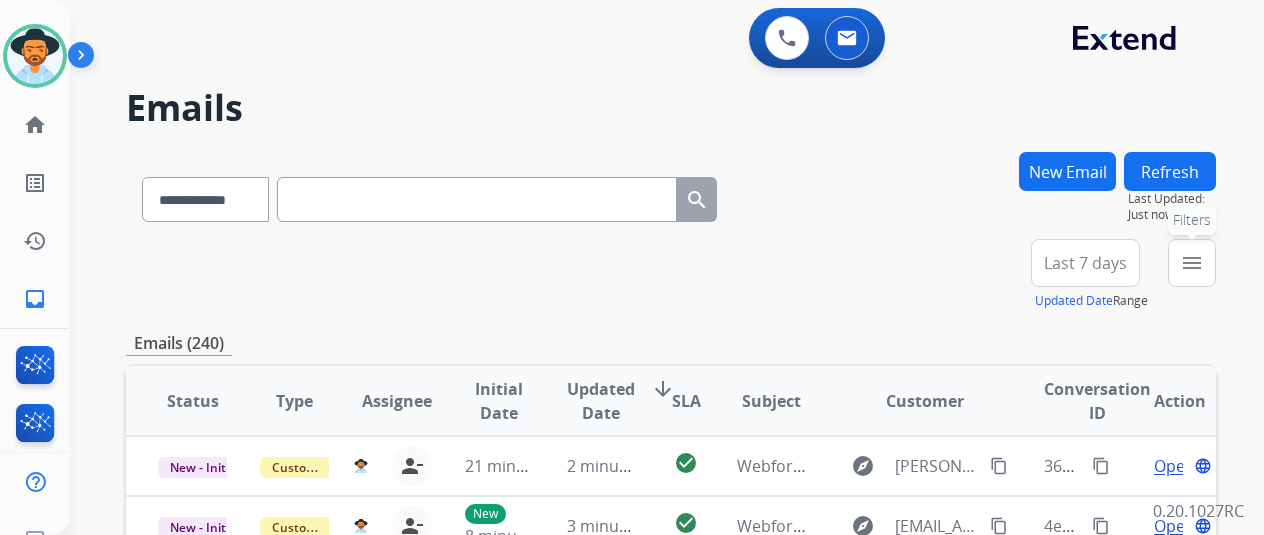 click on "menu" at bounding box center [1192, 263] 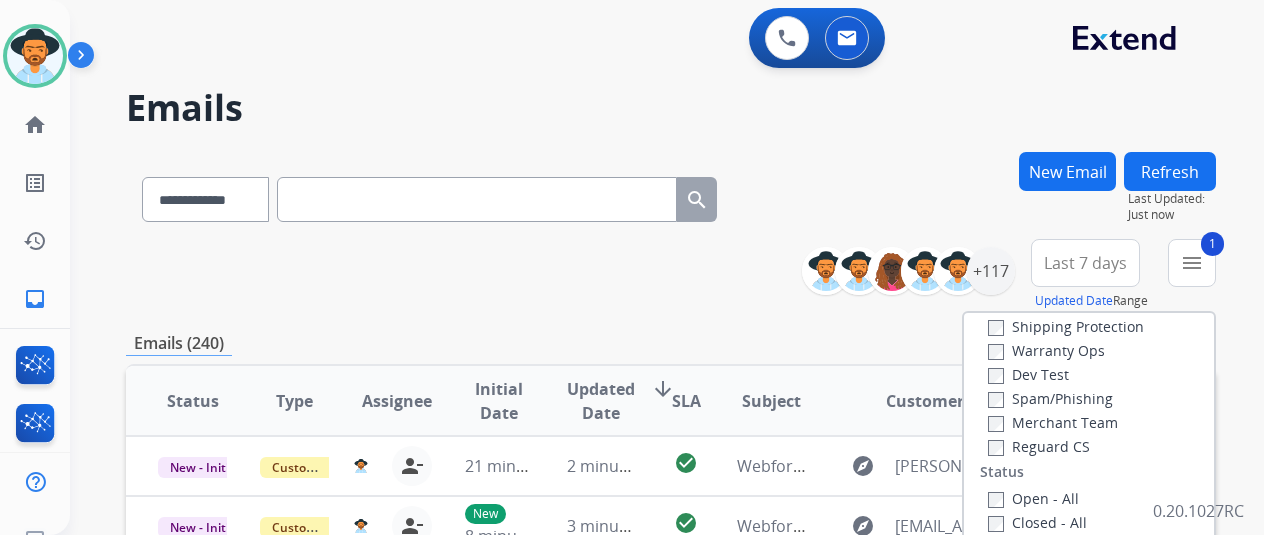 scroll, scrollTop: 100, scrollLeft: 0, axis: vertical 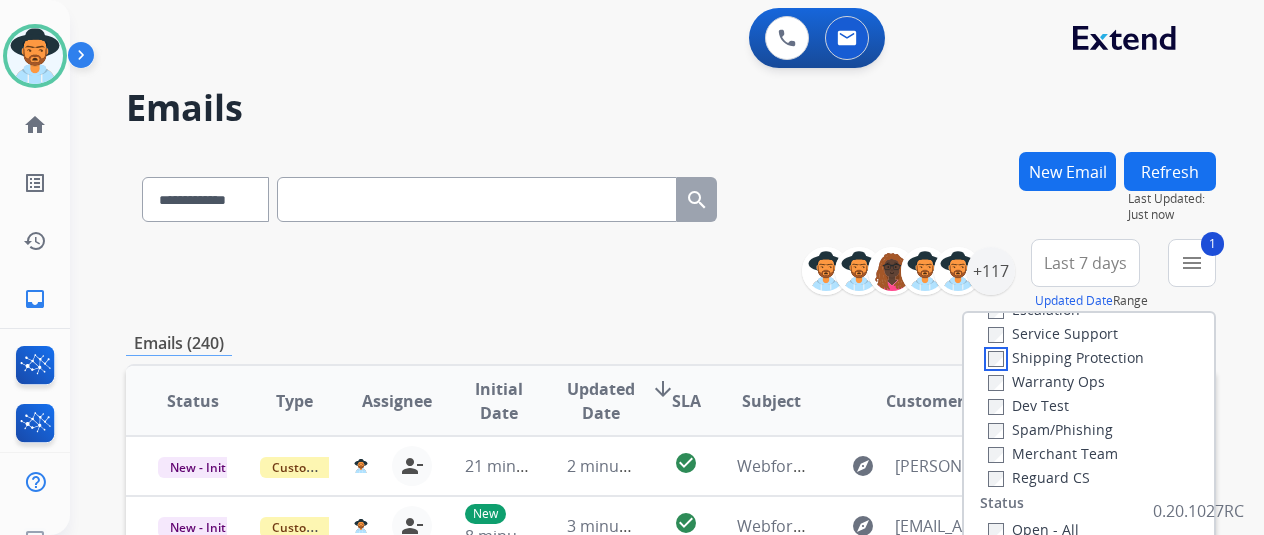 click on "Shipping Protection" at bounding box center (1067, 357) 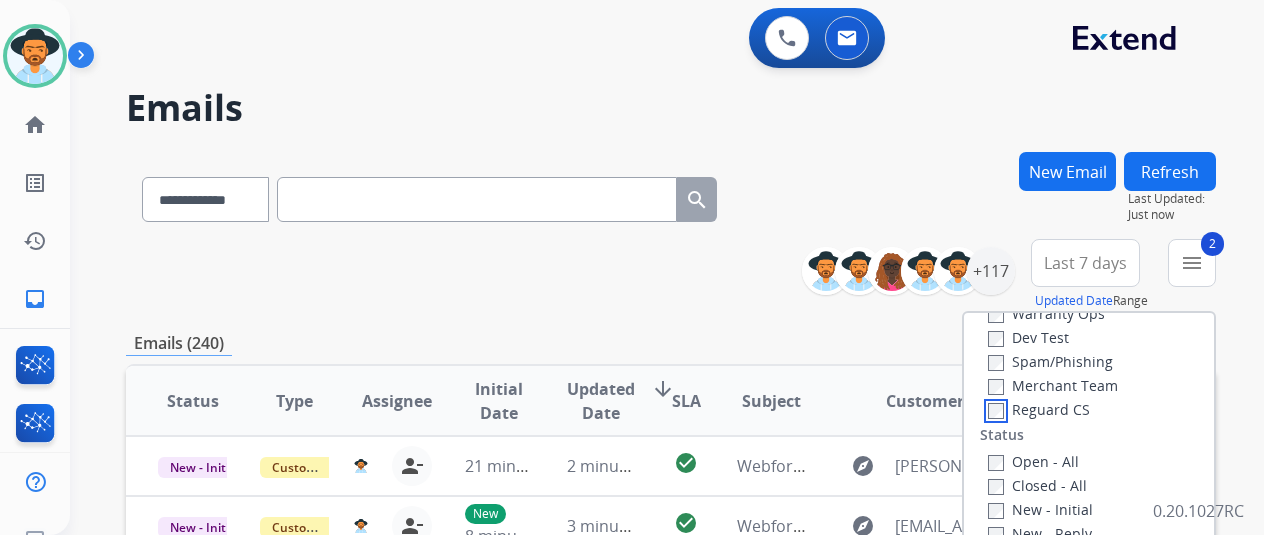 scroll, scrollTop: 200, scrollLeft: 0, axis: vertical 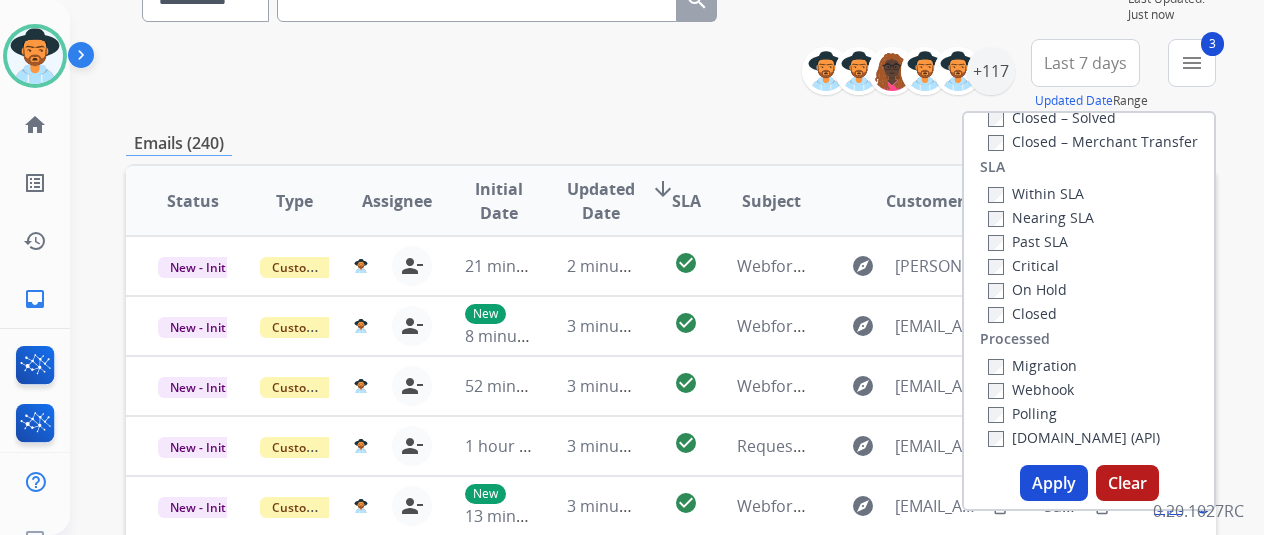 click on "Apply" at bounding box center (1054, 483) 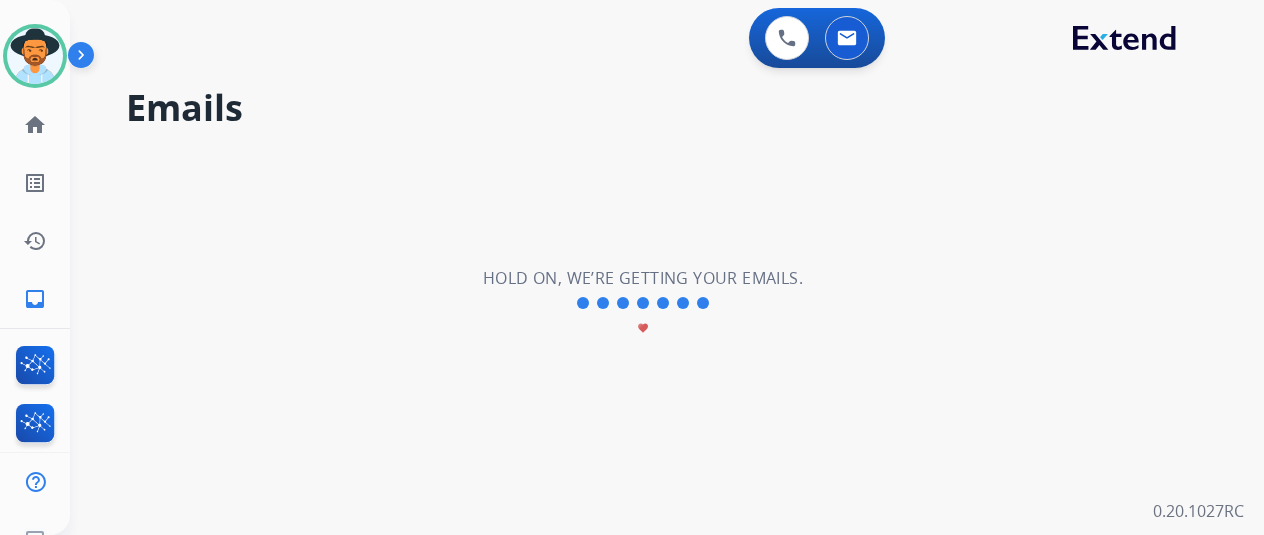 scroll, scrollTop: 0, scrollLeft: 0, axis: both 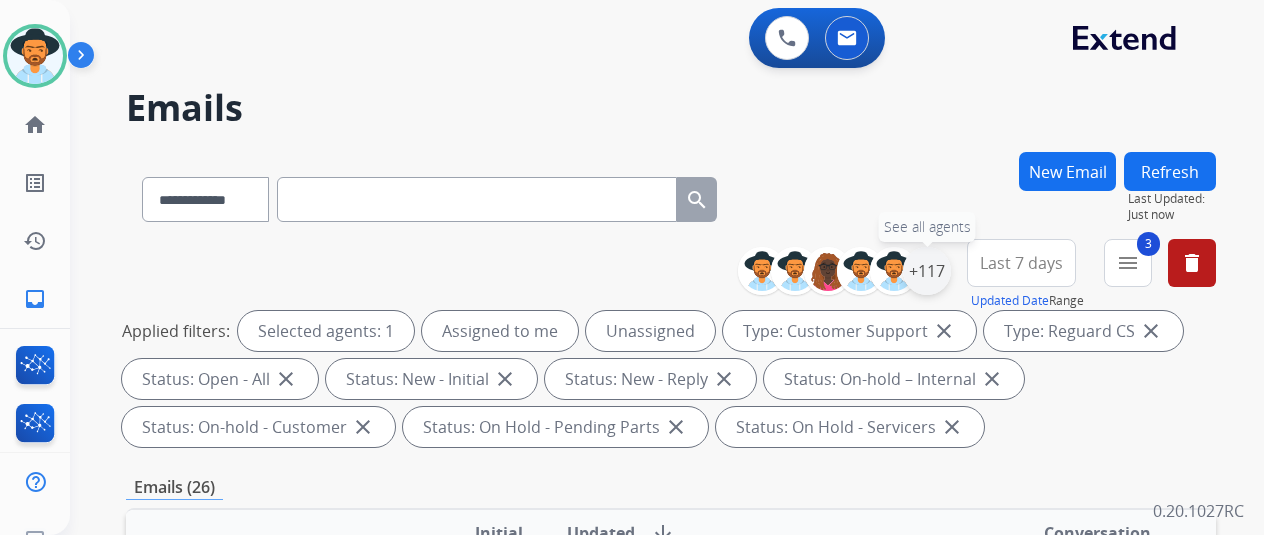 click on "+117" at bounding box center (927, 271) 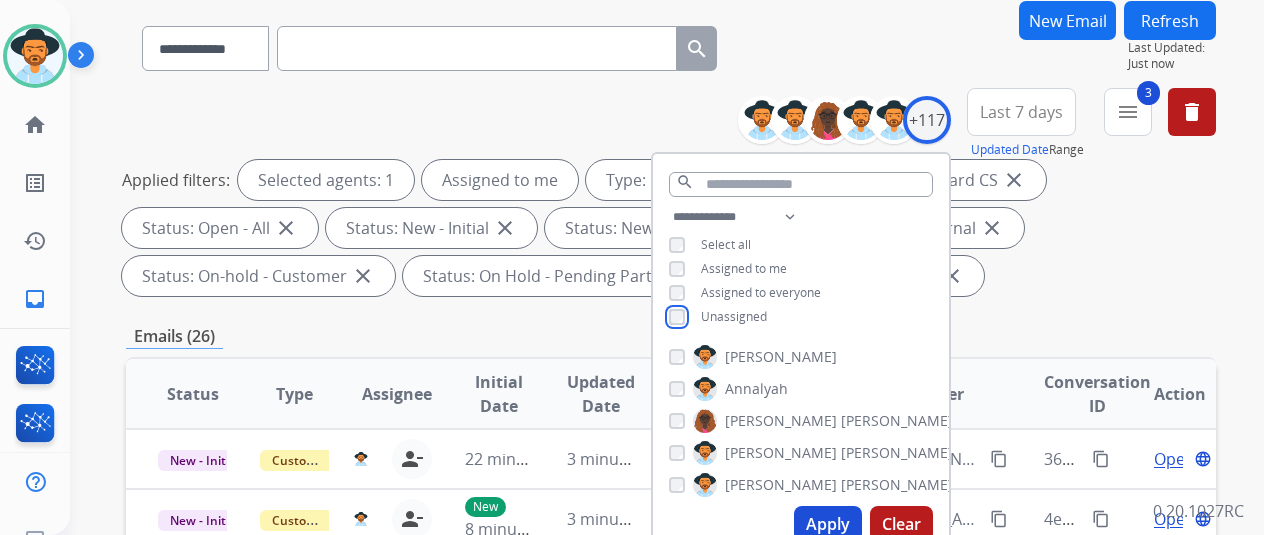 scroll, scrollTop: 400, scrollLeft: 0, axis: vertical 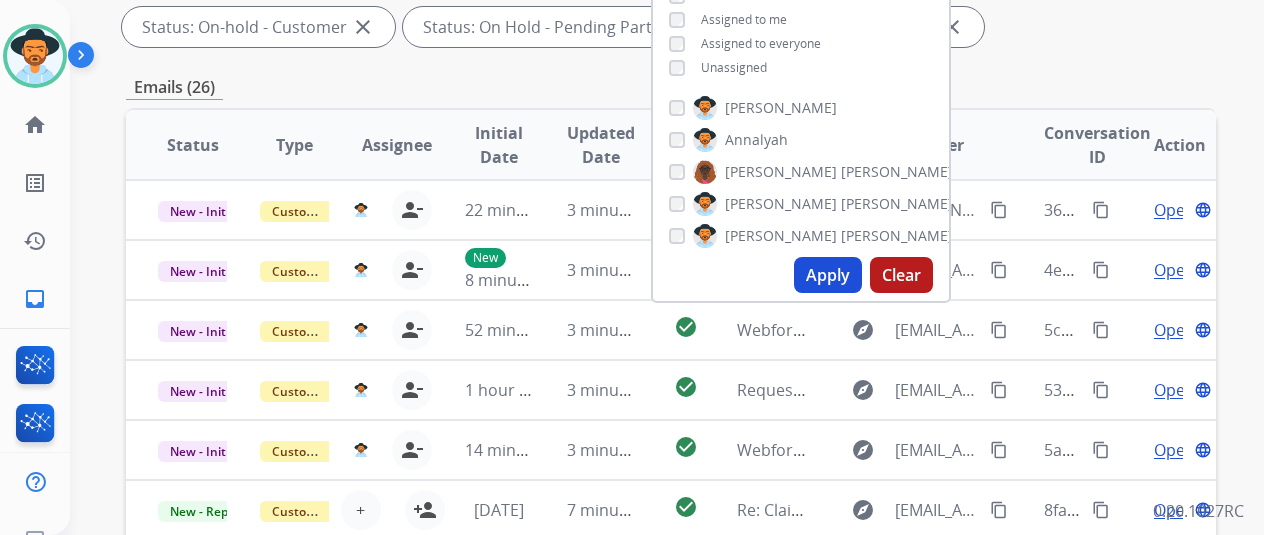 click on "Apply" at bounding box center (828, 275) 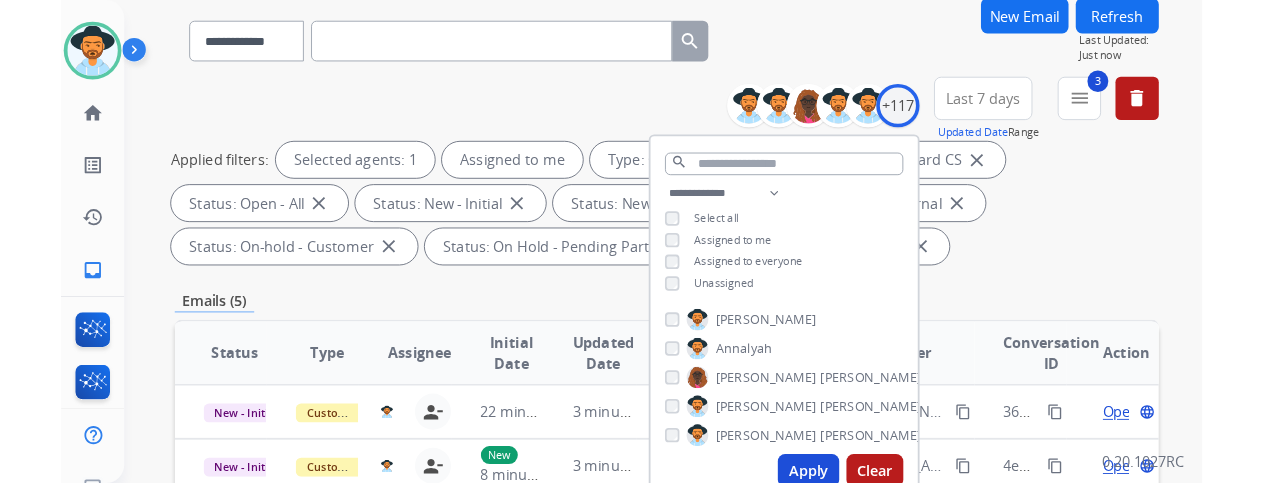 scroll, scrollTop: 0, scrollLeft: 0, axis: both 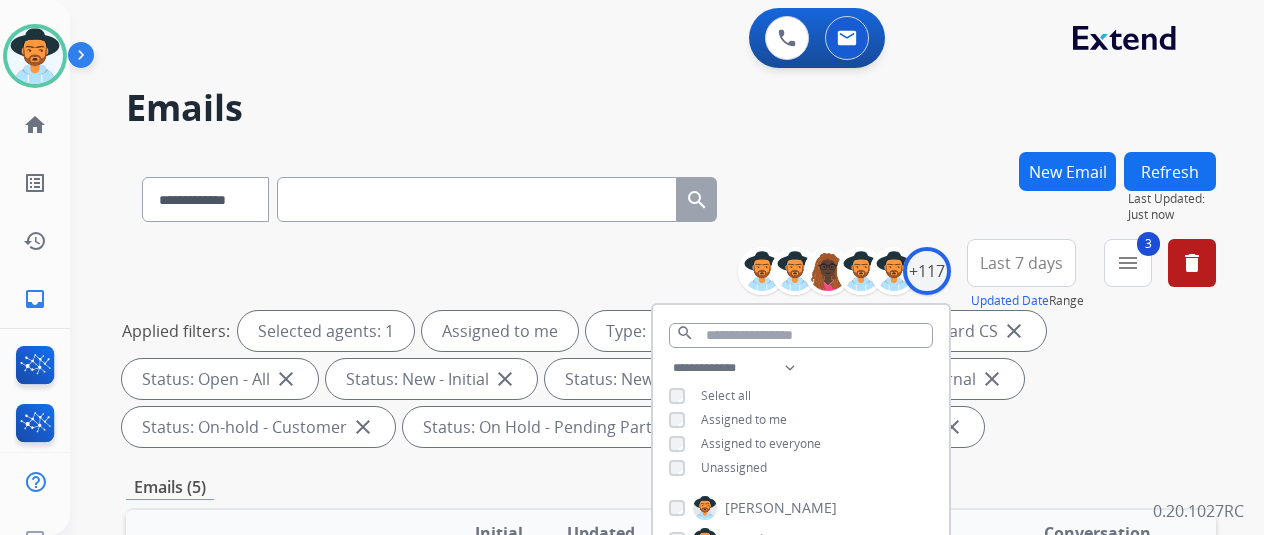 click on "**********" at bounding box center (671, 195) 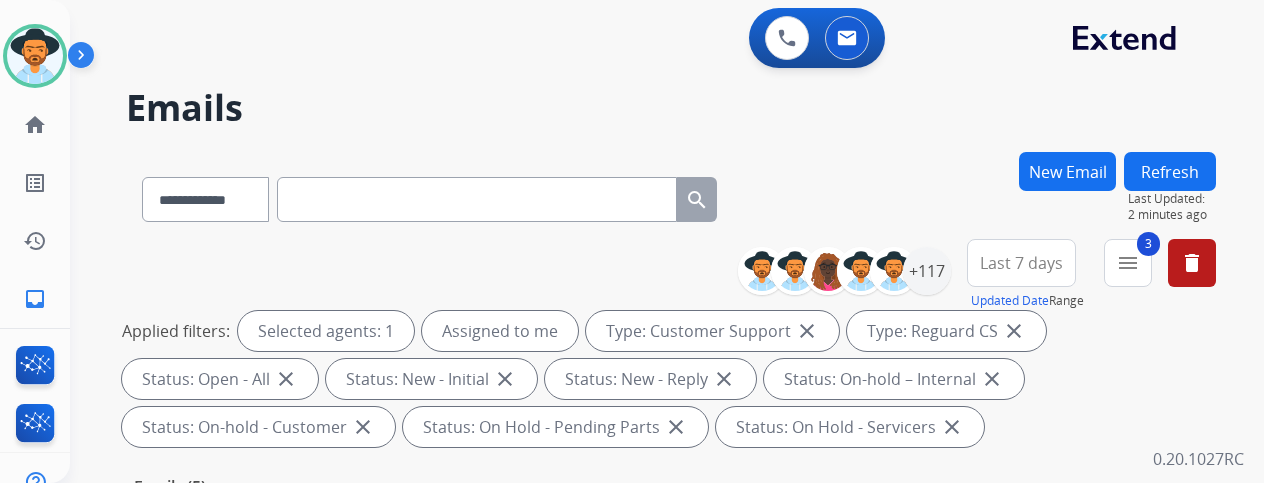 click on "New Email" at bounding box center (1067, 171) 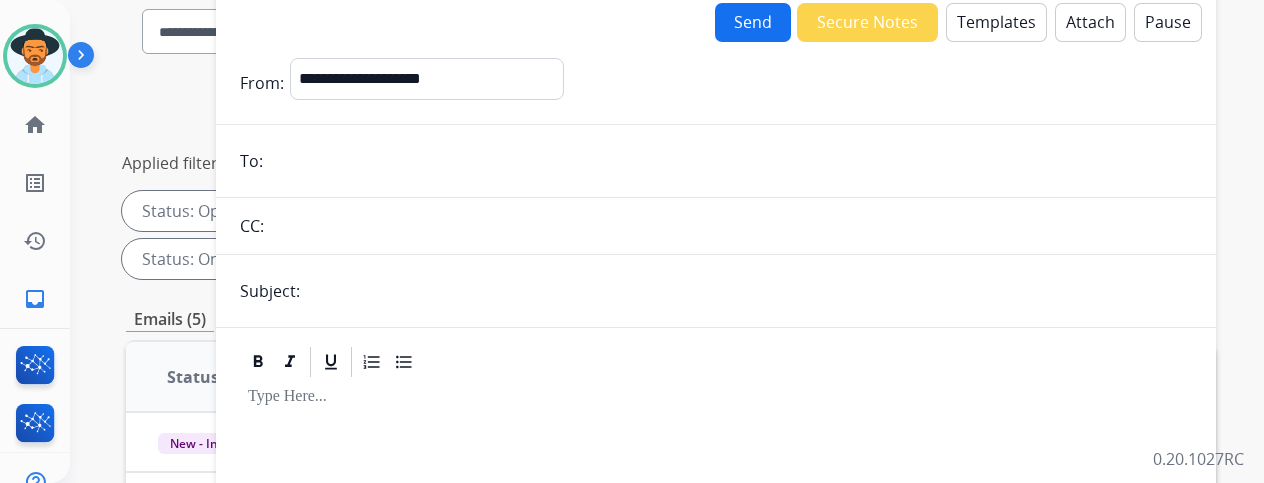 scroll, scrollTop: 200, scrollLeft: 0, axis: vertical 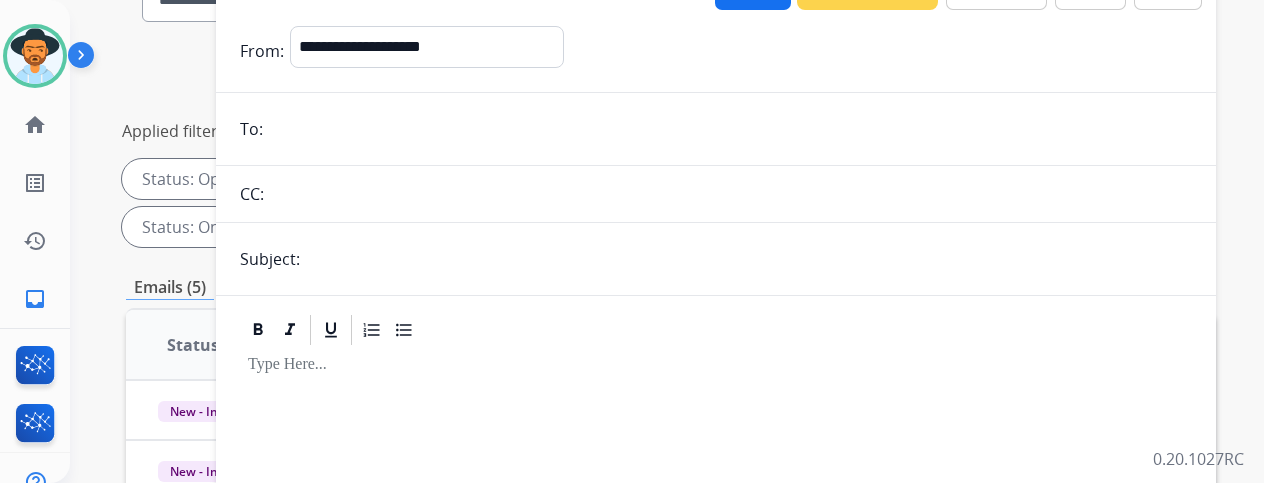 click at bounding box center [730, 129] 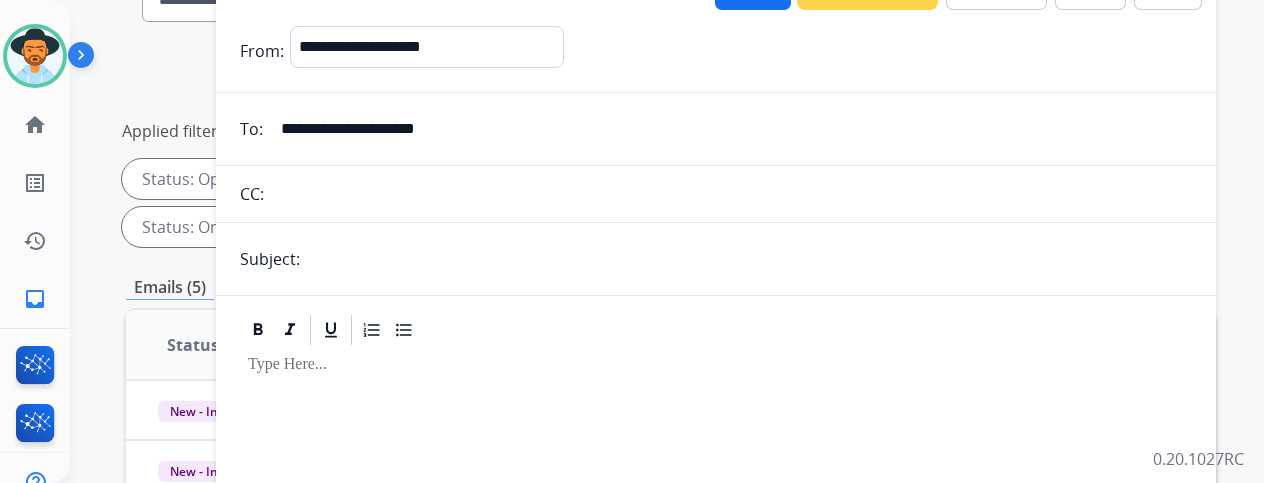 type on "**********" 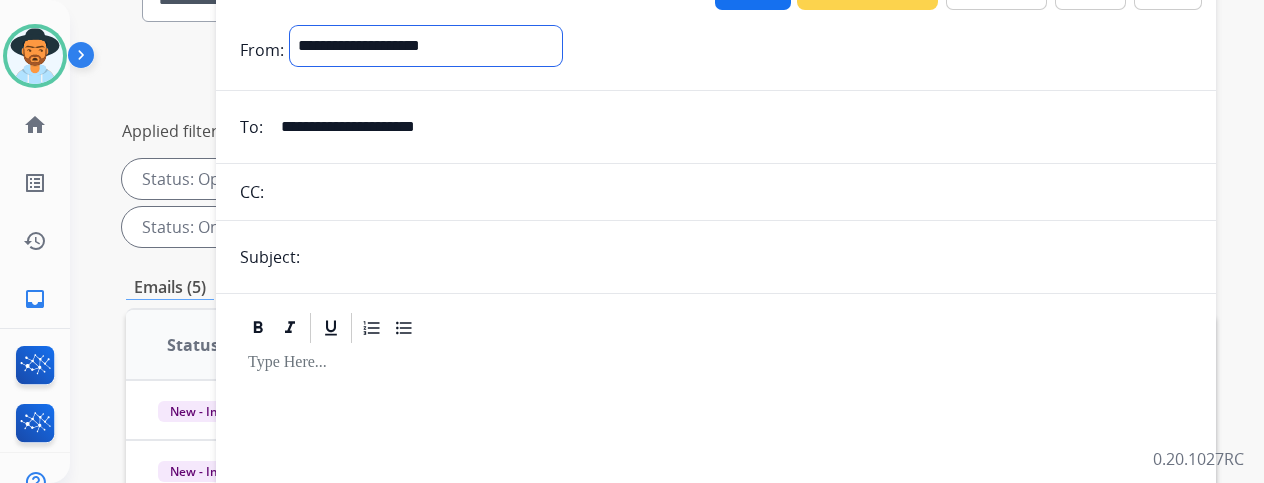click on "**********" at bounding box center [426, 46] 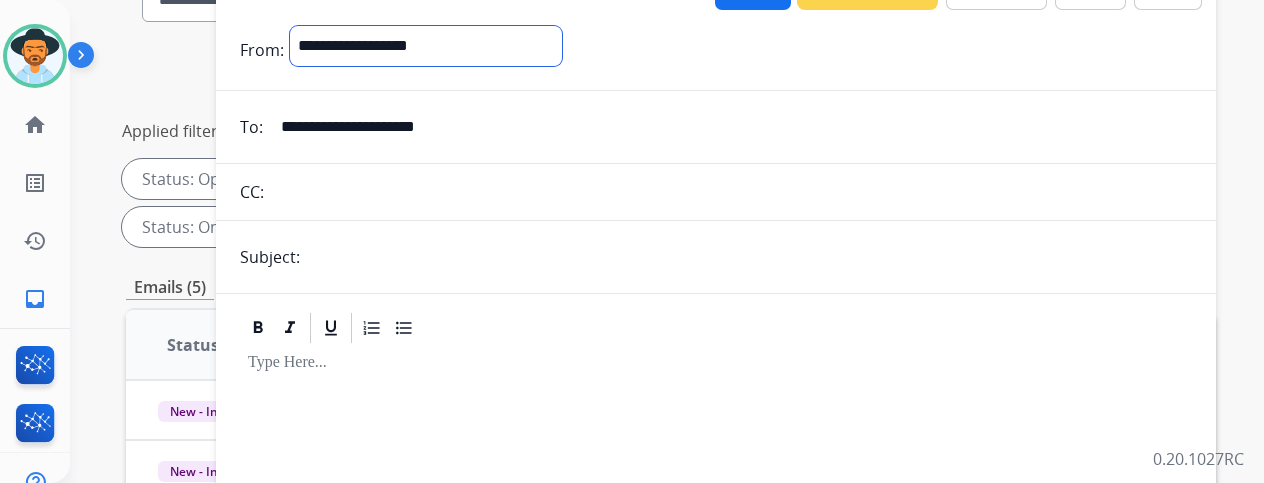 click on "**********" at bounding box center [426, 46] 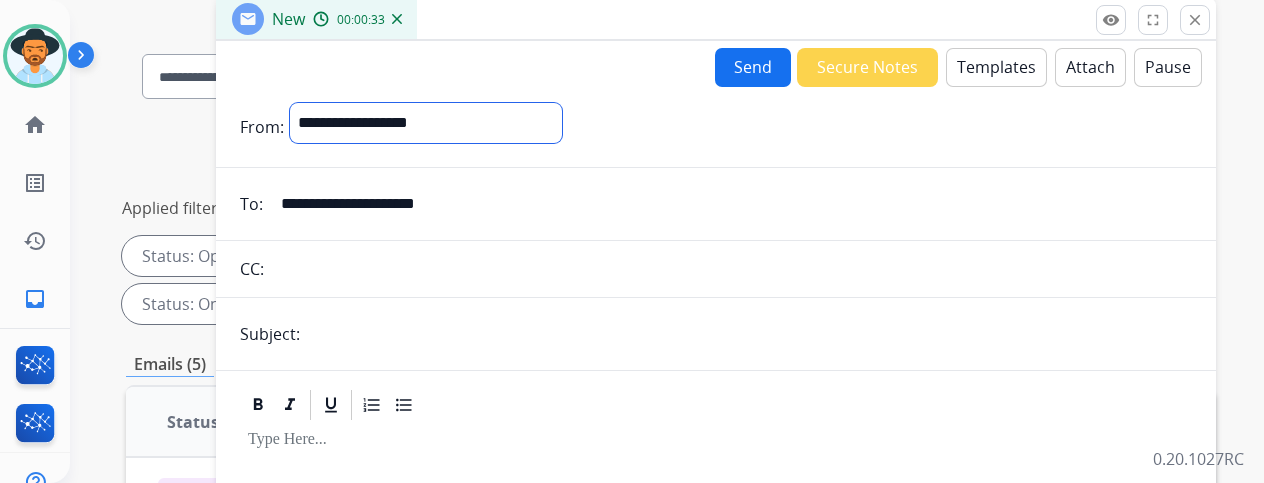 scroll, scrollTop: 0, scrollLeft: 0, axis: both 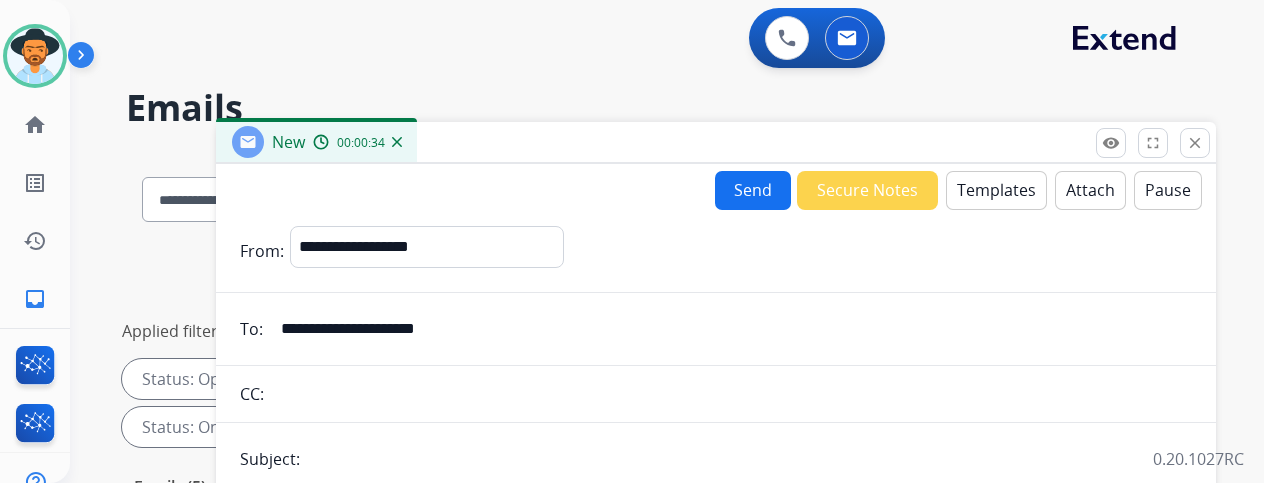 click on "Templates" at bounding box center [996, 190] 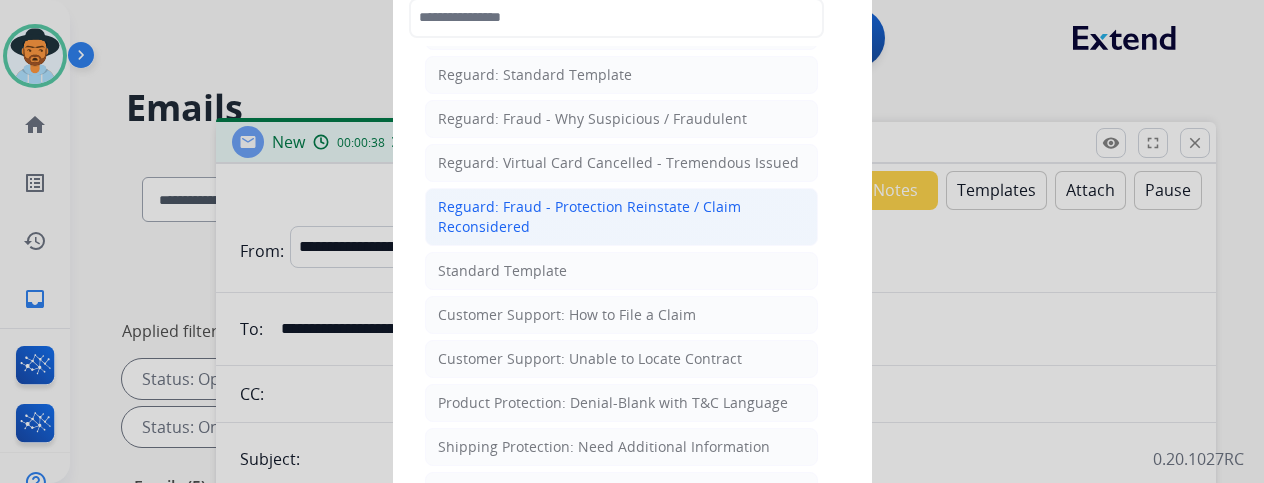 scroll, scrollTop: 200, scrollLeft: 0, axis: vertical 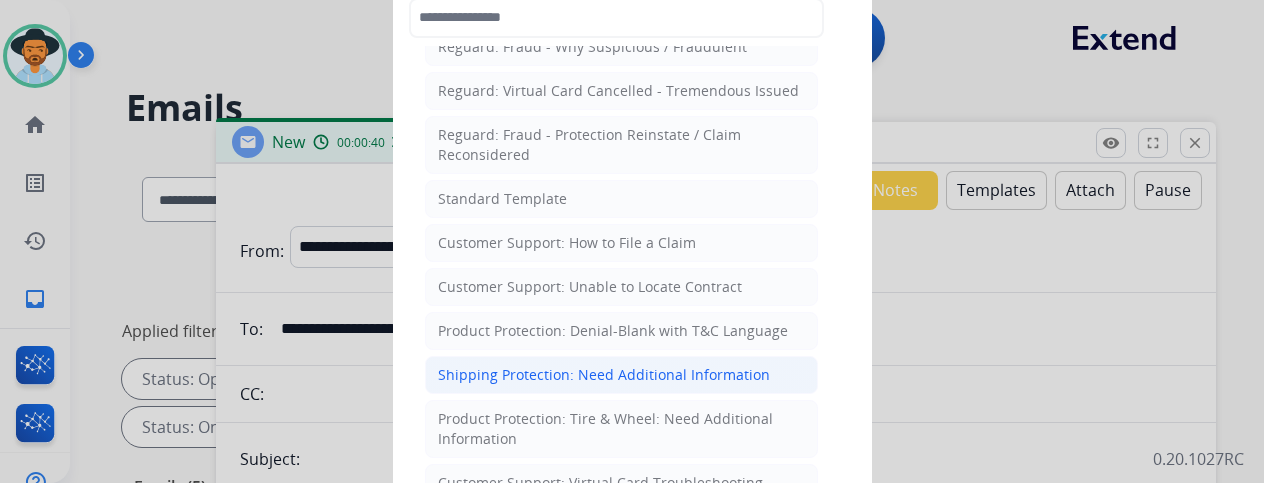 click on "Shipping Protection: Need Additional Information" 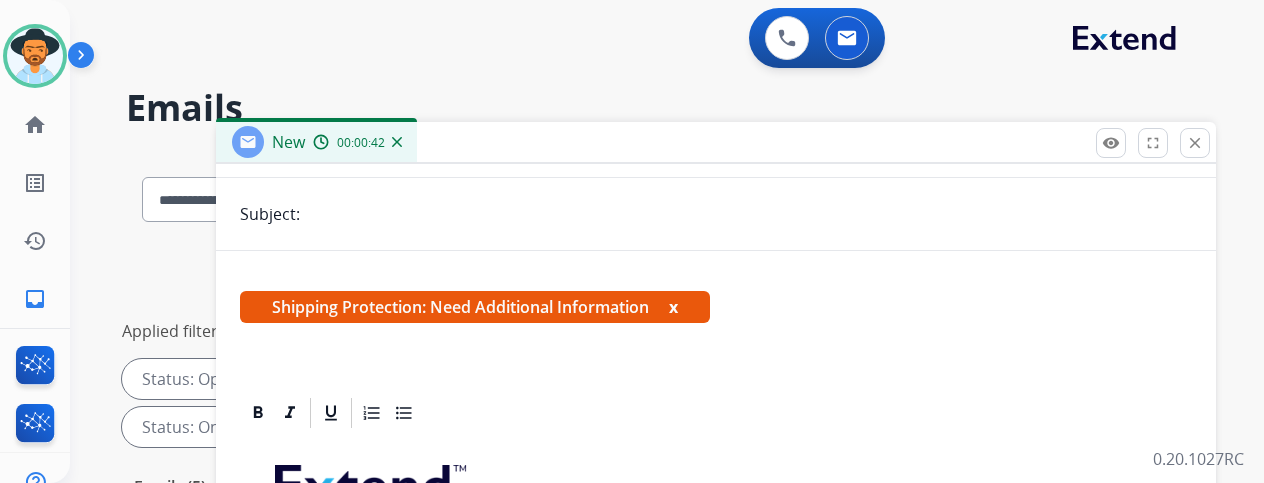 scroll, scrollTop: 268, scrollLeft: 0, axis: vertical 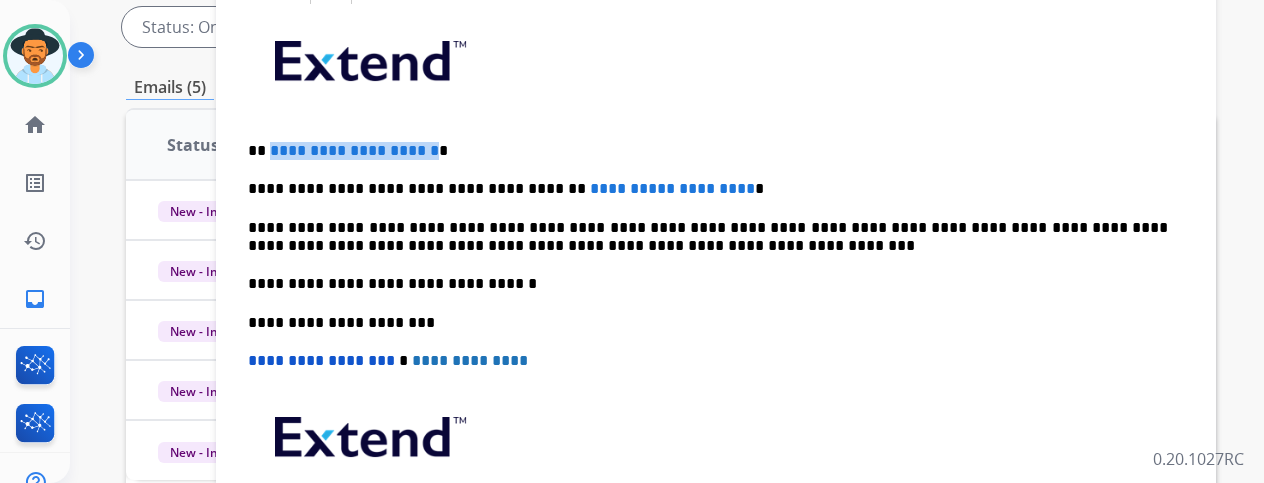 drag, startPoint x: 477, startPoint y: 149, endPoint x: 282, endPoint y: 152, distance: 195.02307 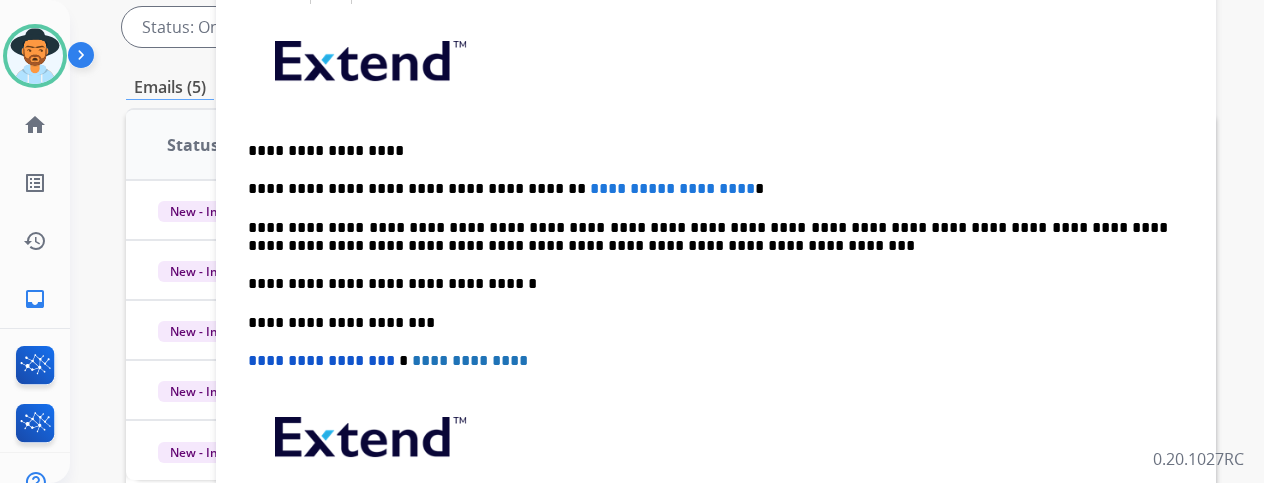 type 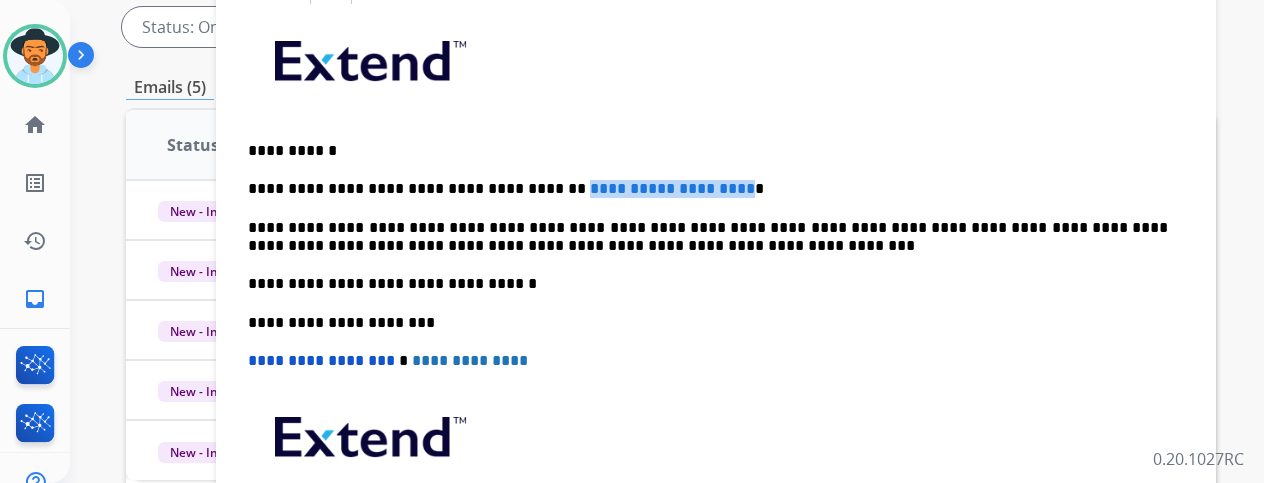 drag, startPoint x: 742, startPoint y: 187, endPoint x: 551, endPoint y: 187, distance: 191 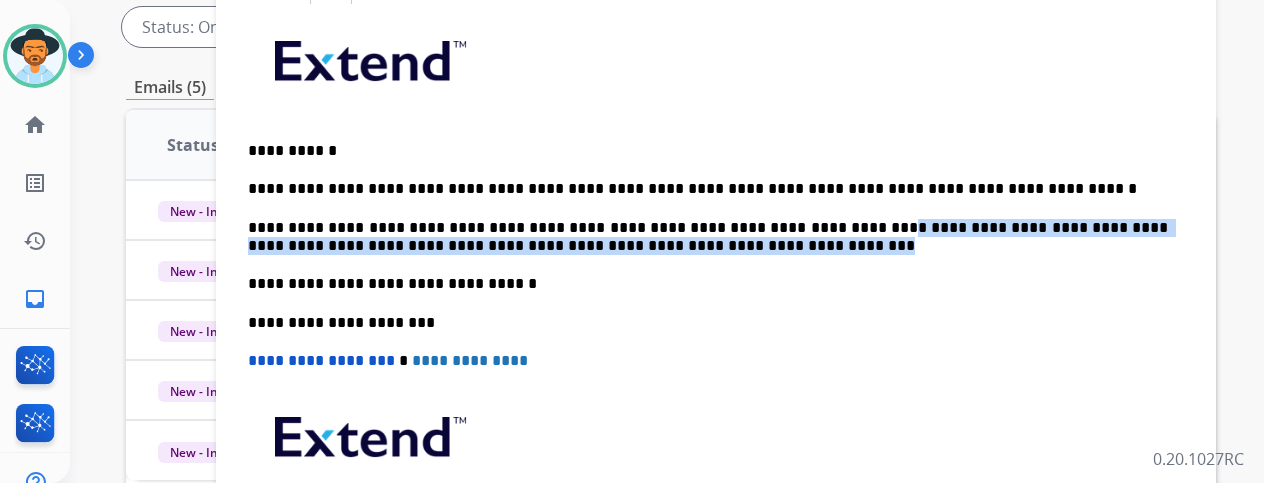 drag, startPoint x: 683, startPoint y: 246, endPoint x: 823, endPoint y: 222, distance: 142.04225 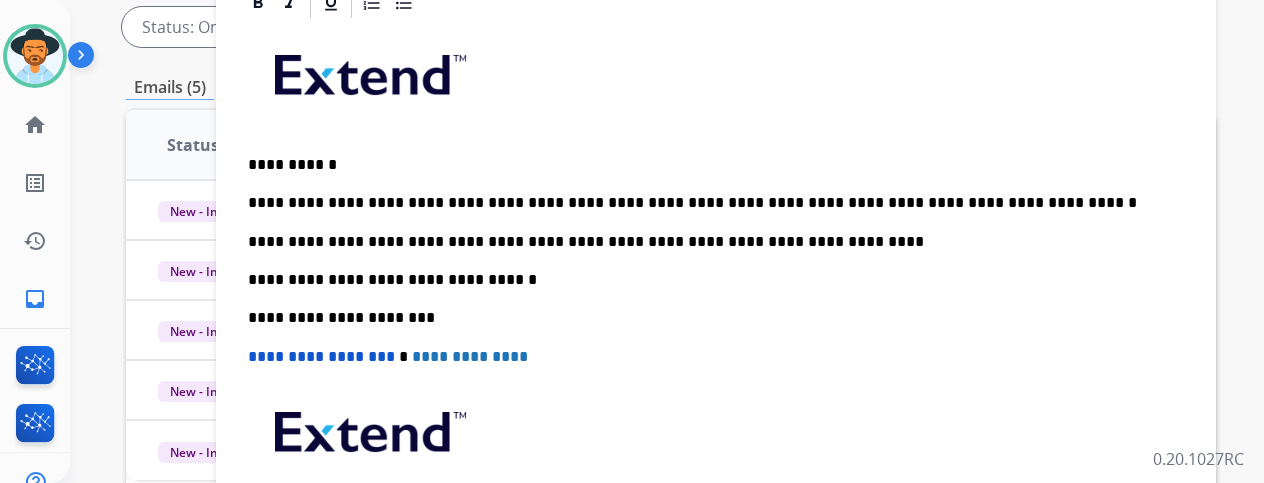 scroll, scrollTop: 250, scrollLeft: 0, axis: vertical 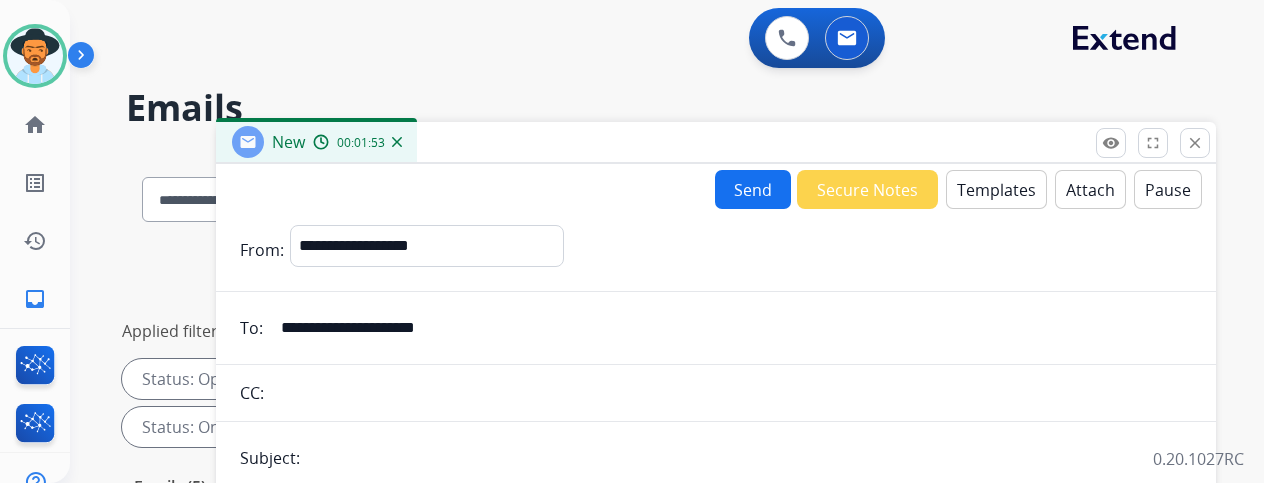 click on "Send" at bounding box center [753, 189] 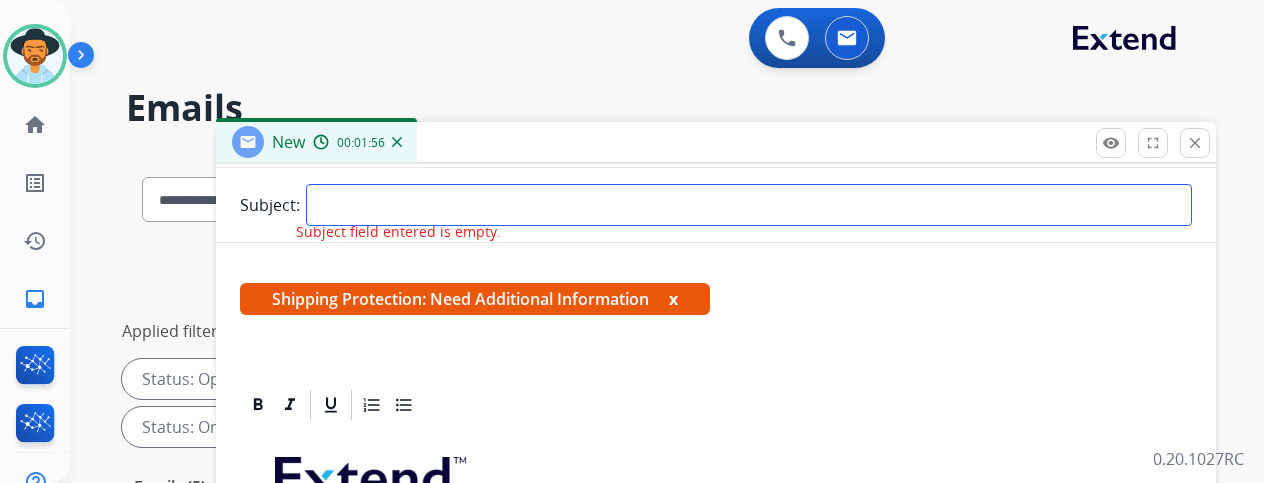 scroll, scrollTop: 251, scrollLeft: 0, axis: vertical 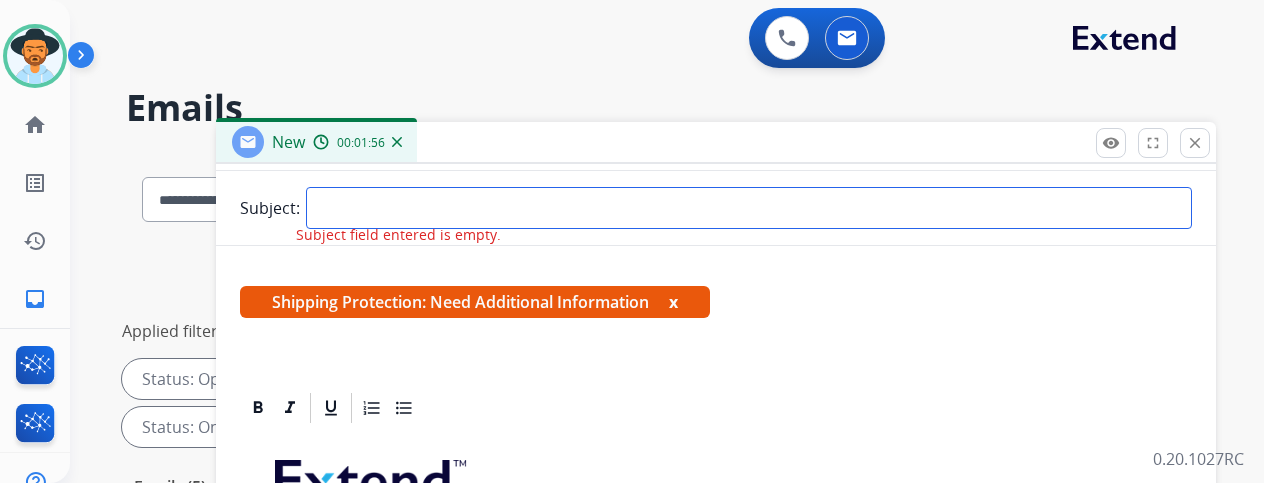 click at bounding box center [749, 208] 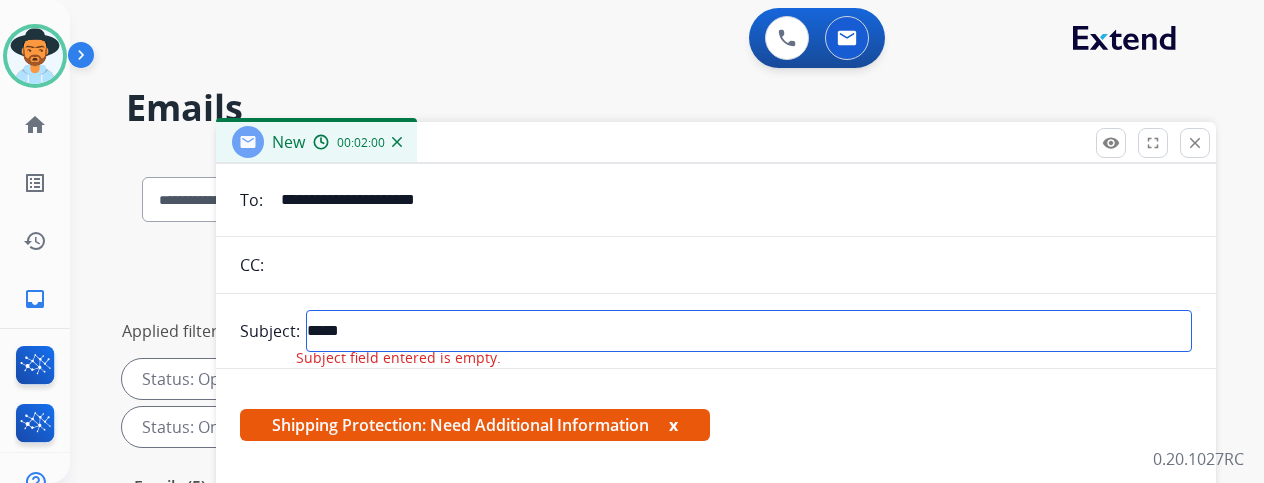 scroll, scrollTop: 0, scrollLeft: 0, axis: both 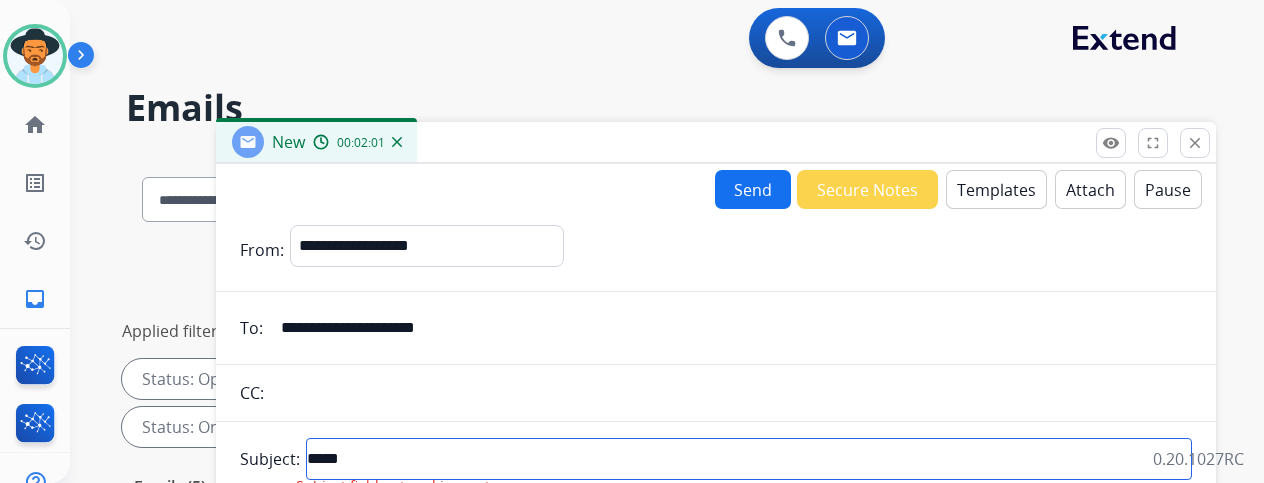 type on "*****" 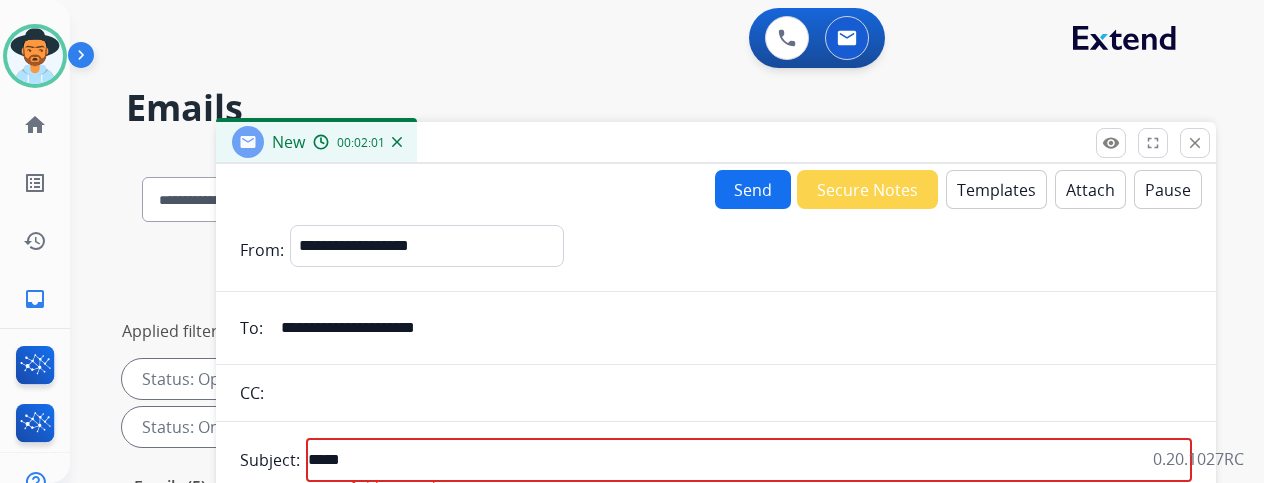 click on "Send" at bounding box center [753, 189] 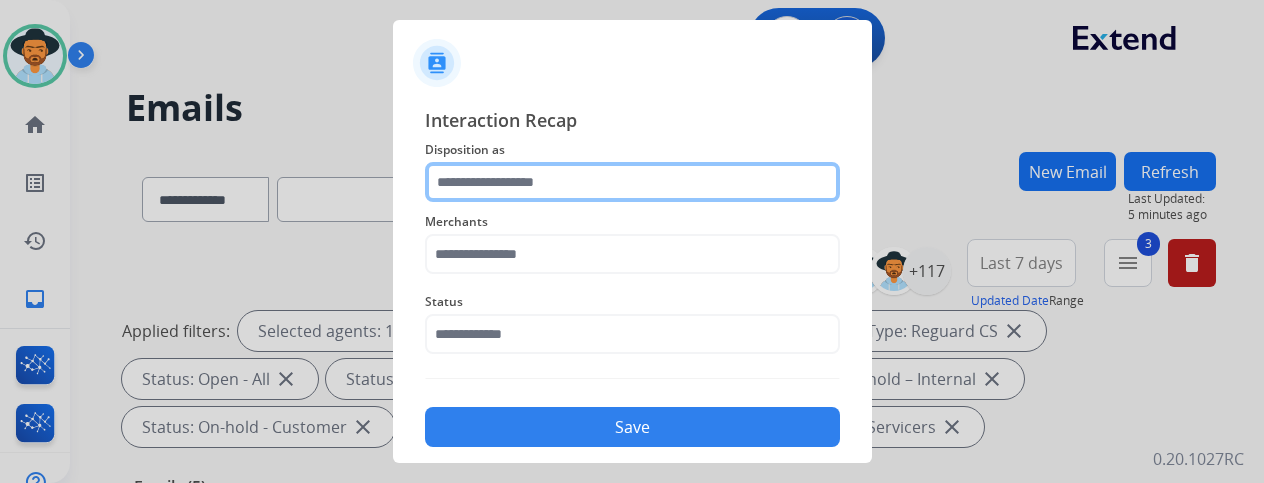click 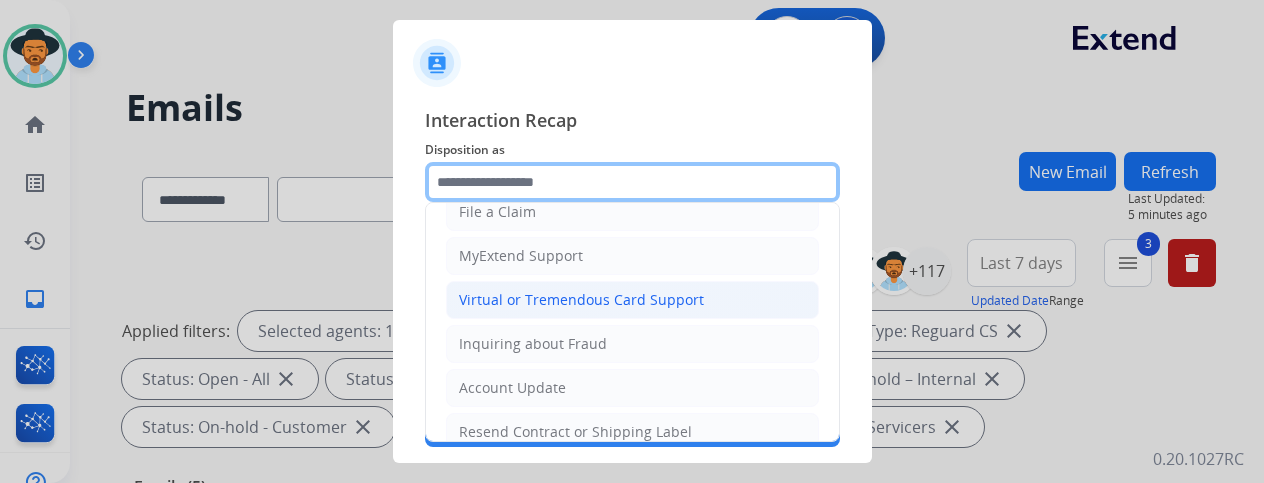 scroll, scrollTop: 300, scrollLeft: 0, axis: vertical 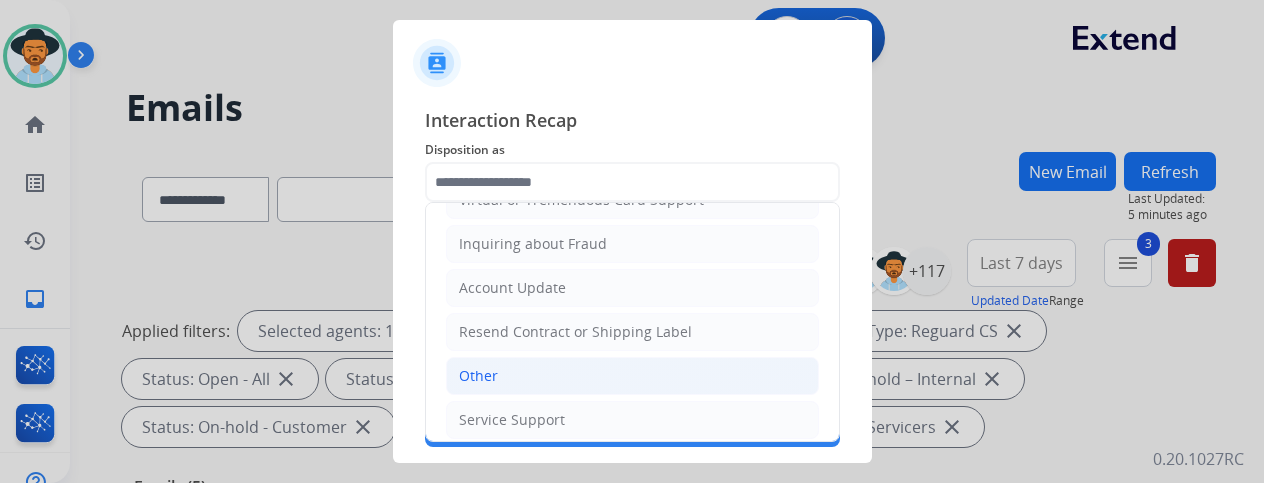 click on "Other" 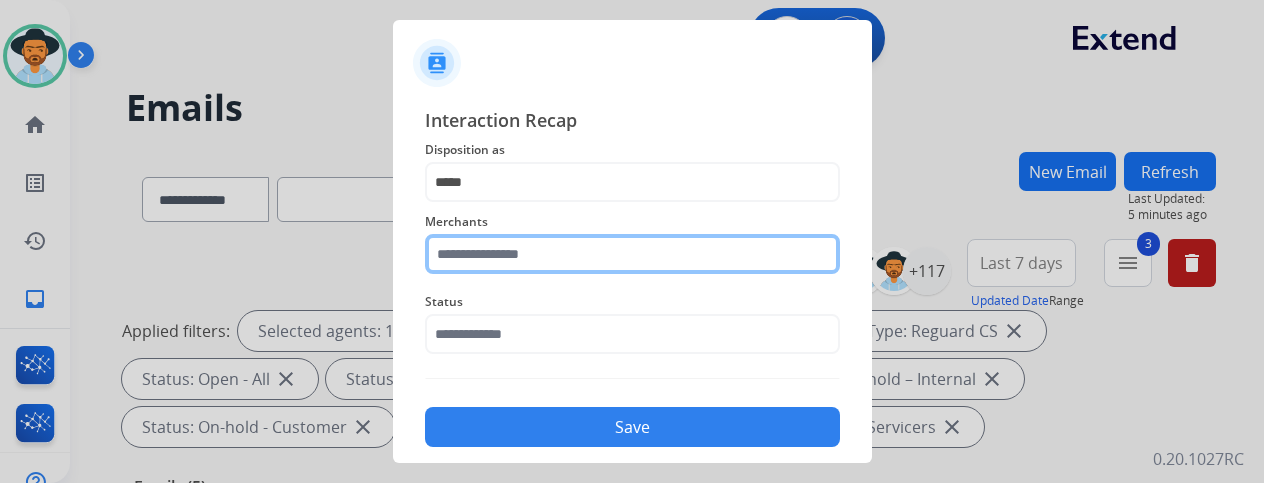drag, startPoint x: 454, startPoint y: 238, endPoint x: 463, endPoint y: 229, distance: 12.727922 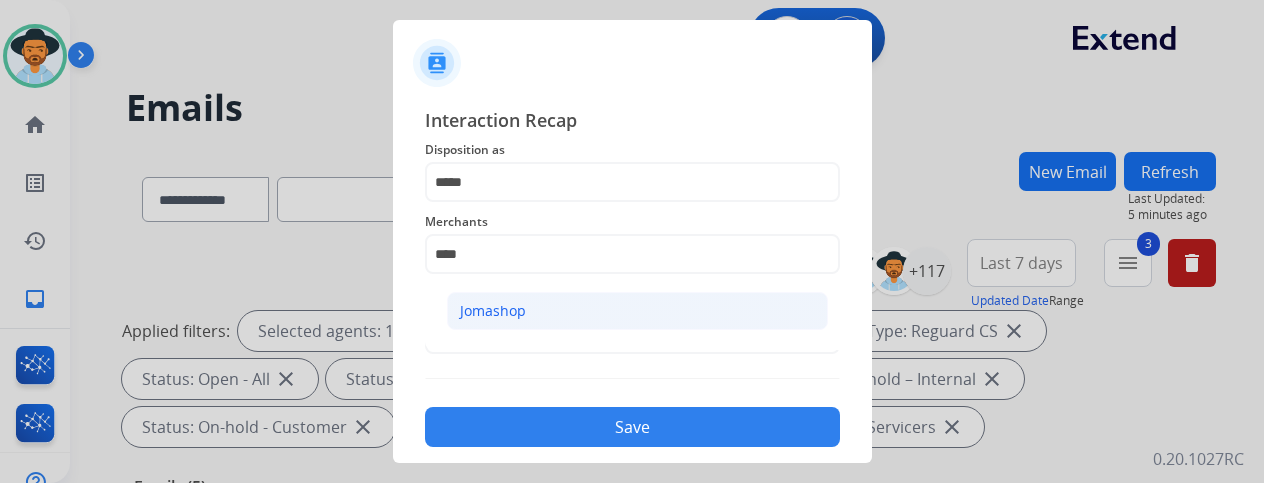 click on "Jomashop" 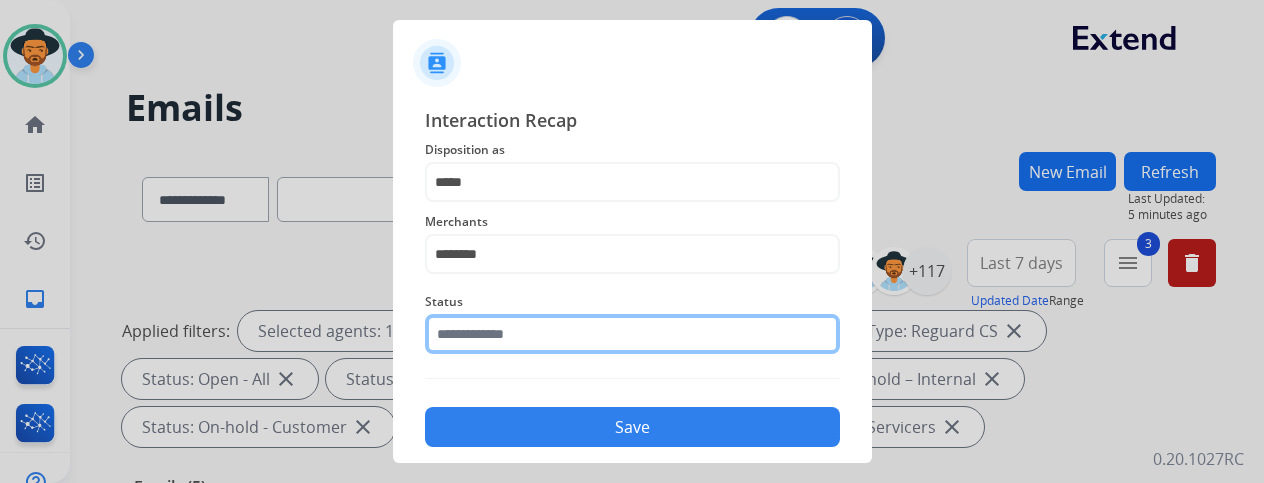 click 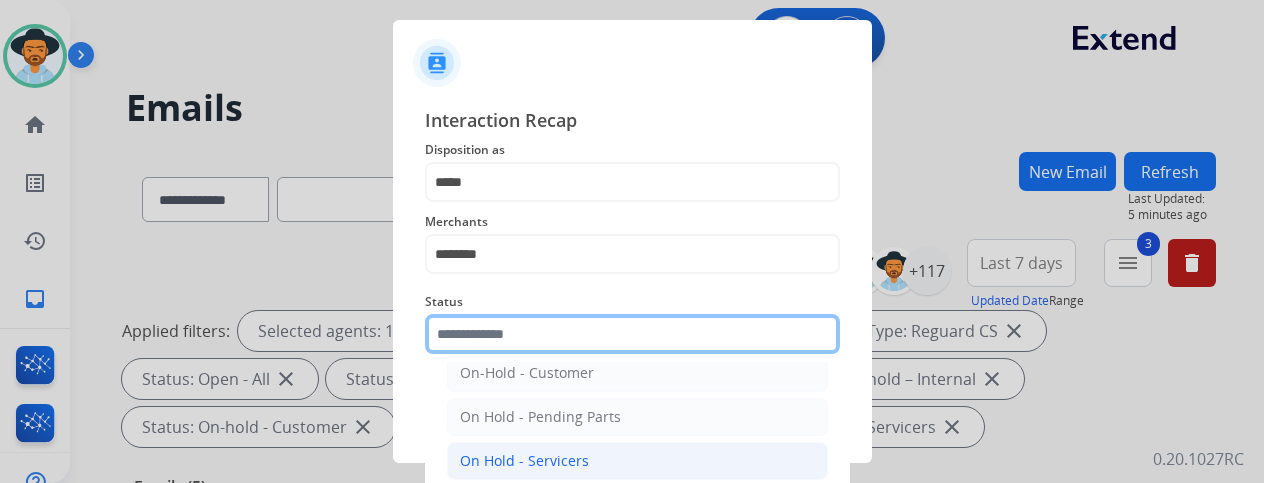scroll, scrollTop: 114, scrollLeft: 0, axis: vertical 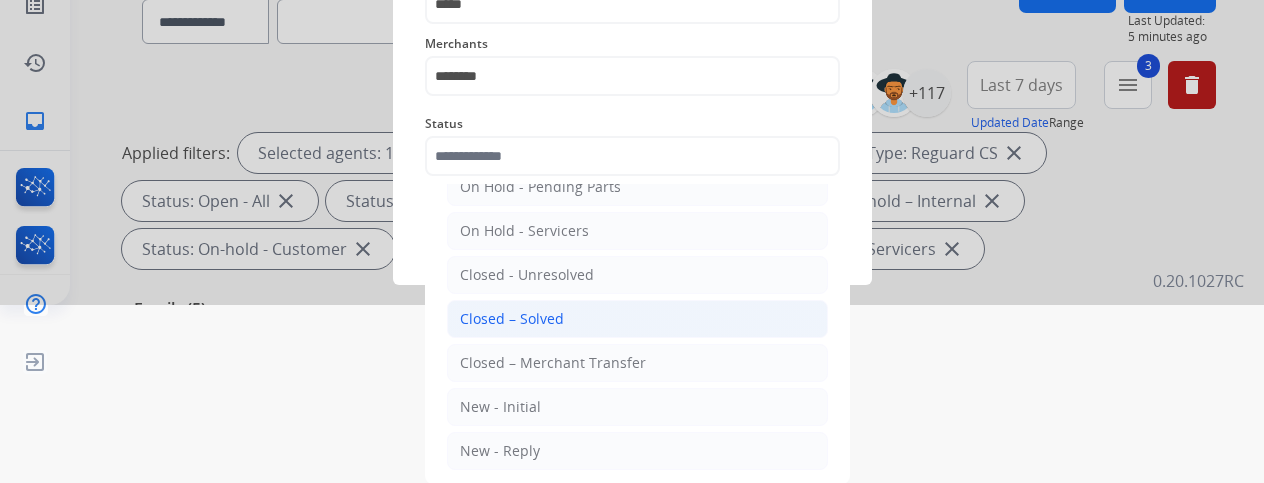 click on "Closed – Solved" 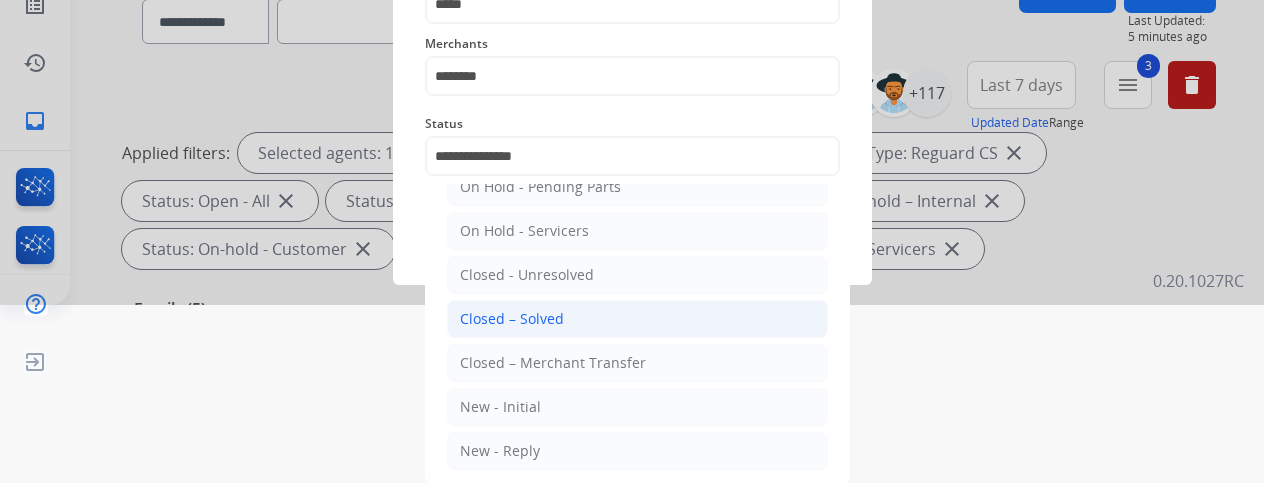 scroll, scrollTop: 76, scrollLeft: 0, axis: vertical 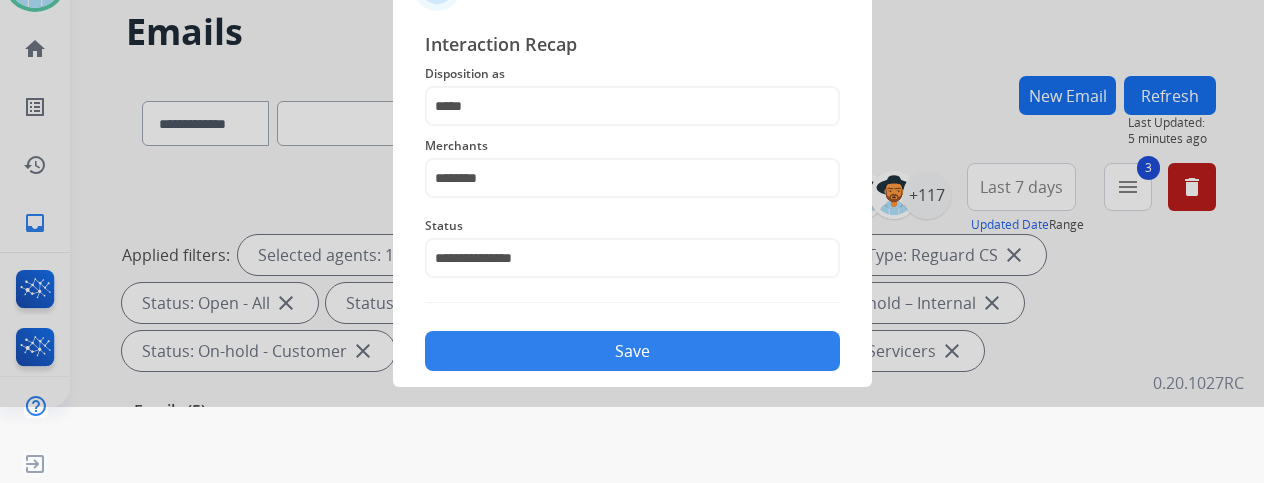 click on "Save" 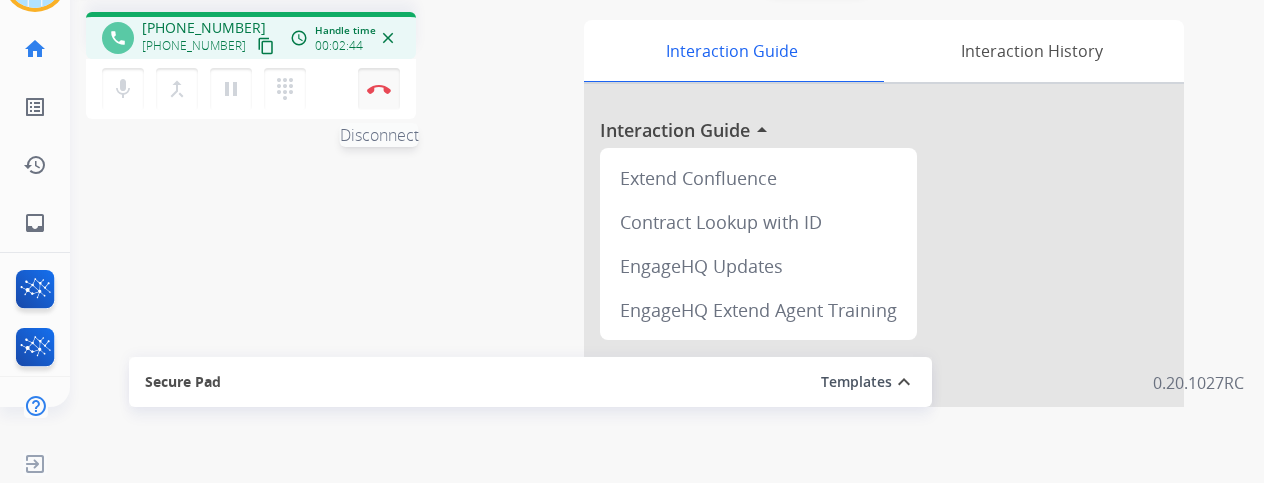 click on "Disconnect" at bounding box center [379, 89] 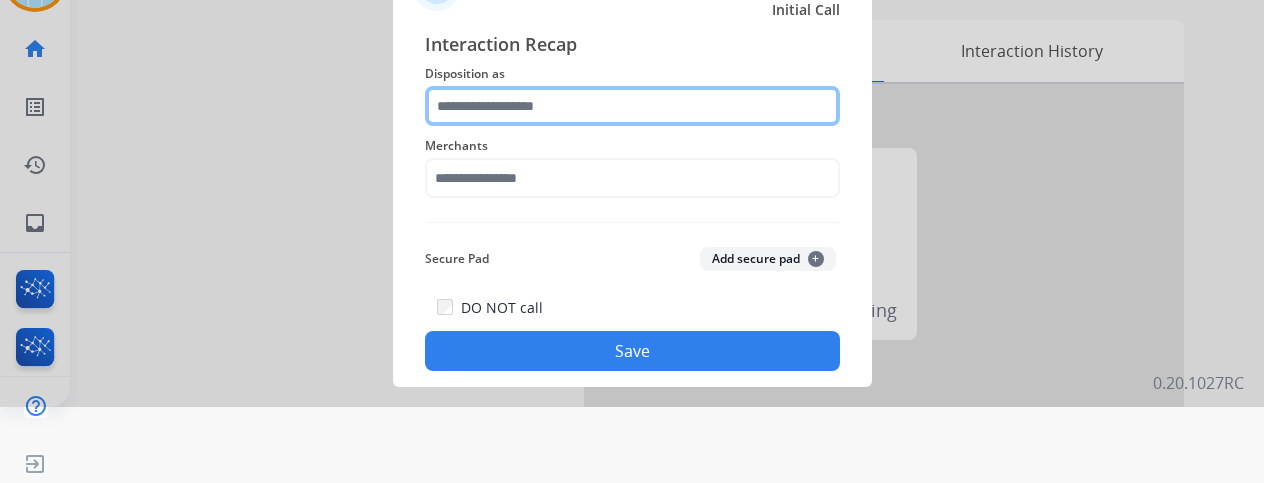 click 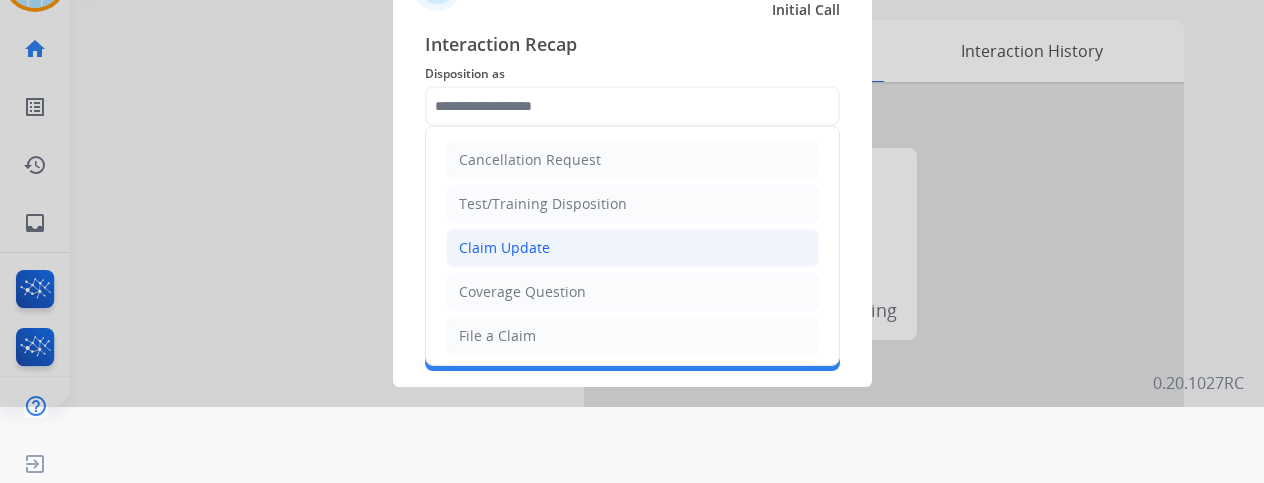 click on "Claim Update" 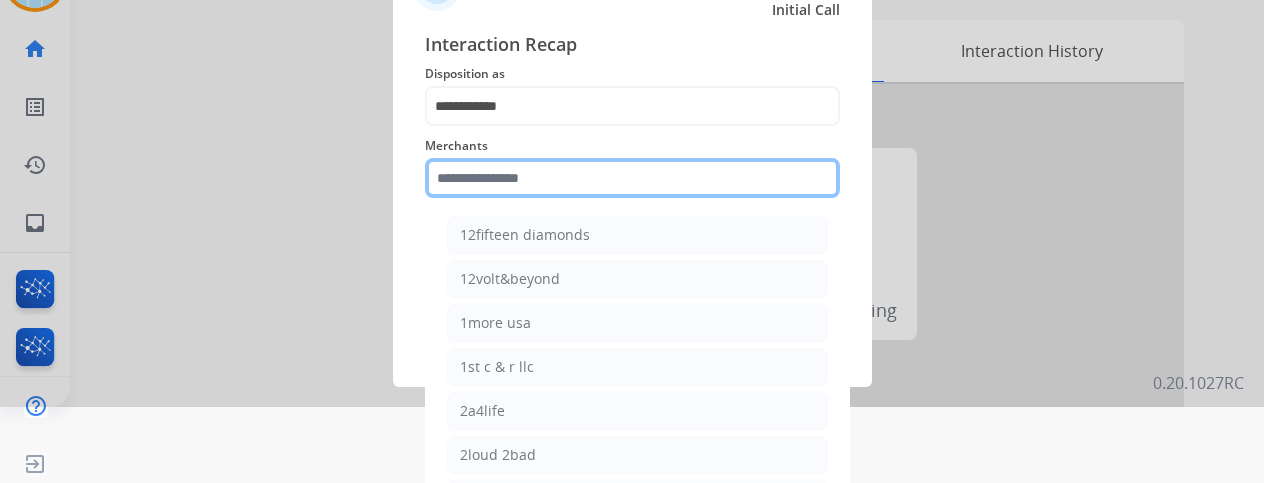 drag, startPoint x: 478, startPoint y: 165, endPoint x: 488, endPoint y: 160, distance: 11.18034 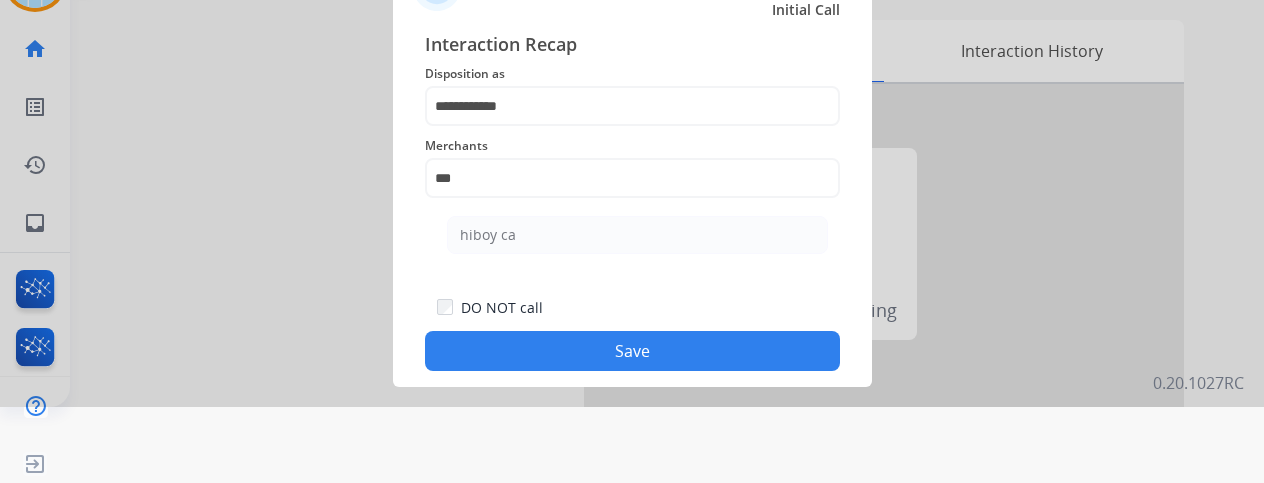 drag, startPoint x: 491, startPoint y: 223, endPoint x: 617, endPoint y: 255, distance: 130 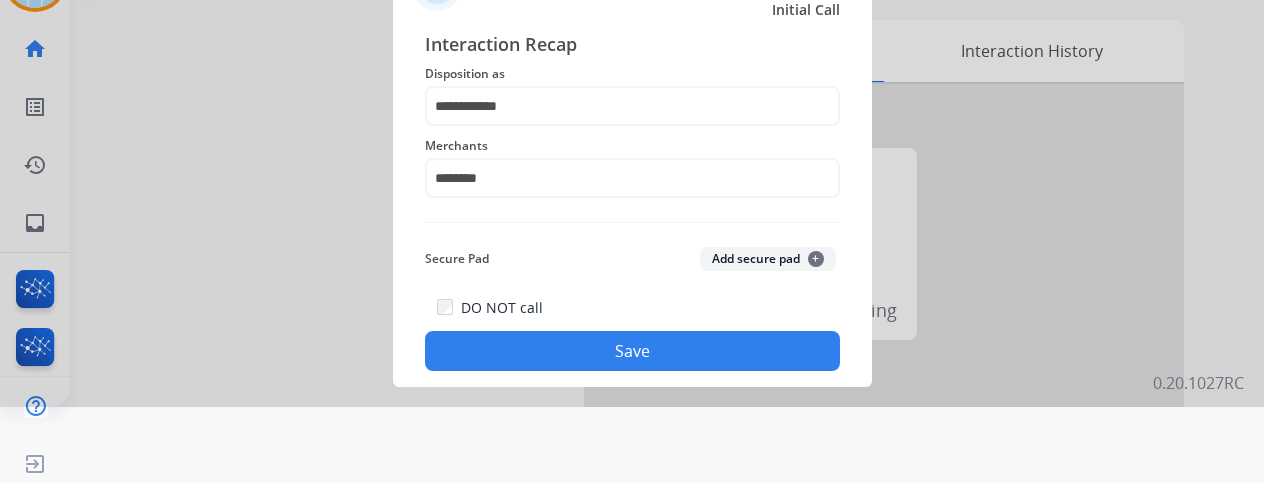 click on "Save" 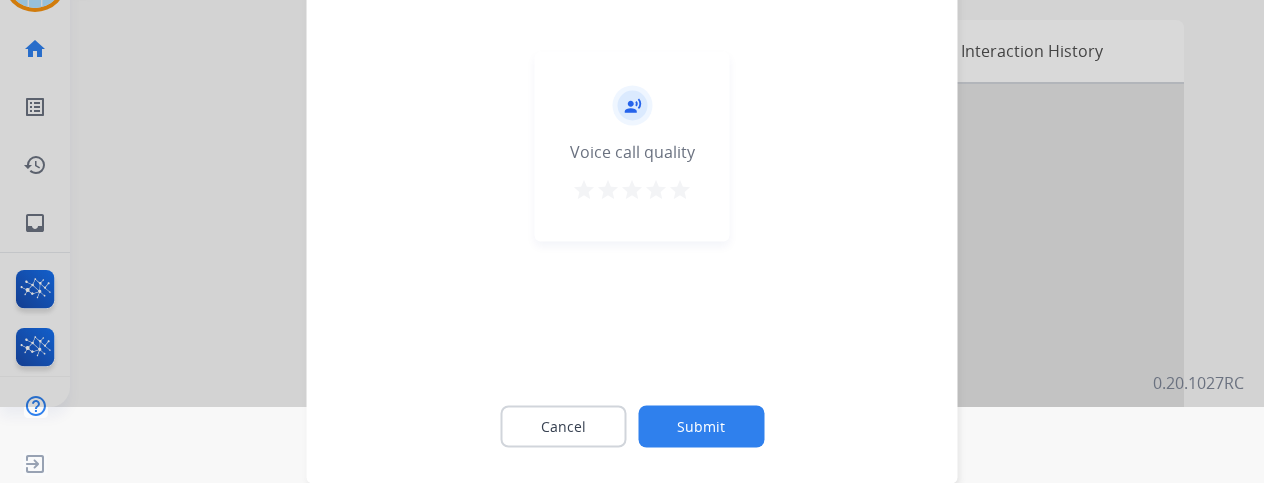 click on "Submit" 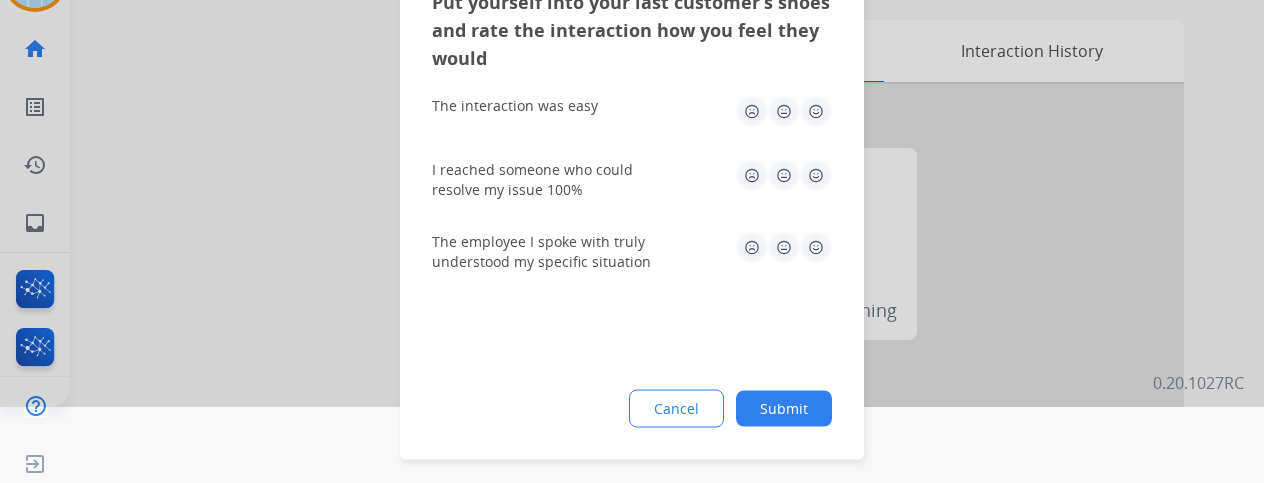 click on "Submit" 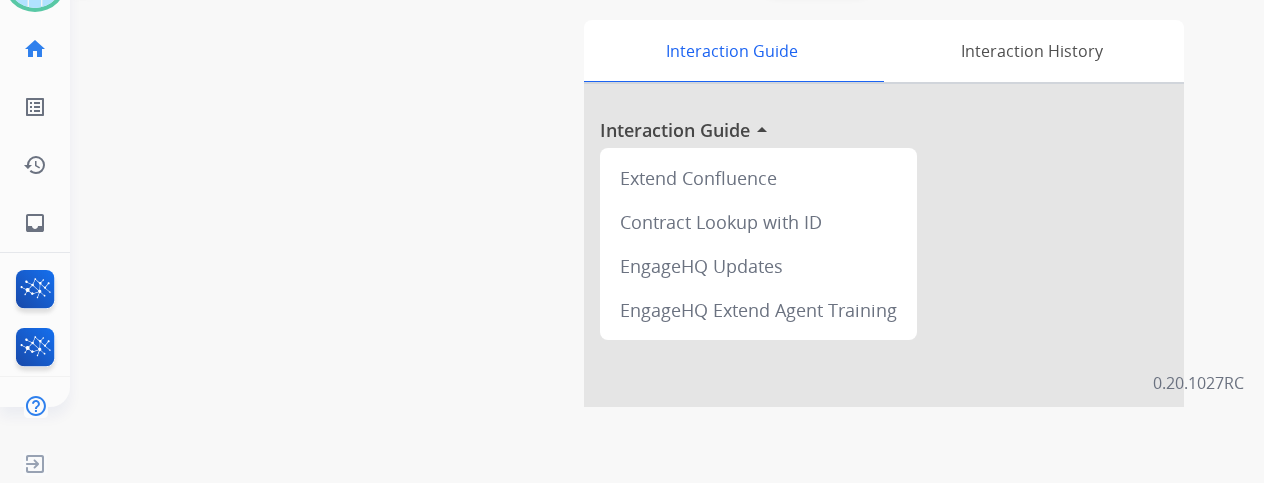 click on "swap_horiz Break voice bridge close_fullscreen Connect 3-Way Call merge_type Separate 3-Way Call  Interaction Guide   Interaction History  Interaction Guide arrow_drop_up  Extend Confluence   Contract Lookup with ID   EngageHQ Updates   EngageHQ Extend Agent Training" at bounding box center [643, 413] 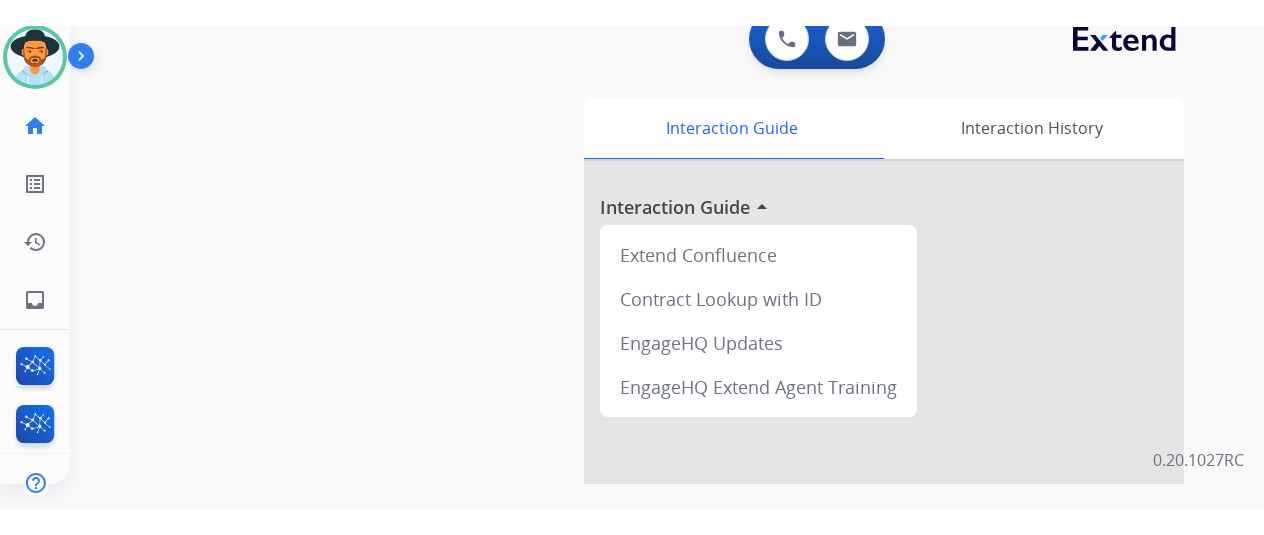 scroll, scrollTop: 0, scrollLeft: 0, axis: both 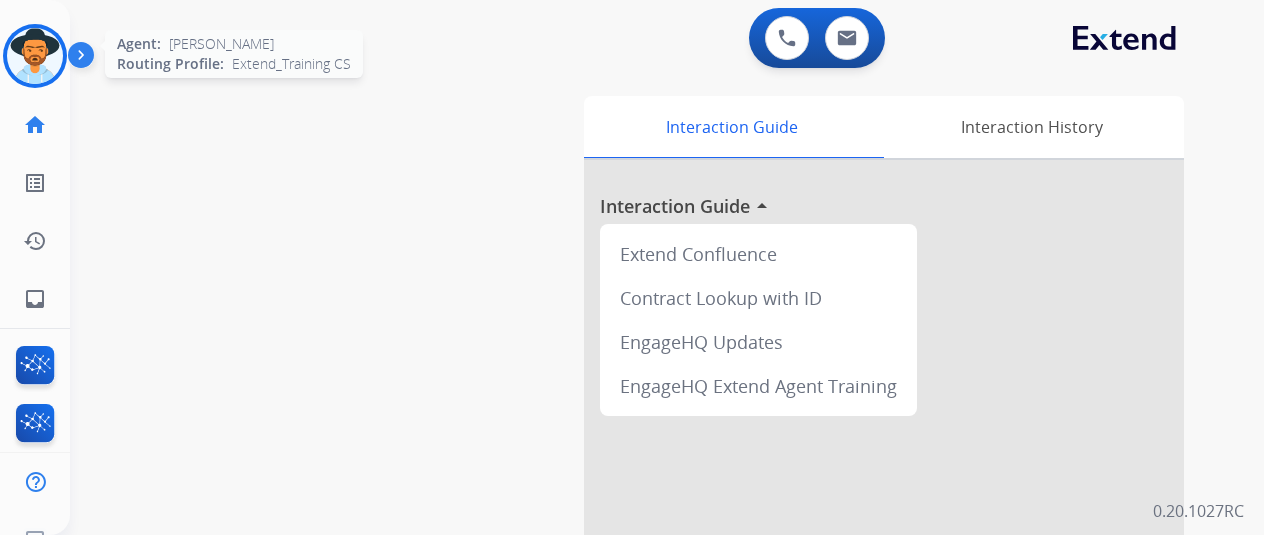 click at bounding box center (35, 56) 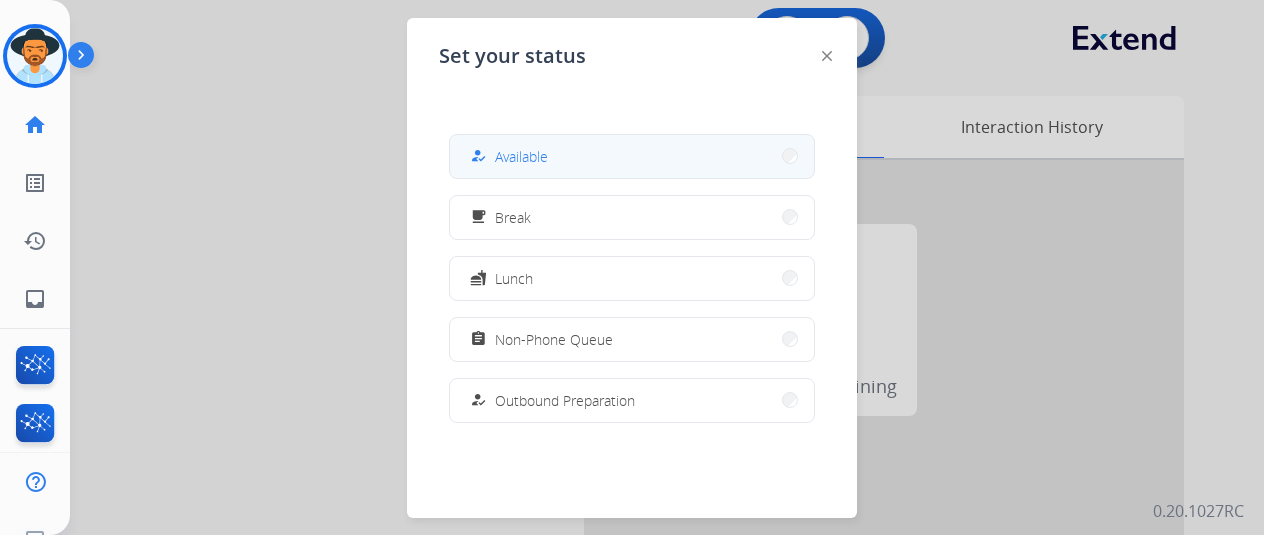 click on "how_to_reg Available" at bounding box center [632, 156] 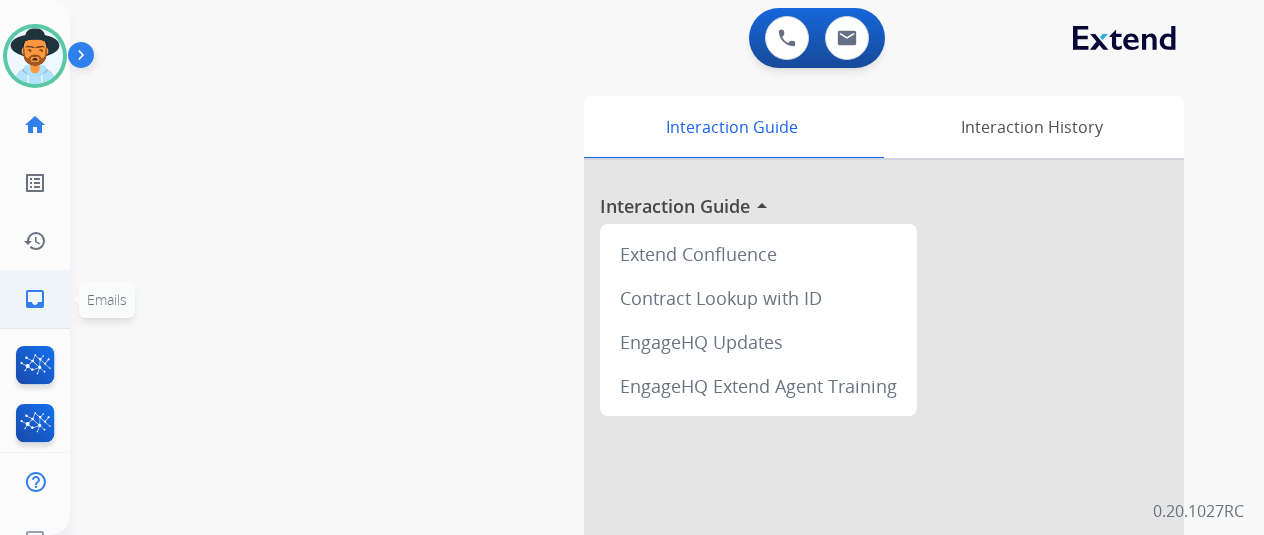 click on "inbox  Emails" 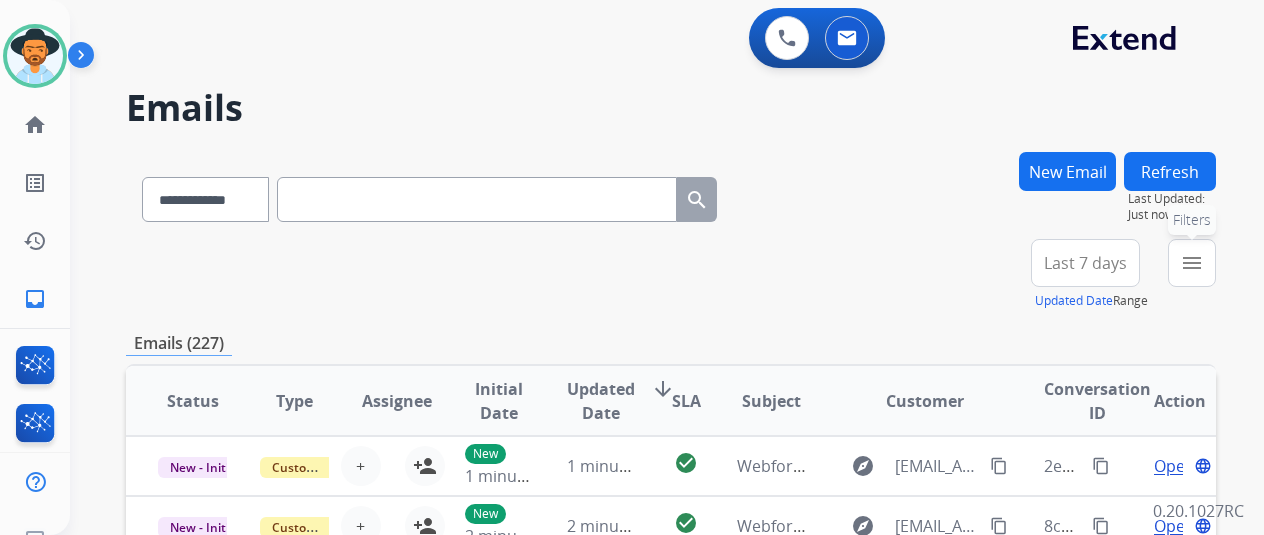 click on "menu  Filters" at bounding box center (1192, 263) 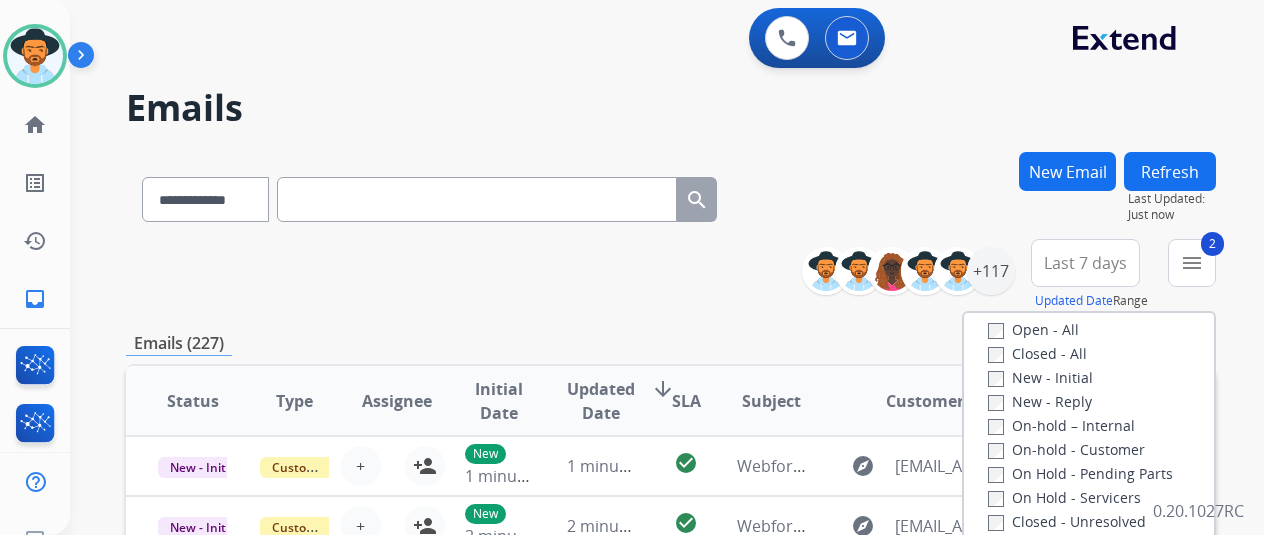 scroll, scrollTop: 200, scrollLeft: 0, axis: vertical 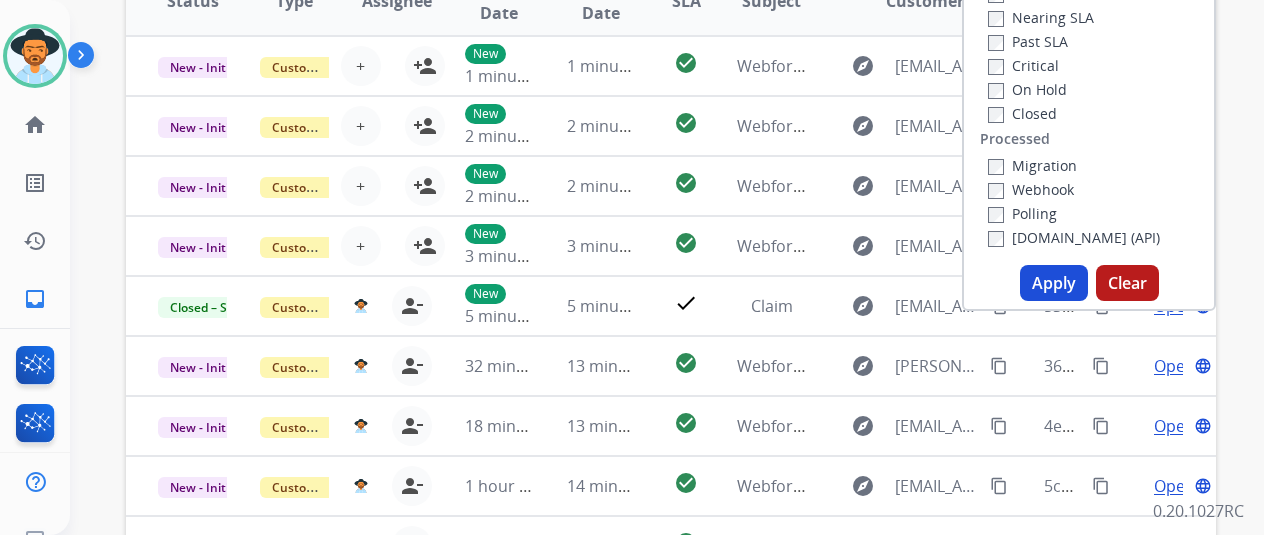 click on "Apply" at bounding box center [1054, 283] 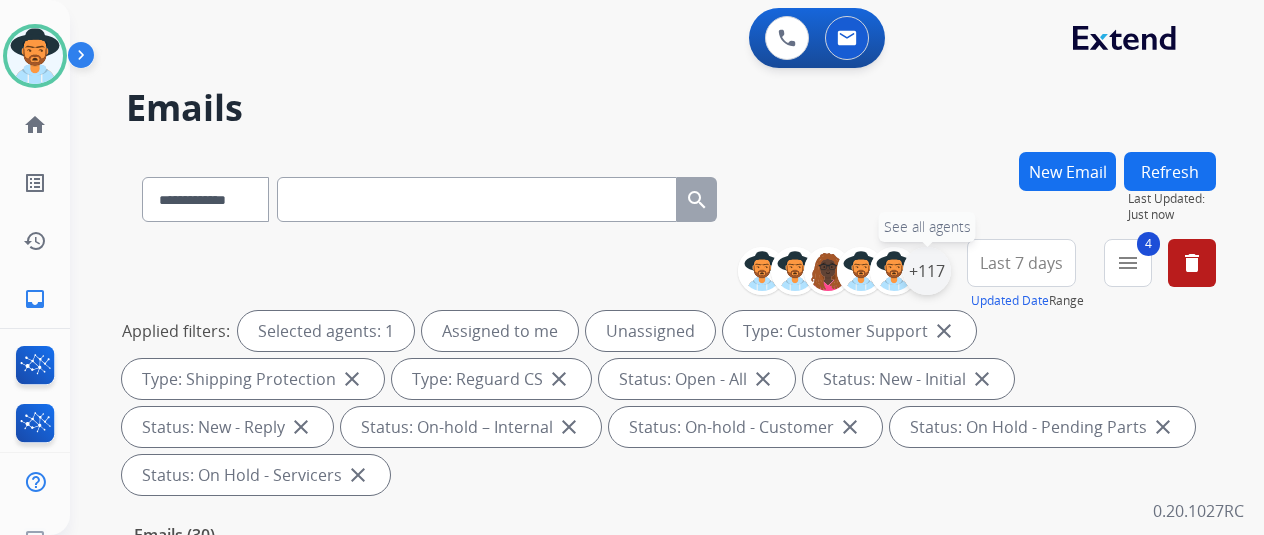 click on "+117" at bounding box center [927, 271] 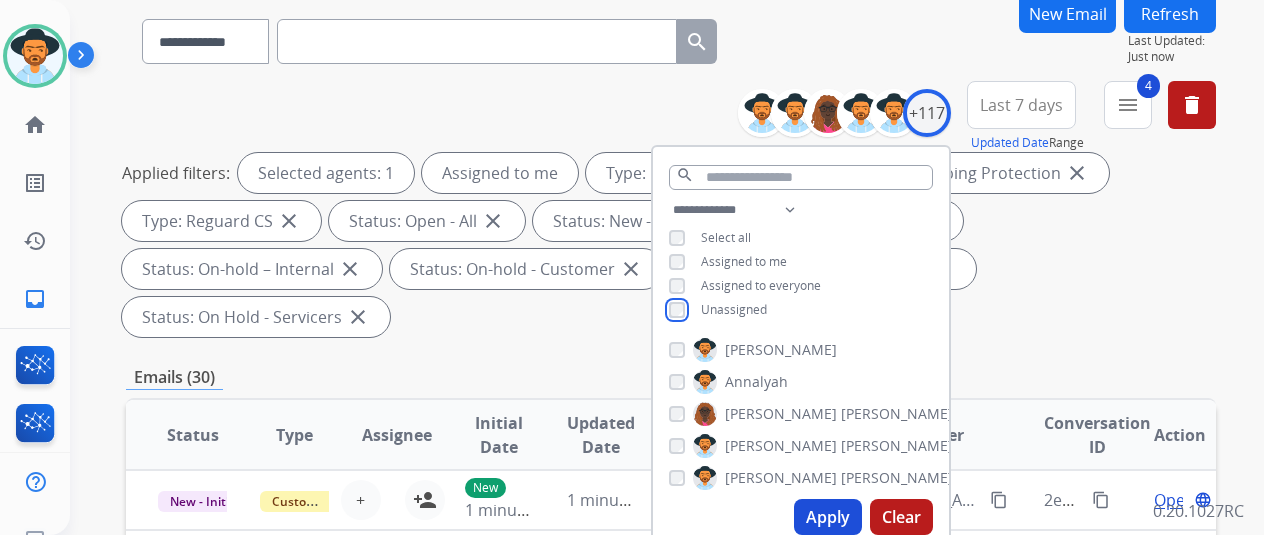 scroll, scrollTop: 400, scrollLeft: 0, axis: vertical 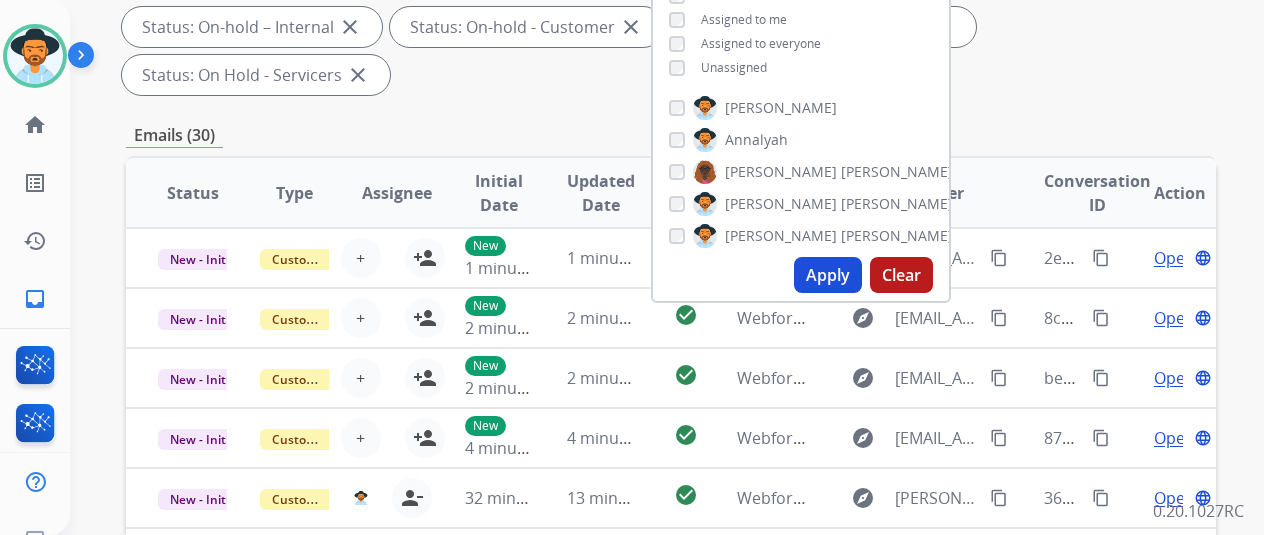click on "Apply" at bounding box center [828, 275] 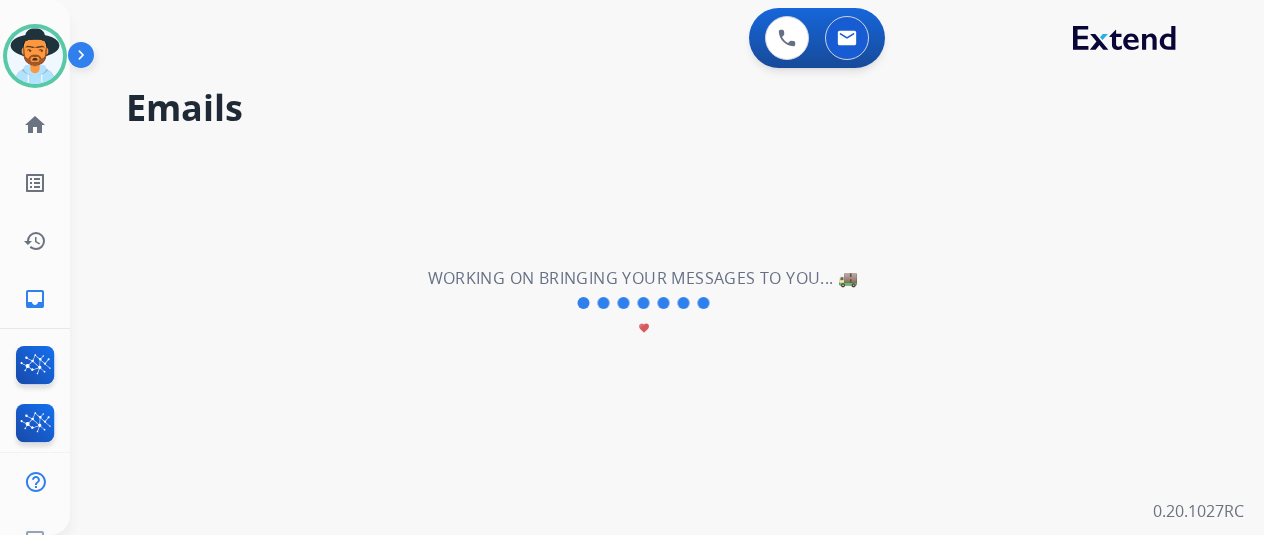 scroll, scrollTop: 0, scrollLeft: 0, axis: both 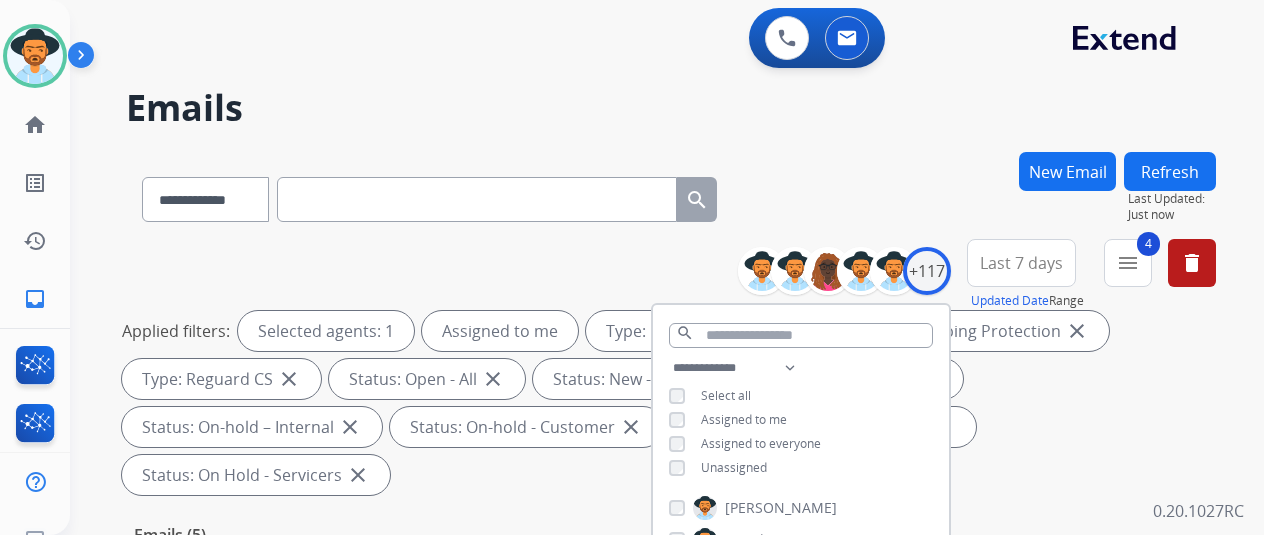 click on "**********" at bounding box center (671, 371) 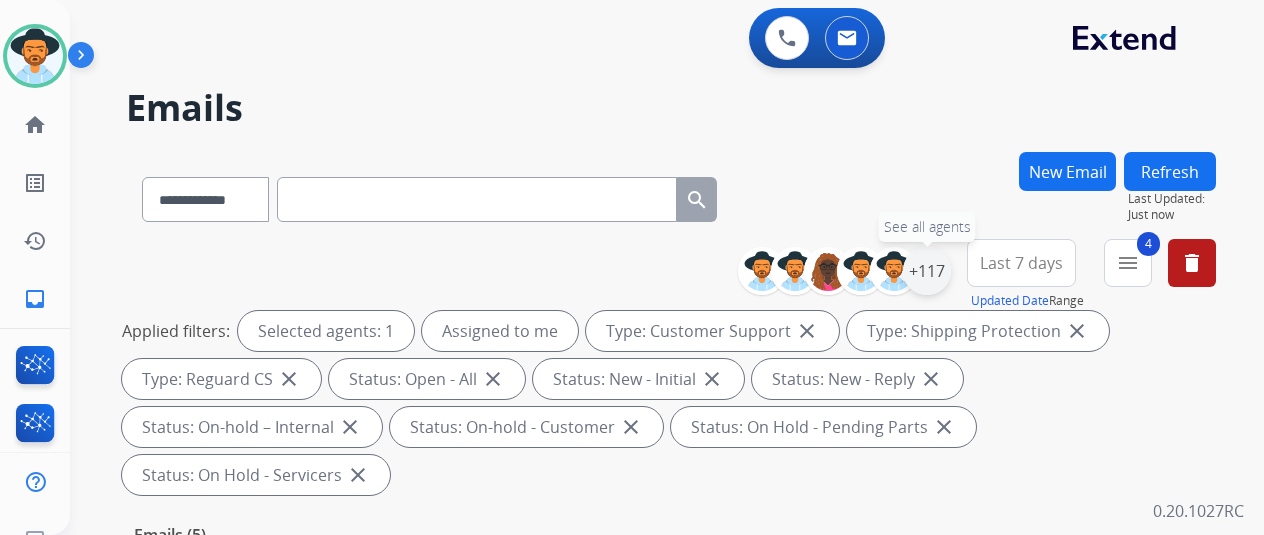 click on "+117" at bounding box center [927, 271] 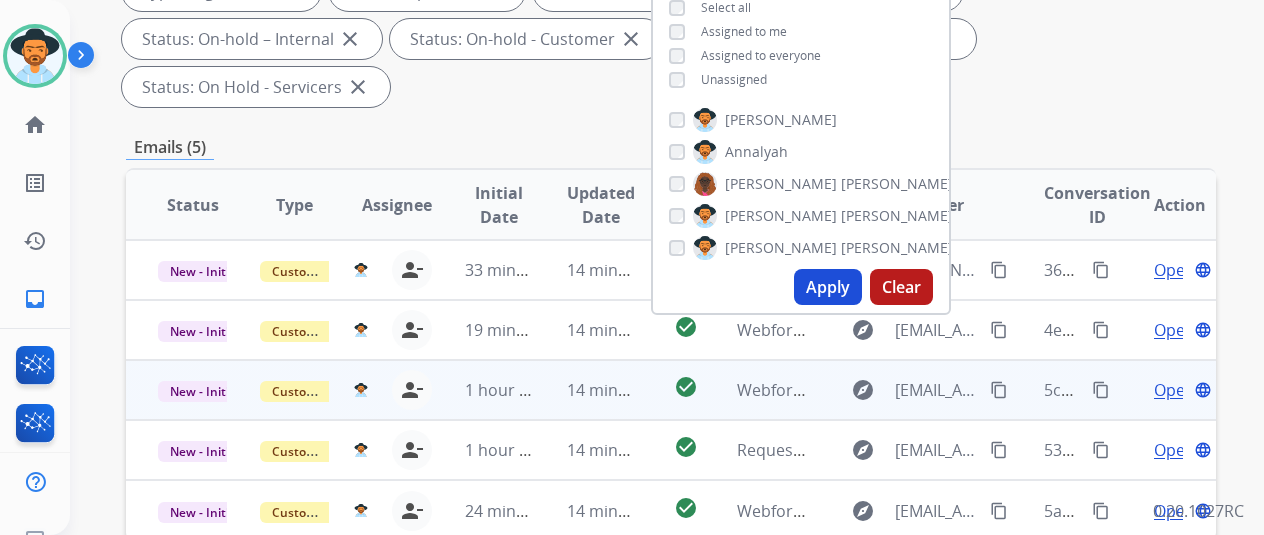 scroll, scrollTop: 400, scrollLeft: 0, axis: vertical 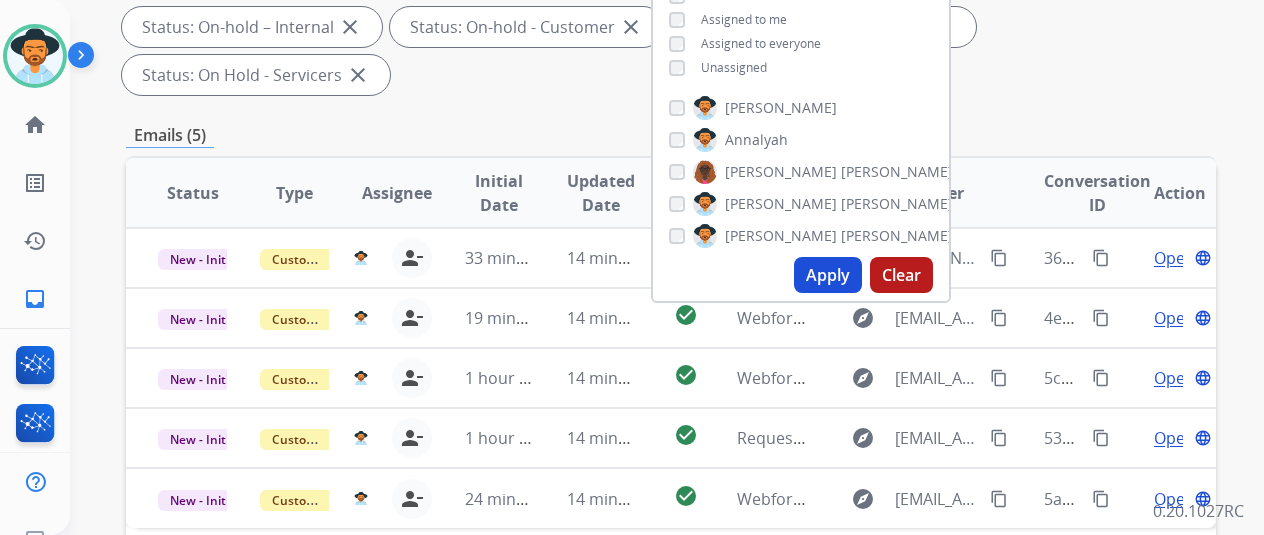 click on "Apply" at bounding box center (828, 275) 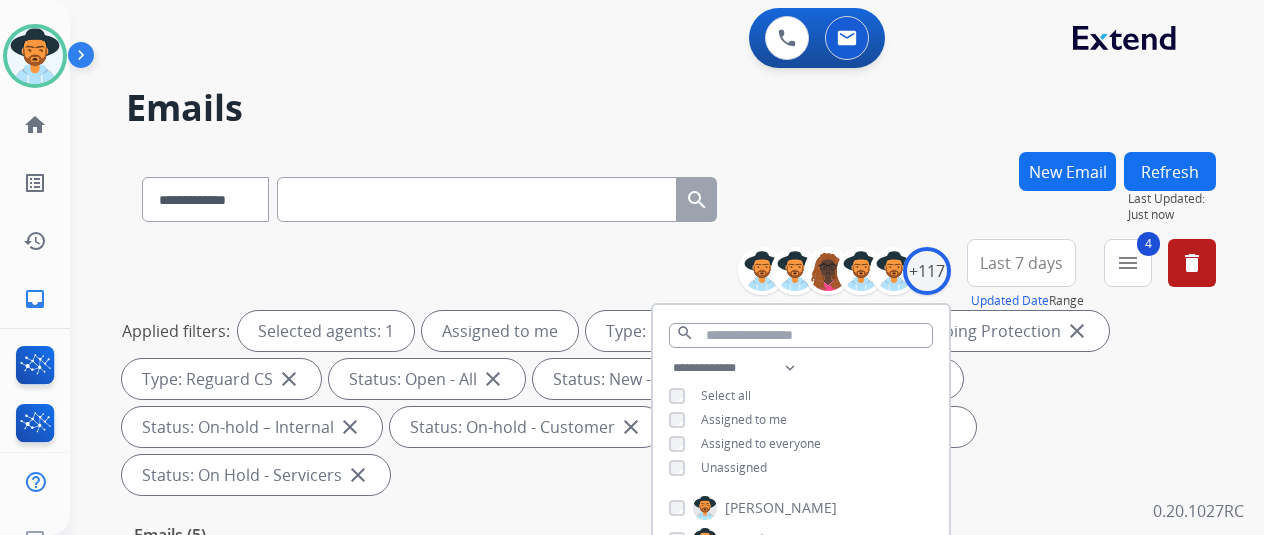 click on "Emails" at bounding box center (671, 108) 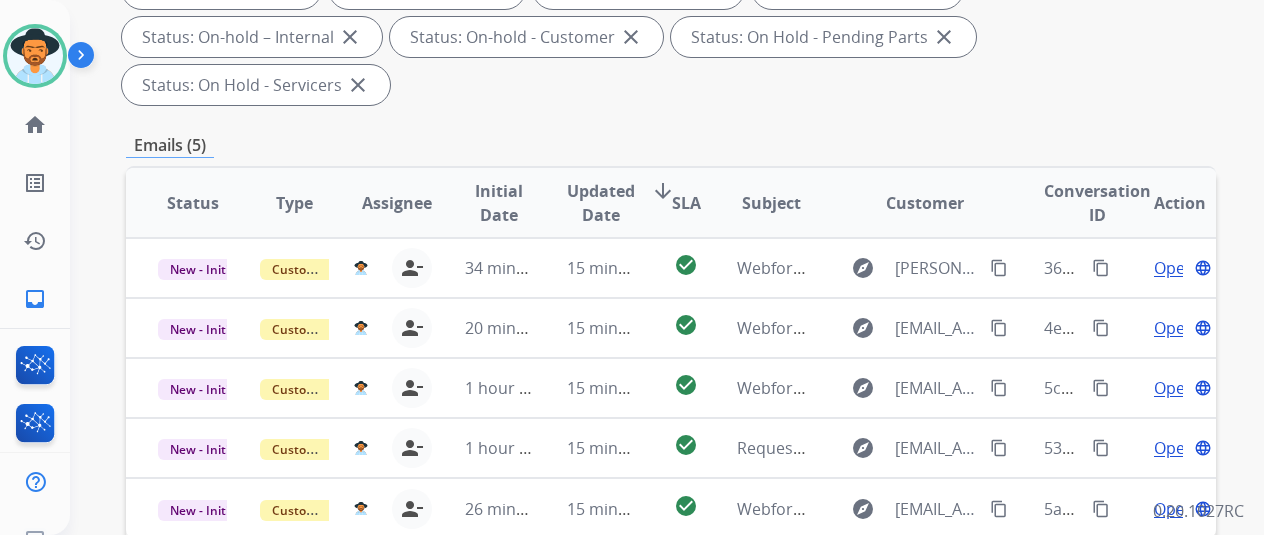 scroll, scrollTop: 400, scrollLeft: 0, axis: vertical 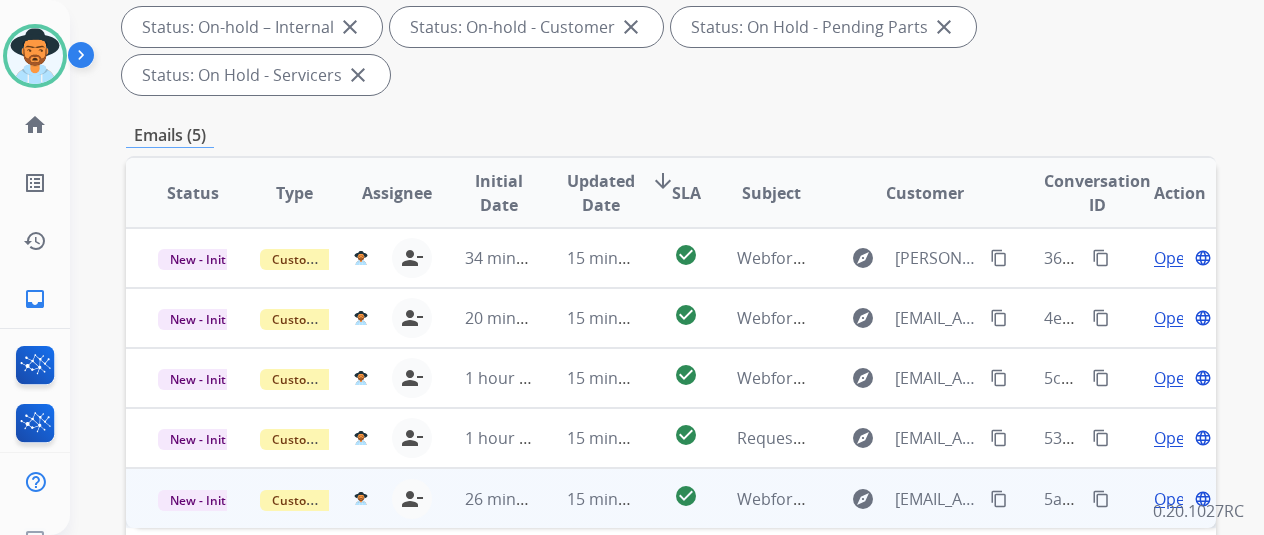 click on "Open" at bounding box center (1174, 499) 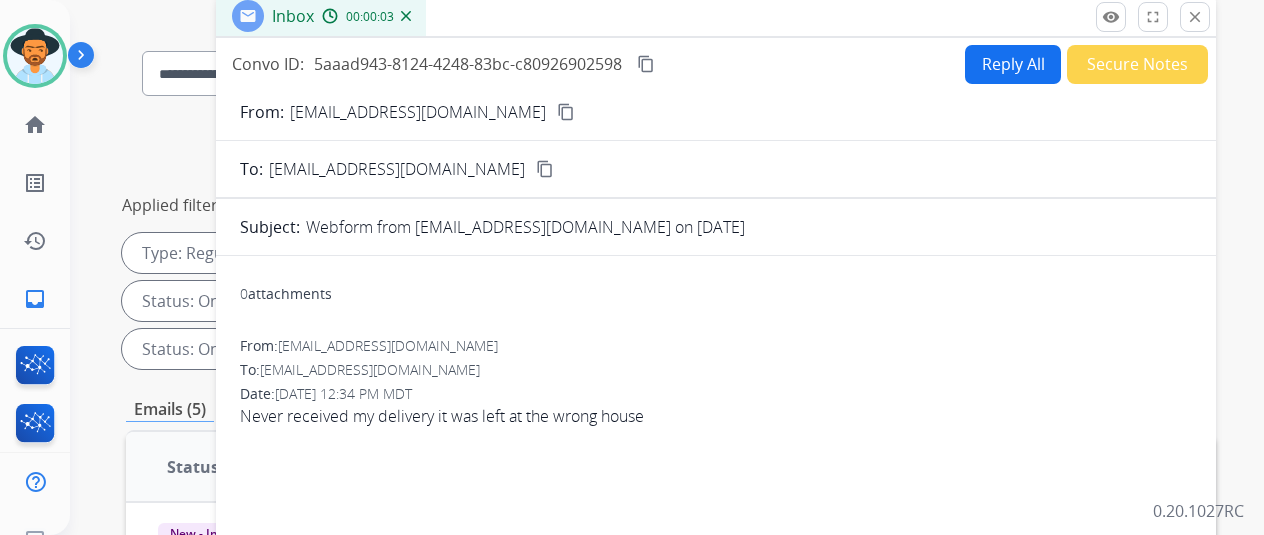 scroll, scrollTop: 0, scrollLeft: 0, axis: both 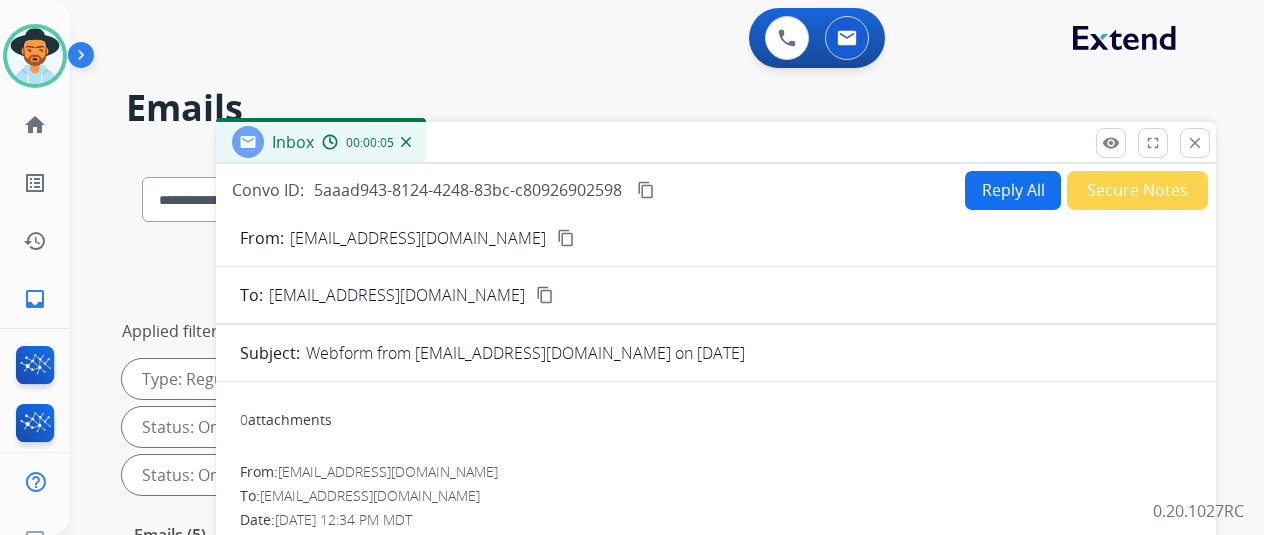 click on "content_copy" at bounding box center [566, 238] 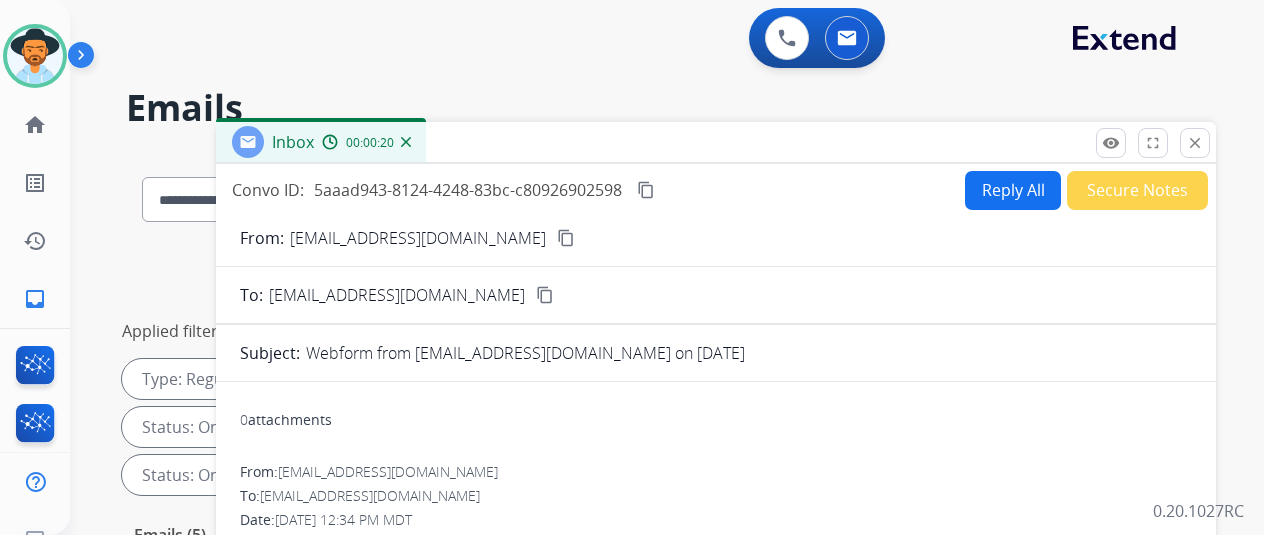 click on "Reply All" at bounding box center [1013, 190] 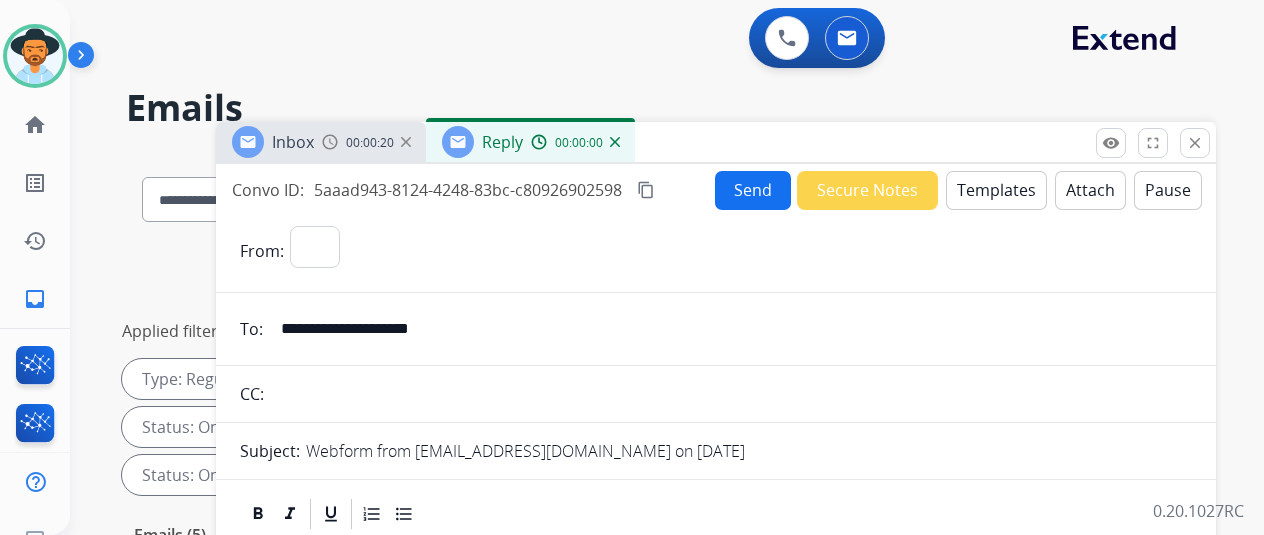 select on "**********" 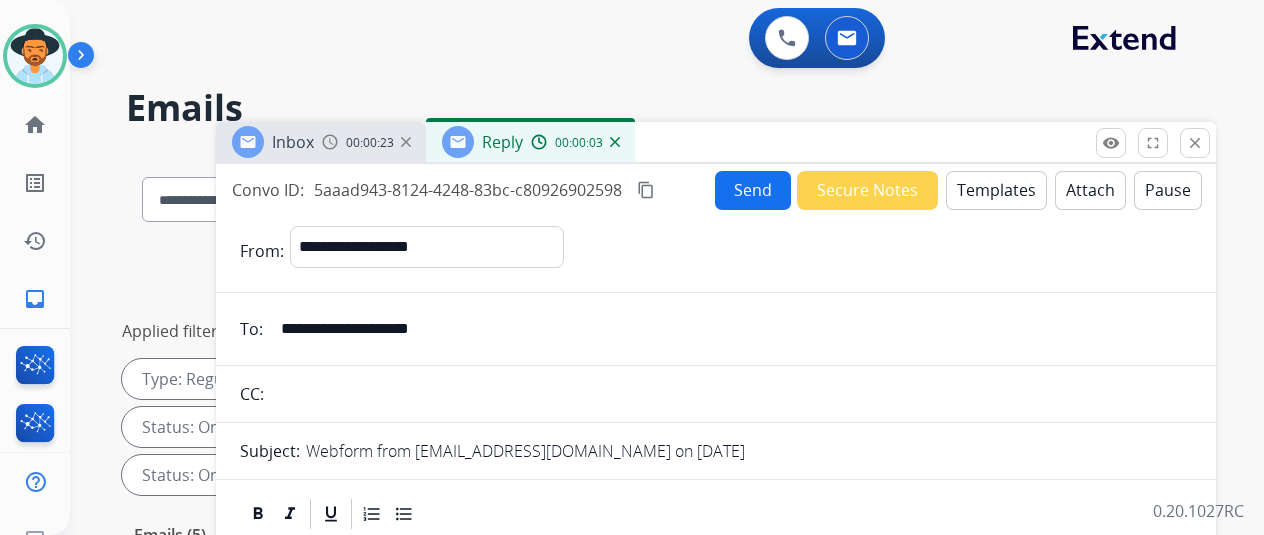 click on "Templates" at bounding box center [996, 190] 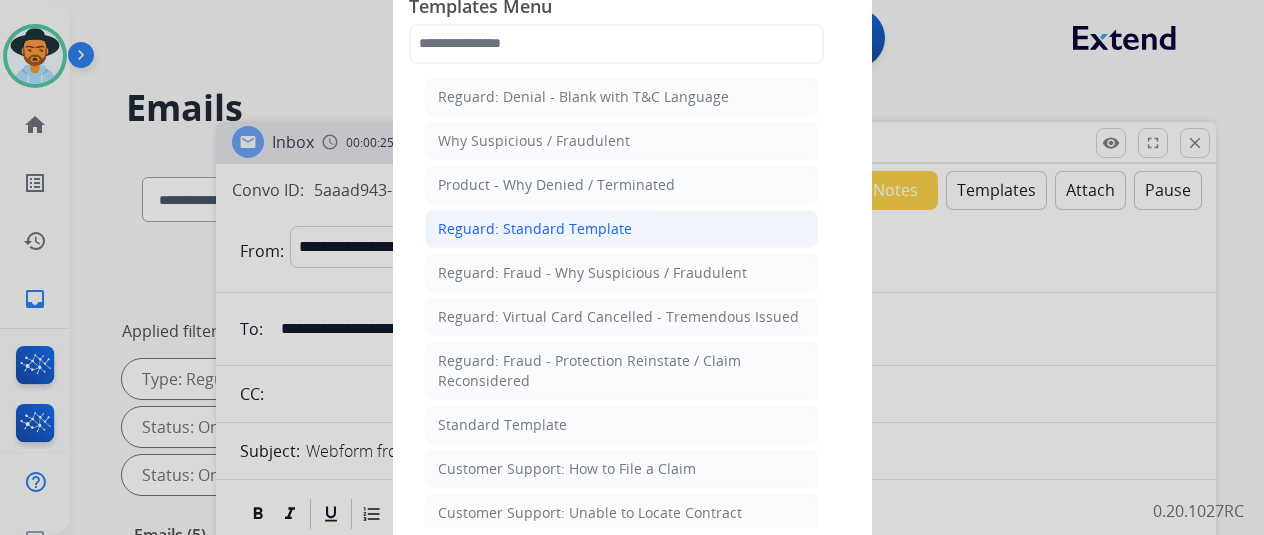 scroll, scrollTop: 200, scrollLeft: 0, axis: vertical 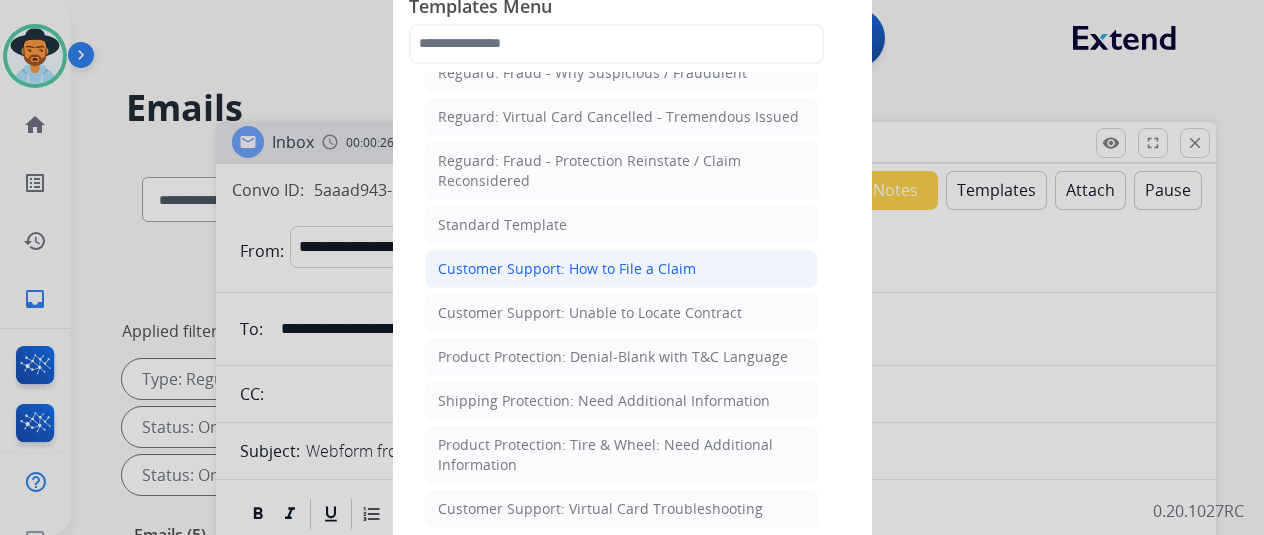 click on "Customer Support: How to File a Claim" 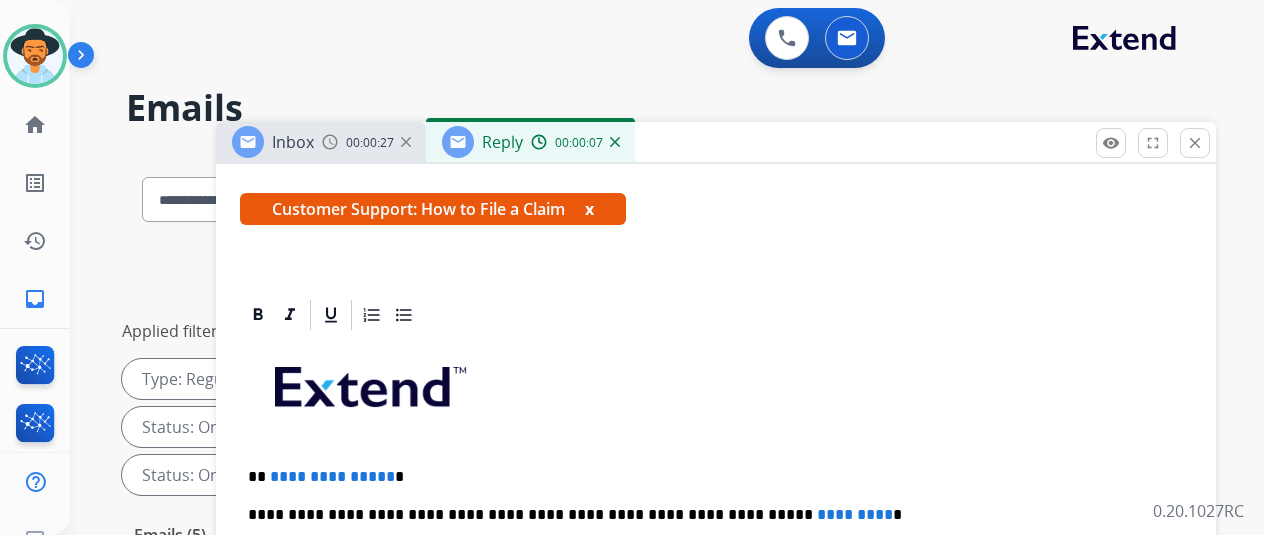 scroll, scrollTop: 360, scrollLeft: 0, axis: vertical 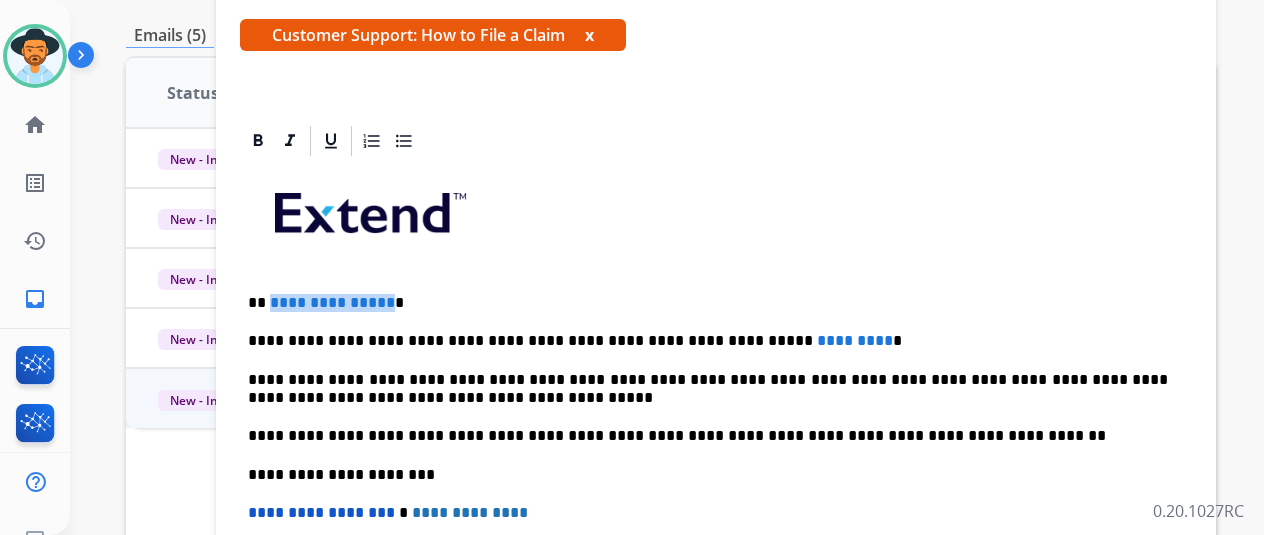 drag, startPoint x: 396, startPoint y: 303, endPoint x: 284, endPoint y: 300, distance: 112.04017 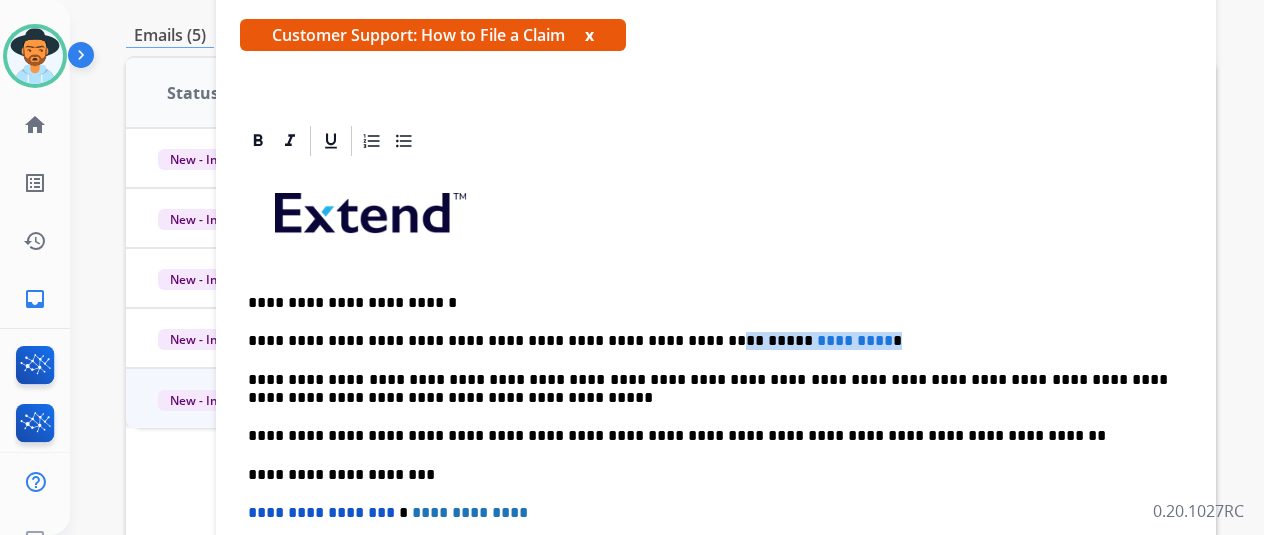 drag, startPoint x: 816, startPoint y: 339, endPoint x: 664, endPoint y: 340, distance: 152.0033 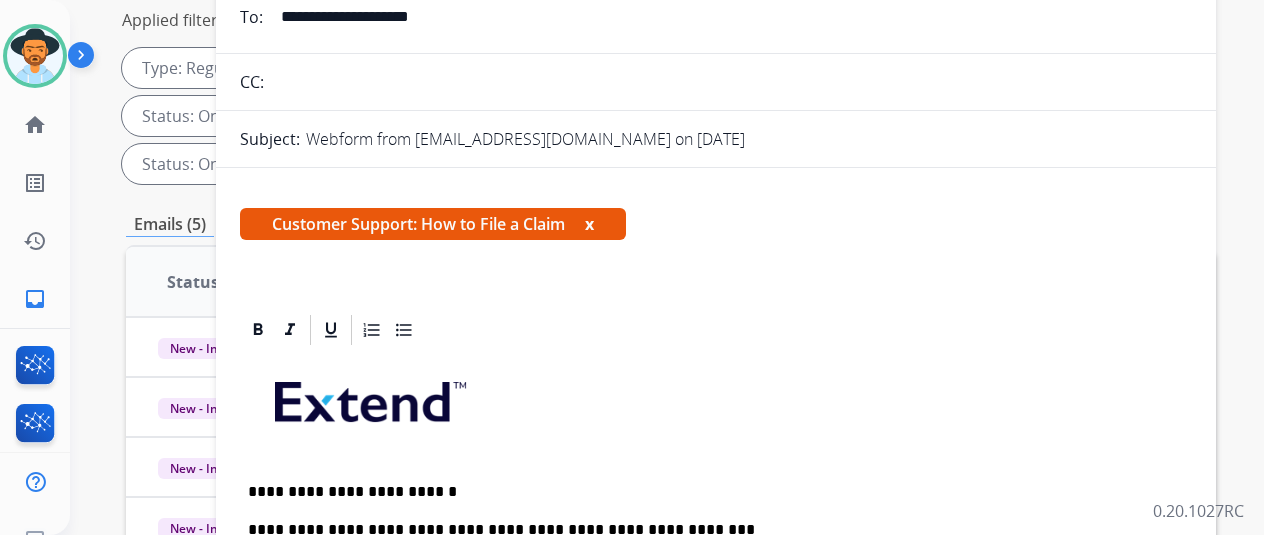 scroll, scrollTop: 0, scrollLeft: 0, axis: both 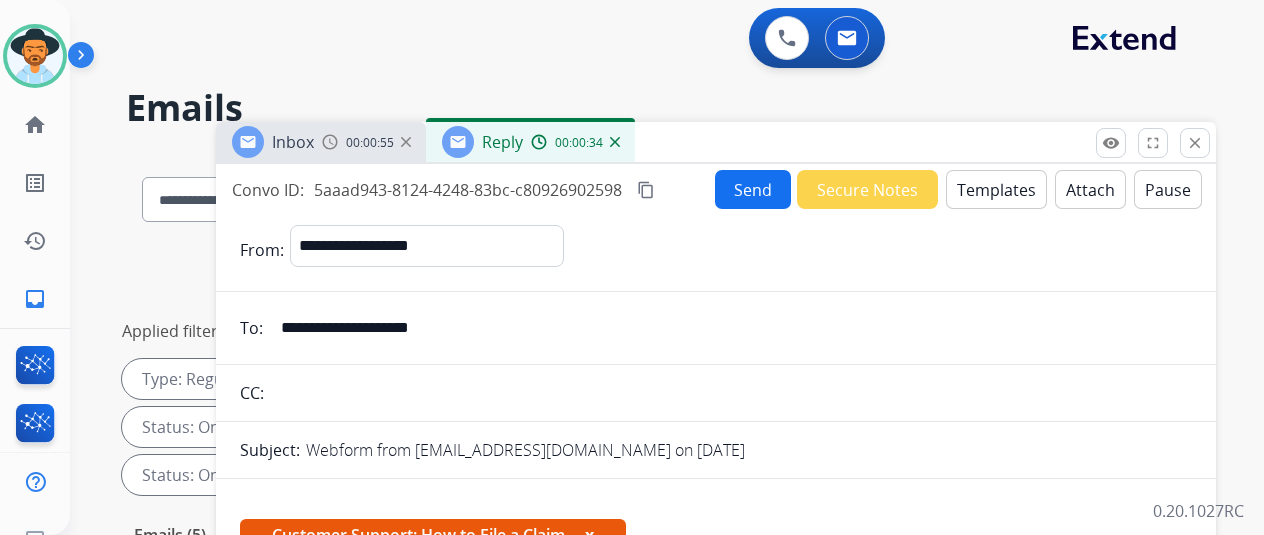 click on "Send" at bounding box center (753, 189) 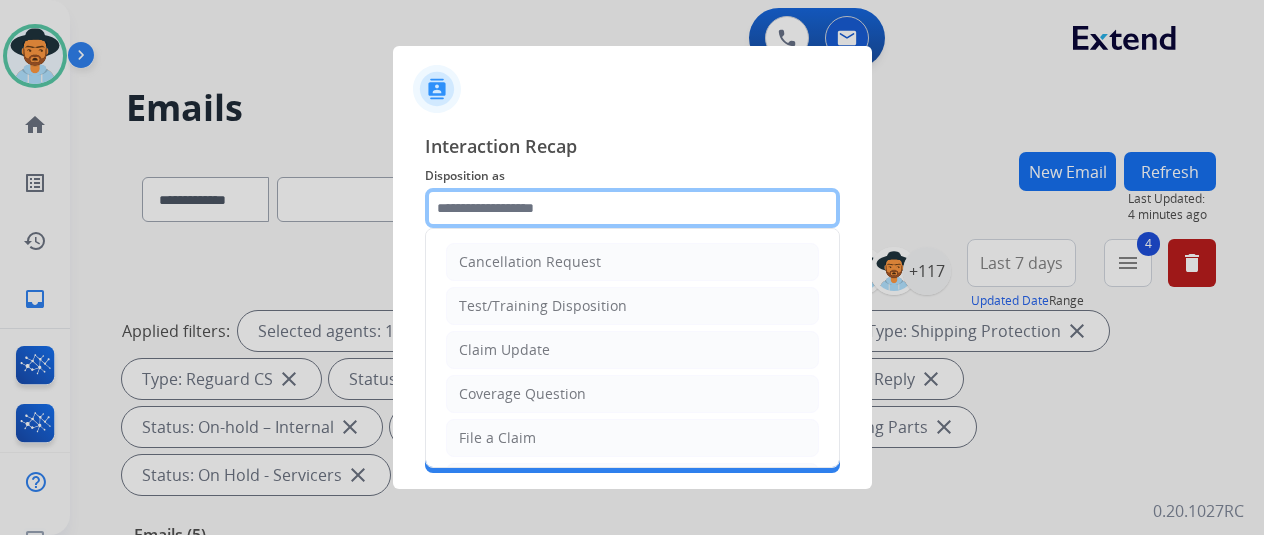 click 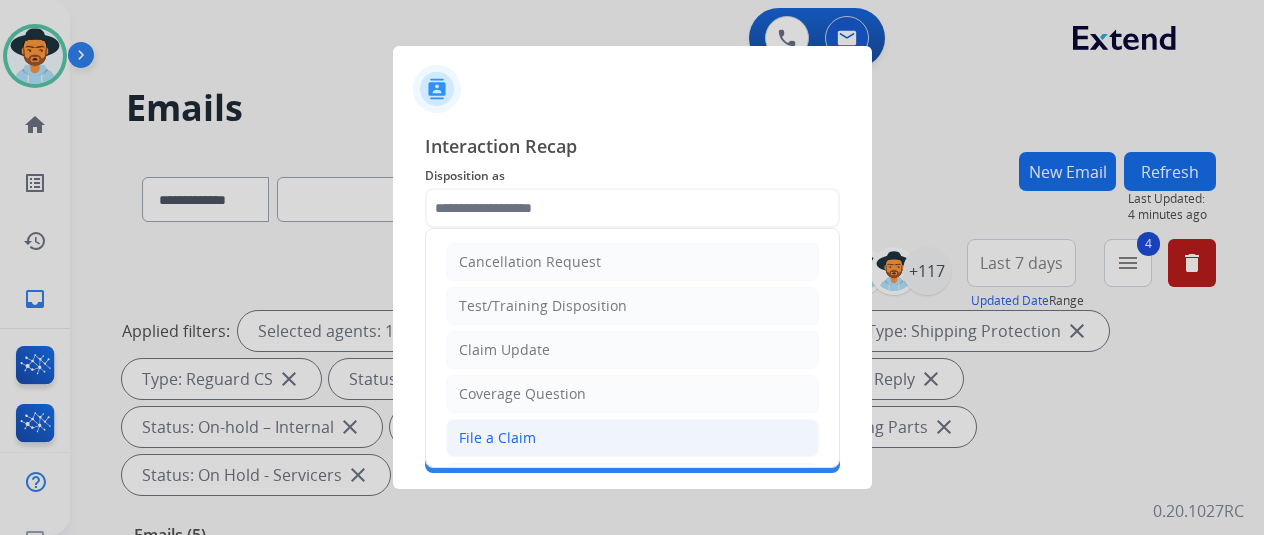 click on "File a Claim" 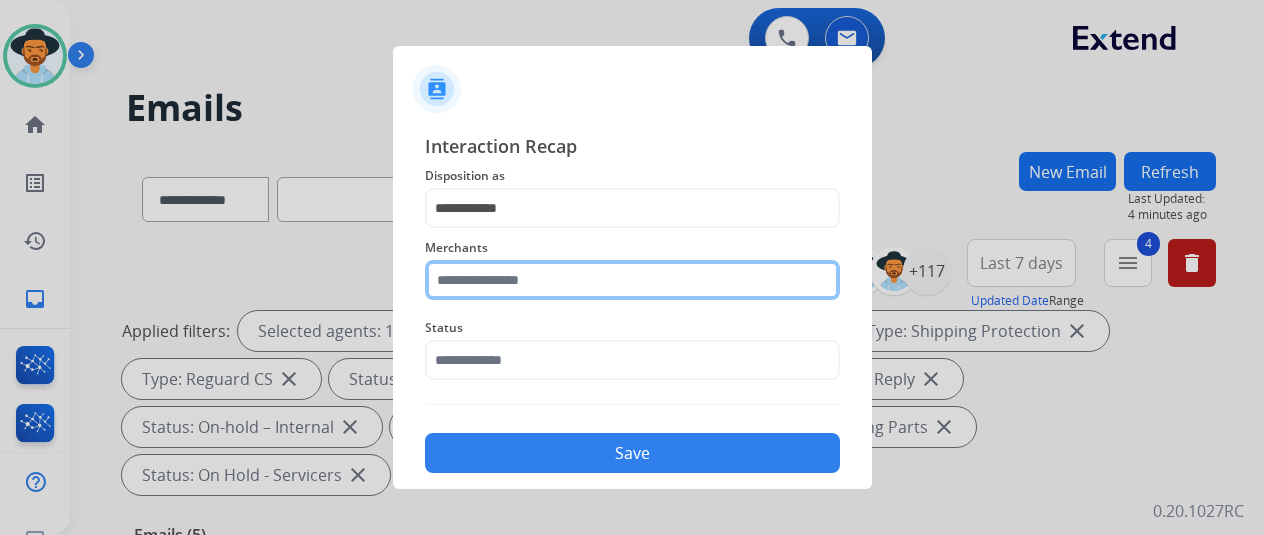 click 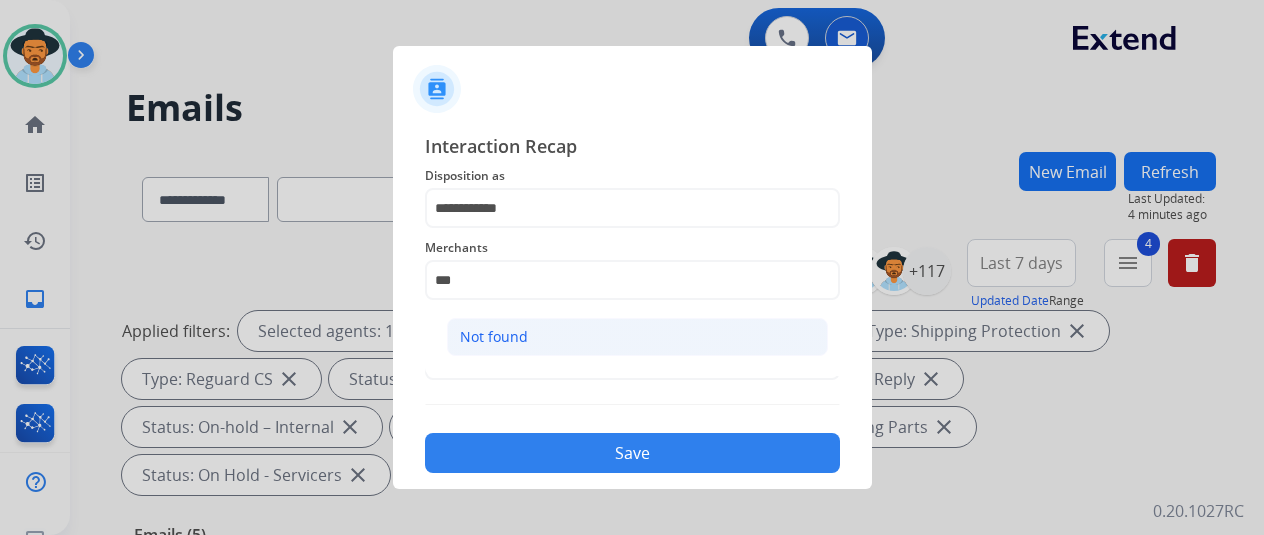 click on "Not found" 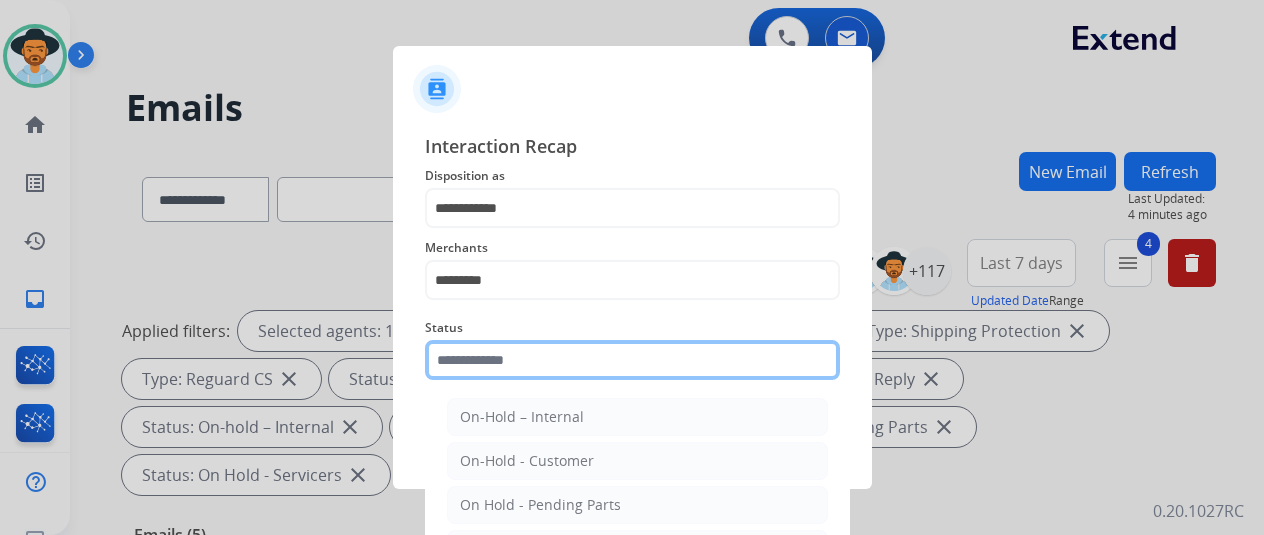 click 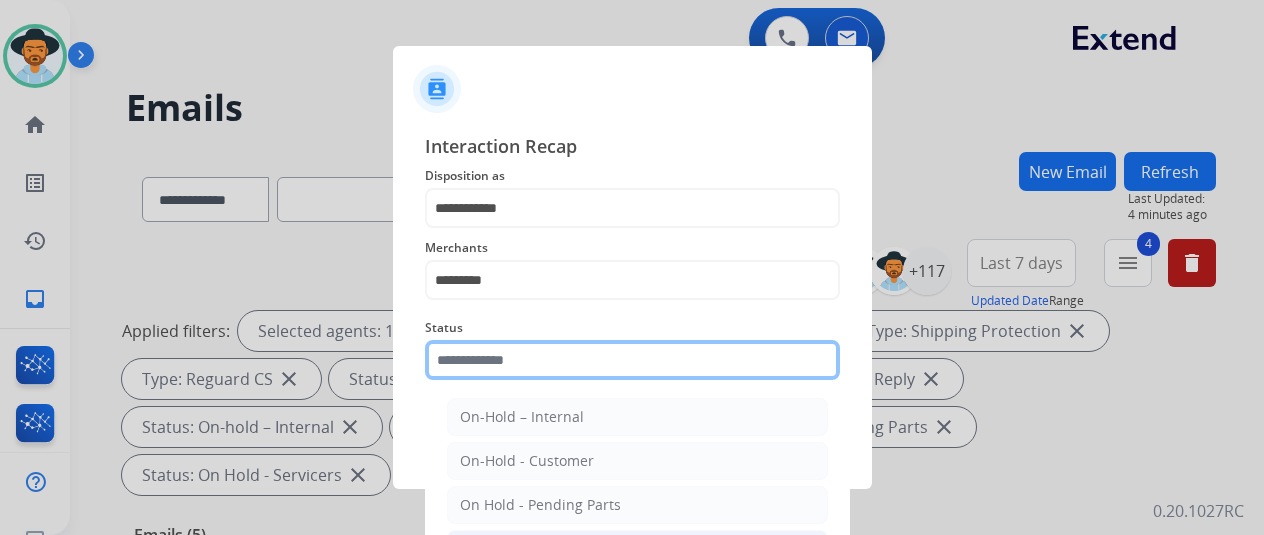scroll, scrollTop: 114, scrollLeft: 0, axis: vertical 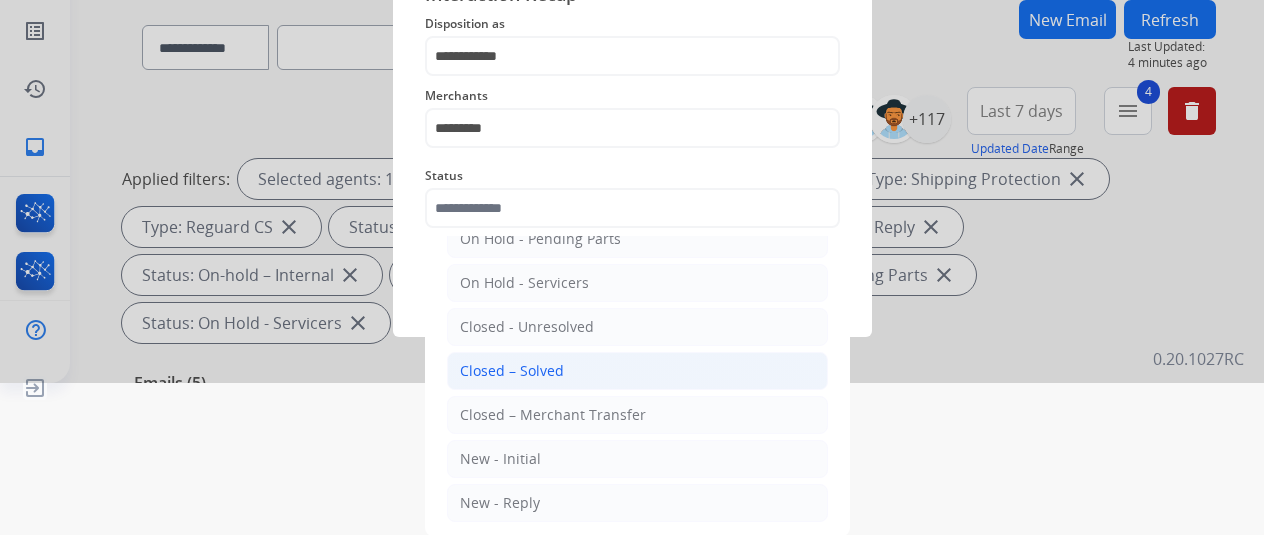 click on "Closed – Solved" 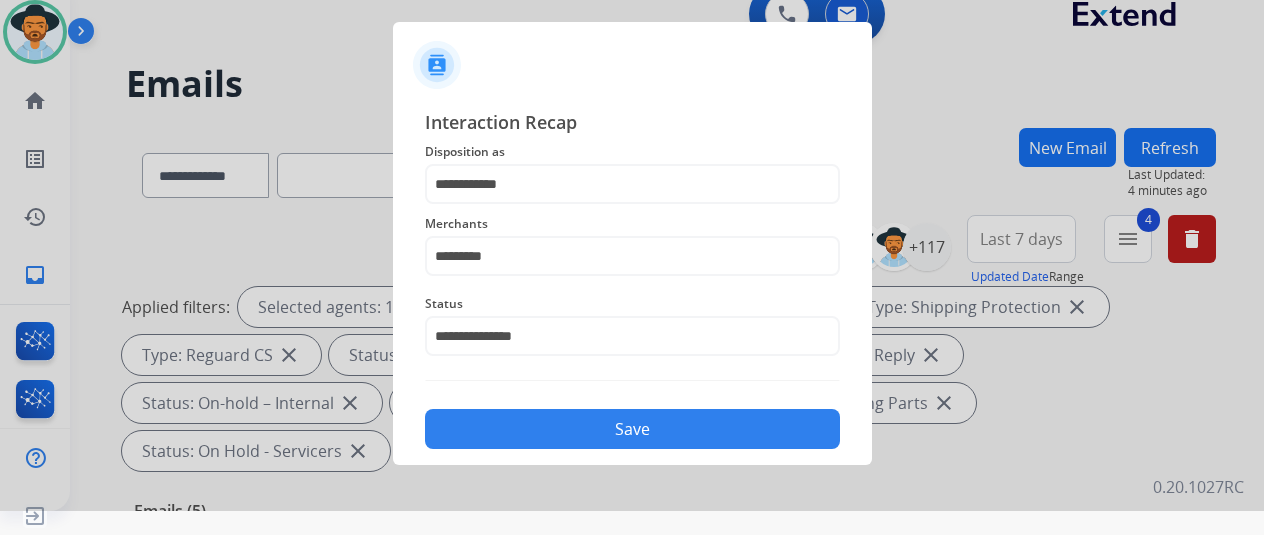 scroll, scrollTop: 24, scrollLeft: 0, axis: vertical 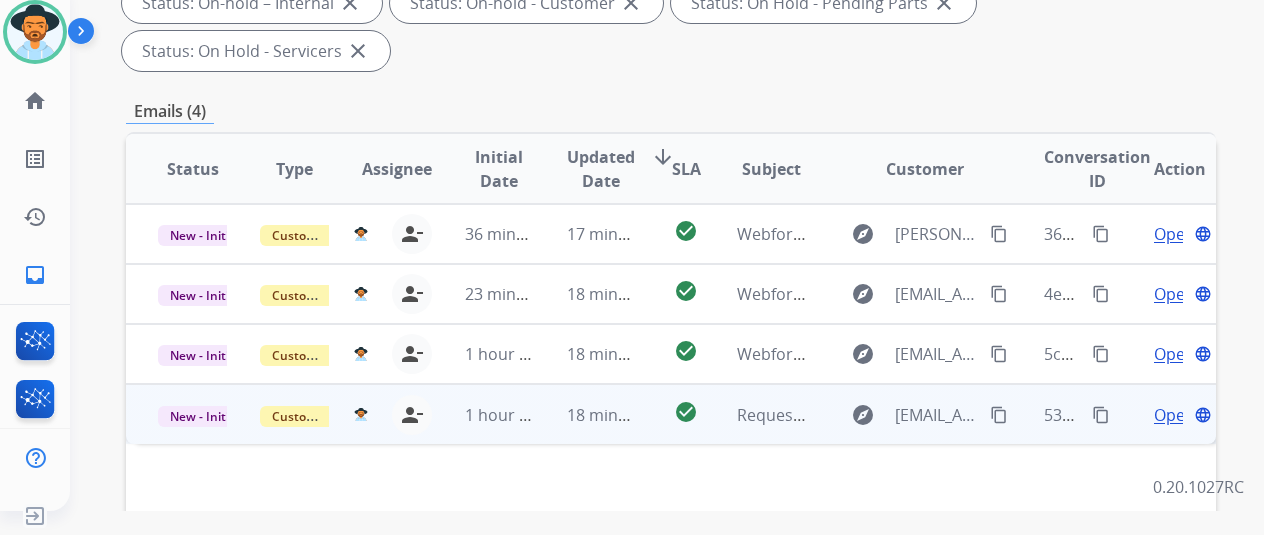 click on "Open" at bounding box center (1174, 415) 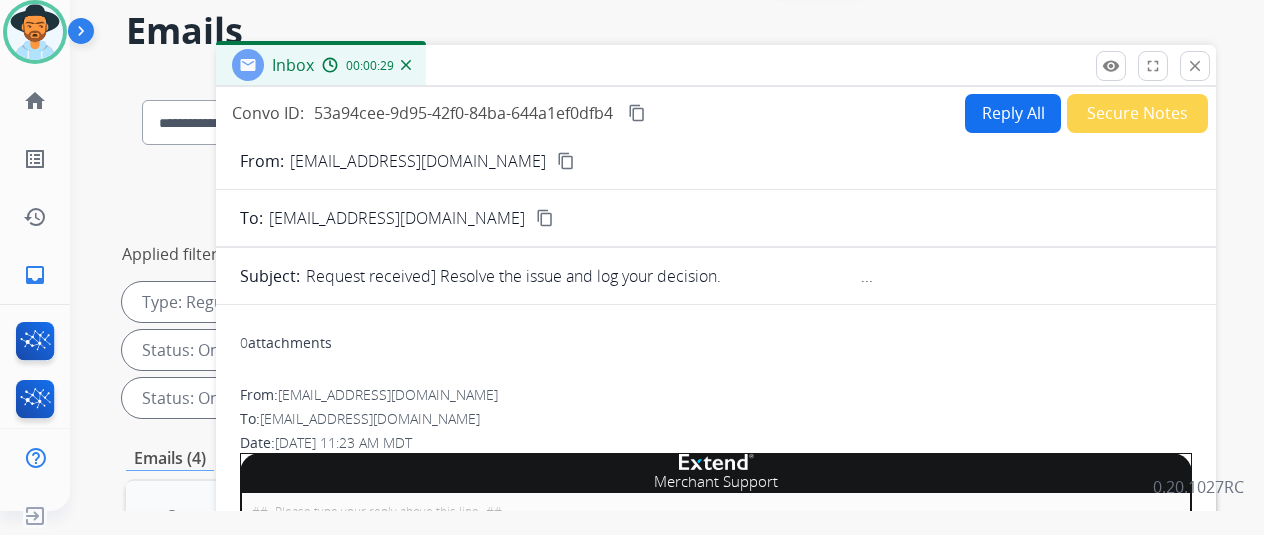 scroll, scrollTop: 0, scrollLeft: 0, axis: both 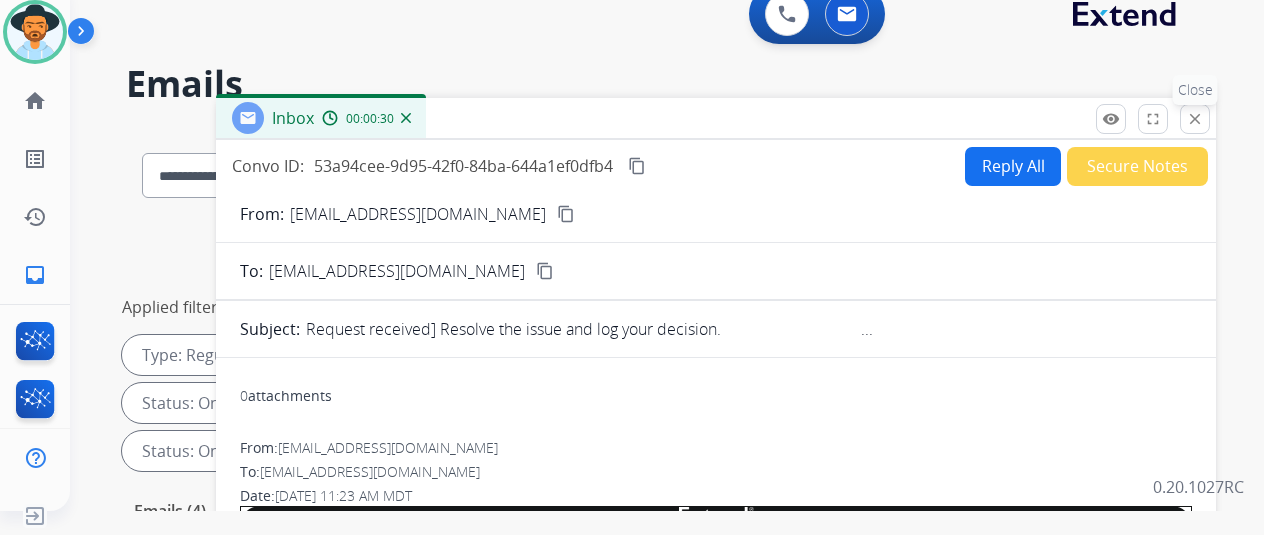 click on "close" at bounding box center [1195, 119] 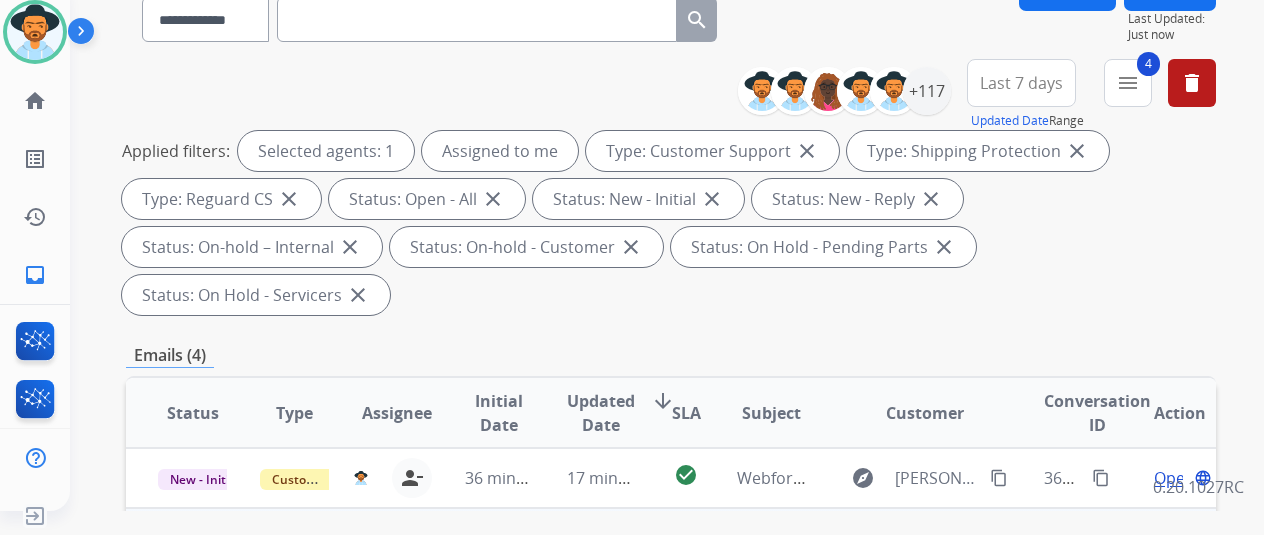 scroll, scrollTop: 400, scrollLeft: 0, axis: vertical 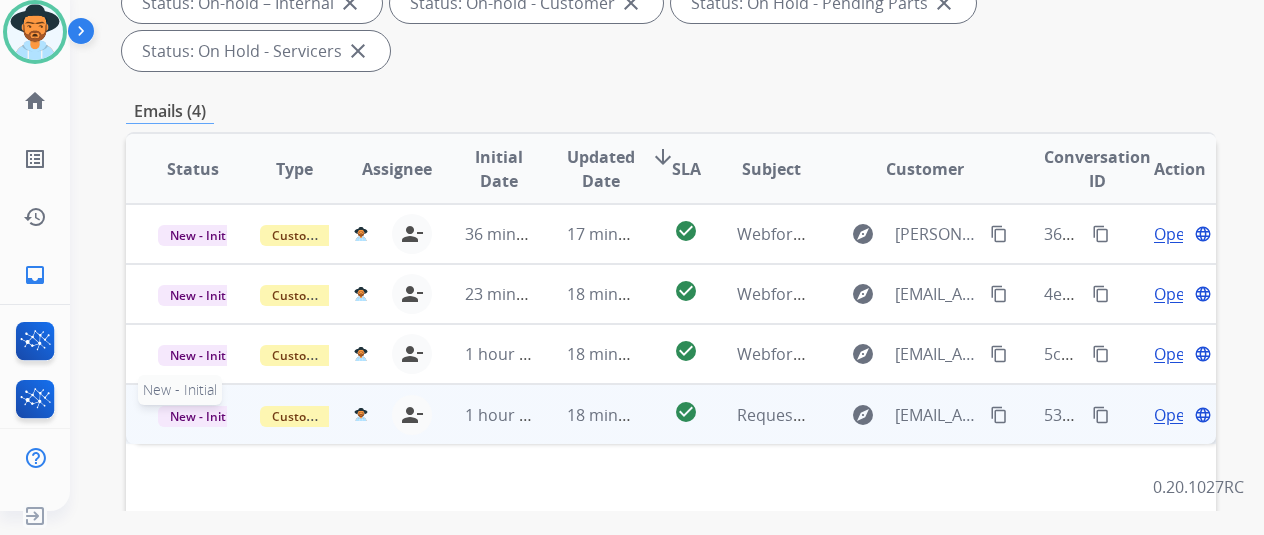 click on "New - Initial" at bounding box center [204, 416] 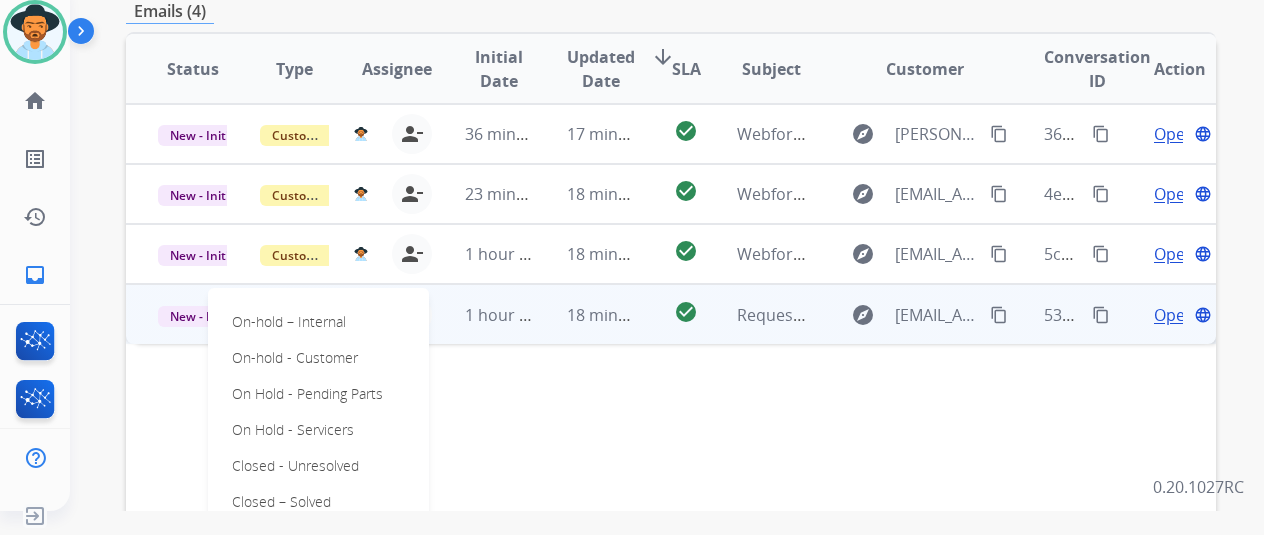 scroll, scrollTop: 600, scrollLeft: 0, axis: vertical 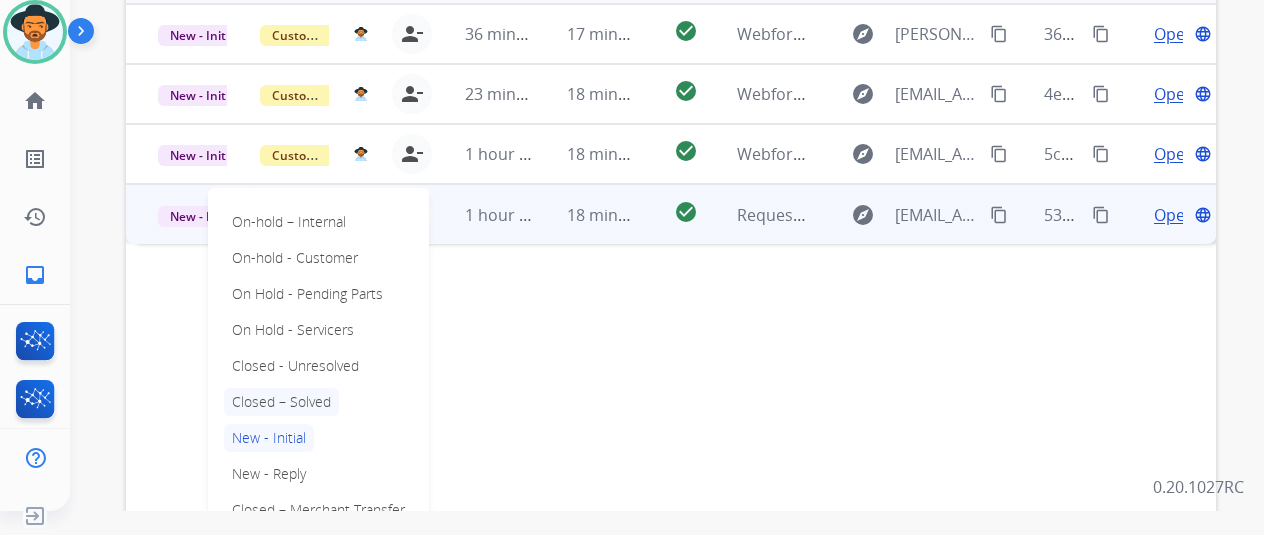 click on "Closed – Solved" at bounding box center [281, 402] 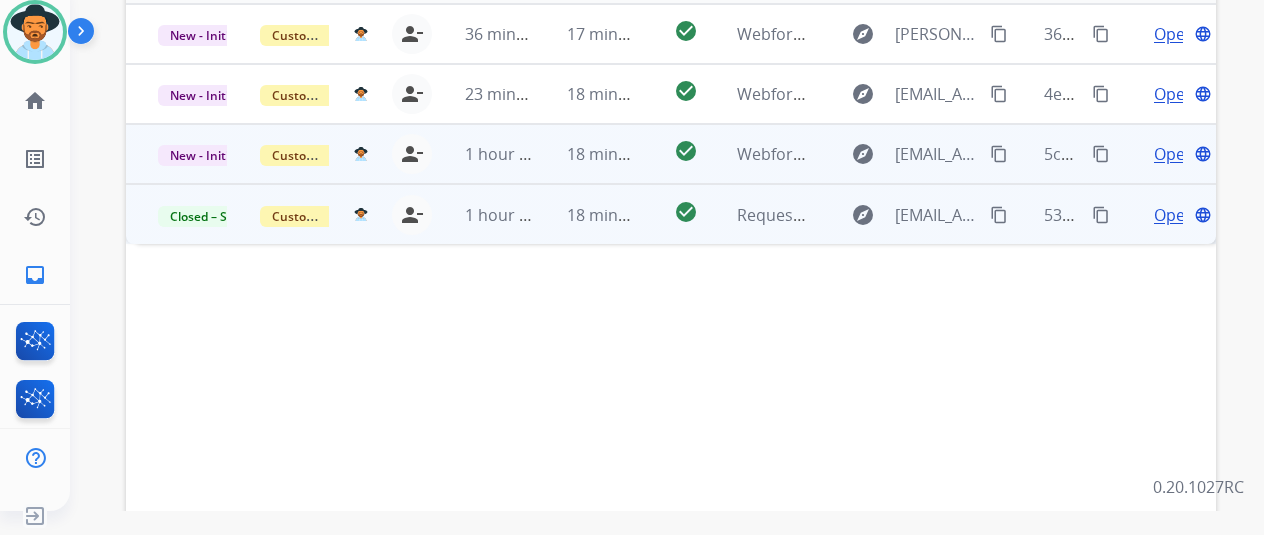 click on "Open" at bounding box center (1174, 154) 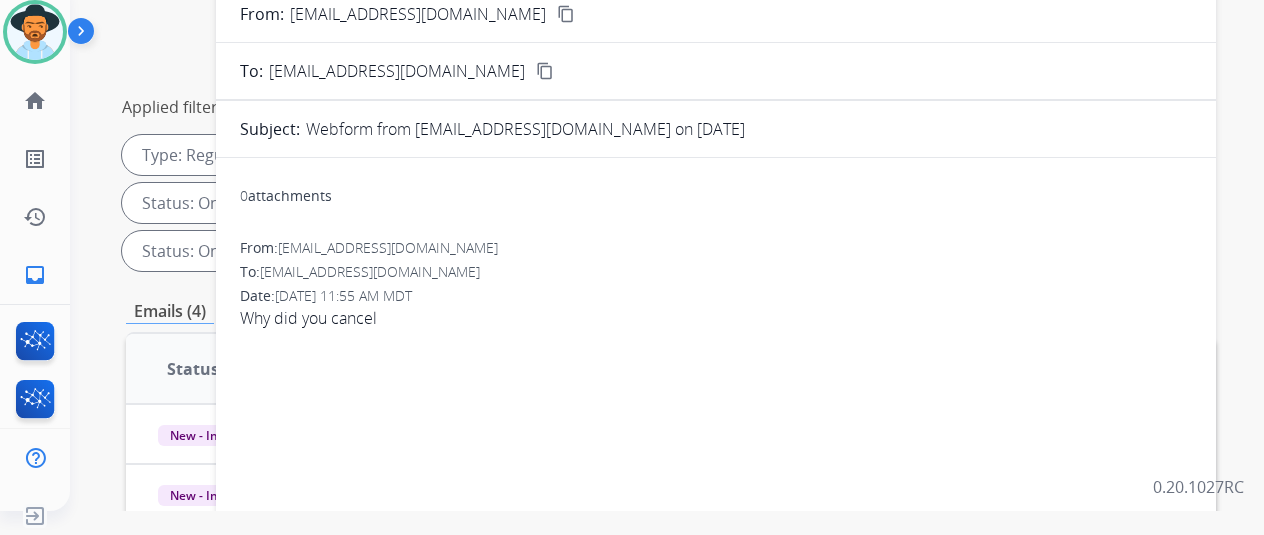scroll, scrollTop: 0, scrollLeft: 0, axis: both 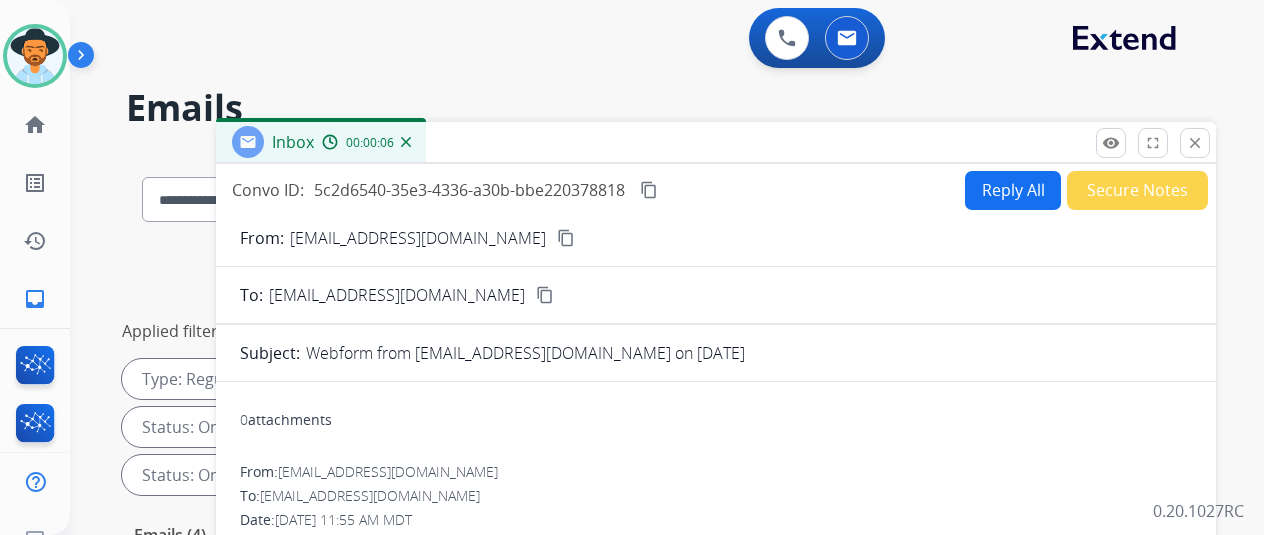 click on "content_copy" at bounding box center [566, 238] 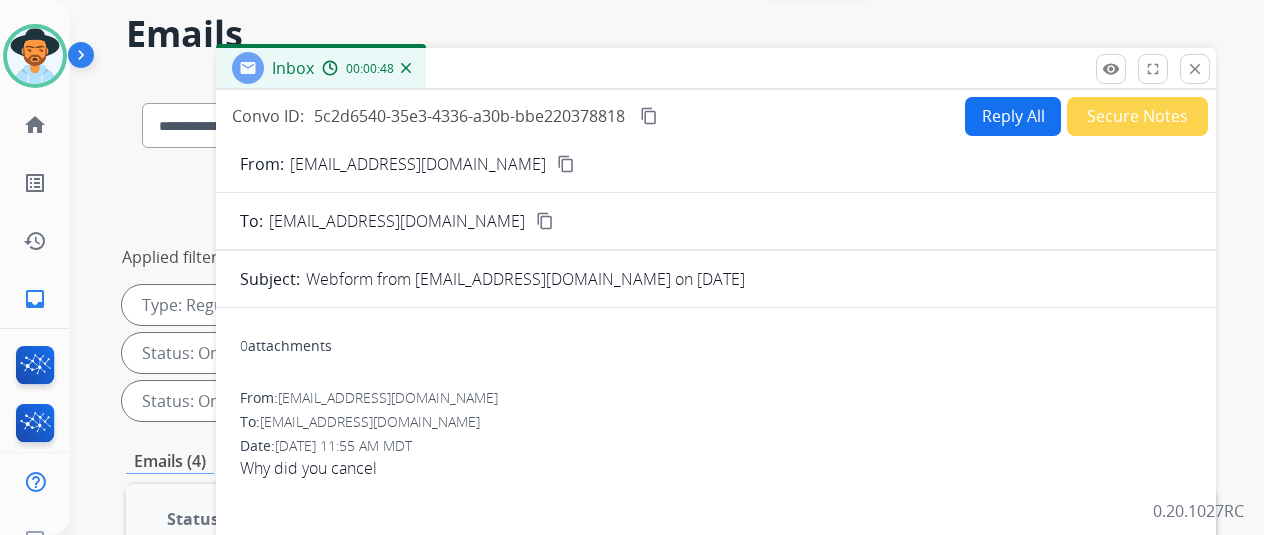 scroll, scrollTop: 0, scrollLeft: 0, axis: both 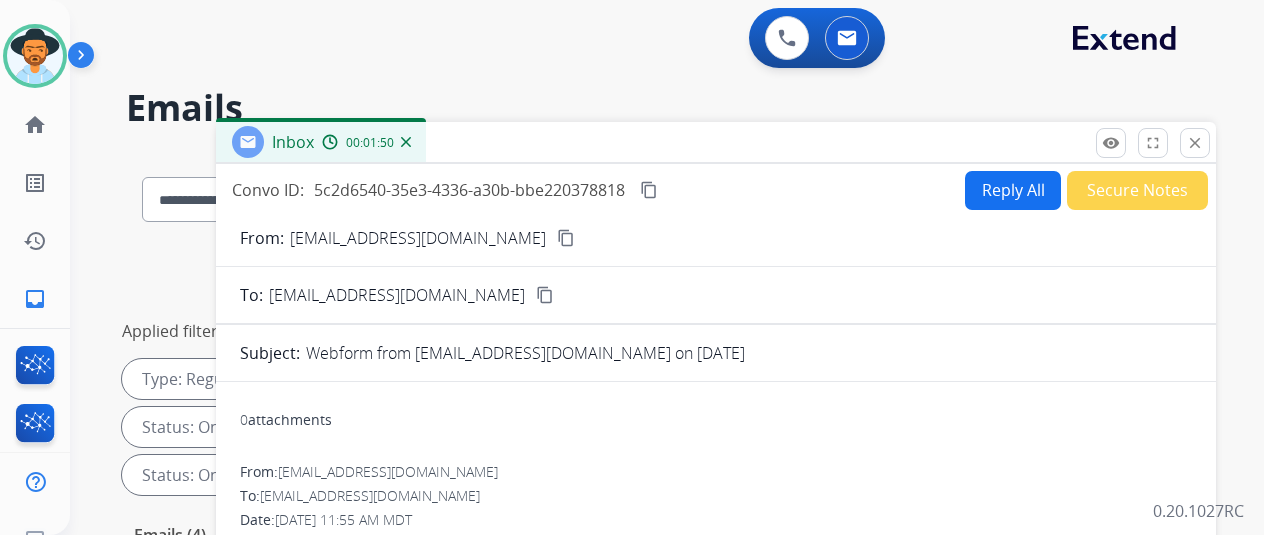 click on "Reply All" at bounding box center (1013, 190) 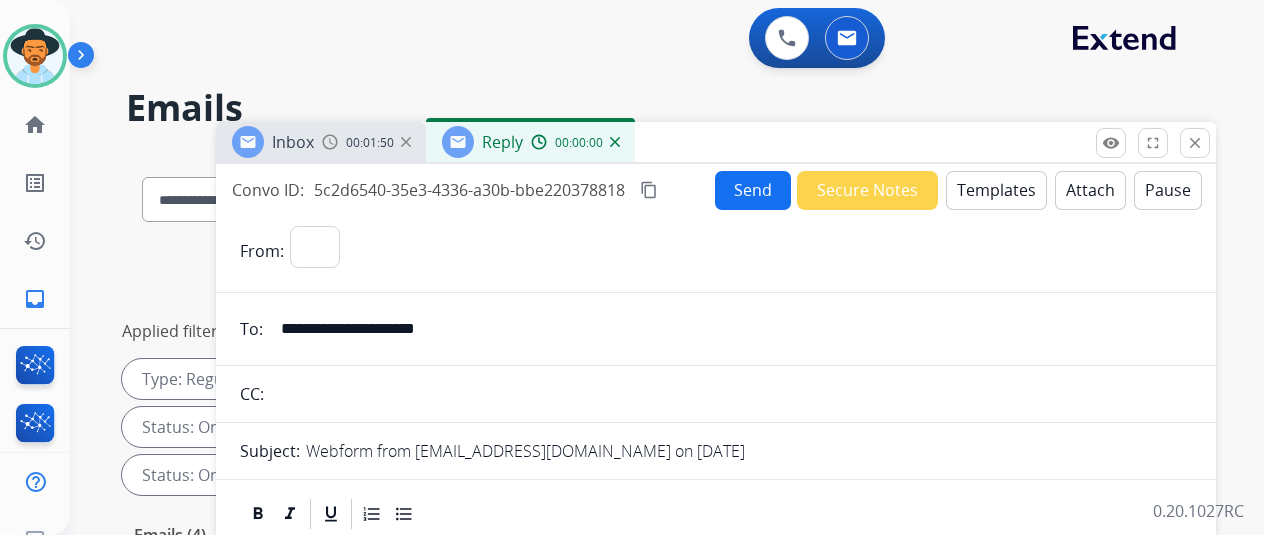 select on "**********" 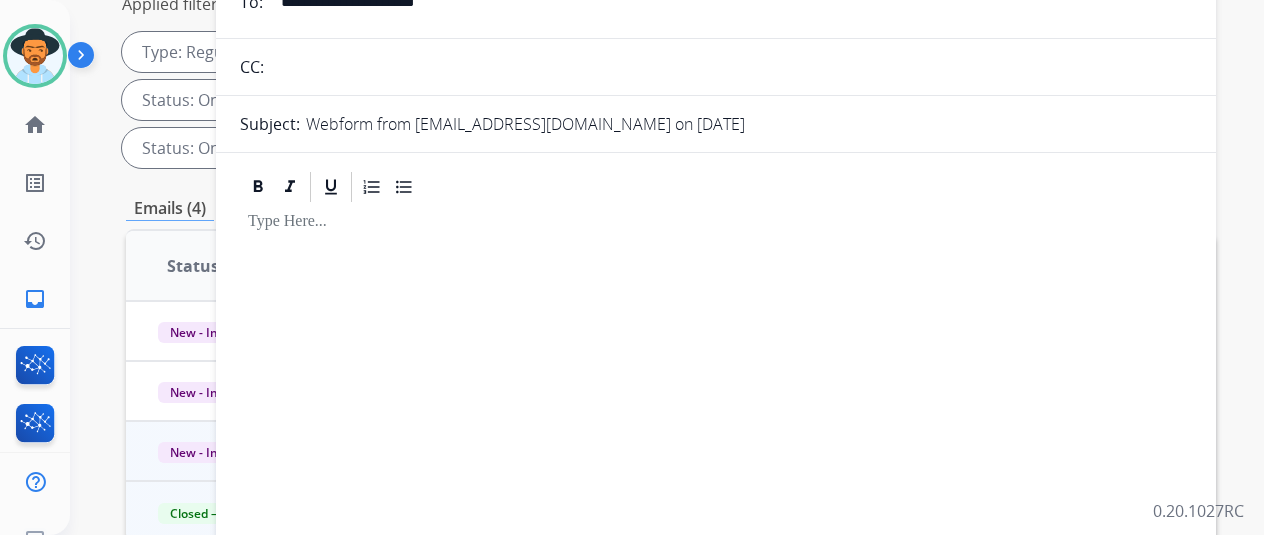 scroll, scrollTop: 130, scrollLeft: 0, axis: vertical 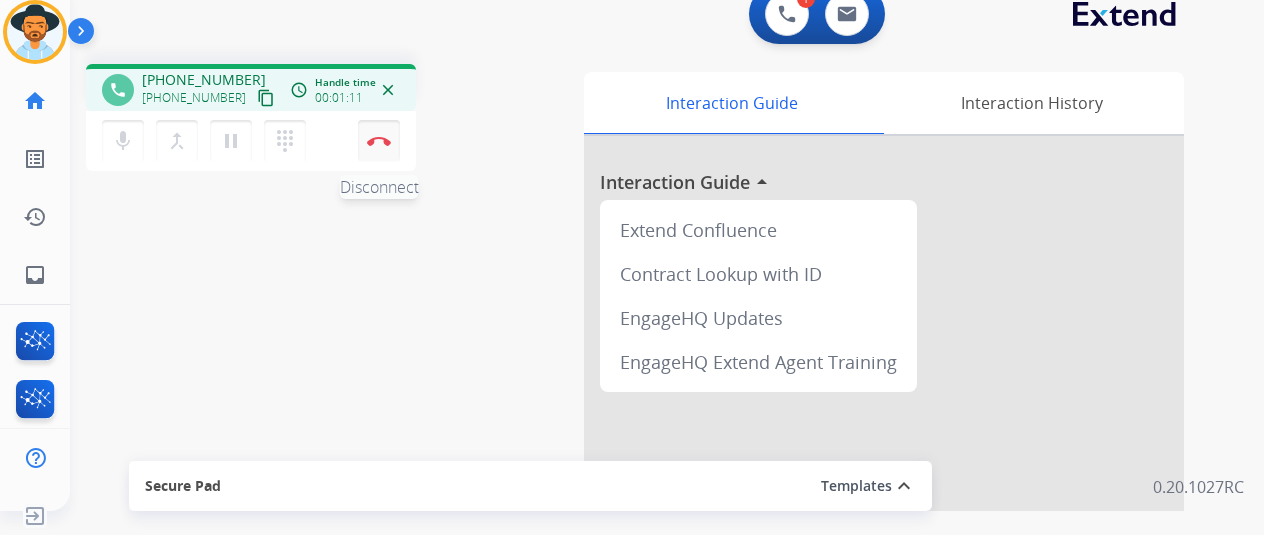 click at bounding box center [379, 141] 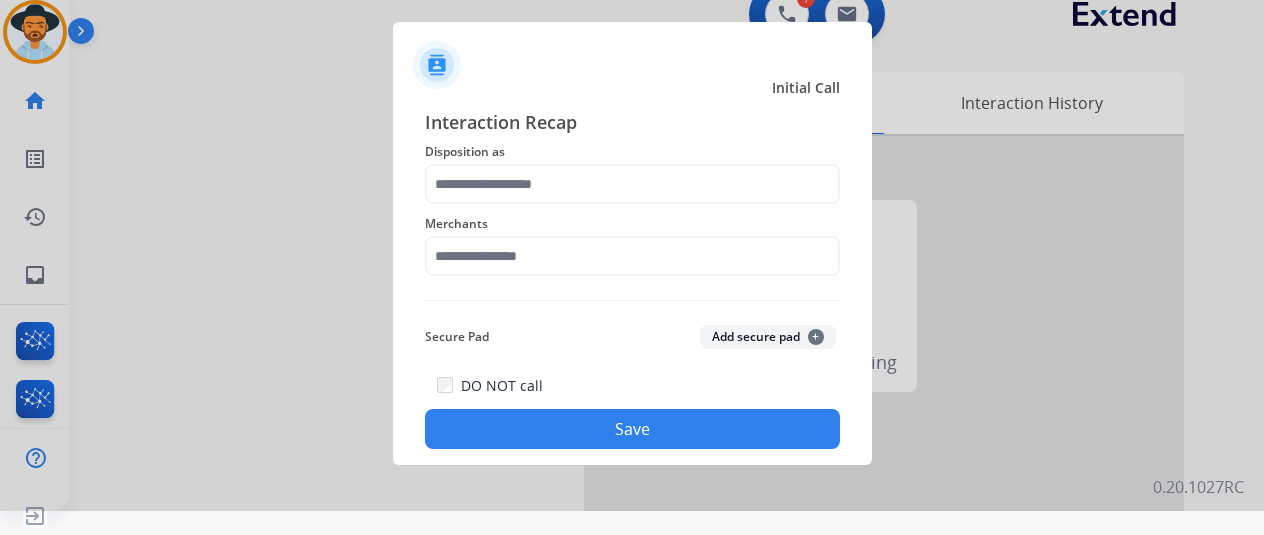 click on "Disposition as" 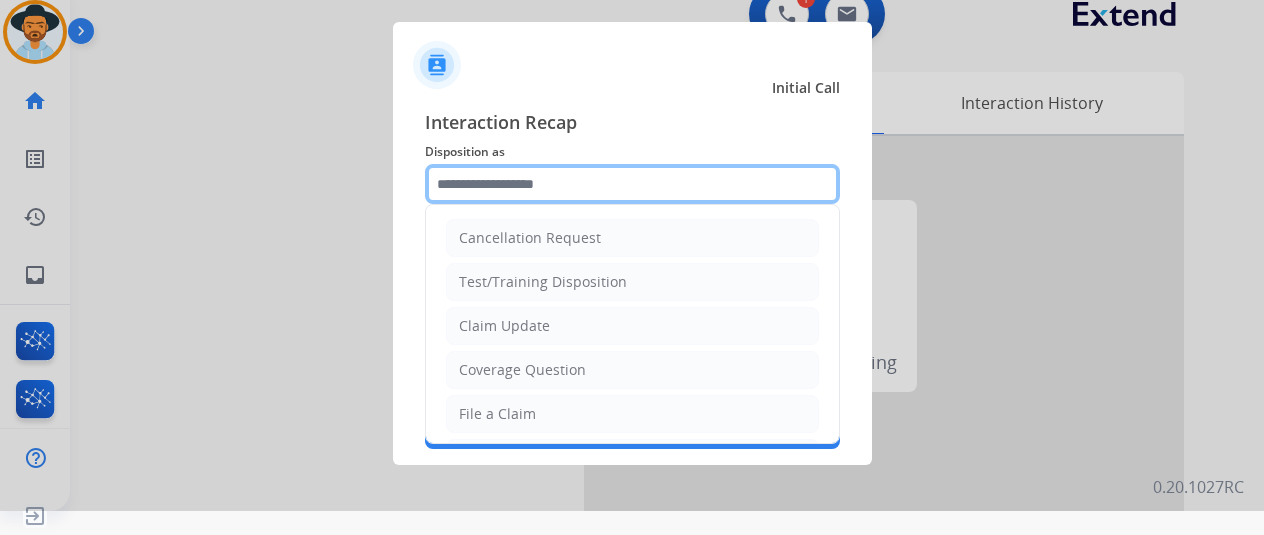 click 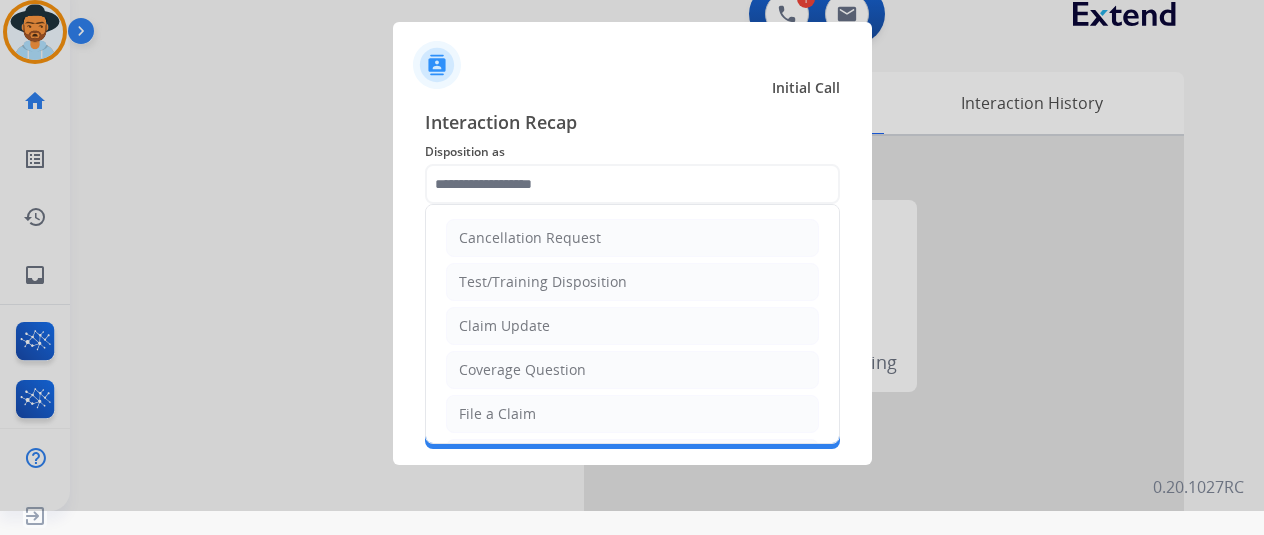 drag, startPoint x: 487, startPoint y: 407, endPoint x: 486, endPoint y: 365, distance: 42.0119 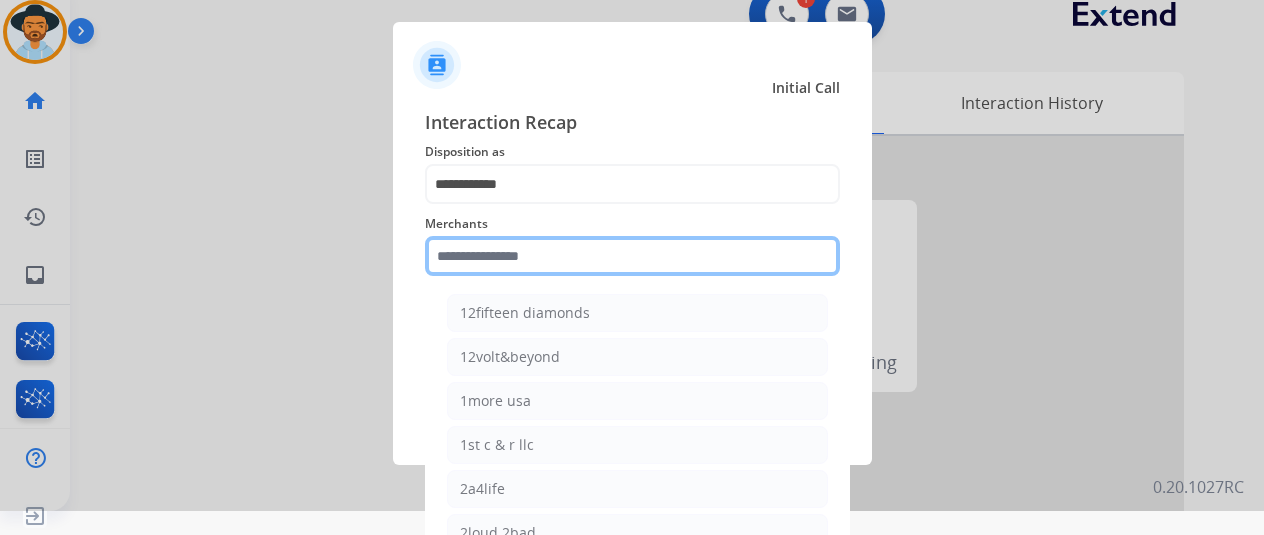 click 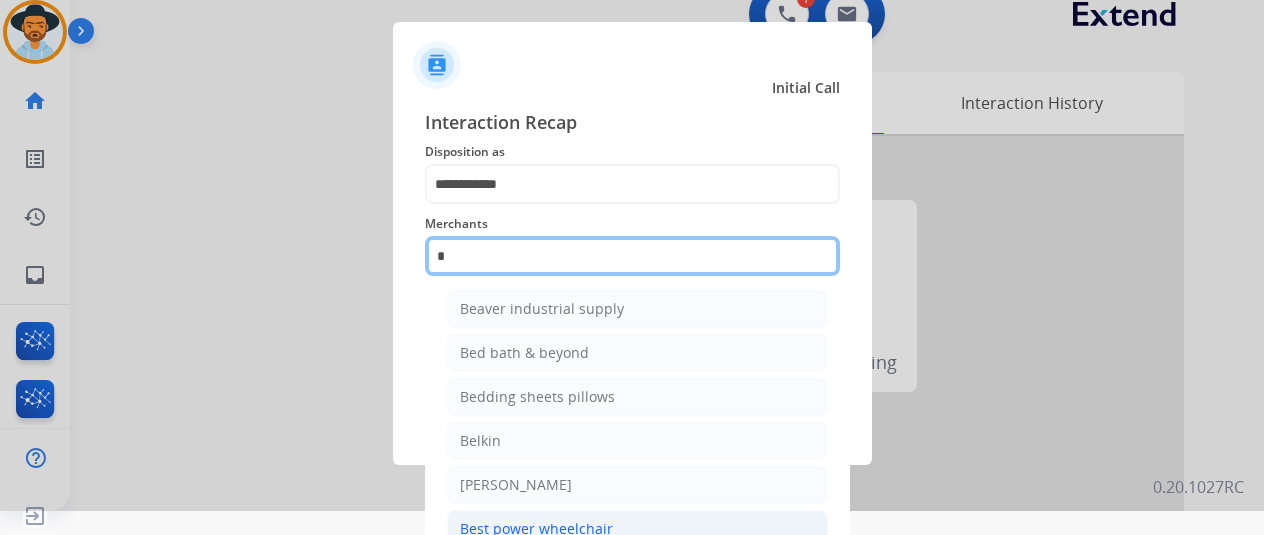 scroll, scrollTop: 0, scrollLeft: 0, axis: both 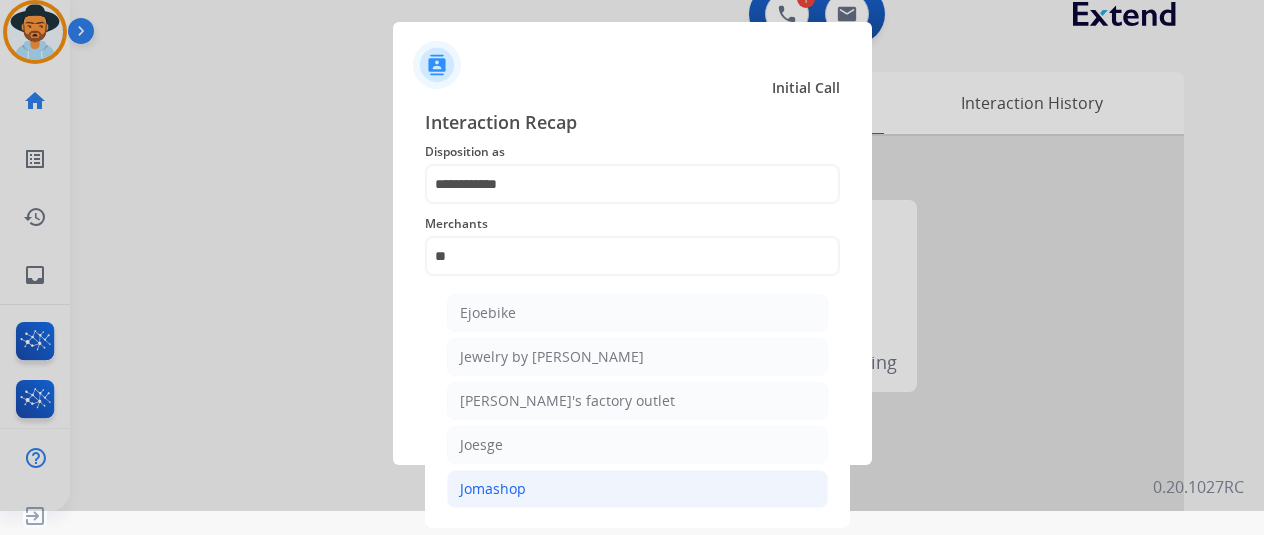 click on "Jomashop" 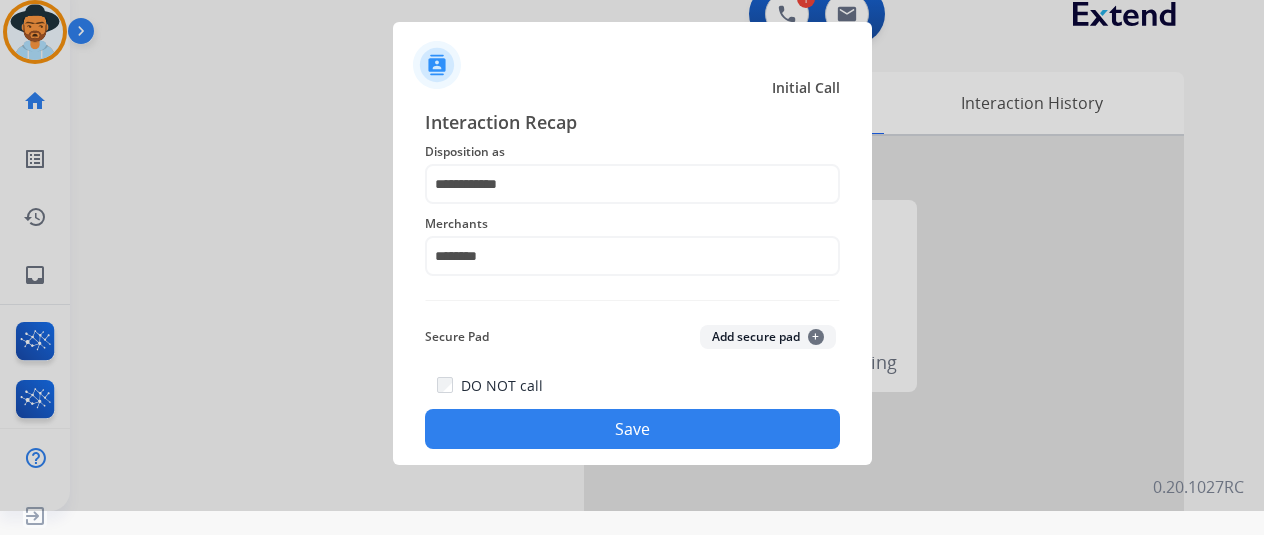 click on "Save" 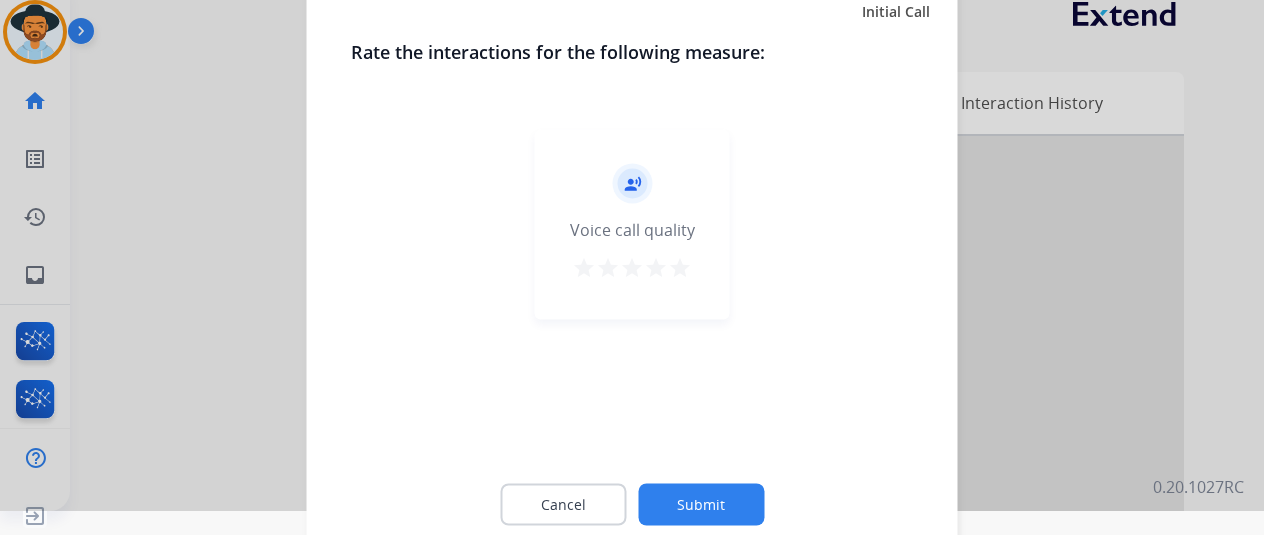 click on "Submit" 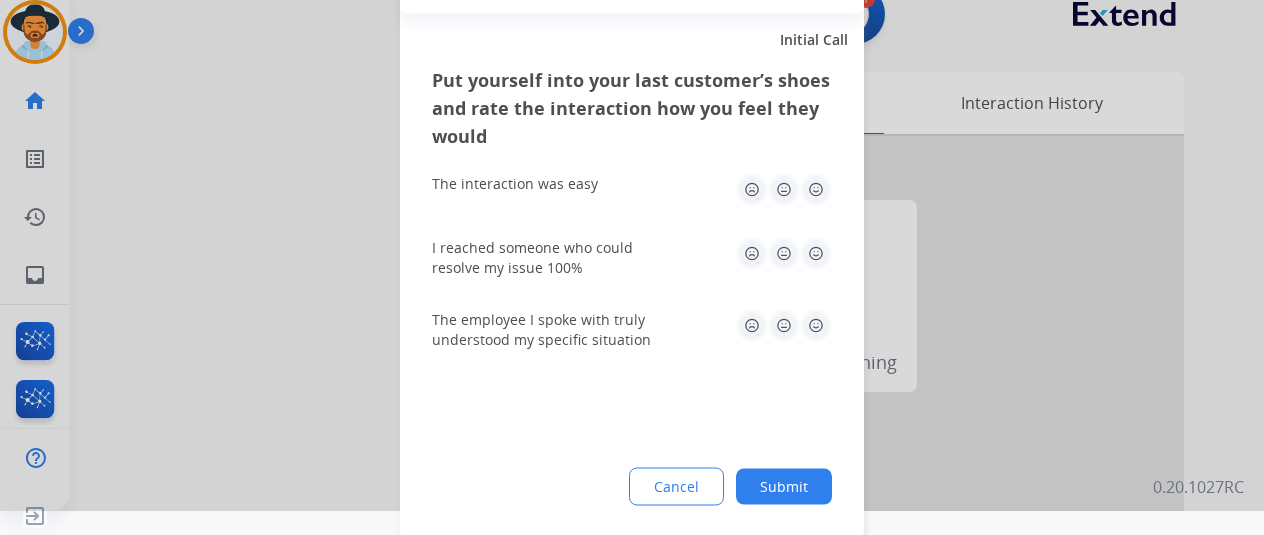 click on "Submit" 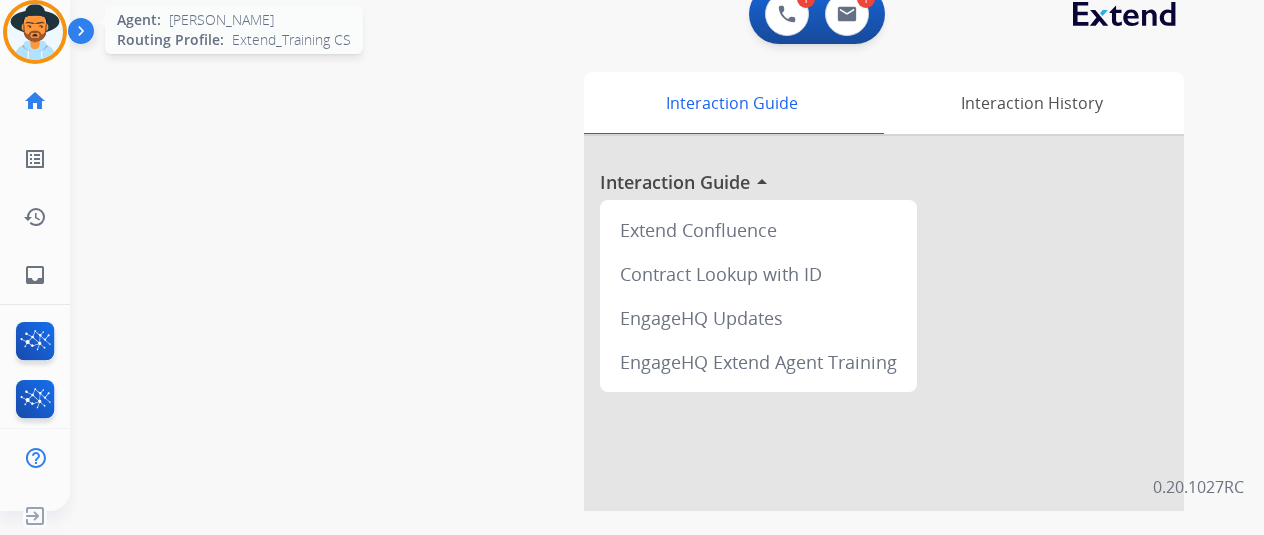 click at bounding box center (35, 32) 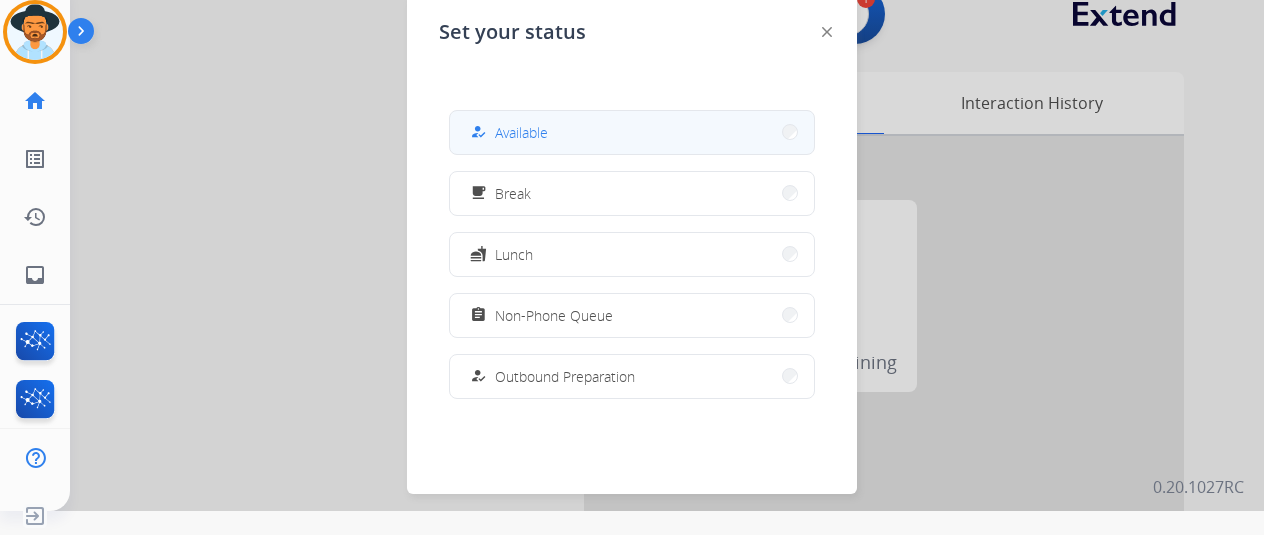 click on "how_to_reg Available" at bounding box center (632, 132) 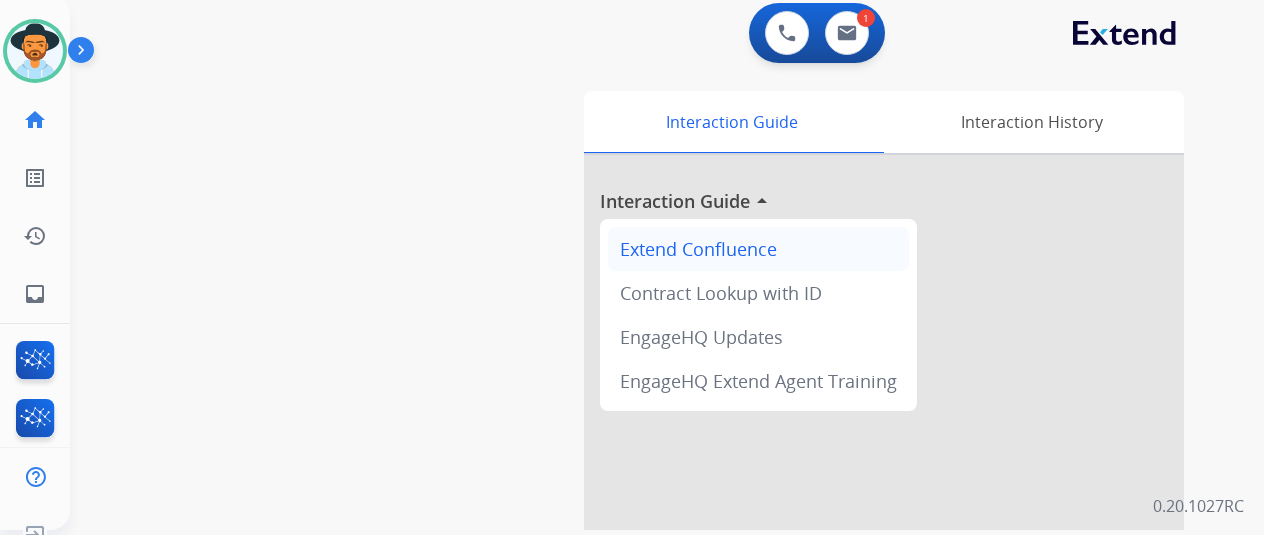 scroll, scrollTop: 0, scrollLeft: 0, axis: both 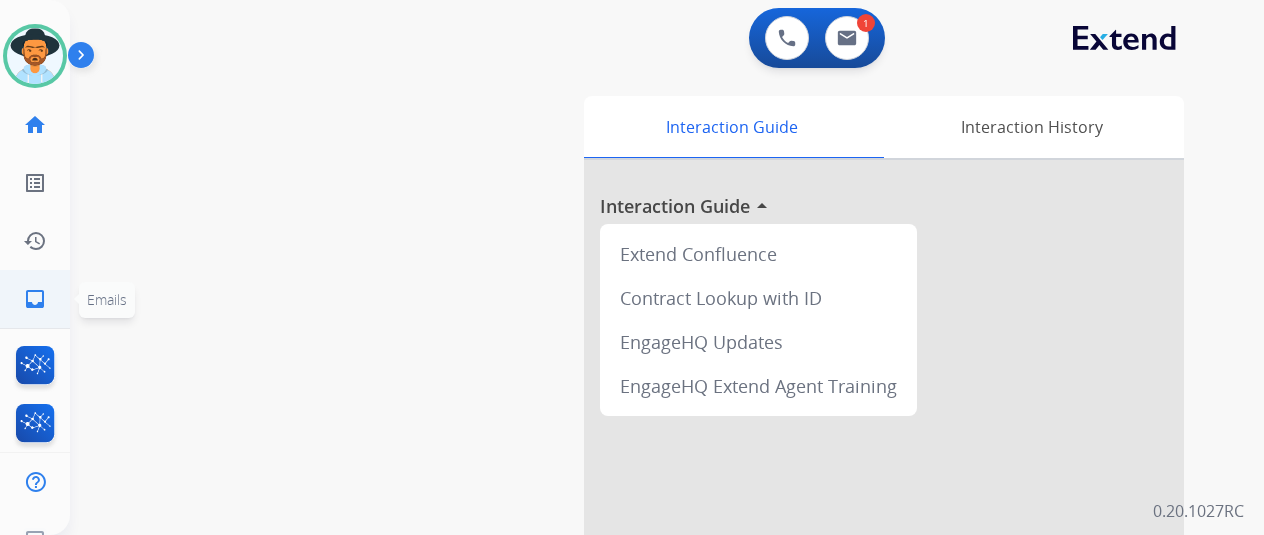 click on "inbox" 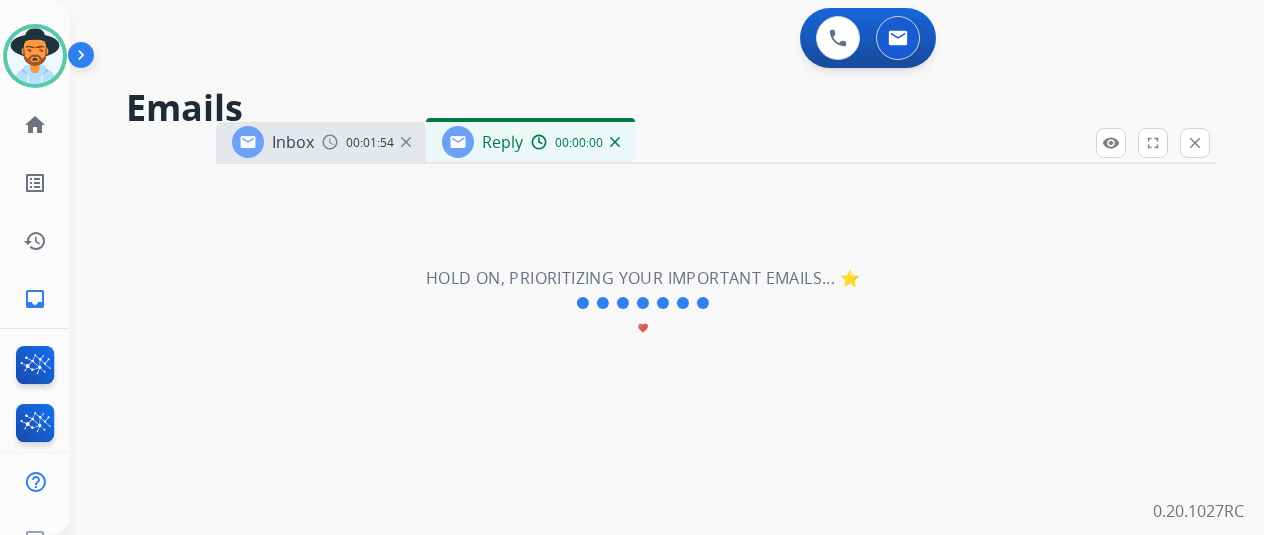 select on "**********" 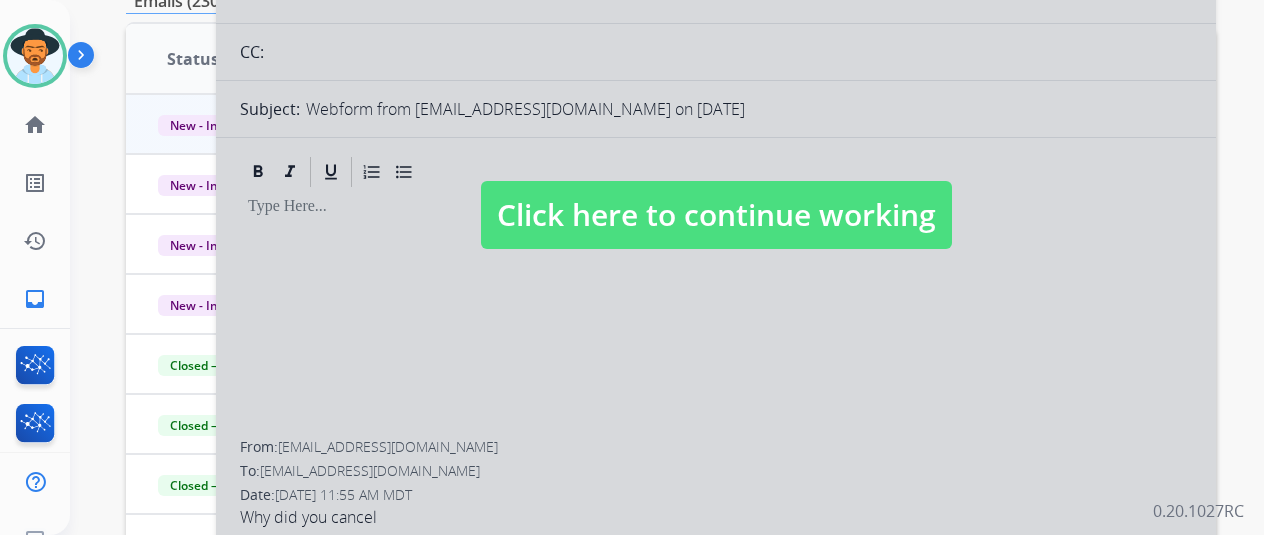 scroll, scrollTop: 500, scrollLeft: 0, axis: vertical 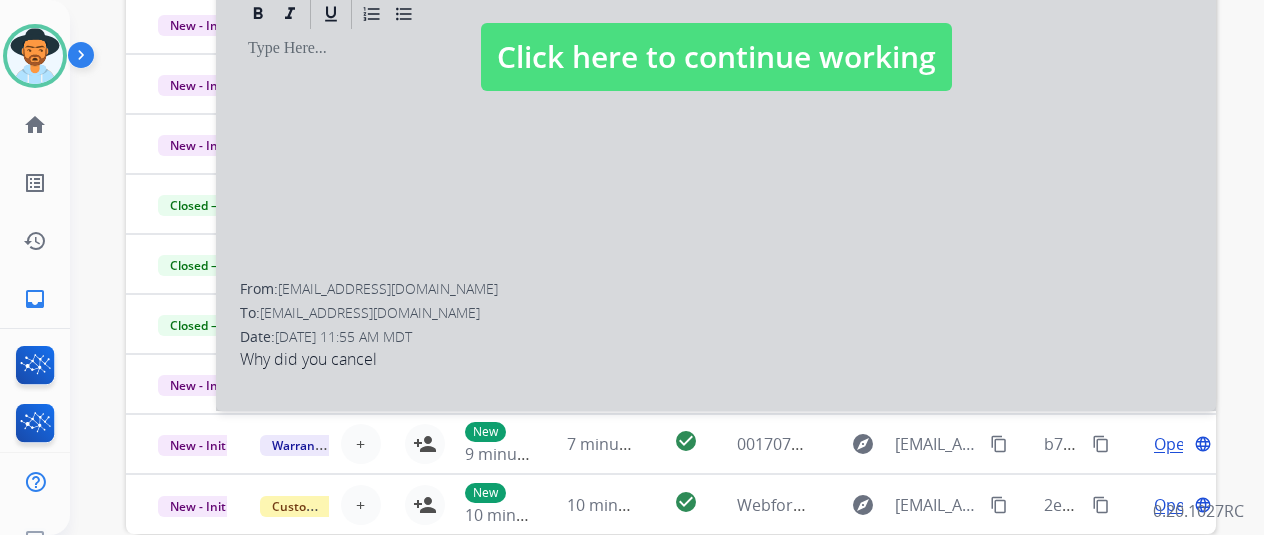 click at bounding box center [716, 37] 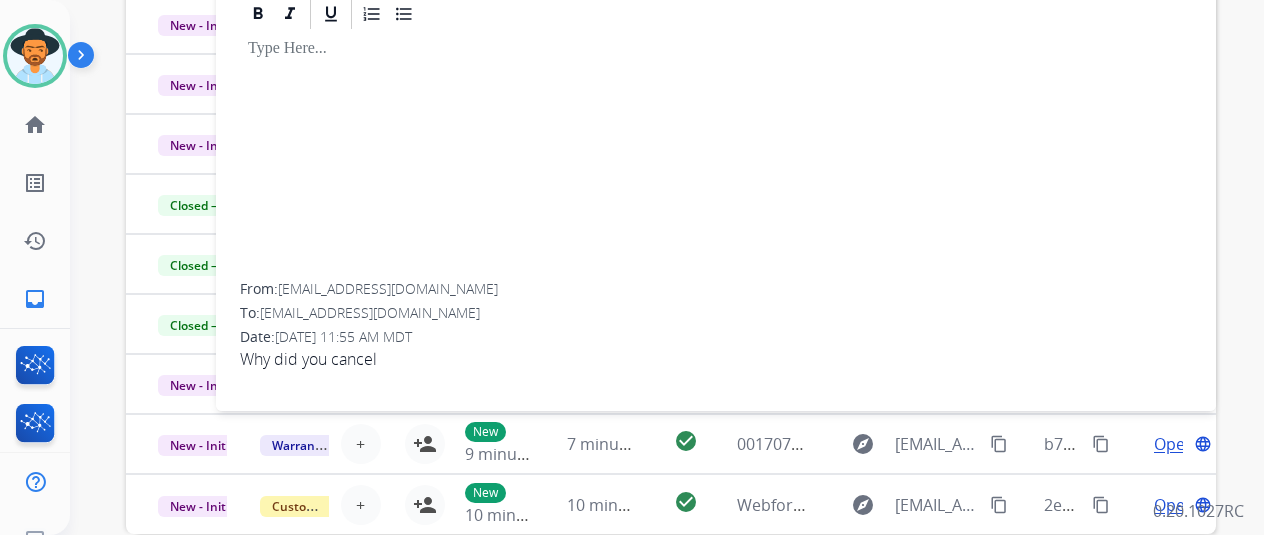 scroll, scrollTop: 586, scrollLeft: 0, axis: vertical 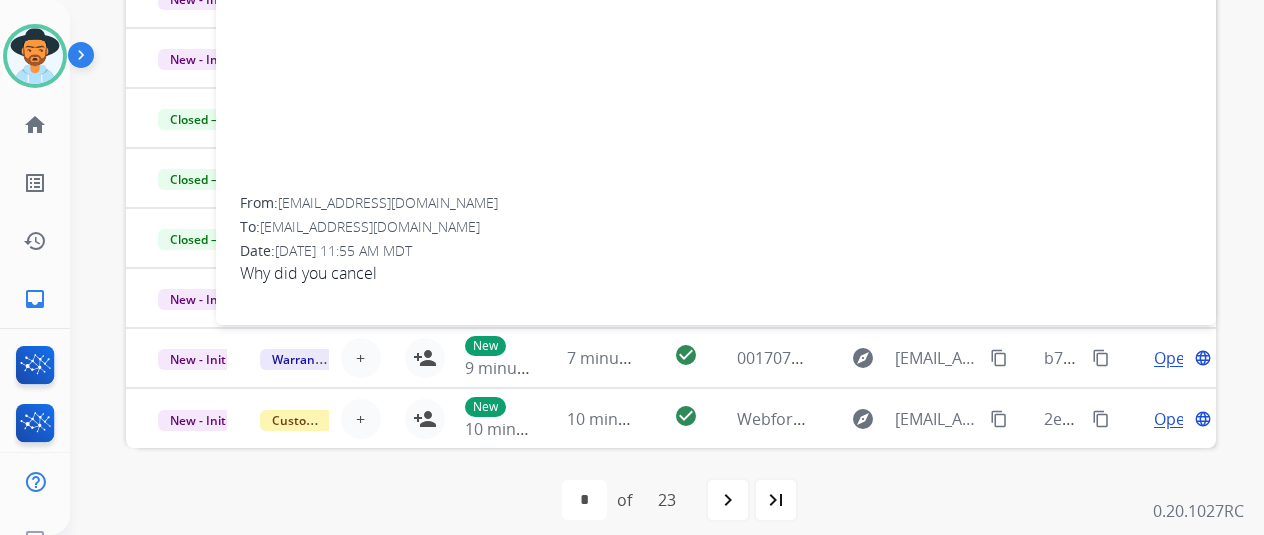 drag, startPoint x: 436, startPoint y: 197, endPoint x: 423, endPoint y: 197, distance: 13 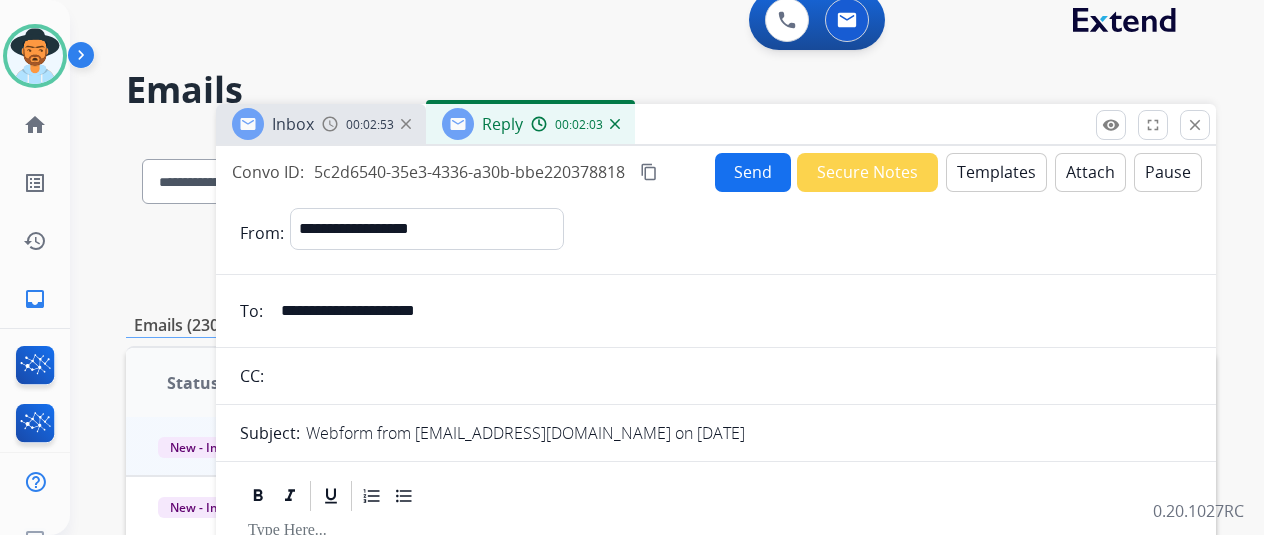 scroll, scrollTop: 0, scrollLeft: 0, axis: both 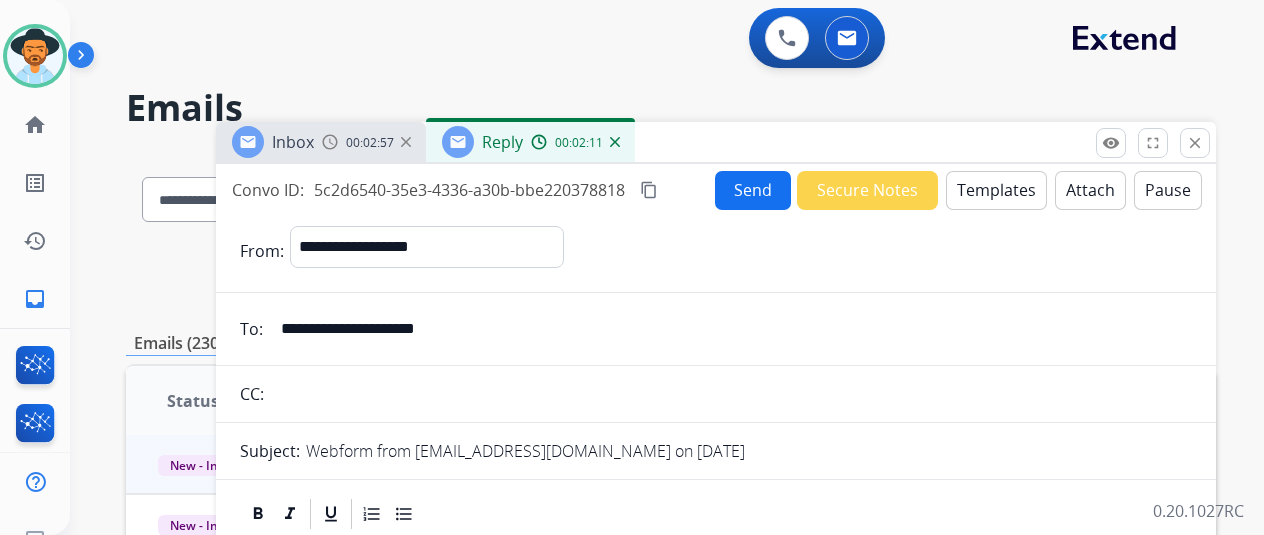 click at bounding box center [615, 142] 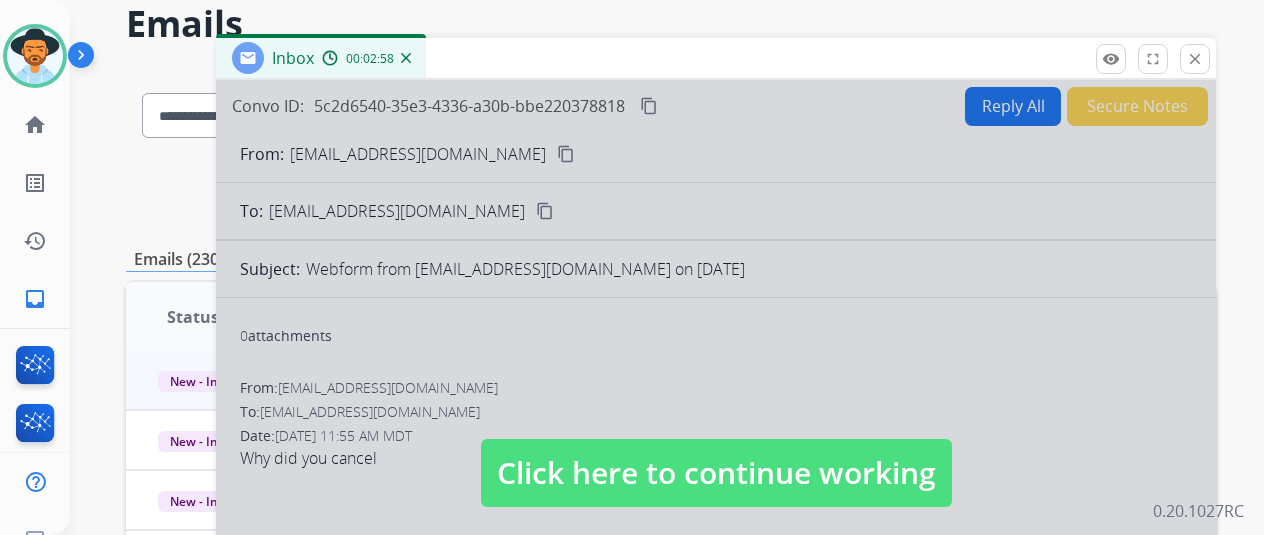 scroll, scrollTop: 0, scrollLeft: 0, axis: both 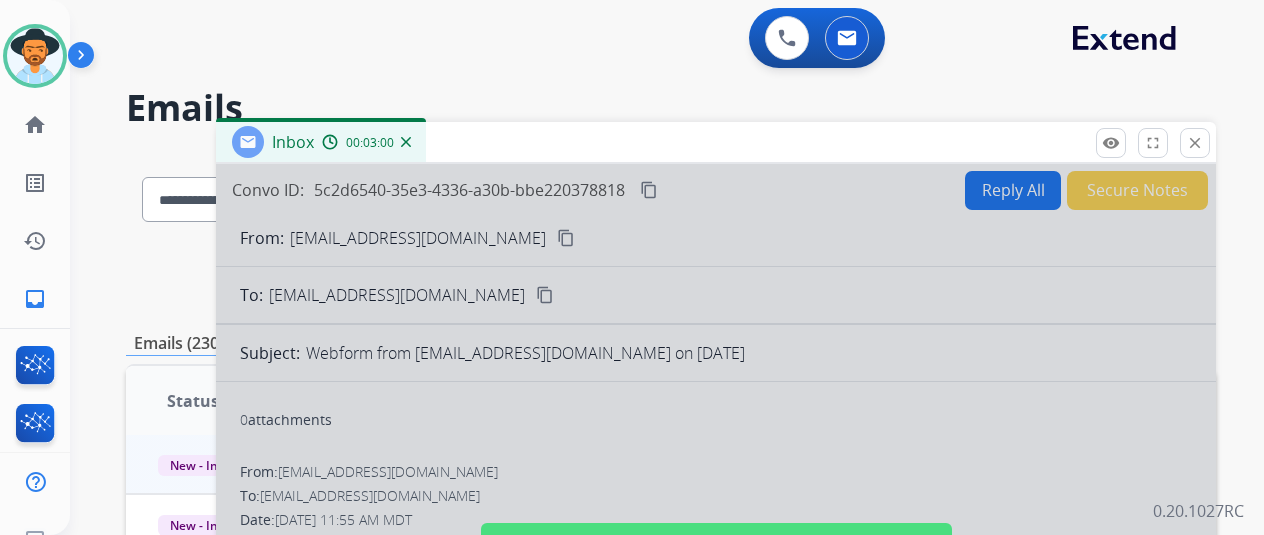 click at bounding box center [406, 142] 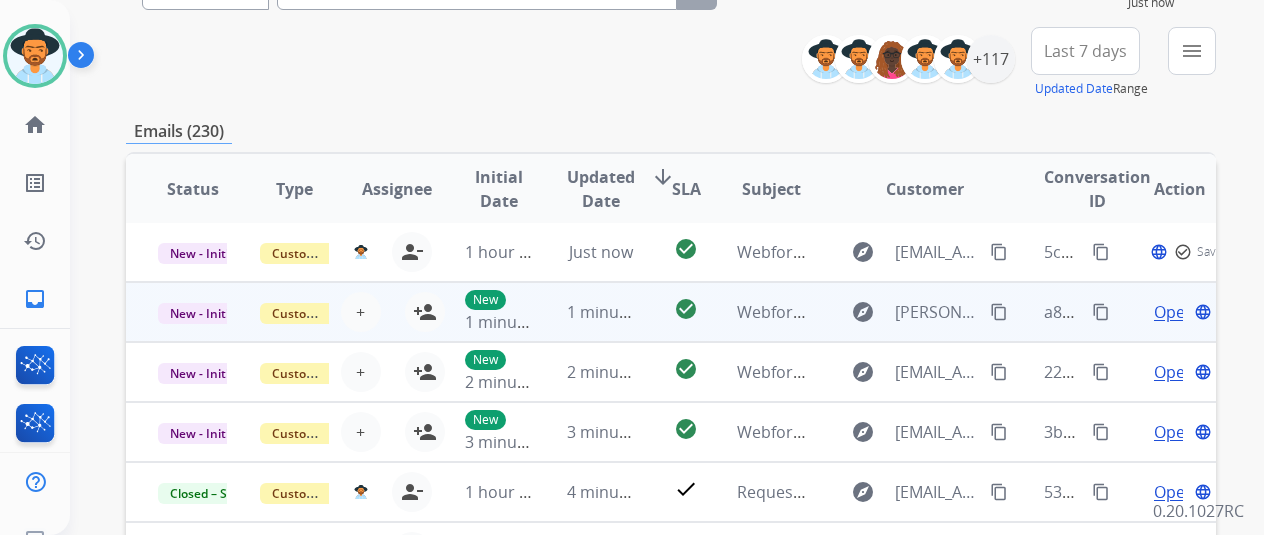 scroll, scrollTop: 300, scrollLeft: 0, axis: vertical 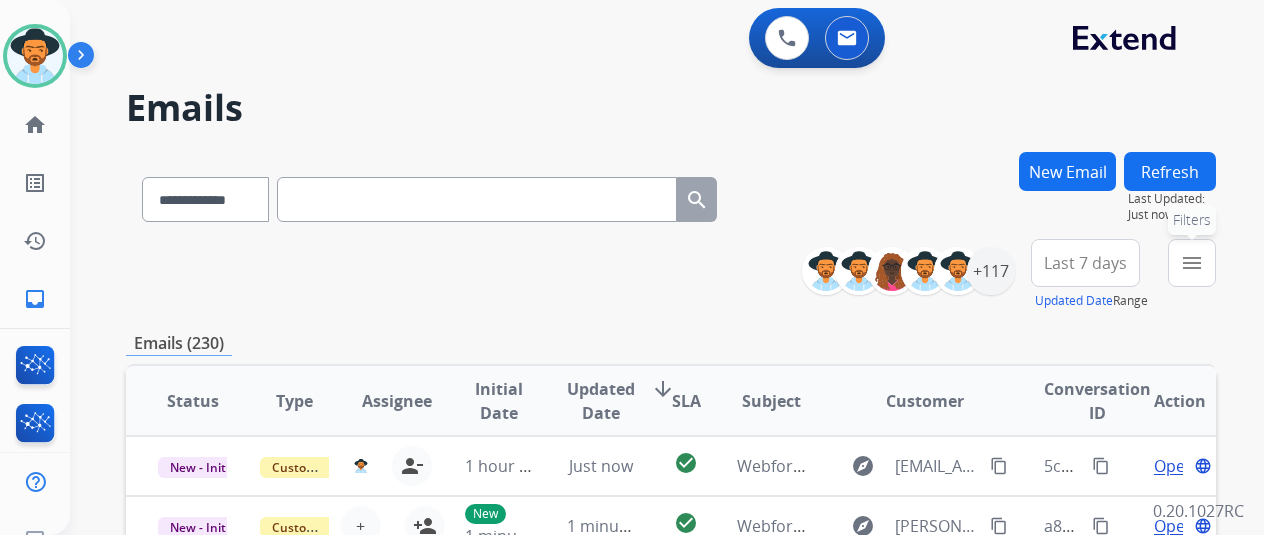click on "menu" at bounding box center (1192, 263) 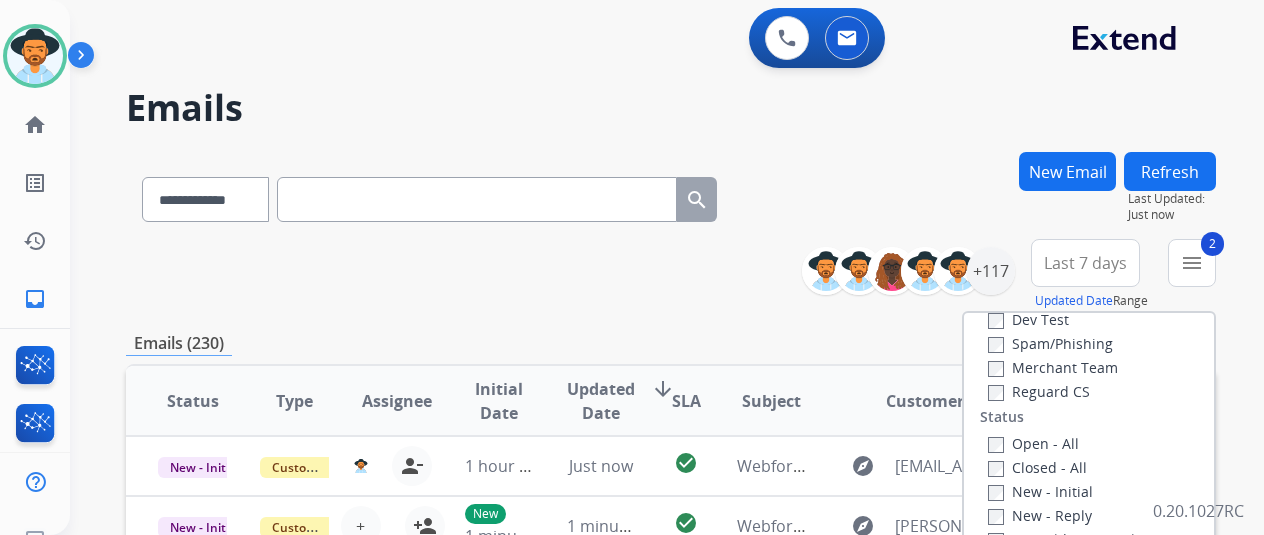 scroll, scrollTop: 200, scrollLeft: 0, axis: vertical 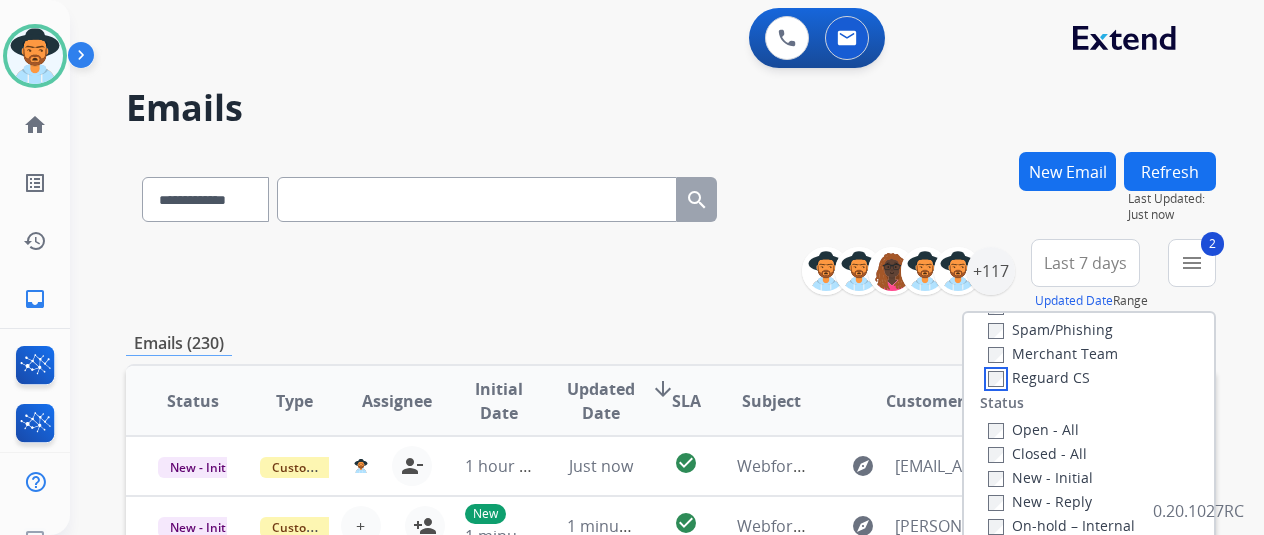 click on "Reguard CS" at bounding box center (1067, 377) 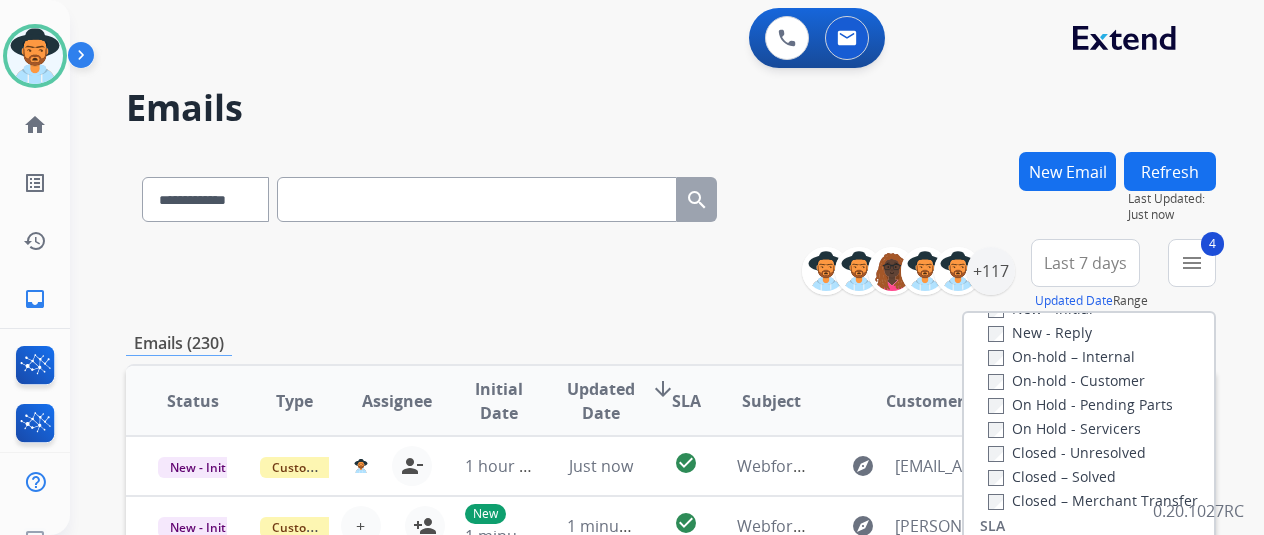 scroll, scrollTop: 528, scrollLeft: 0, axis: vertical 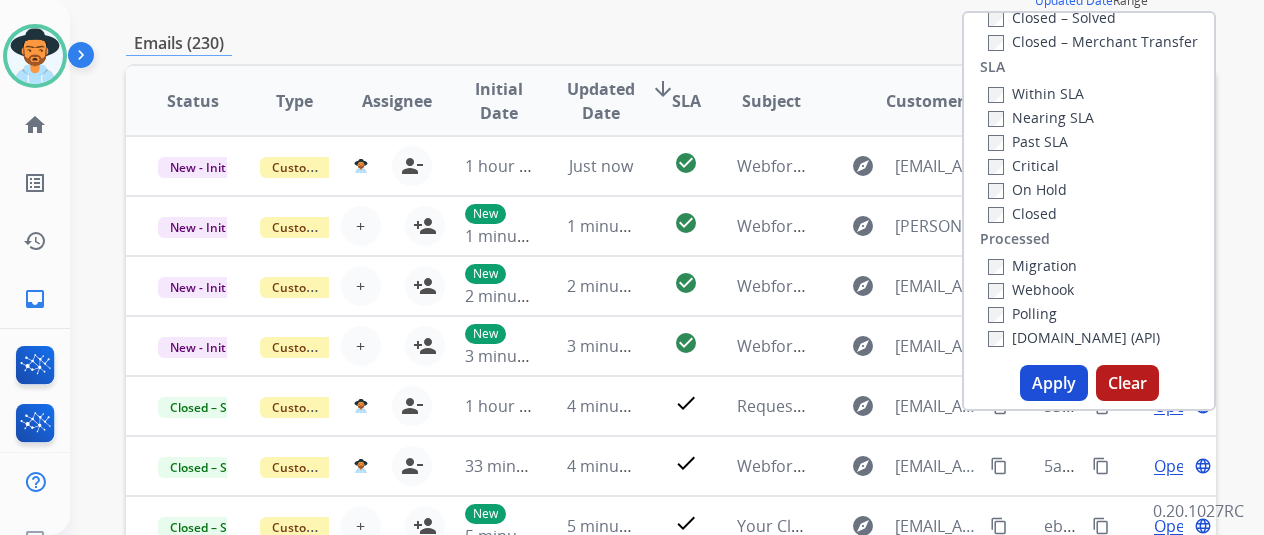 click on "Apply" at bounding box center (1054, 383) 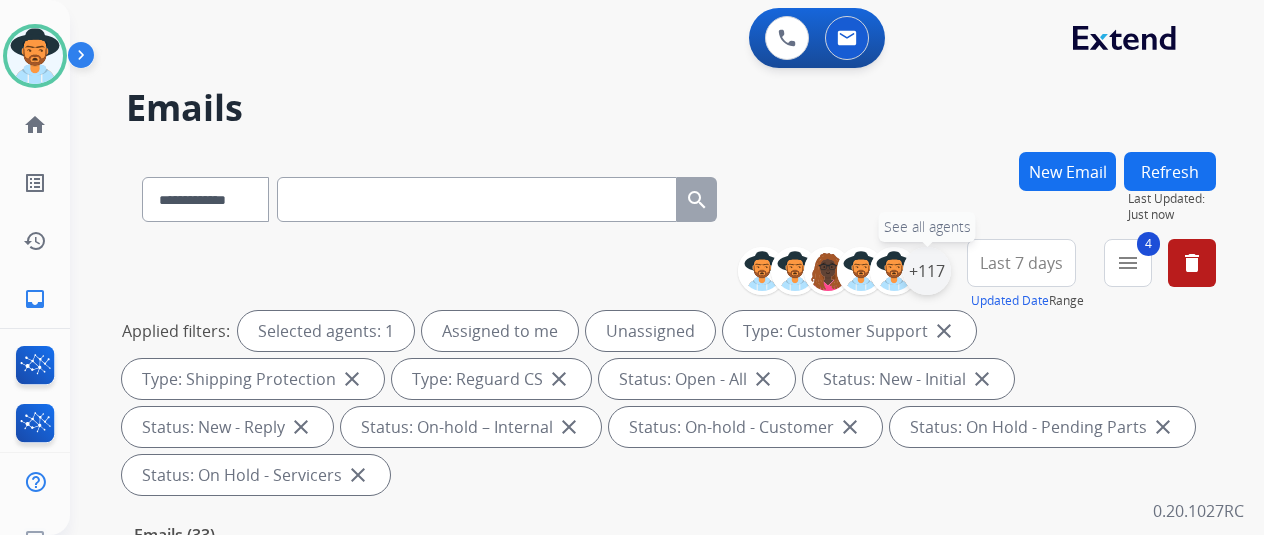 click on "+117" at bounding box center (927, 271) 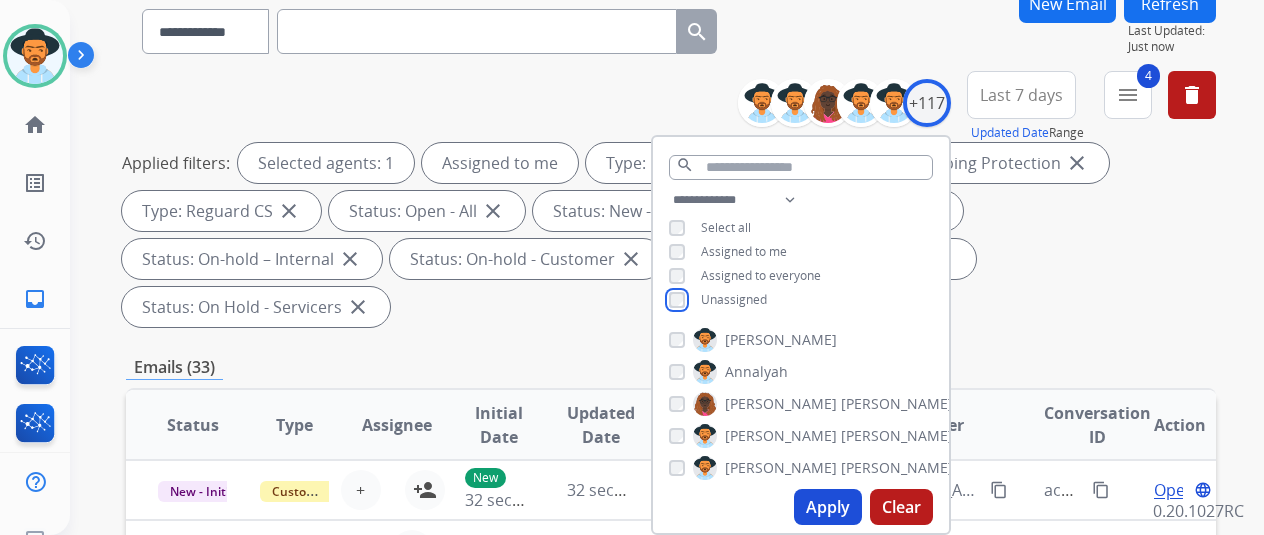 scroll, scrollTop: 300, scrollLeft: 0, axis: vertical 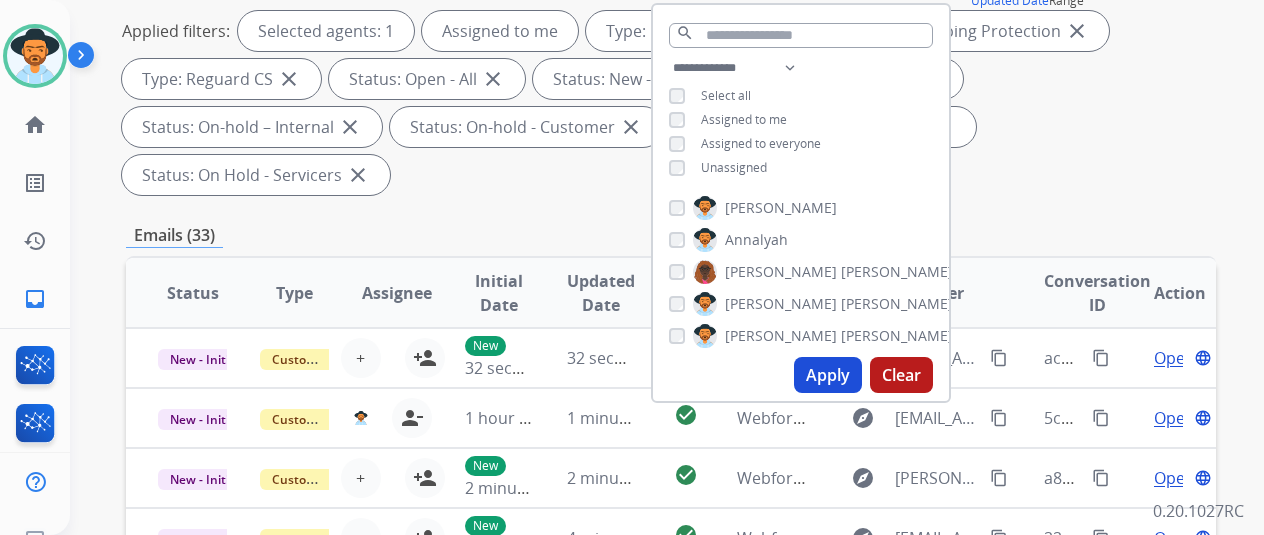 click on "Apply" at bounding box center [828, 375] 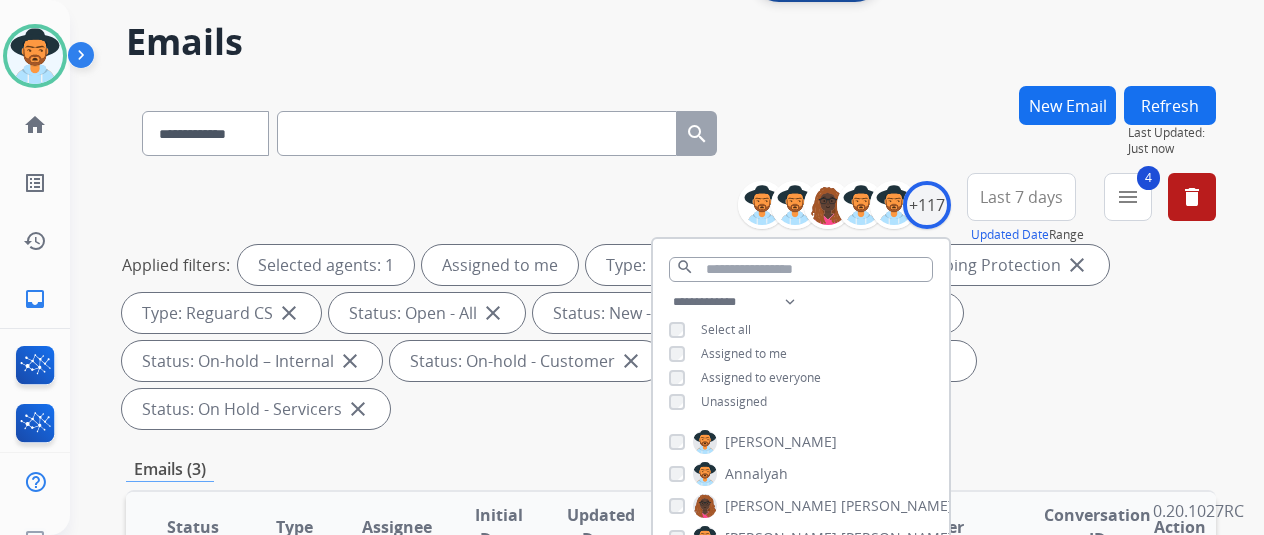 scroll, scrollTop: 0, scrollLeft: 0, axis: both 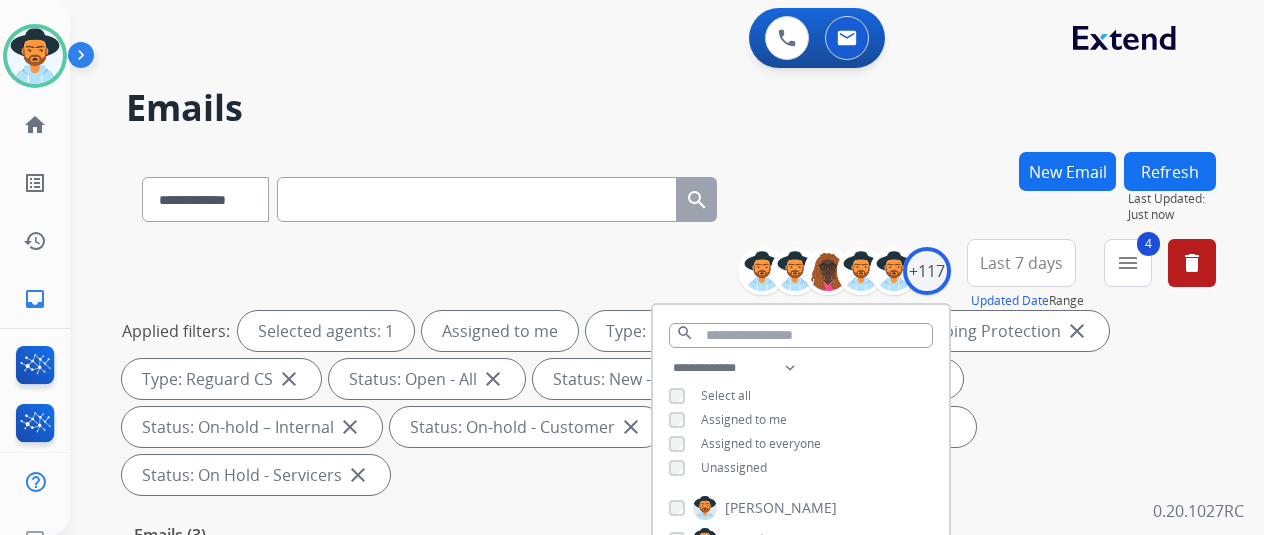 click on "**********" at bounding box center [643, 339] 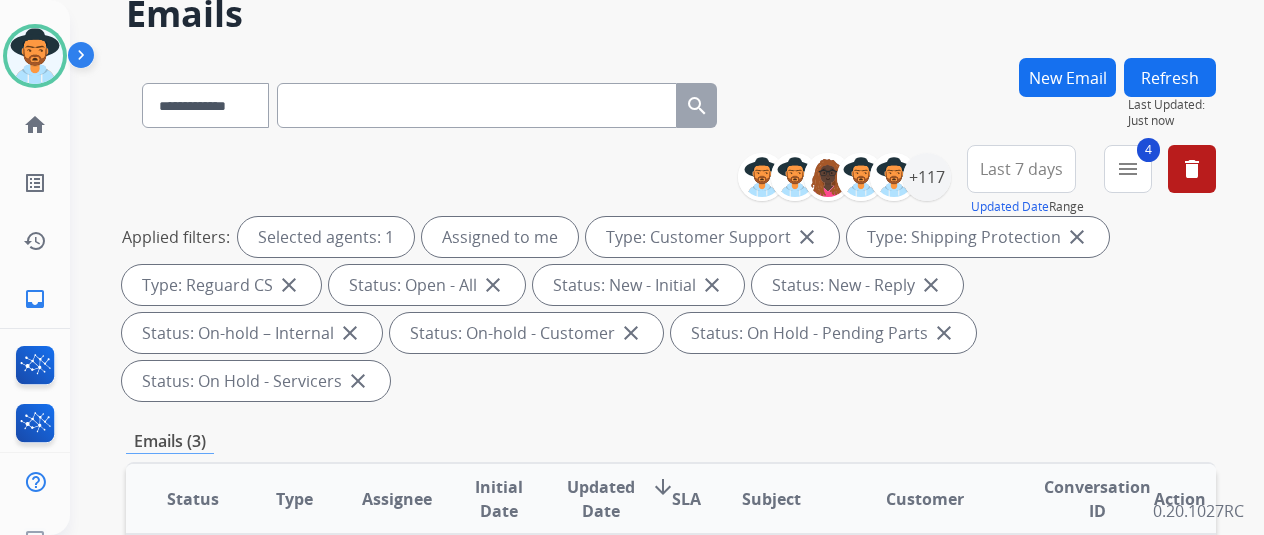 scroll, scrollTop: 300, scrollLeft: 0, axis: vertical 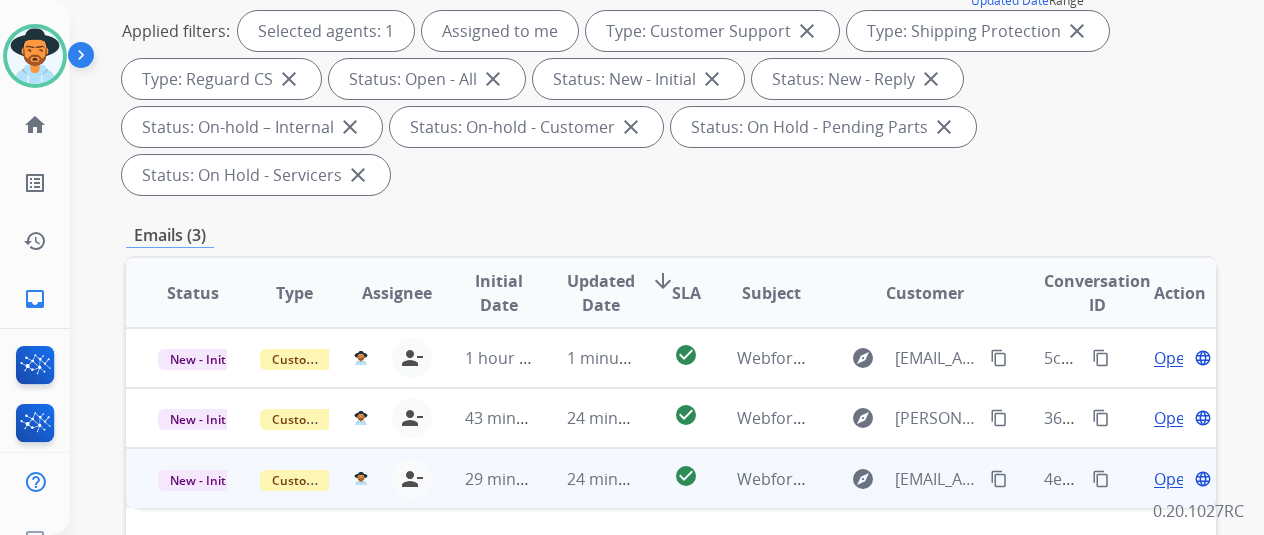 click on "Open" at bounding box center (1174, 479) 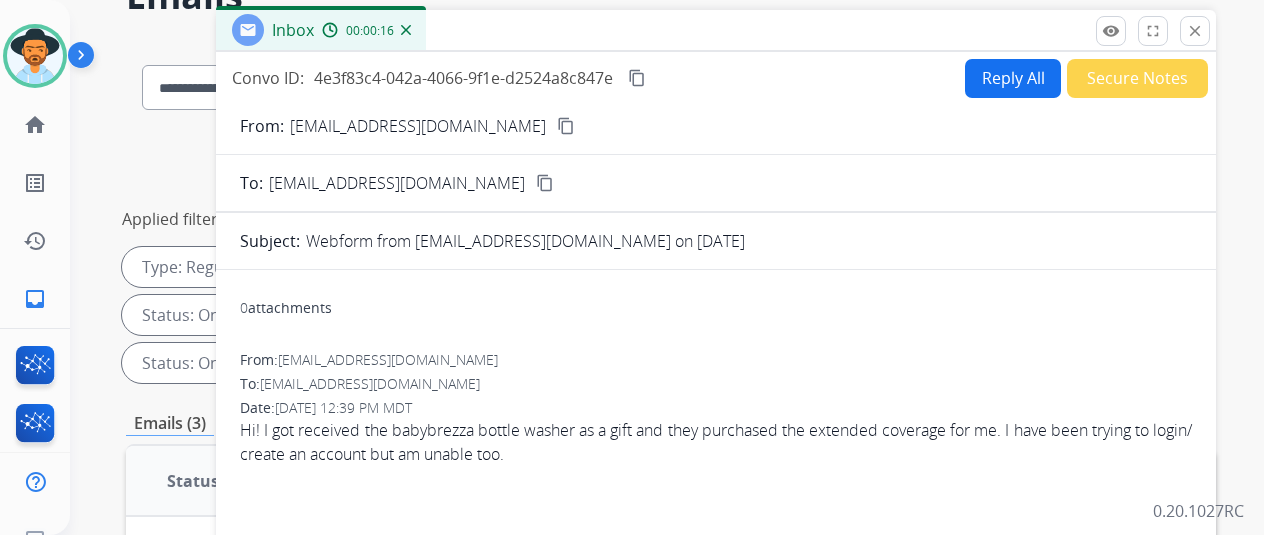 scroll, scrollTop: 0, scrollLeft: 0, axis: both 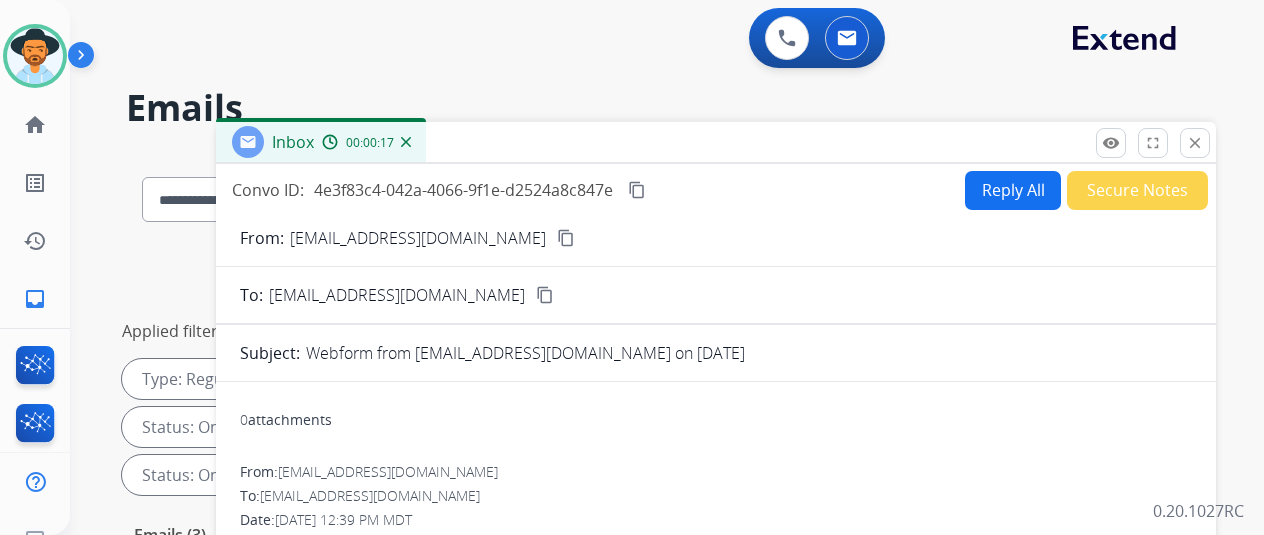 click on "content_copy" at bounding box center [566, 238] 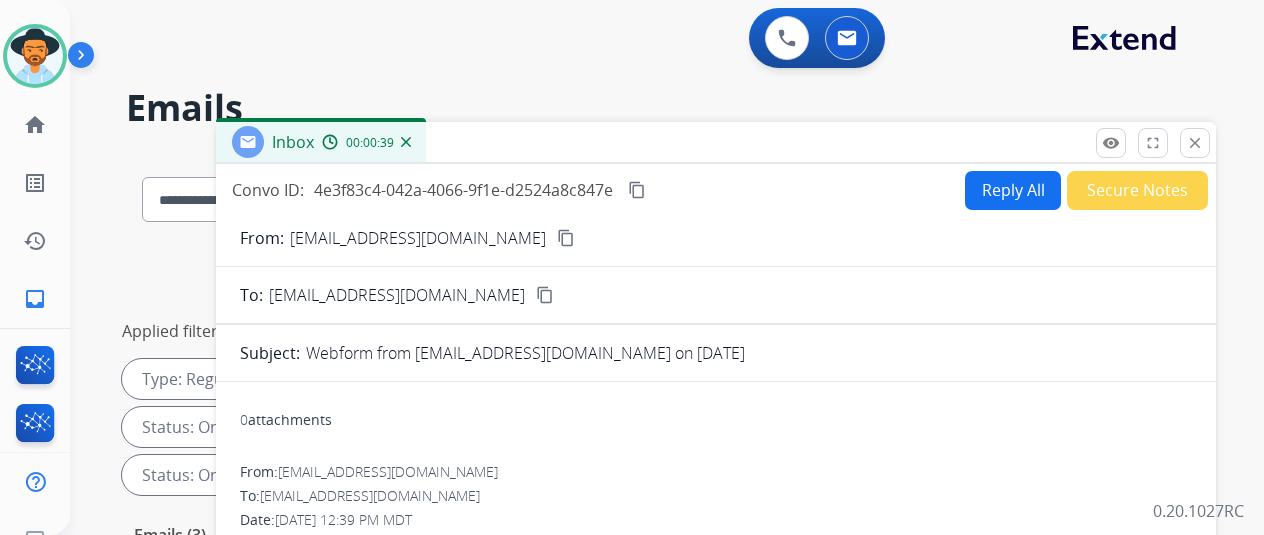 click on "Reply All" at bounding box center [1013, 190] 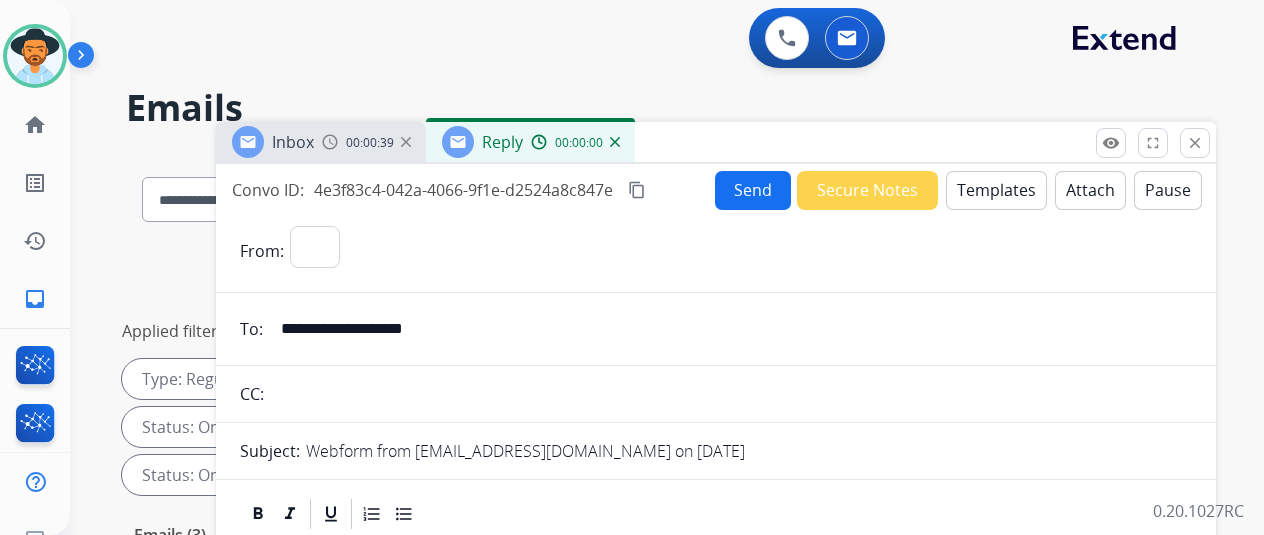 select on "**********" 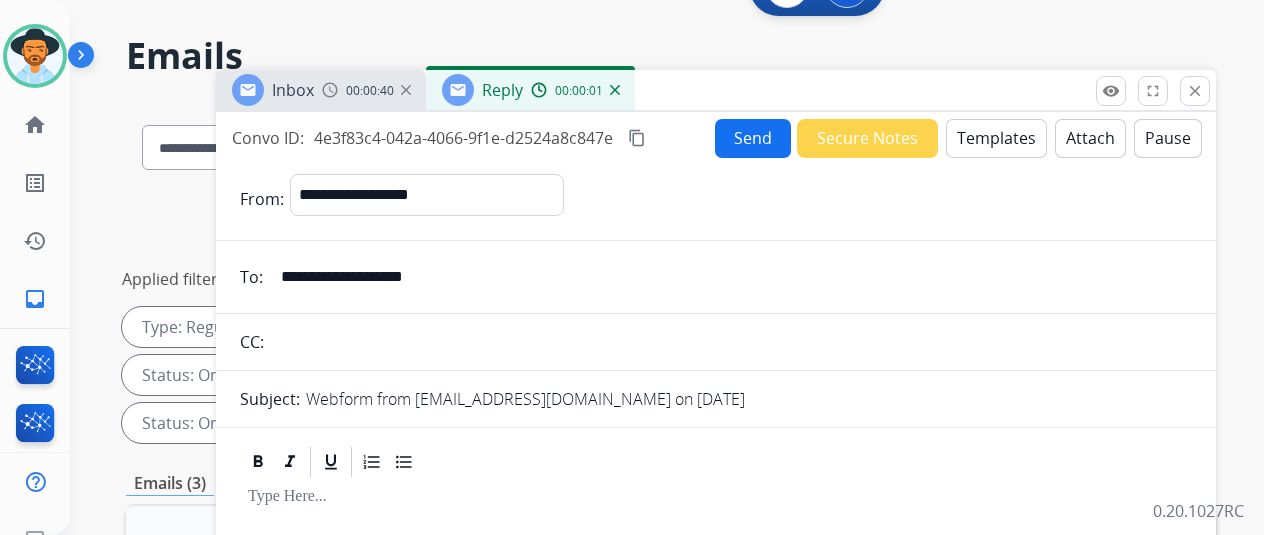 scroll, scrollTop: 0, scrollLeft: 0, axis: both 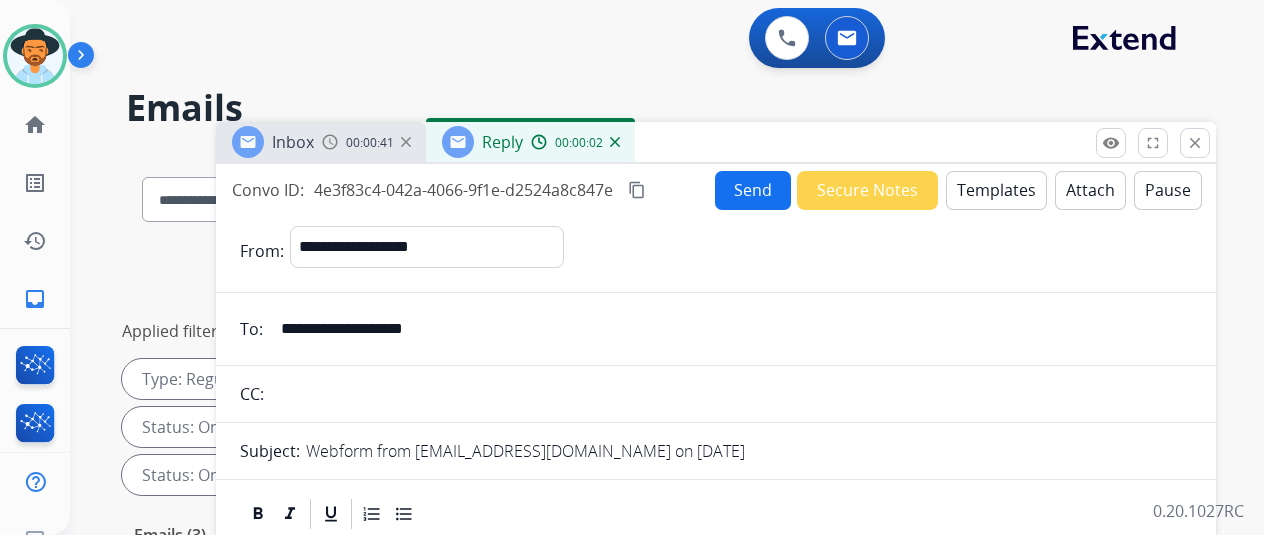 click on "Templates" at bounding box center [996, 190] 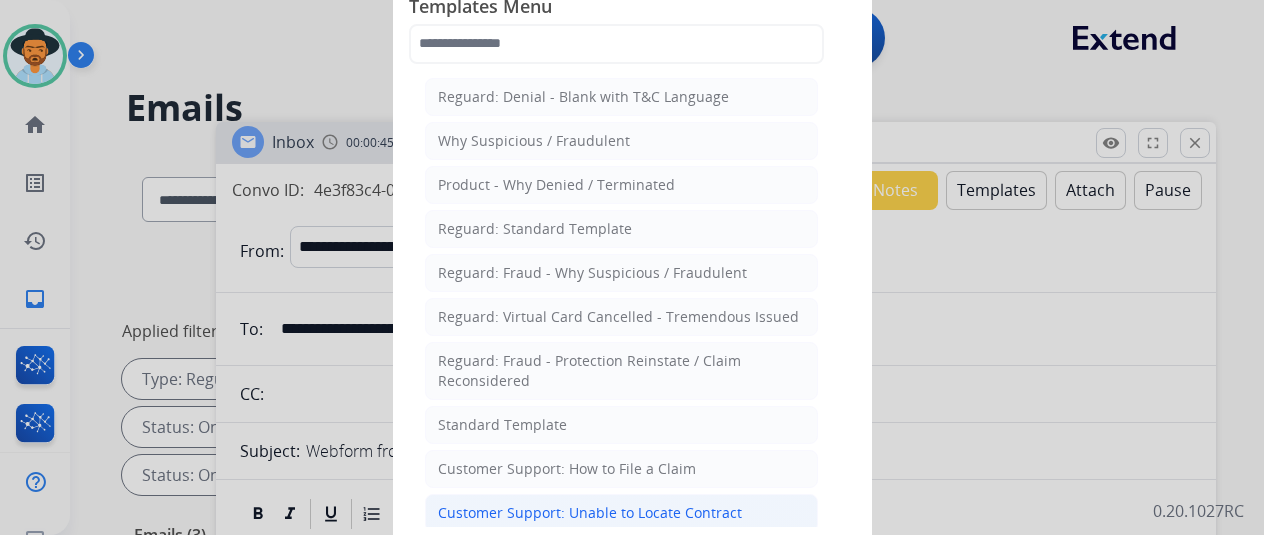 click on "Customer Support: Unable to Locate Contract" 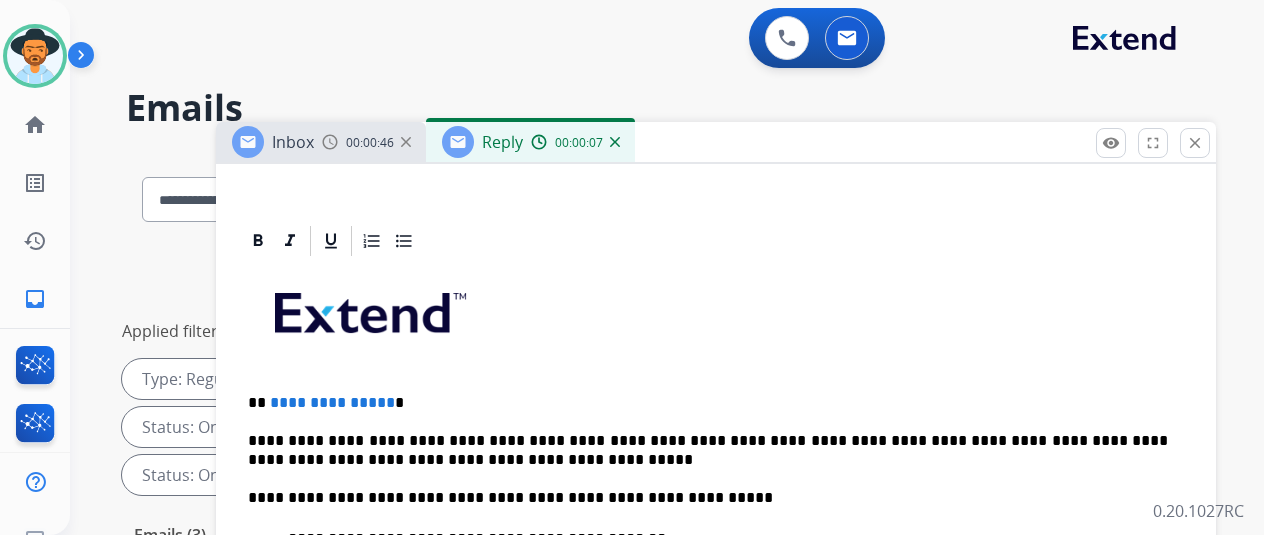 scroll, scrollTop: 548, scrollLeft: 0, axis: vertical 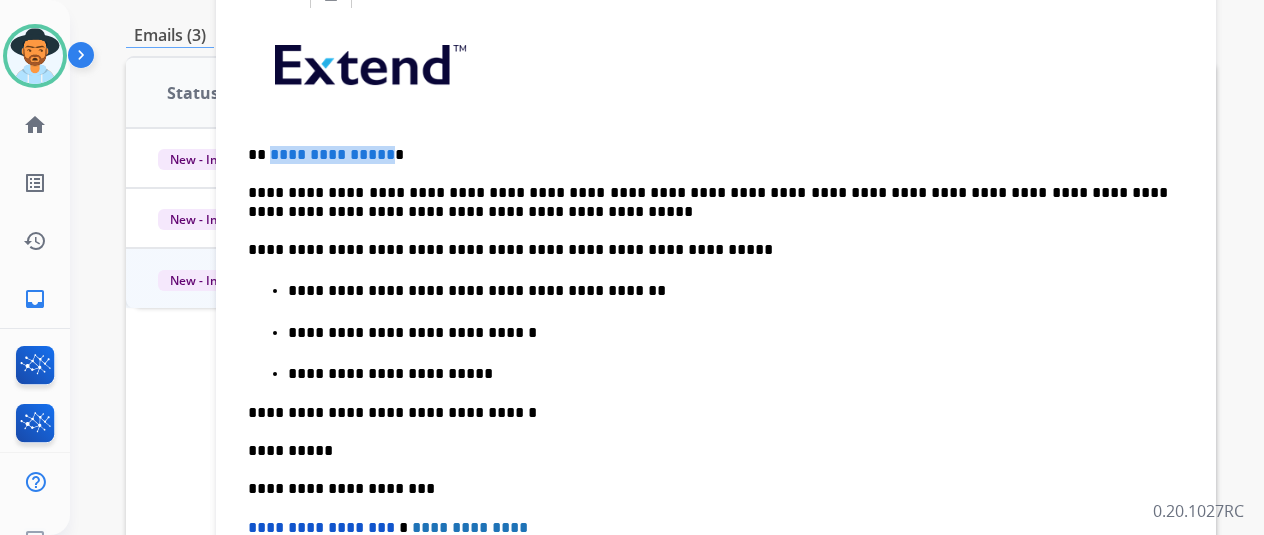drag, startPoint x: 398, startPoint y: 154, endPoint x: 281, endPoint y: 156, distance: 117.01709 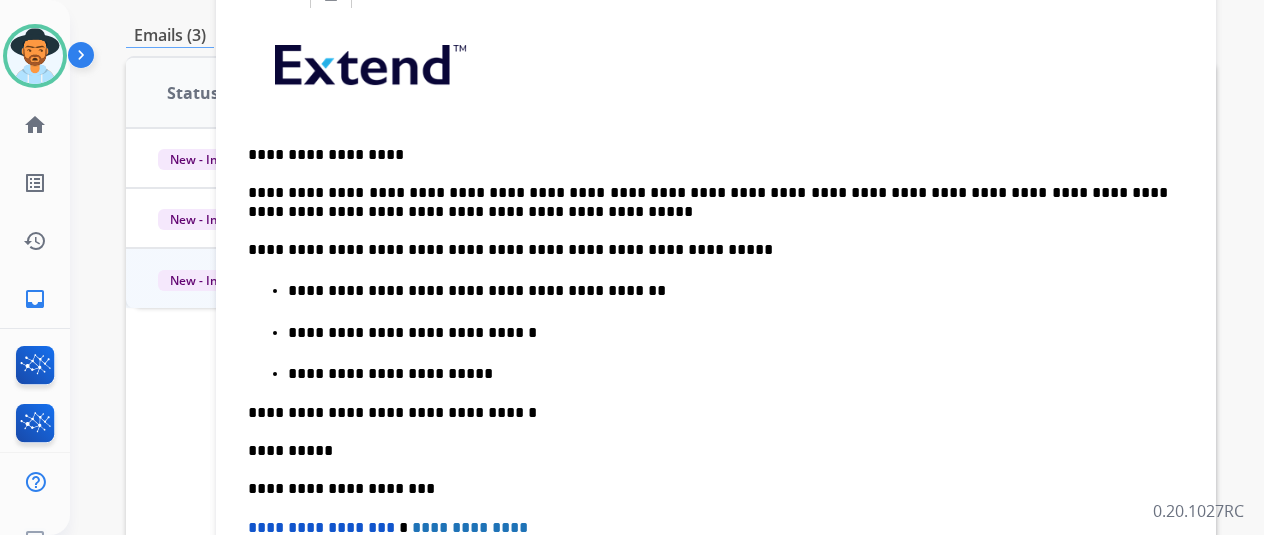 scroll, scrollTop: 0, scrollLeft: 0, axis: both 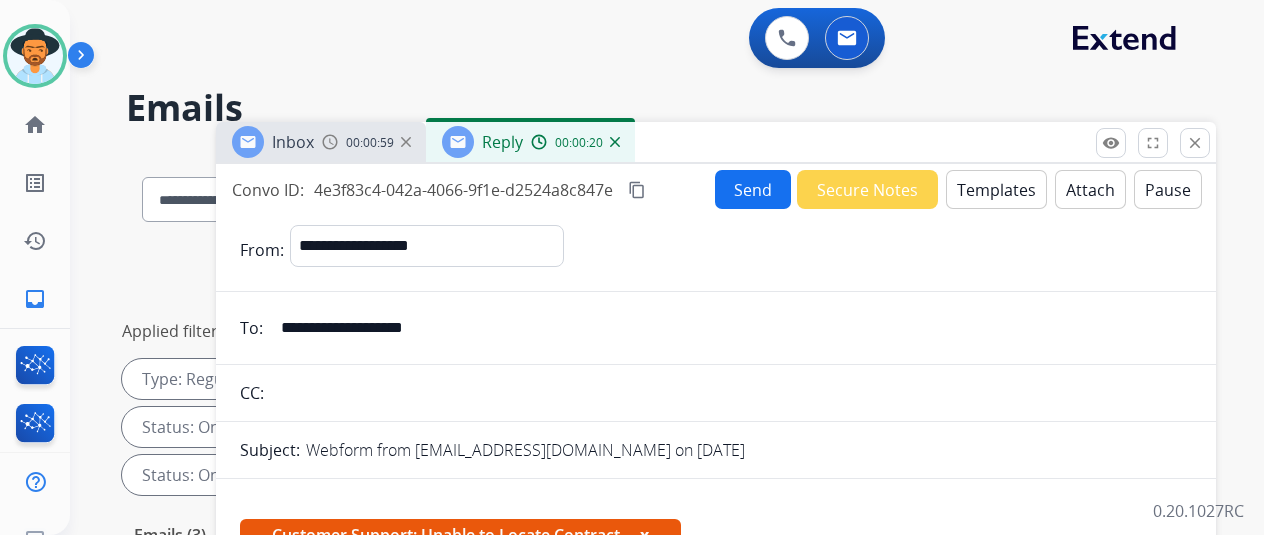 click on "Send" at bounding box center [753, 189] 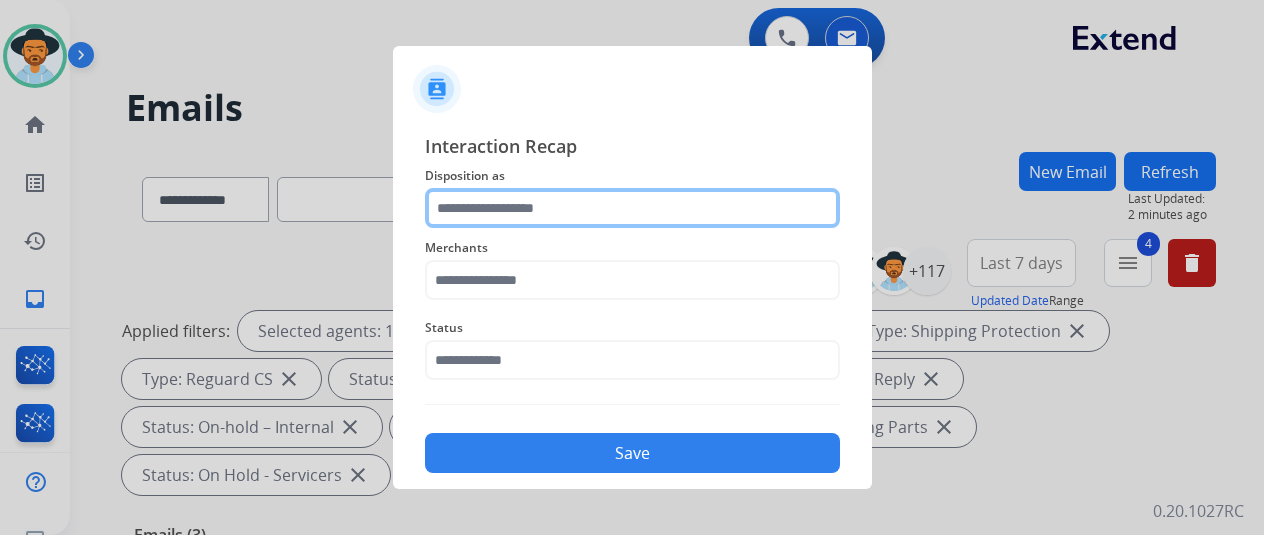 click 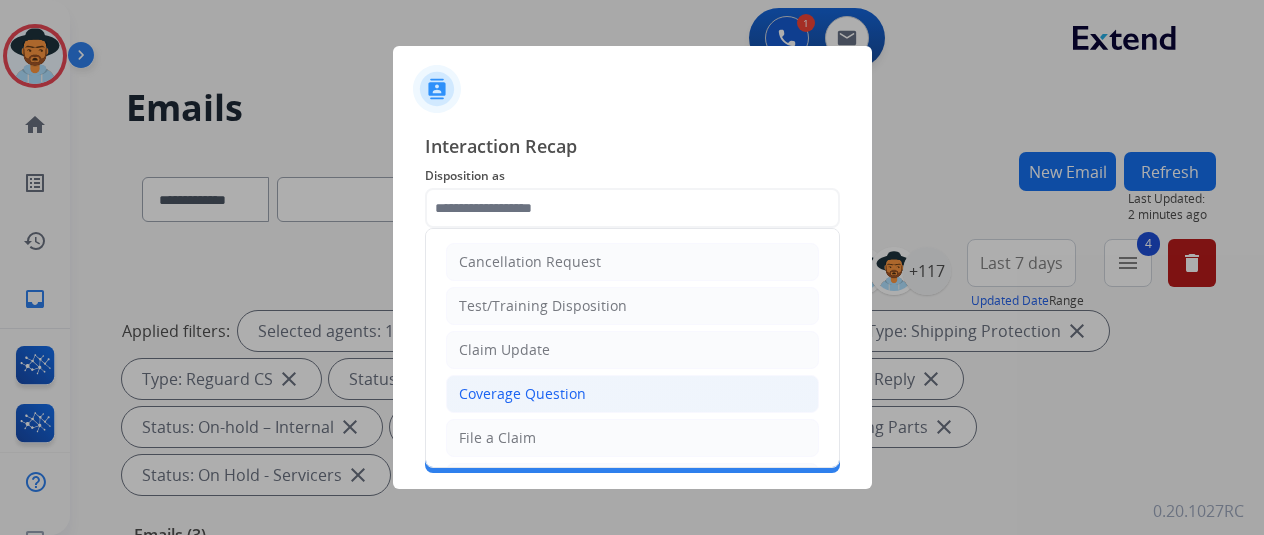 click on "Coverage Question" 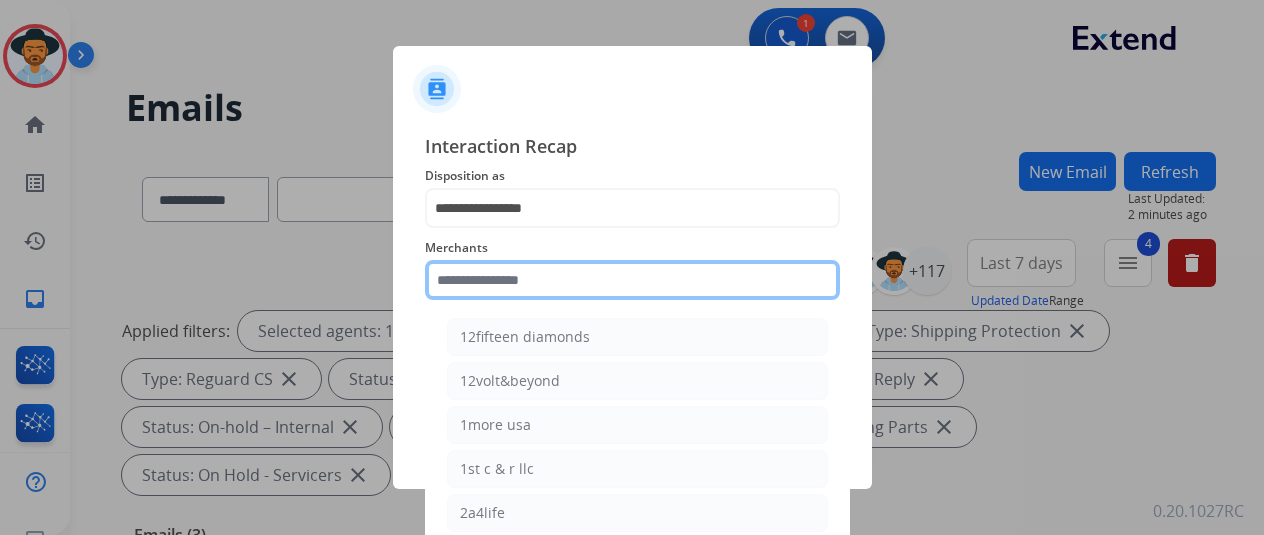 click 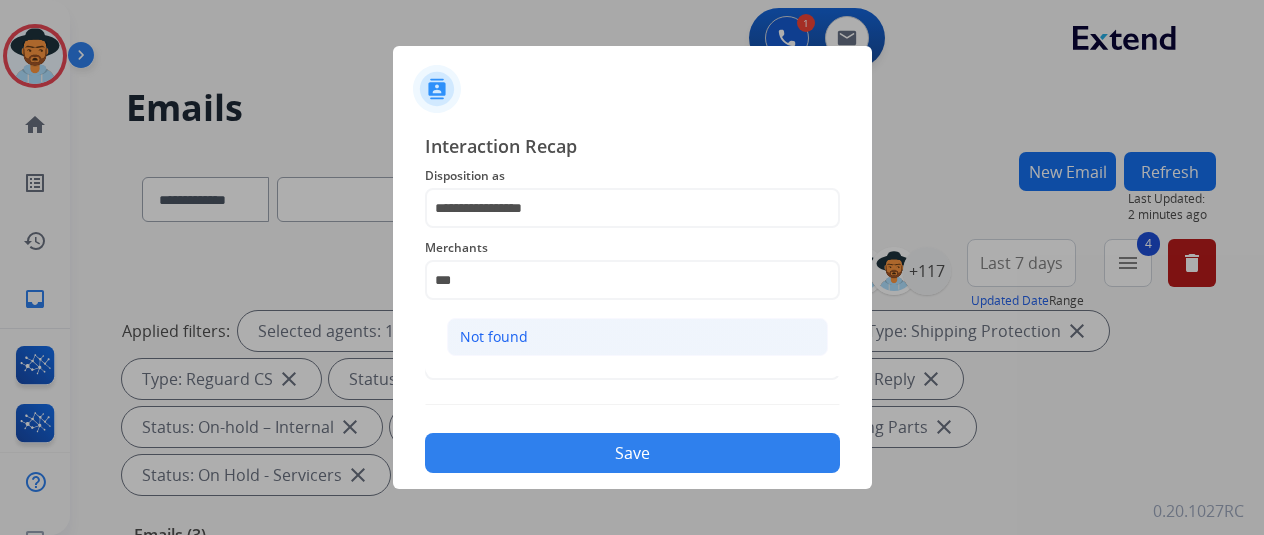 click on "Not found" 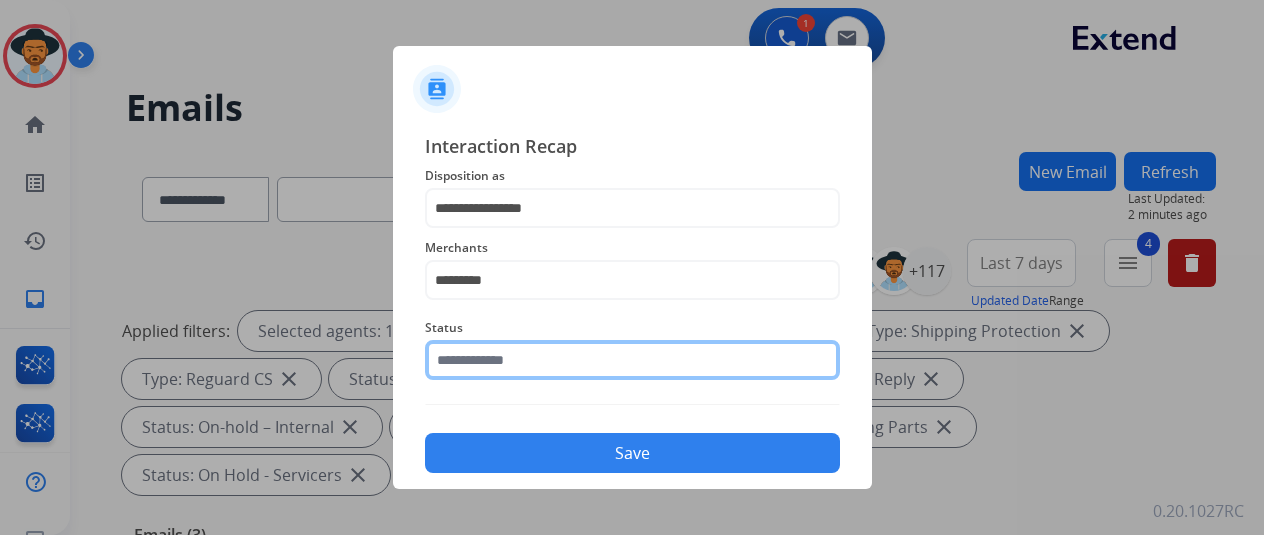 click 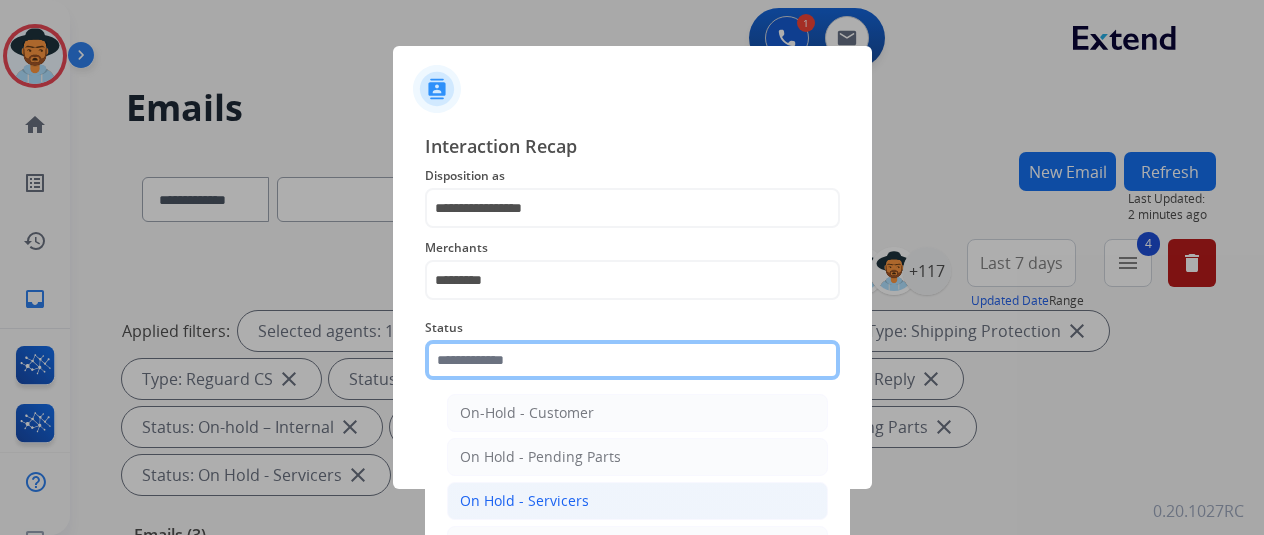 scroll, scrollTop: 114, scrollLeft: 0, axis: vertical 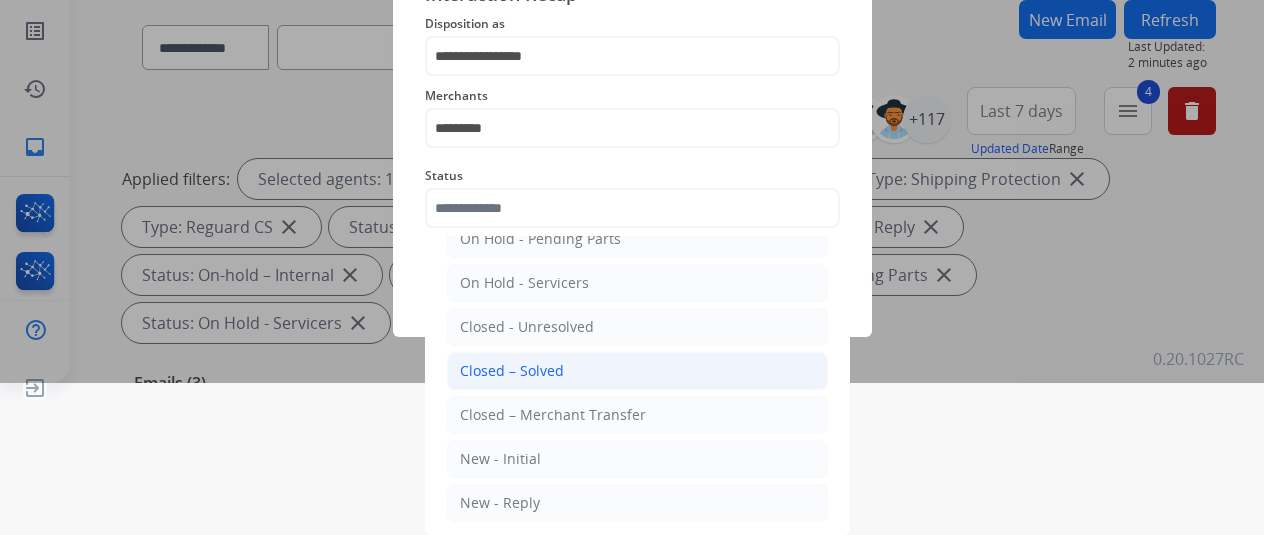 click on "Closed – Solved" 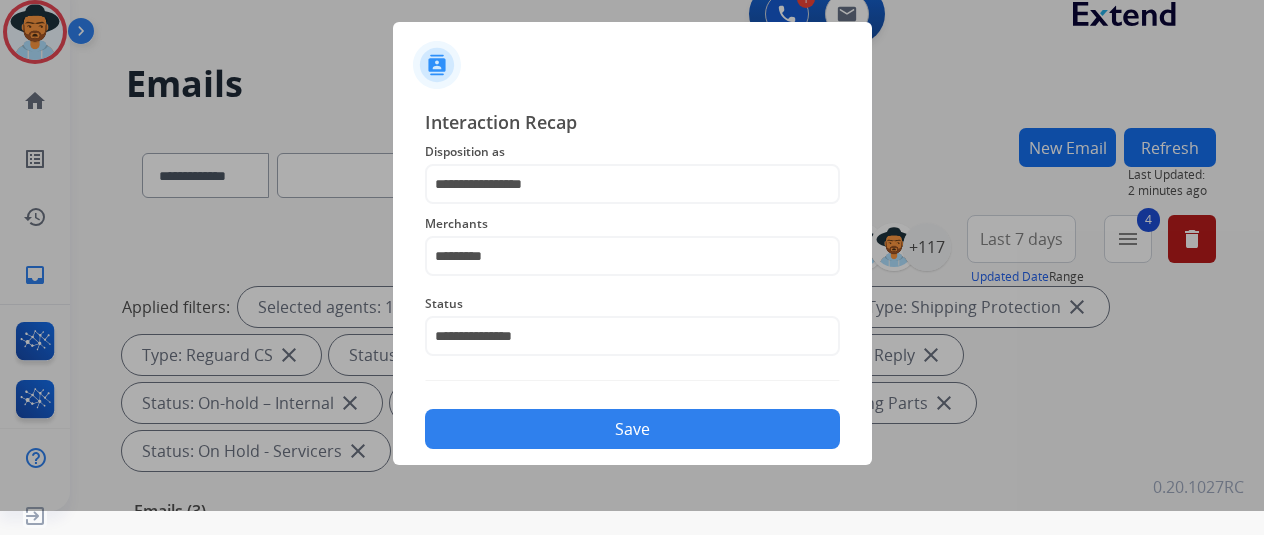 scroll, scrollTop: 24, scrollLeft: 0, axis: vertical 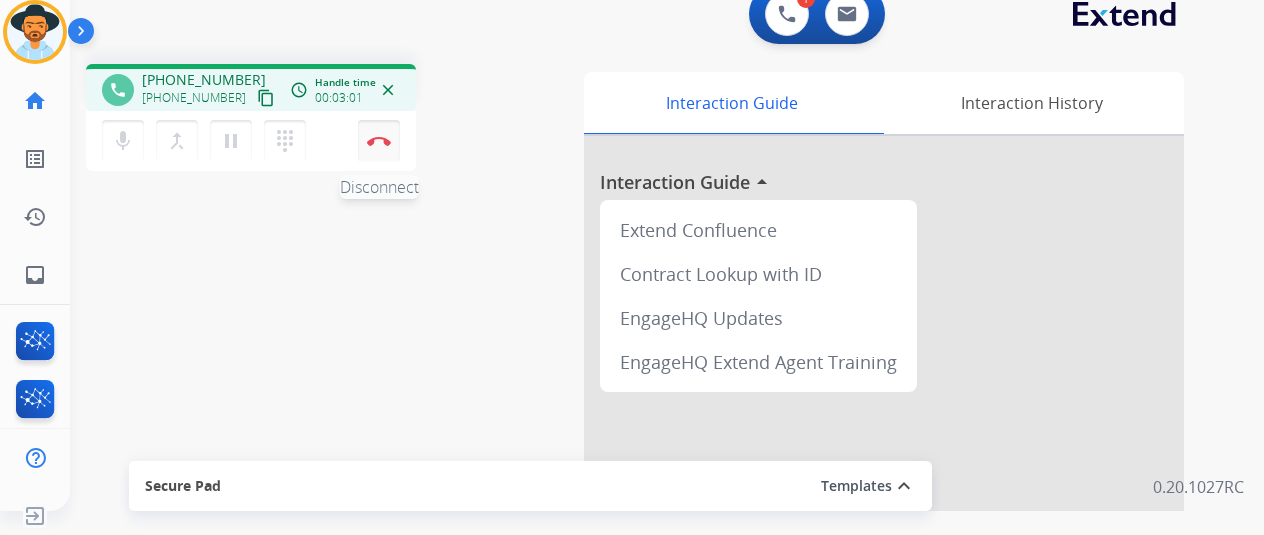 click on "Disconnect" at bounding box center (379, 141) 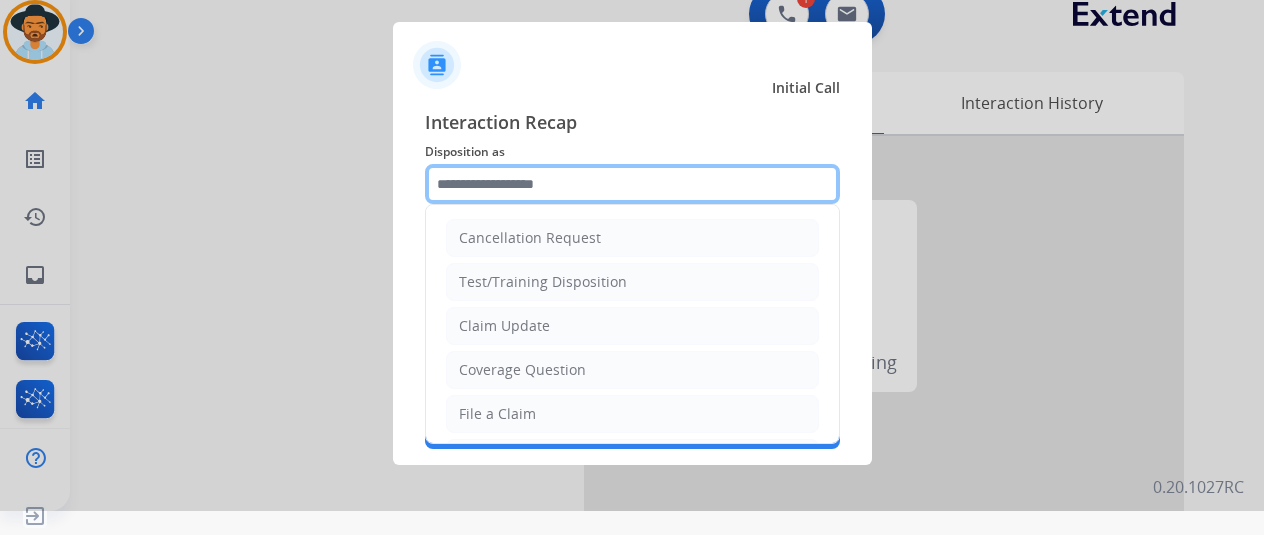 click 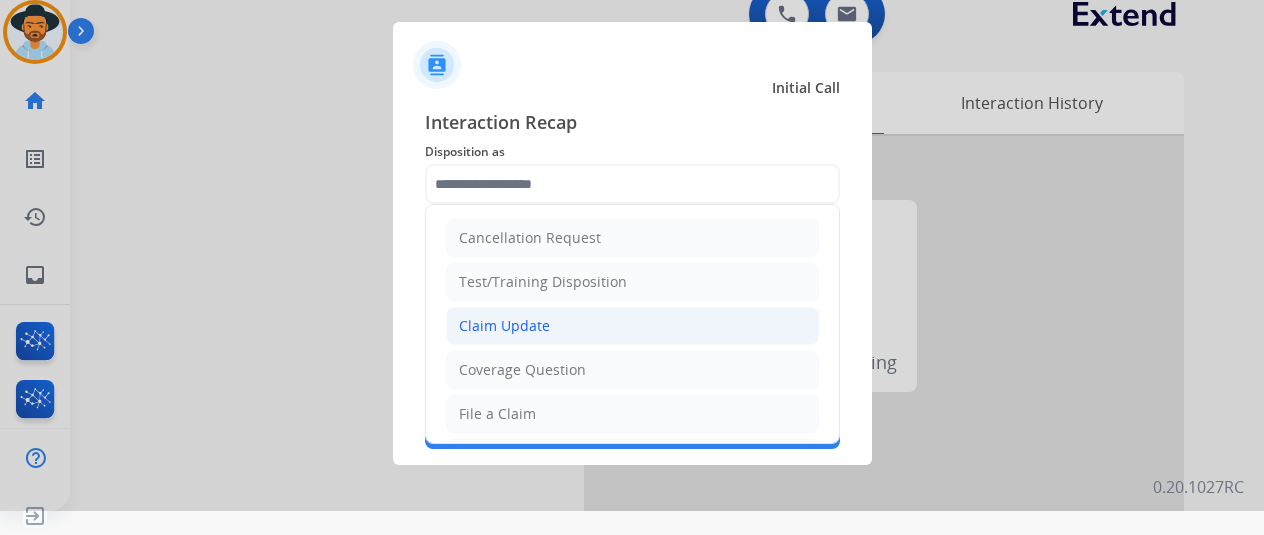 click on "Claim Update" 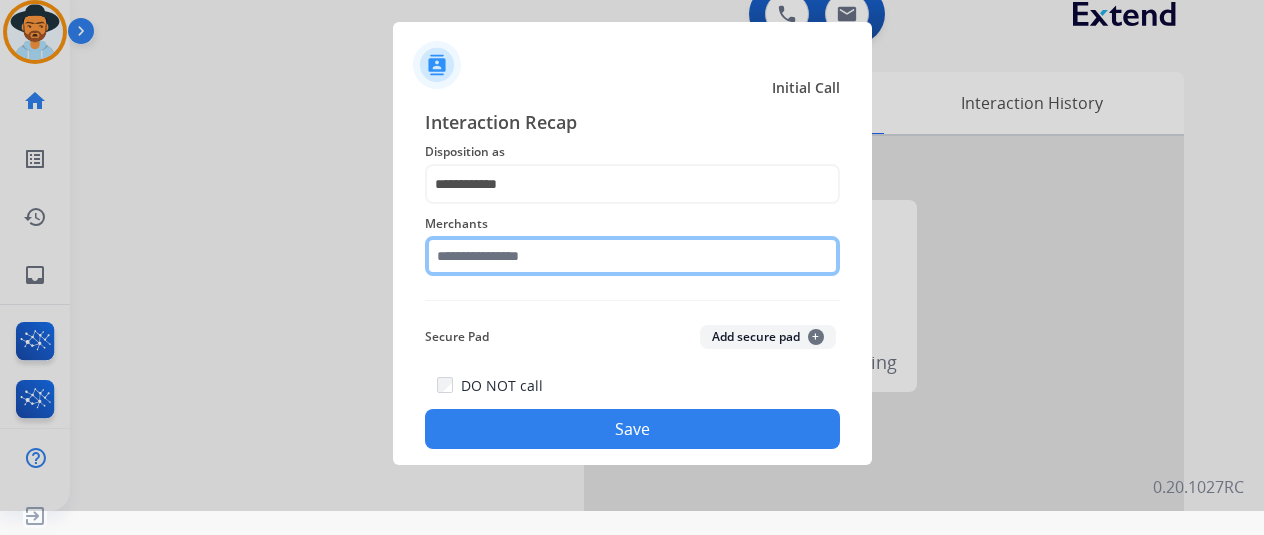 click 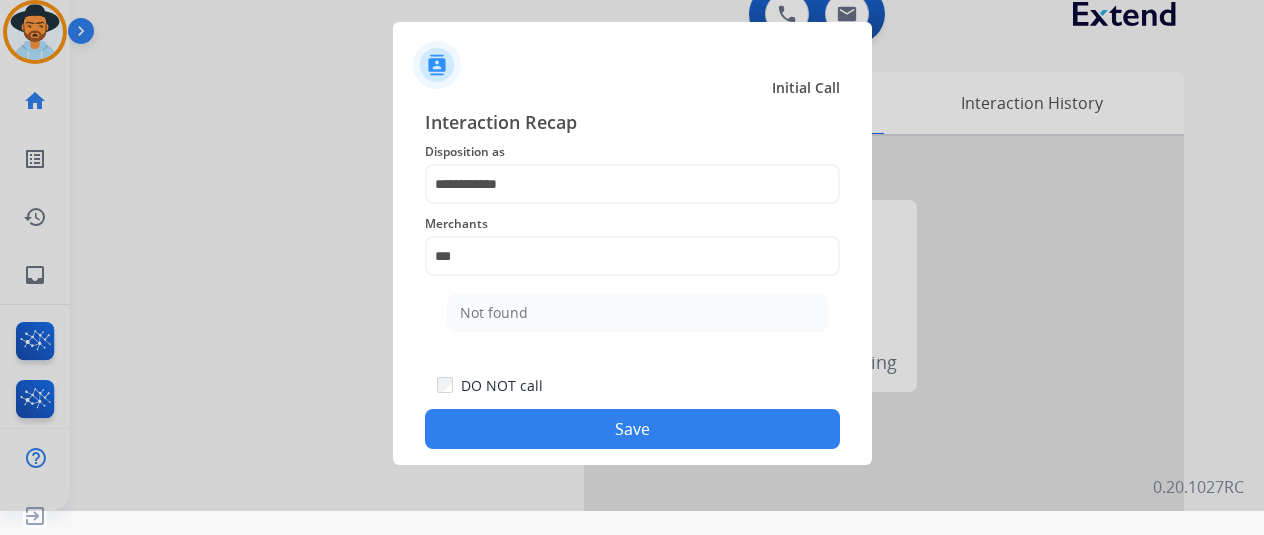 click on "Not found" 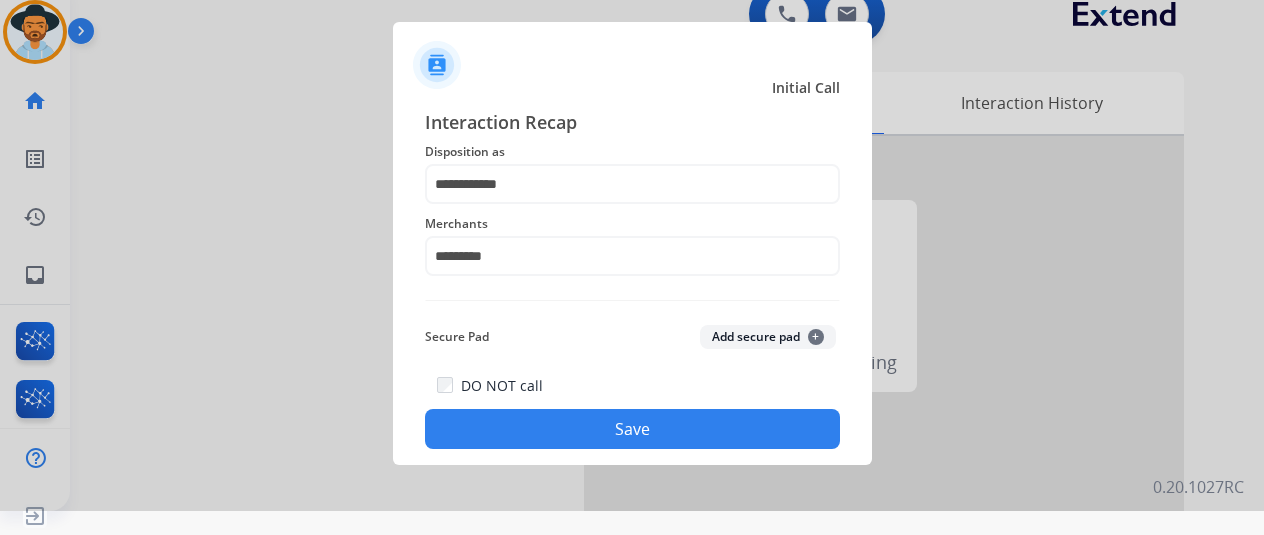 click on "Save" 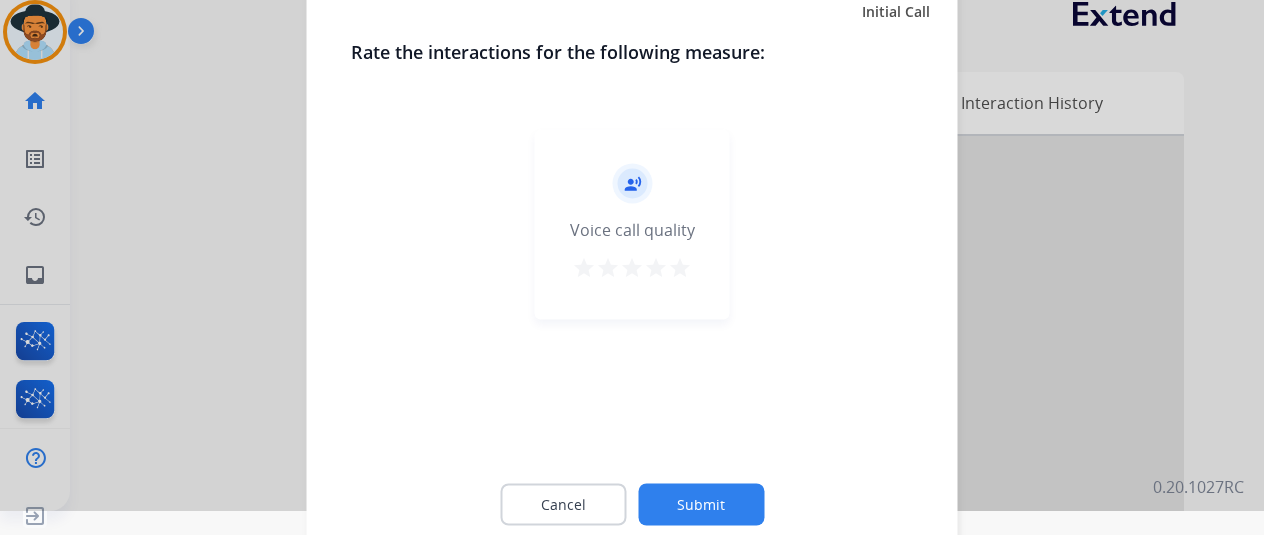 click on "Submit" 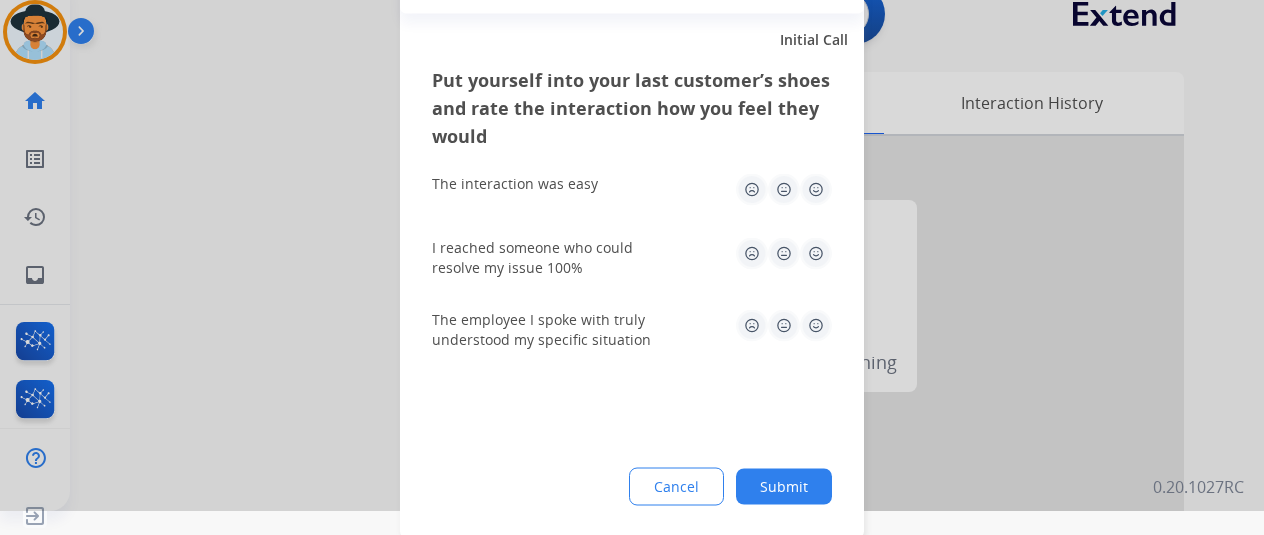 click on "Submit" 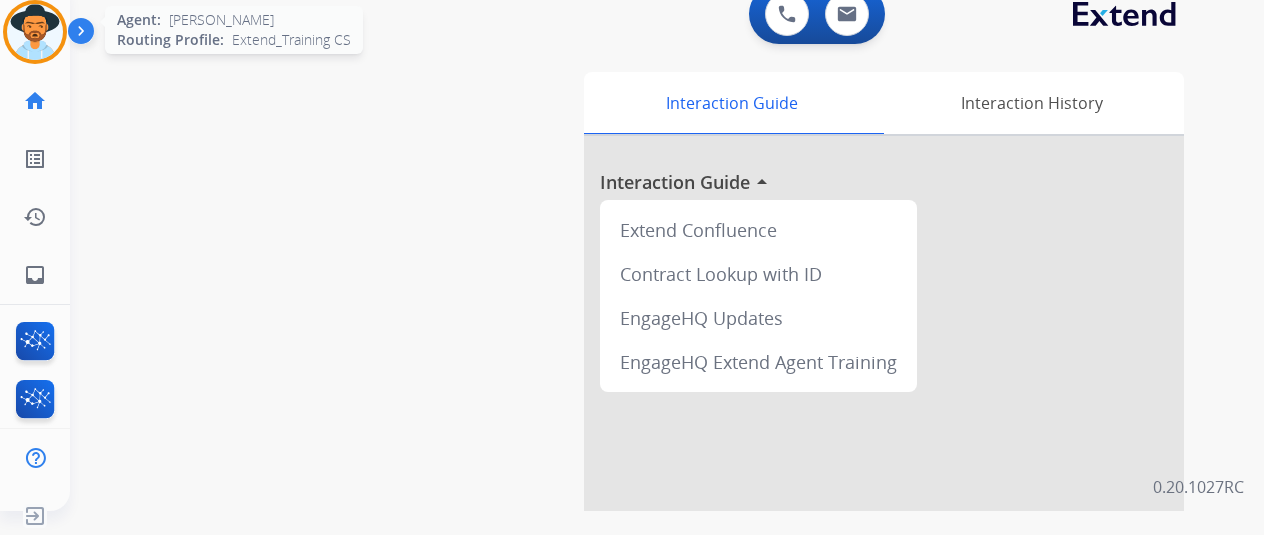 click at bounding box center (35, 32) 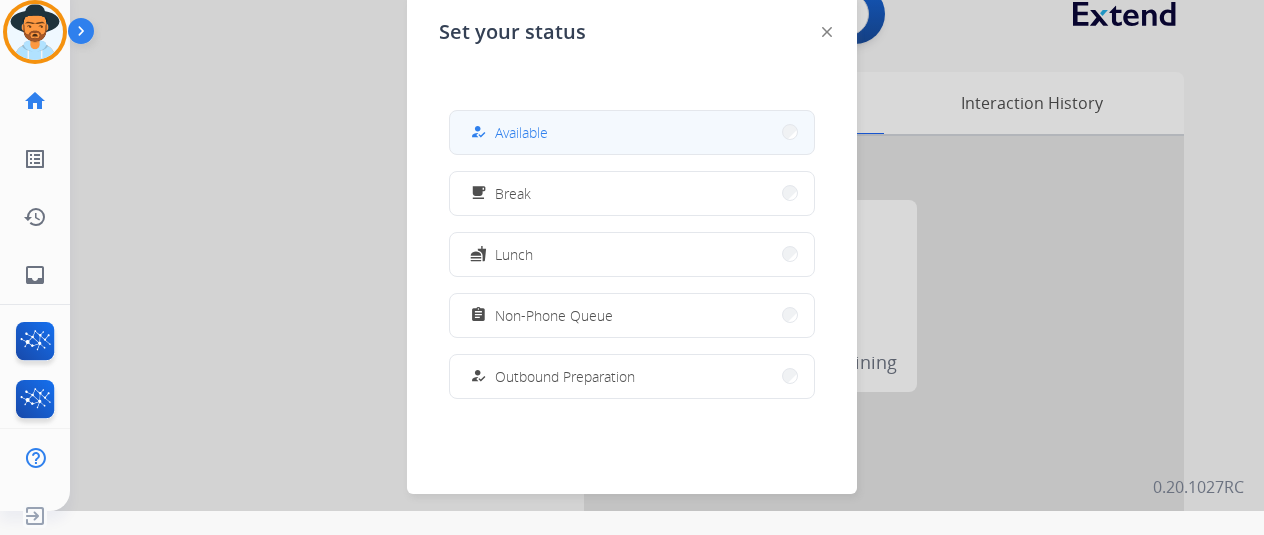 click on "how_to_reg Available" at bounding box center [632, 132] 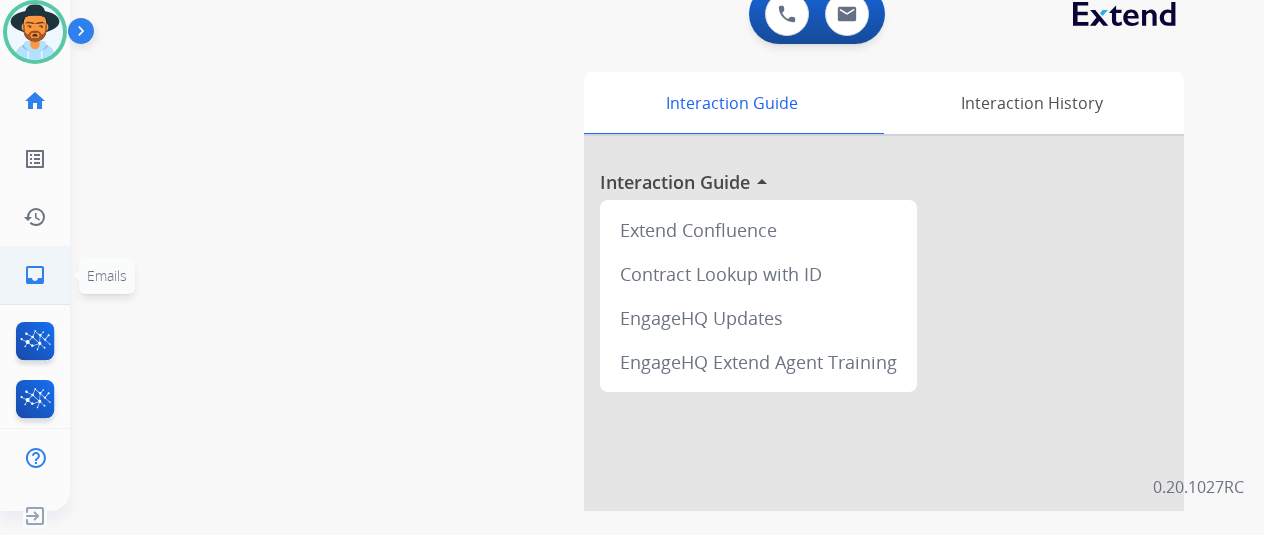 click on "inbox" 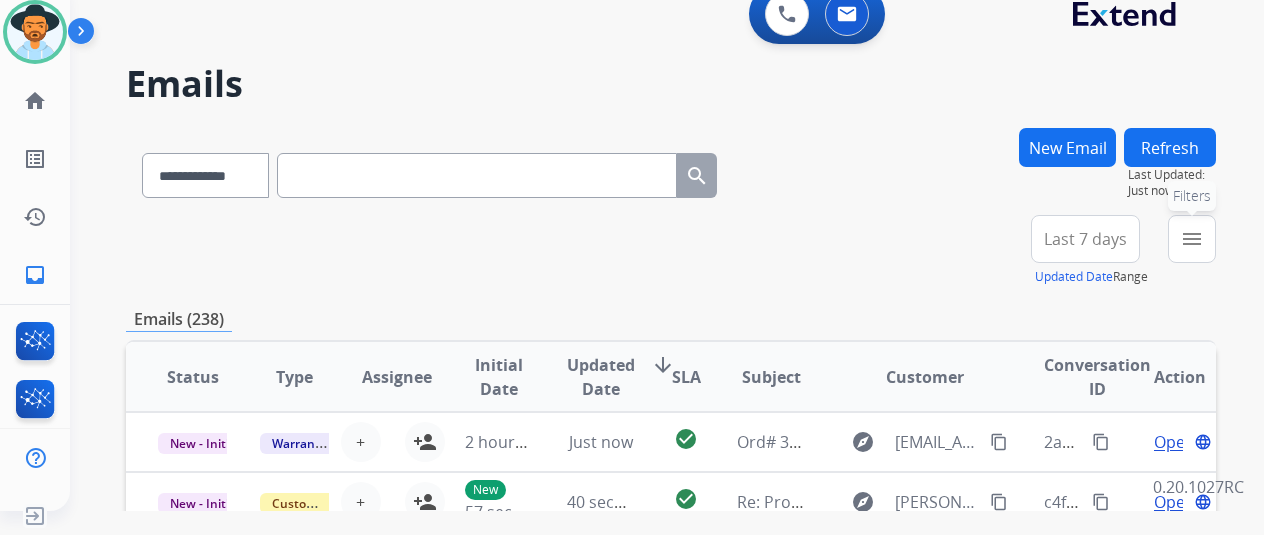 click on "menu" at bounding box center (1192, 239) 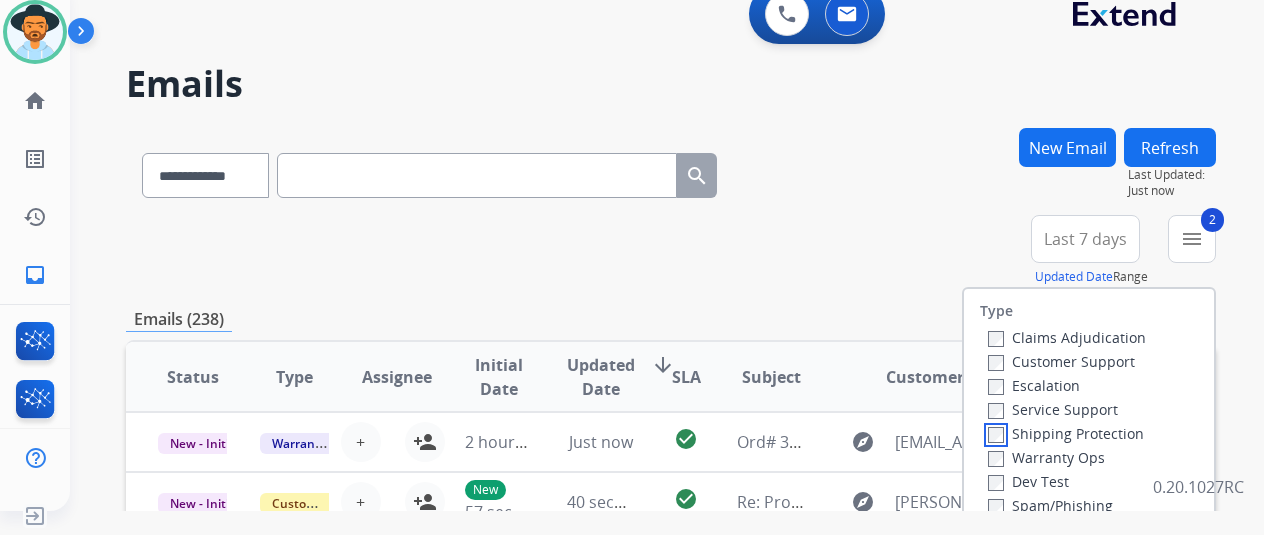 scroll, scrollTop: 100, scrollLeft: 0, axis: vertical 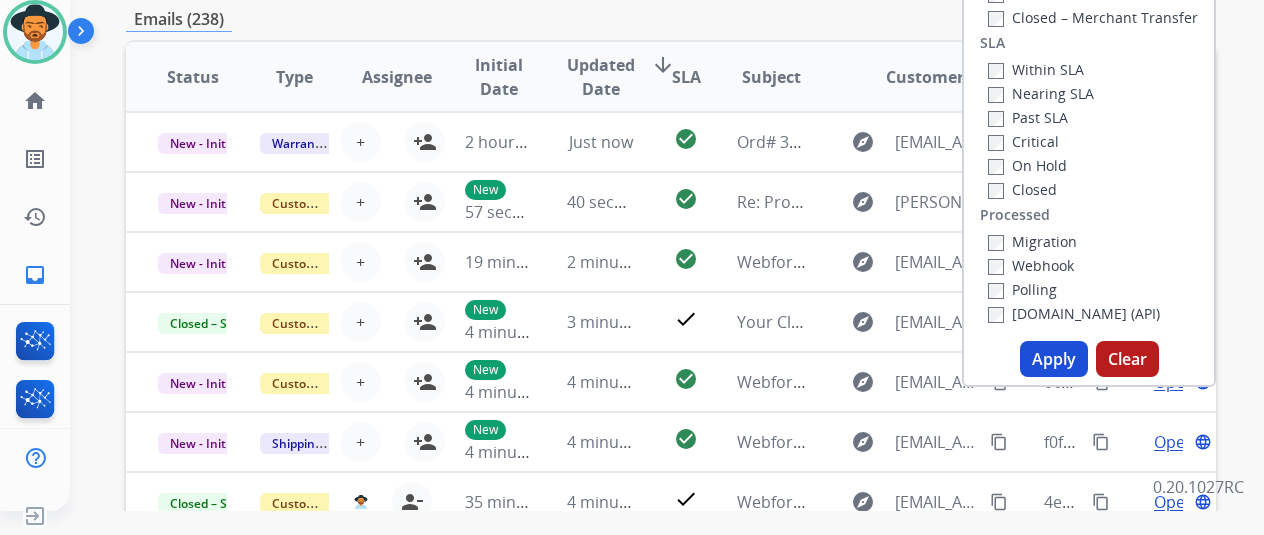 click on "Apply" at bounding box center [1054, 359] 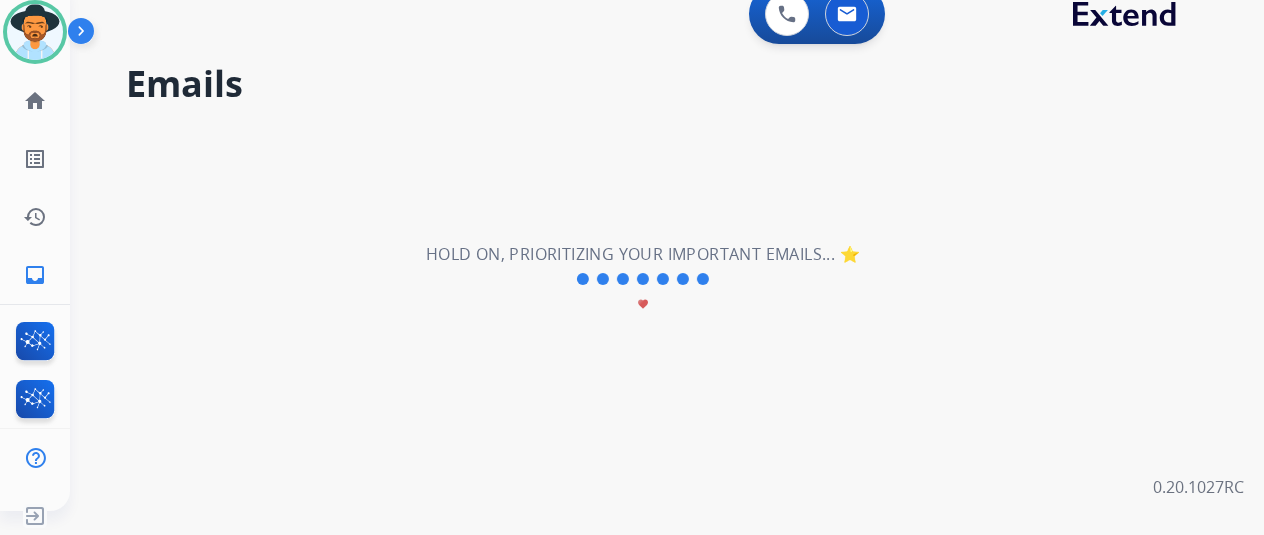 scroll, scrollTop: 0, scrollLeft: 0, axis: both 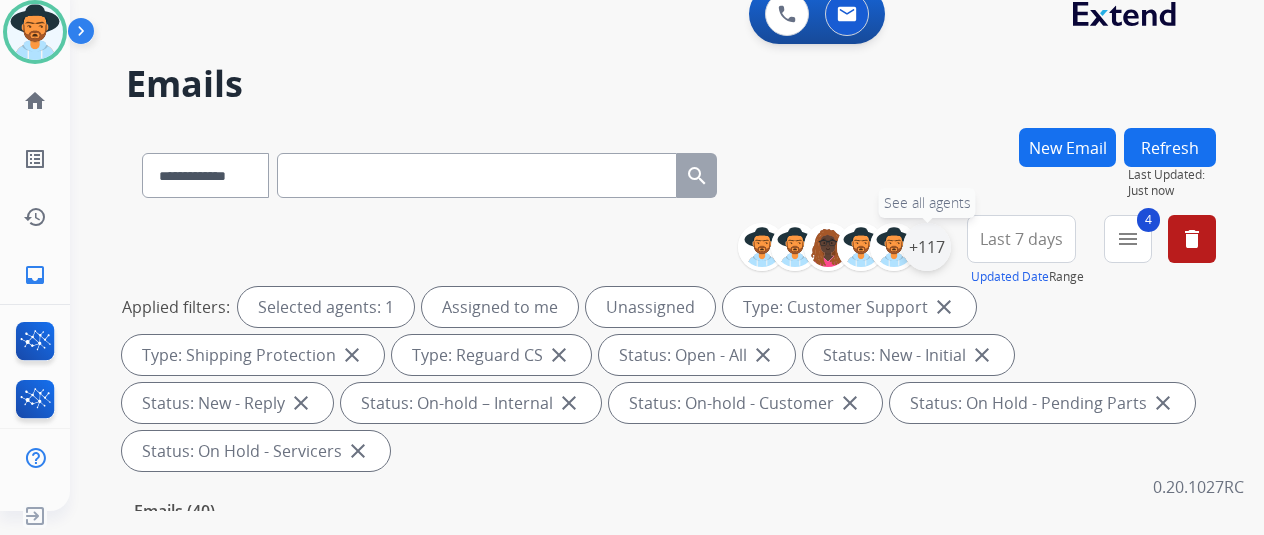 click on "+117" at bounding box center [927, 247] 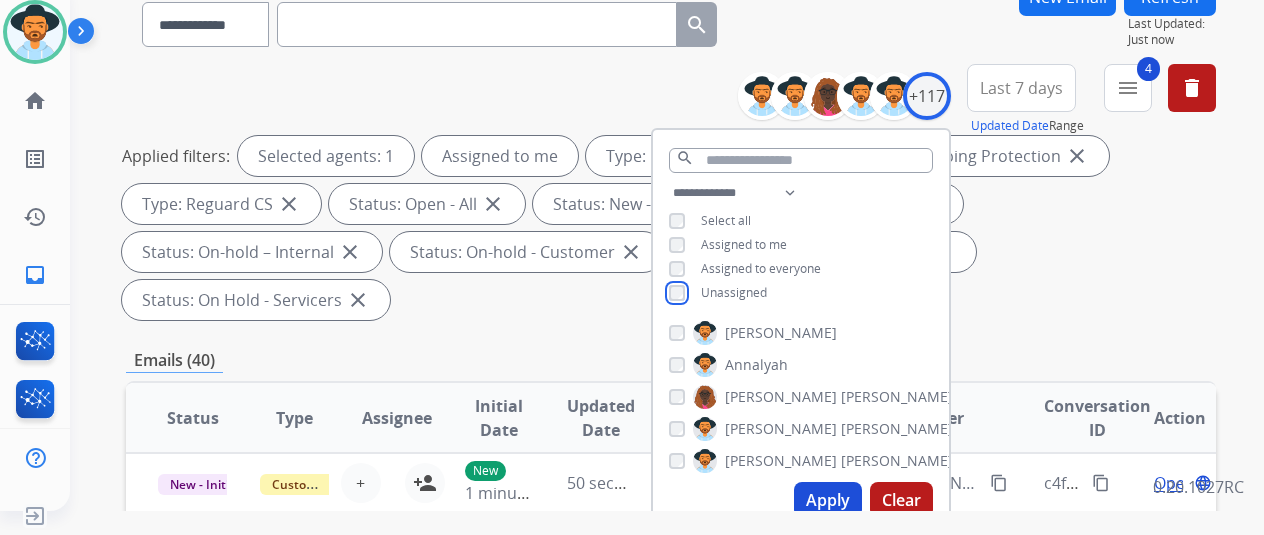 scroll, scrollTop: 300, scrollLeft: 0, axis: vertical 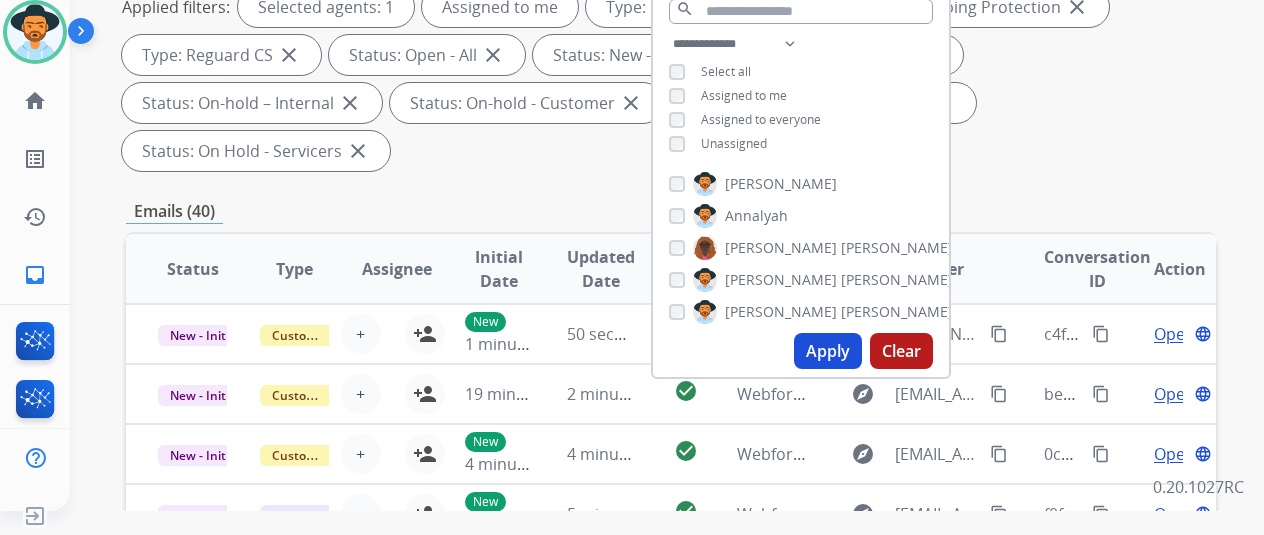 click on "Apply" at bounding box center (828, 351) 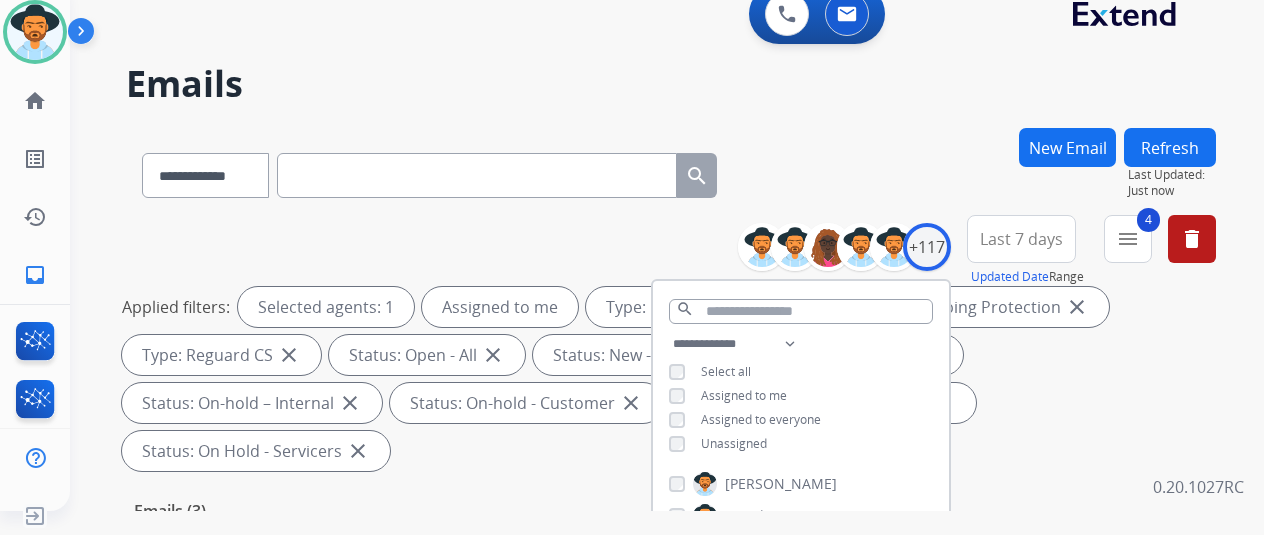 click on "**********" at bounding box center (643, 315) 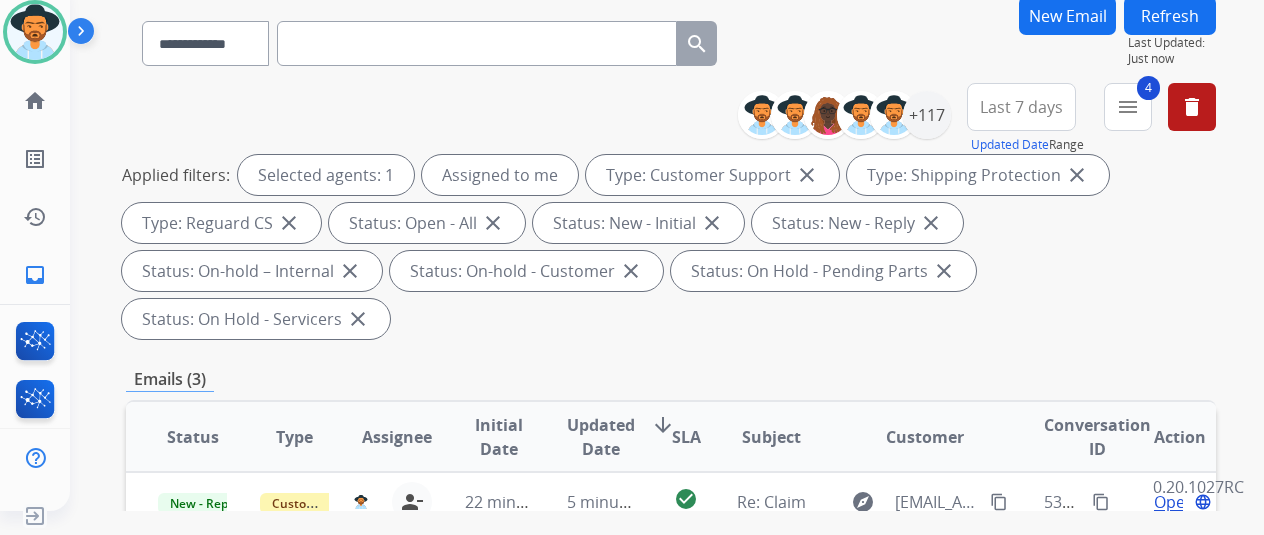 scroll, scrollTop: 400, scrollLeft: 0, axis: vertical 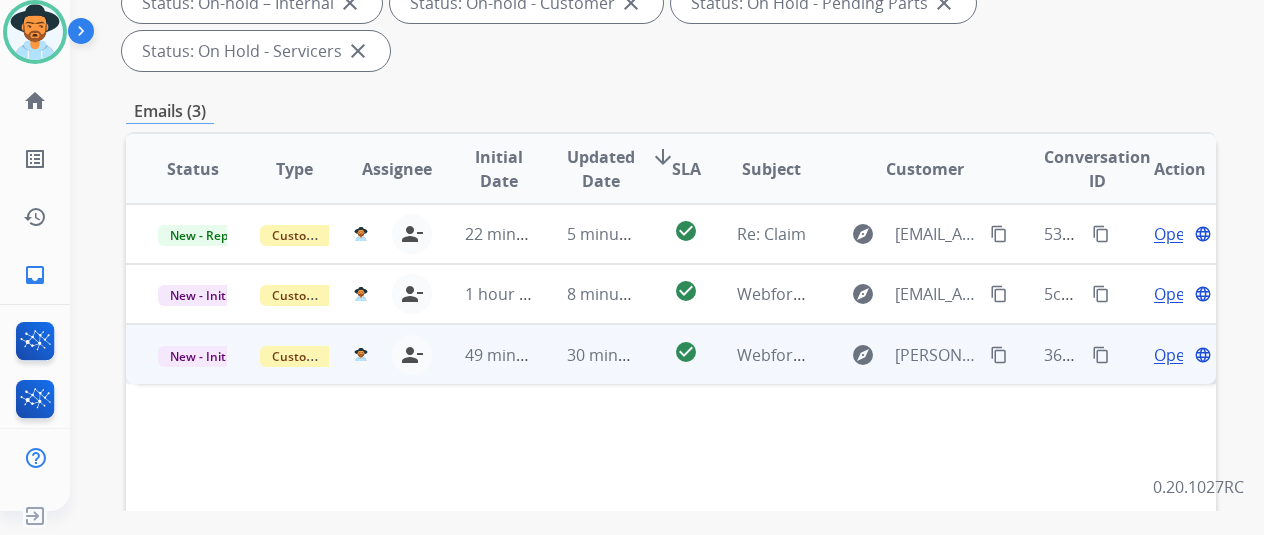 click on "Open" at bounding box center (1174, 355) 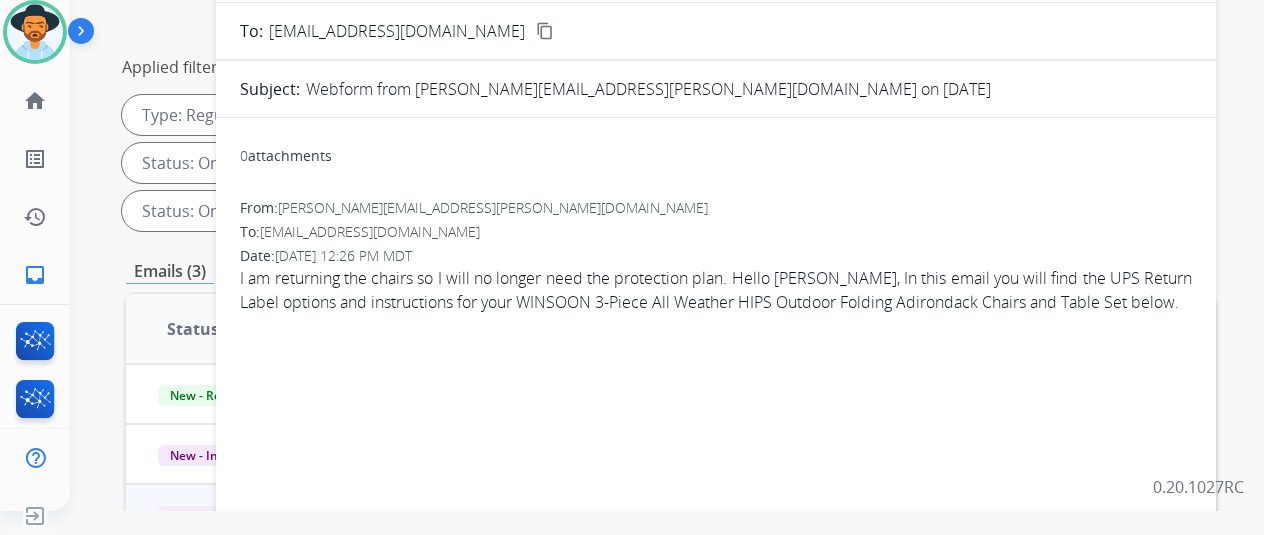 scroll, scrollTop: 0, scrollLeft: 0, axis: both 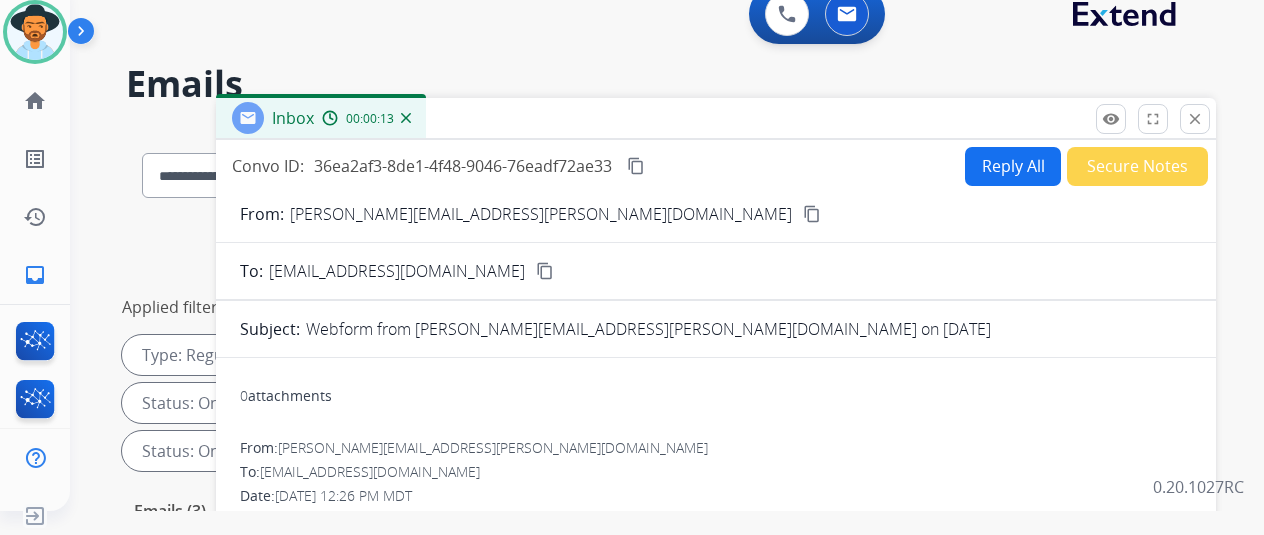 click on "content_copy" at bounding box center [812, 214] 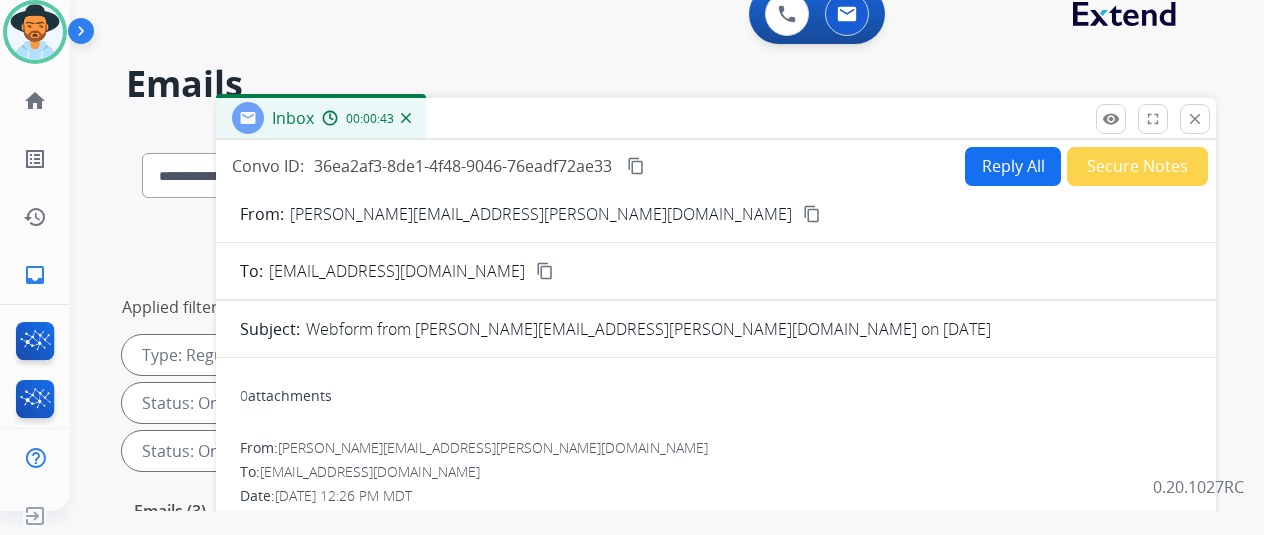 click on "Reply All" at bounding box center (1013, 166) 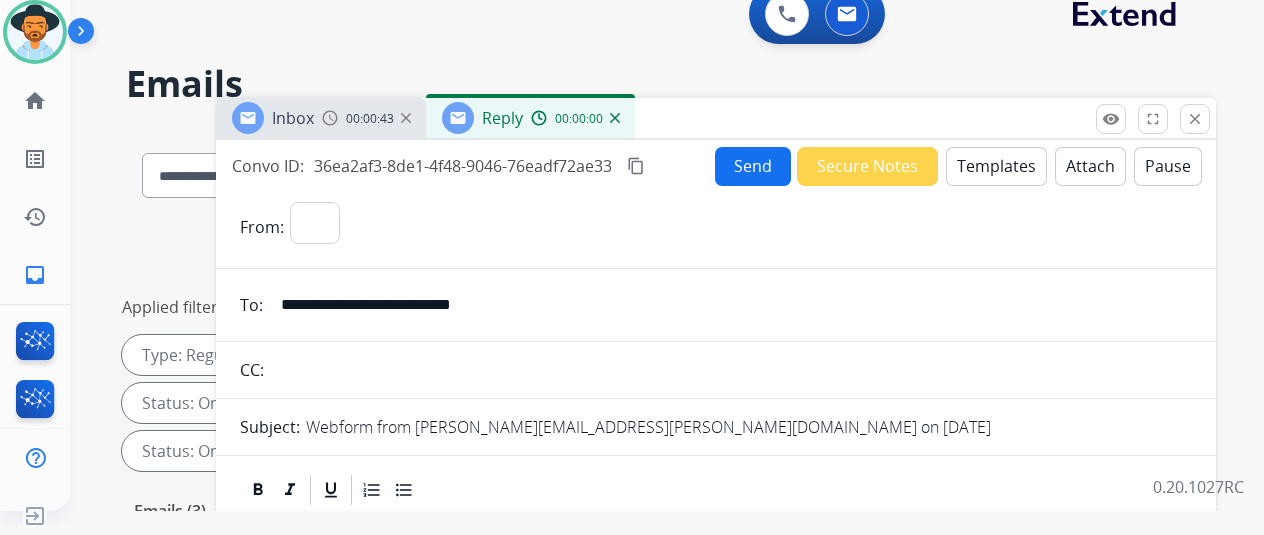 select on "**********" 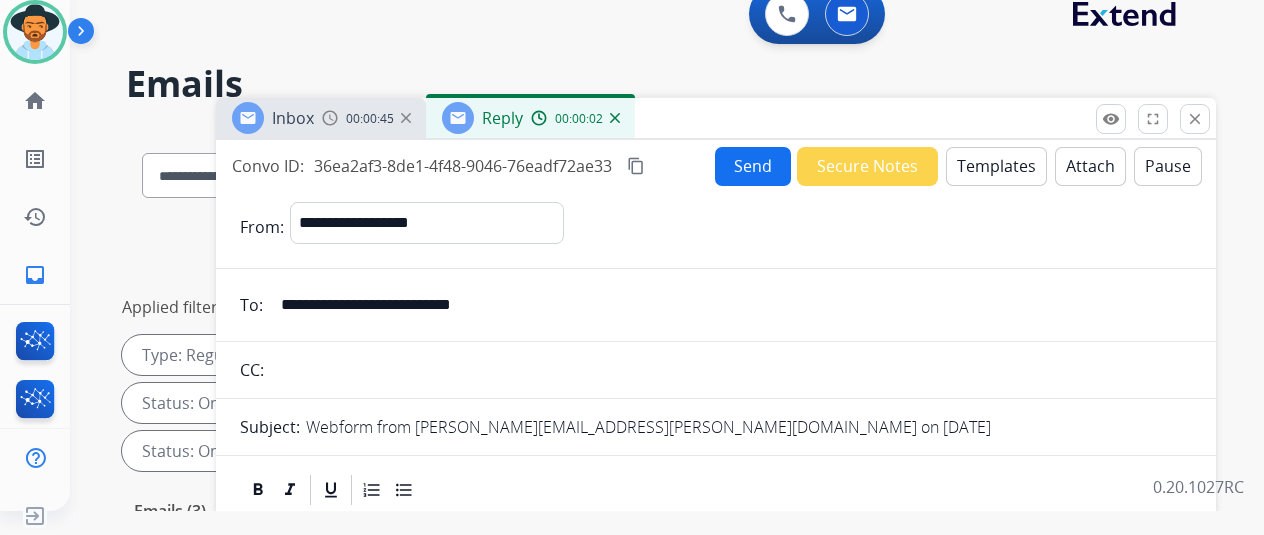 drag, startPoint x: 1004, startPoint y: 144, endPoint x: 1002, endPoint y: 156, distance: 12.165525 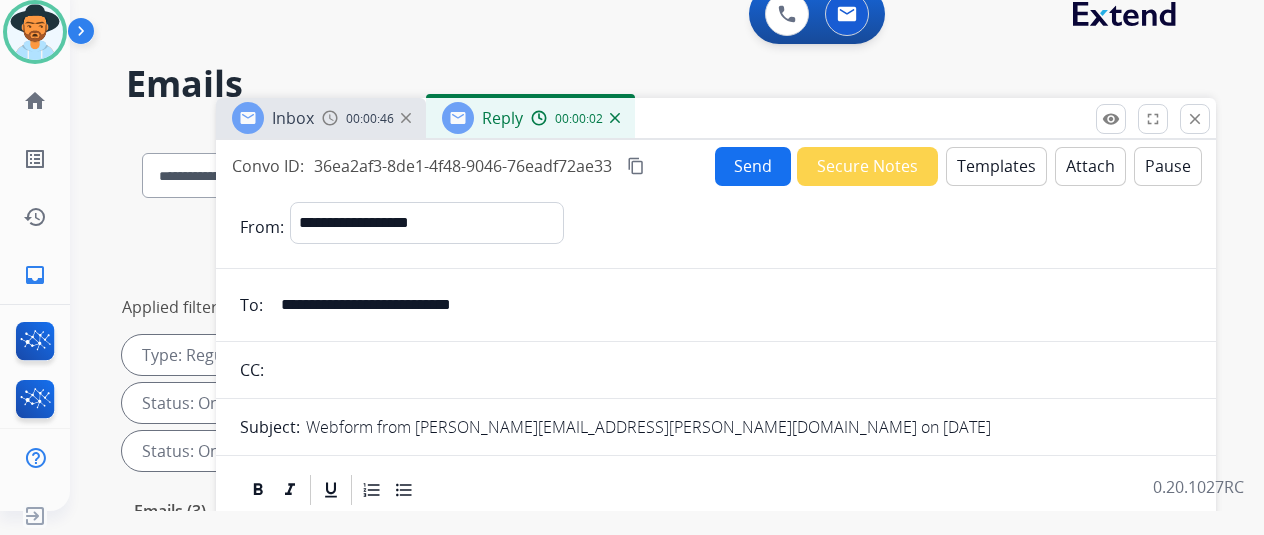 click on "Templates" at bounding box center [996, 166] 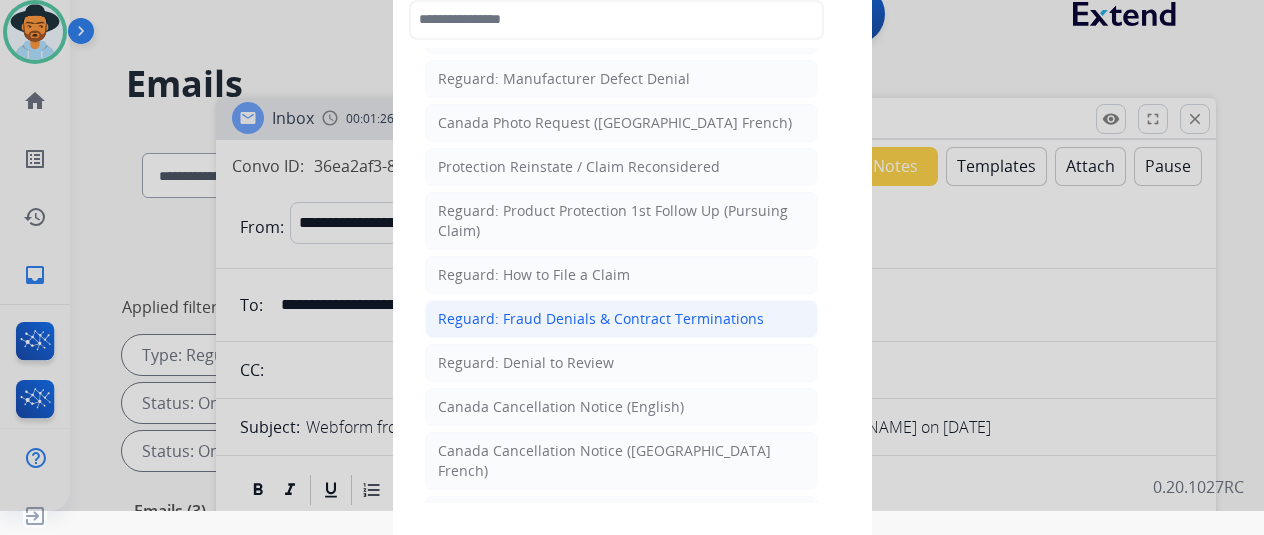 scroll, scrollTop: 2020, scrollLeft: 0, axis: vertical 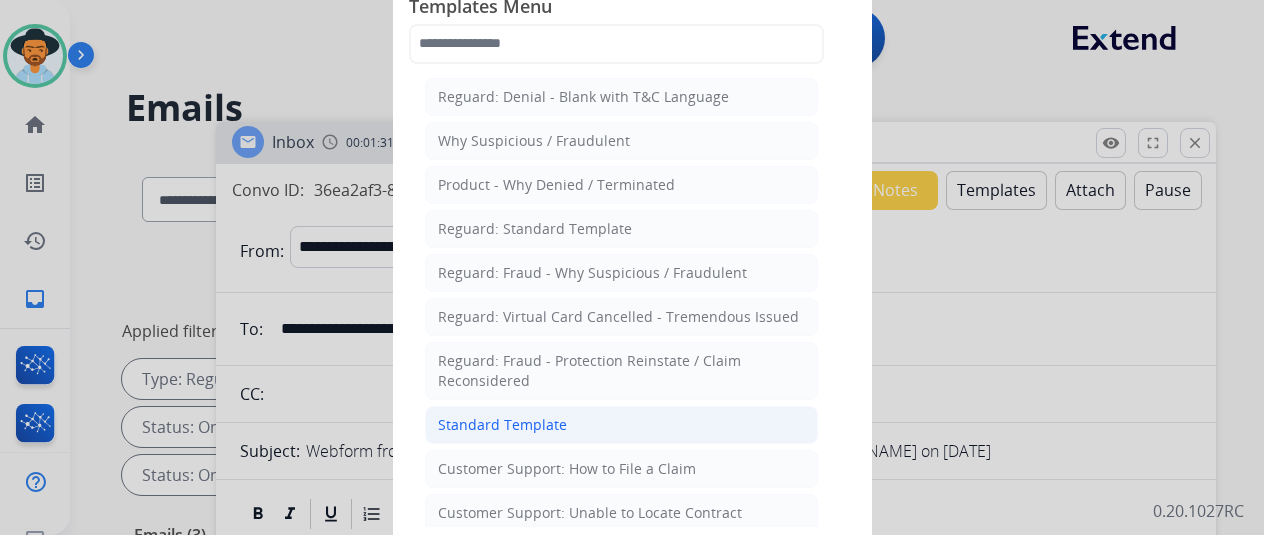 click on "Standard Template" 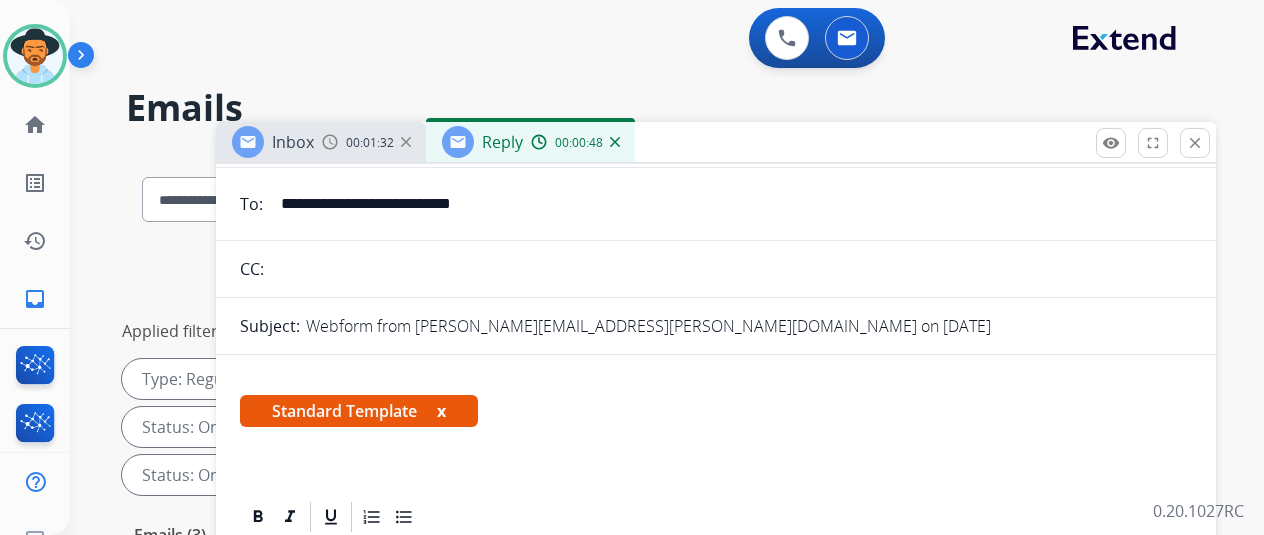 scroll, scrollTop: 400, scrollLeft: 0, axis: vertical 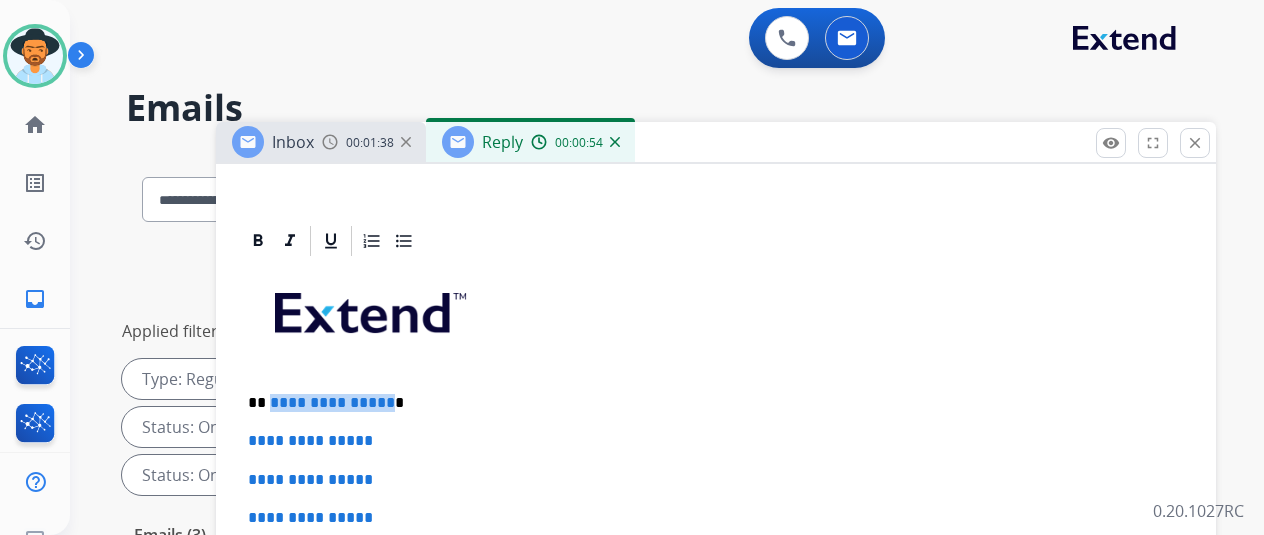 drag, startPoint x: 398, startPoint y: 400, endPoint x: 284, endPoint y: 401, distance: 114.00439 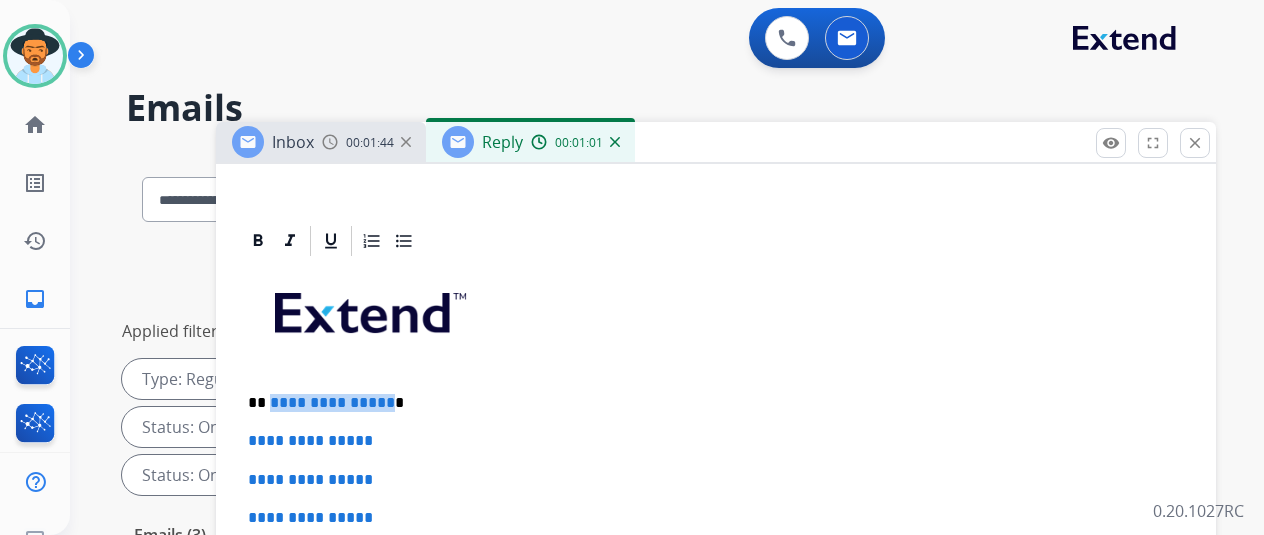type 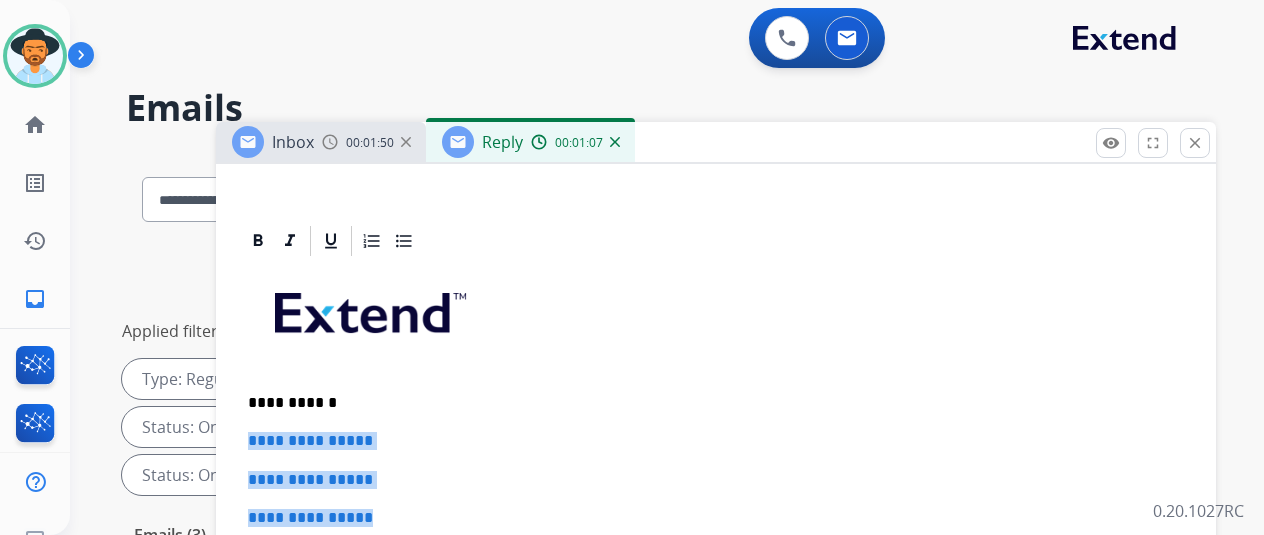 drag, startPoint x: 390, startPoint y: 519, endPoint x: 259, endPoint y: 425, distance: 161.23586 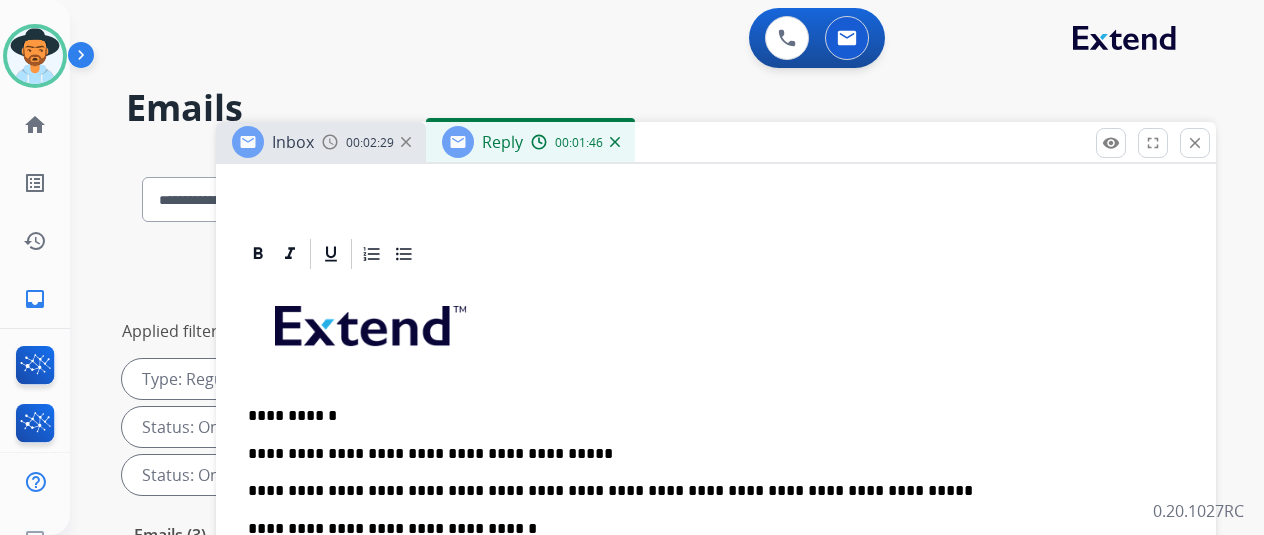 click on "**********" at bounding box center [708, 472] 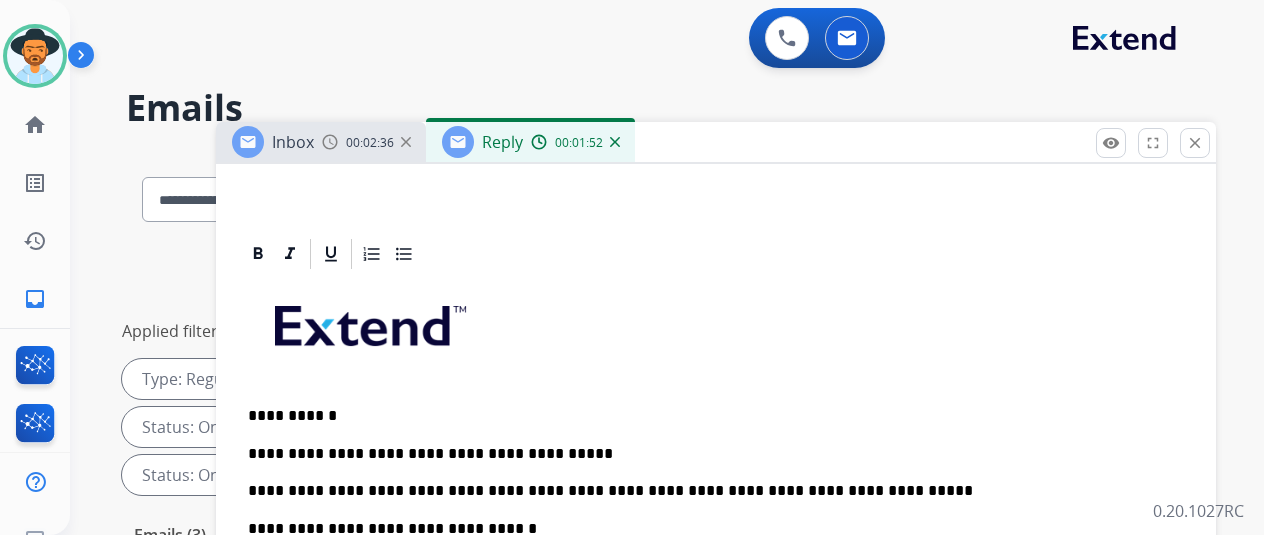click on "**********" at bounding box center [708, 472] 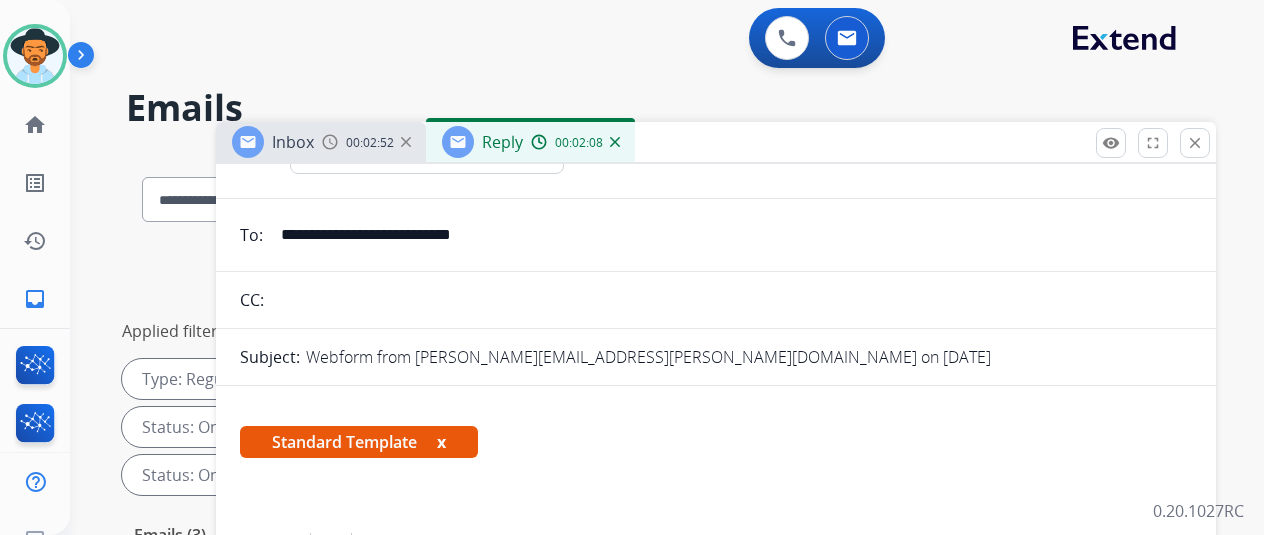 scroll, scrollTop: 0, scrollLeft: 0, axis: both 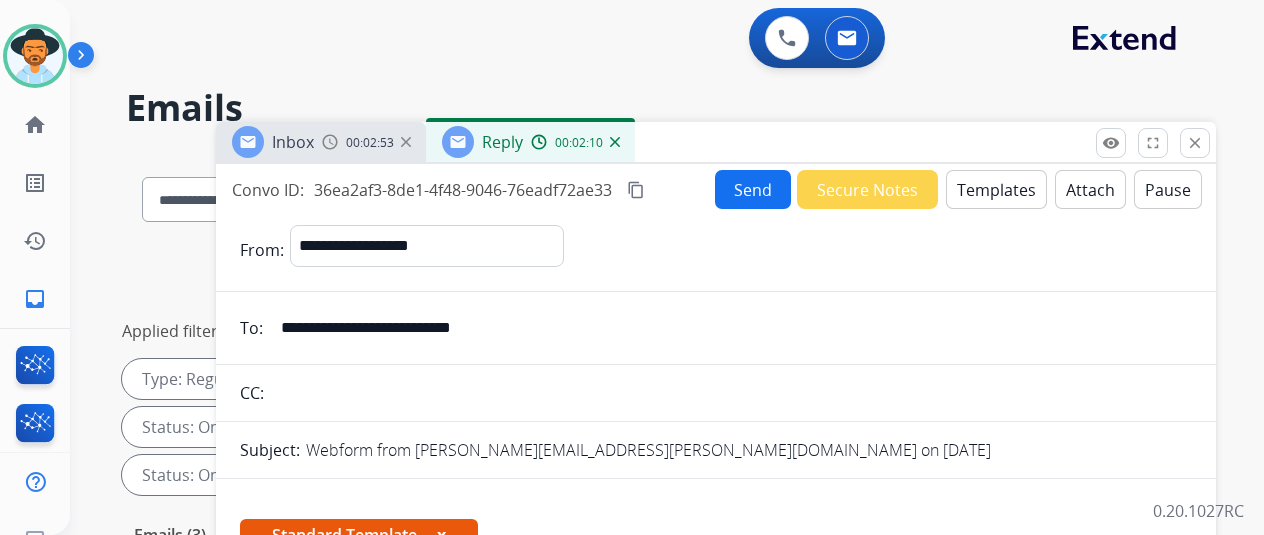 click on "Send" at bounding box center (753, 189) 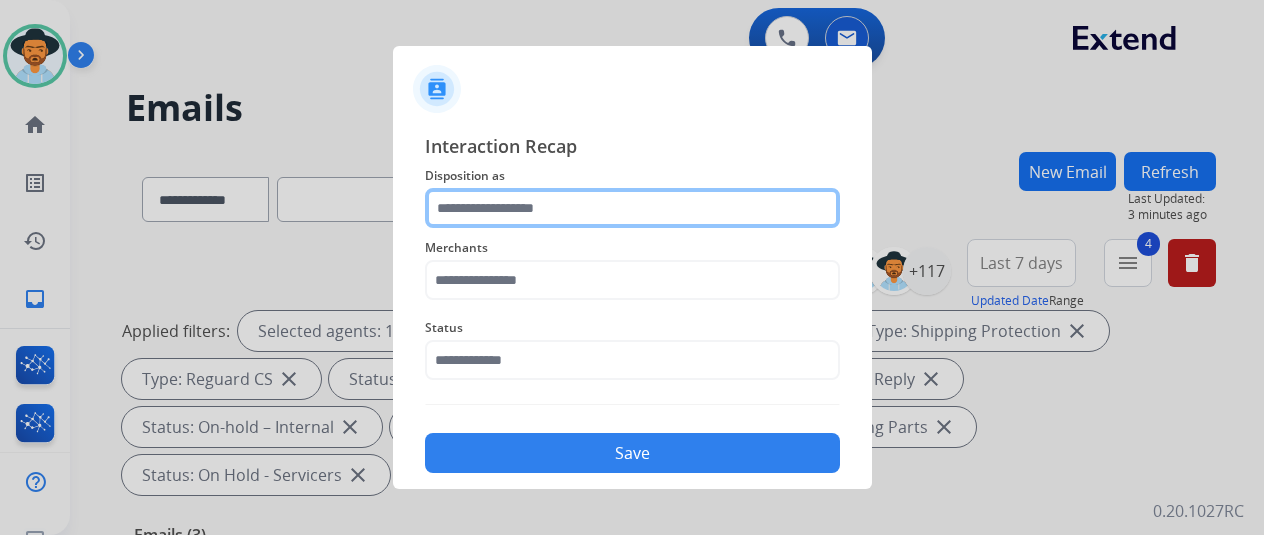 click 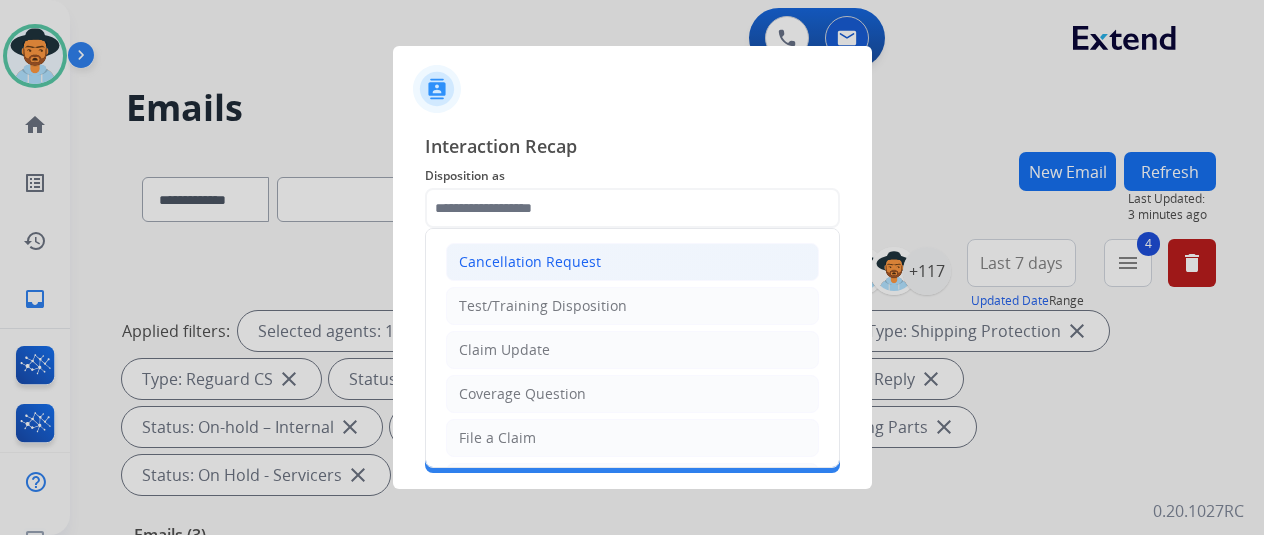 click on "Cancellation Request" 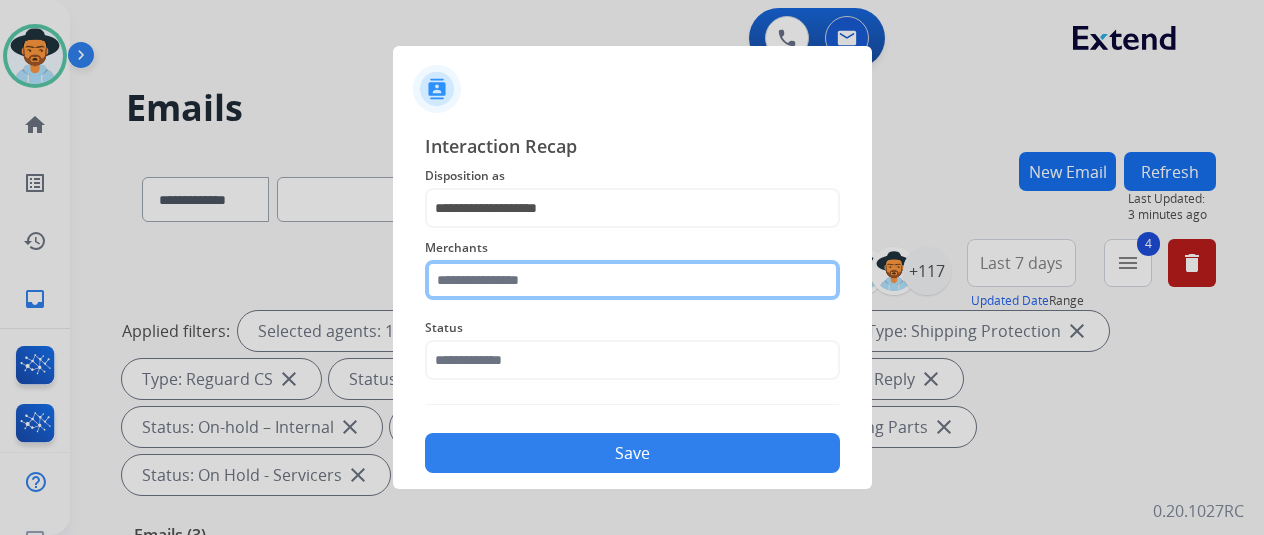 click 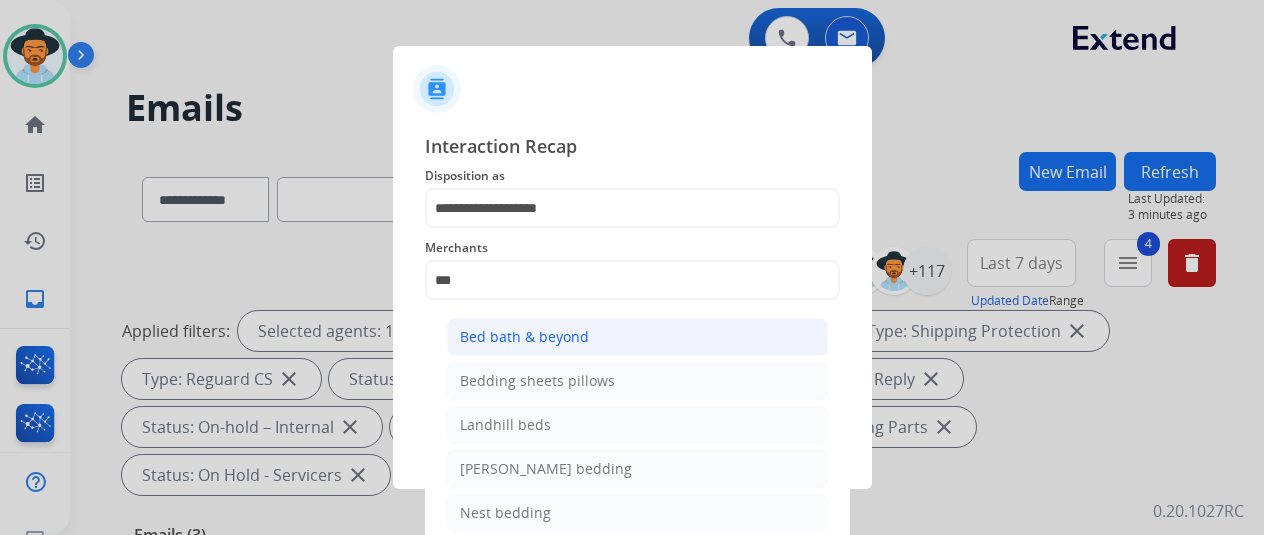 click on "Bed bath & beyond" 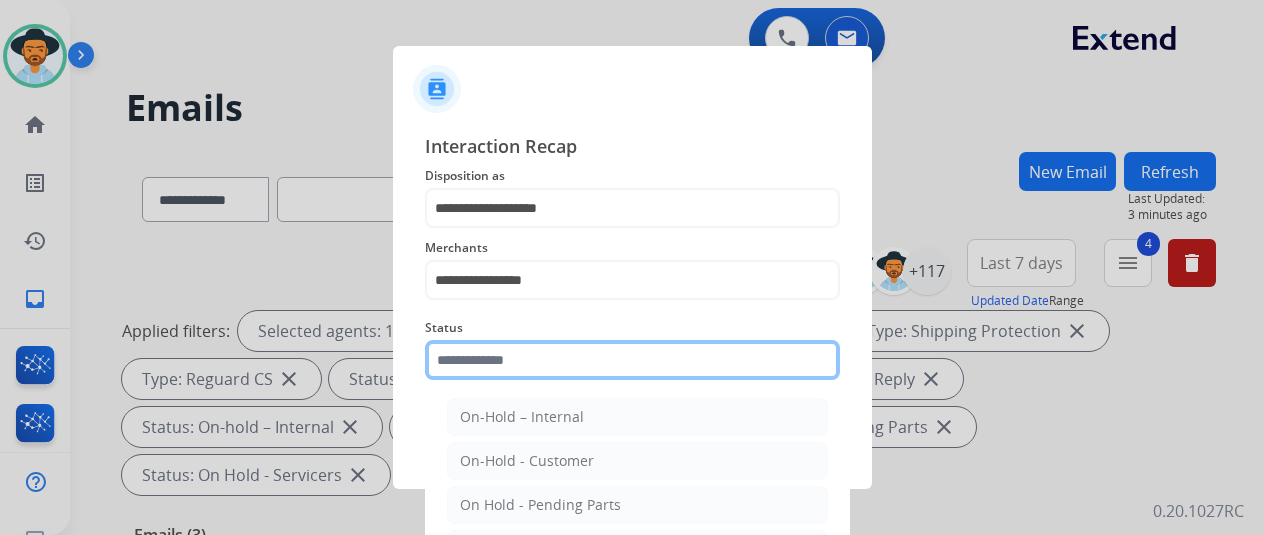 click 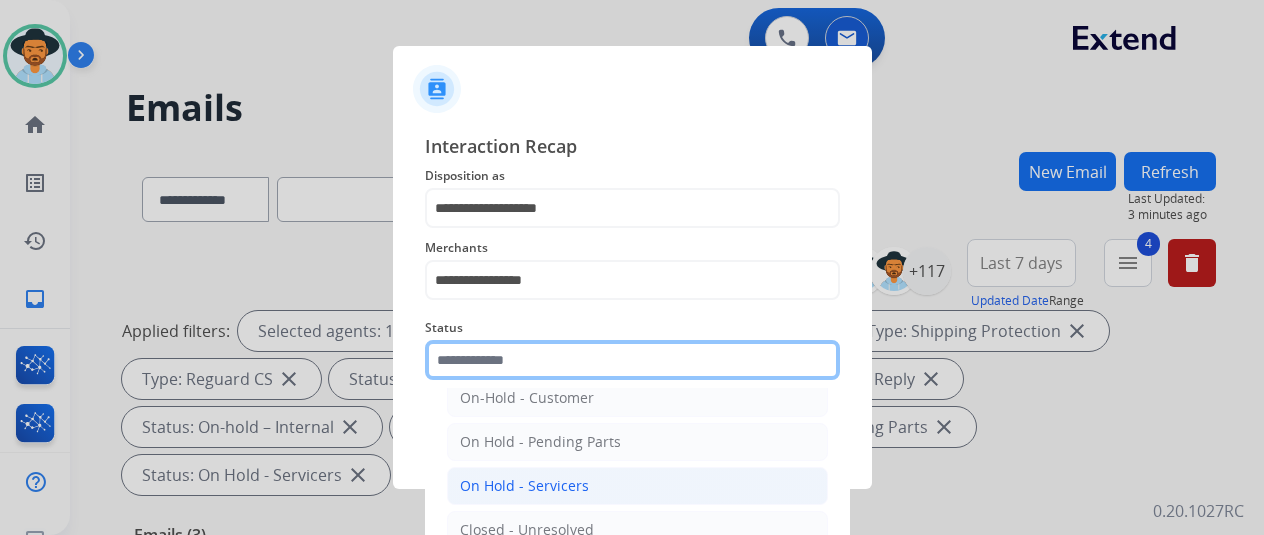 scroll, scrollTop: 114, scrollLeft: 0, axis: vertical 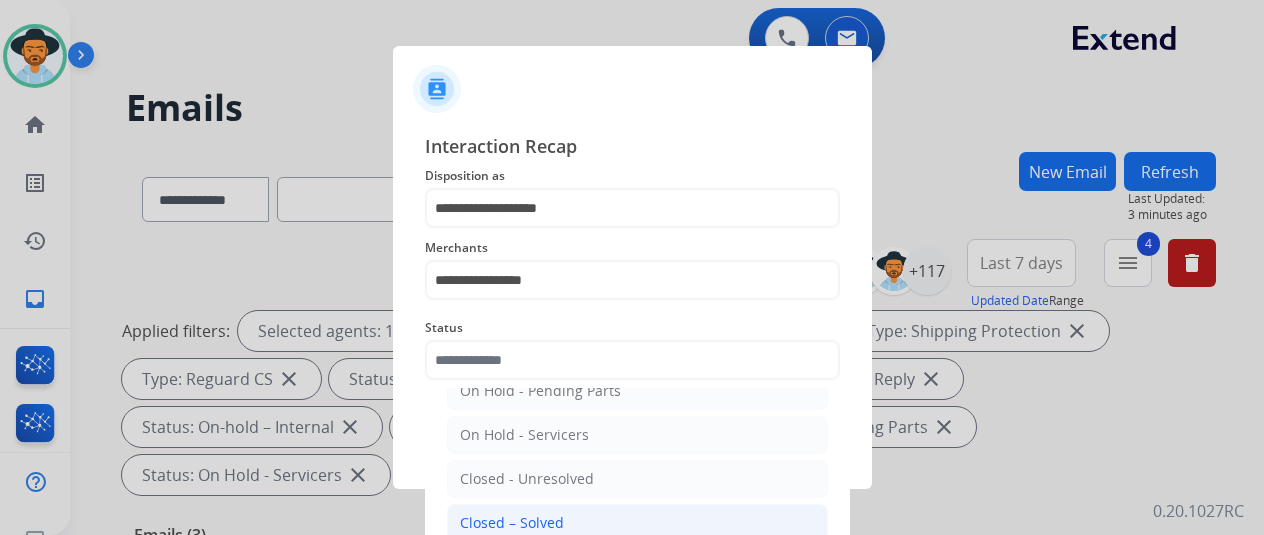 click on "Closed – Solved" 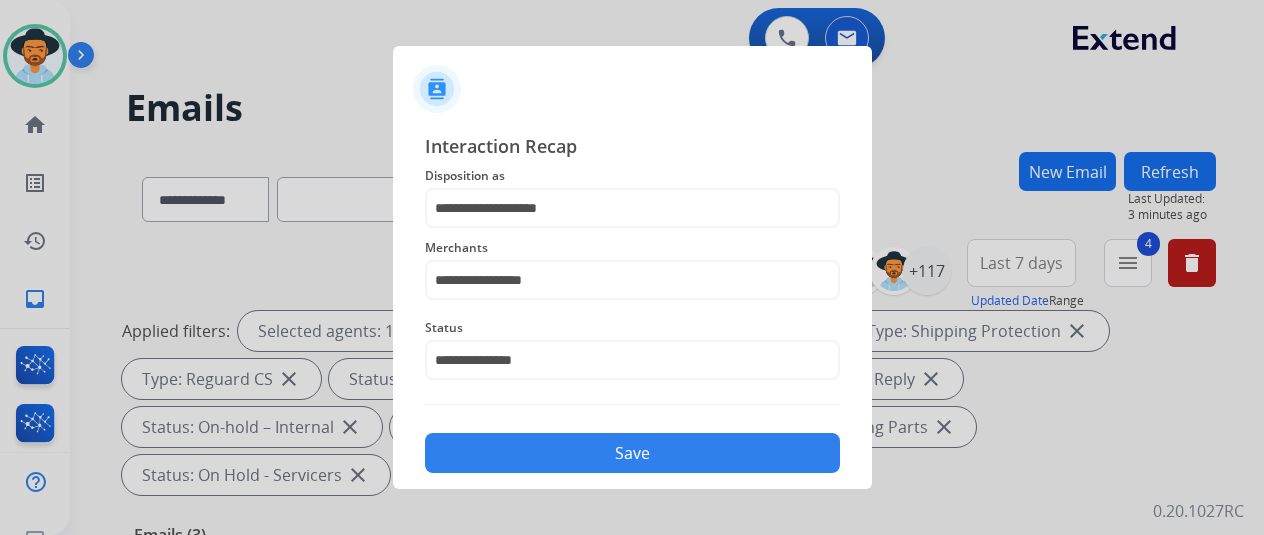 click on "Save" 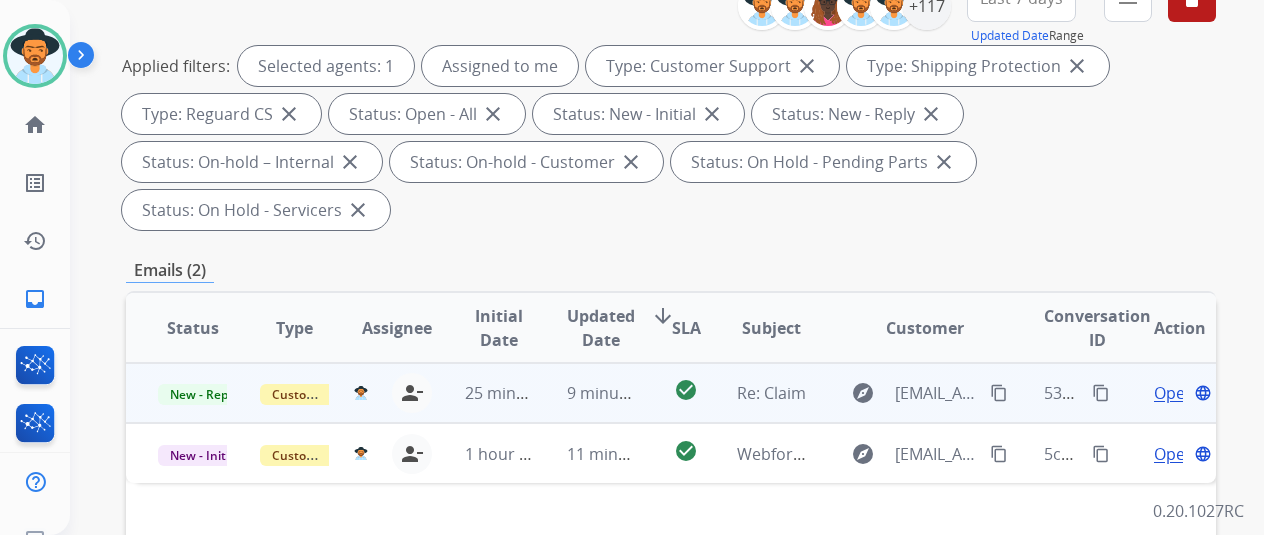 scroll, scrollTop: 300, scrollLeft: 0, axis: vertical 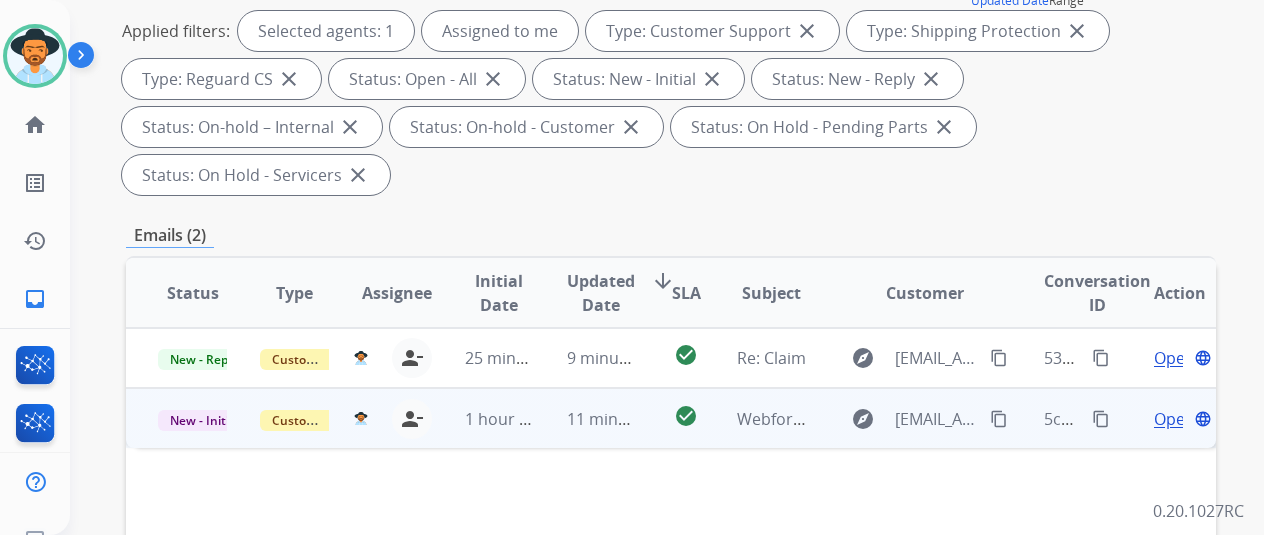 click on "Open" at bounding box center [1174, 419] 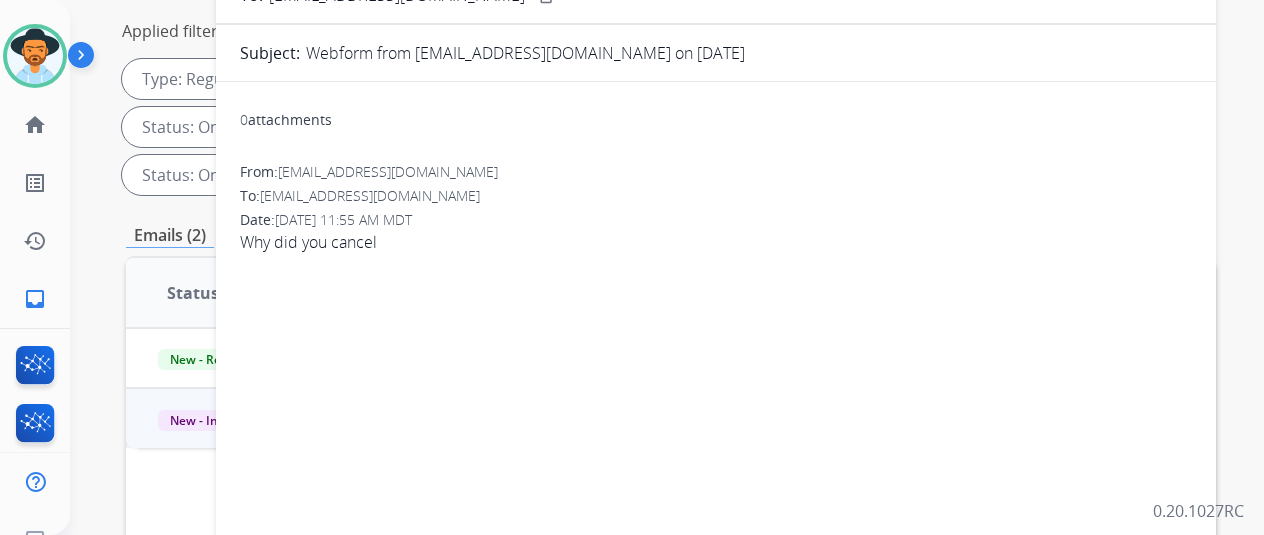 scroll, scrollTop: 0, scrollLeft: 0, axis: both 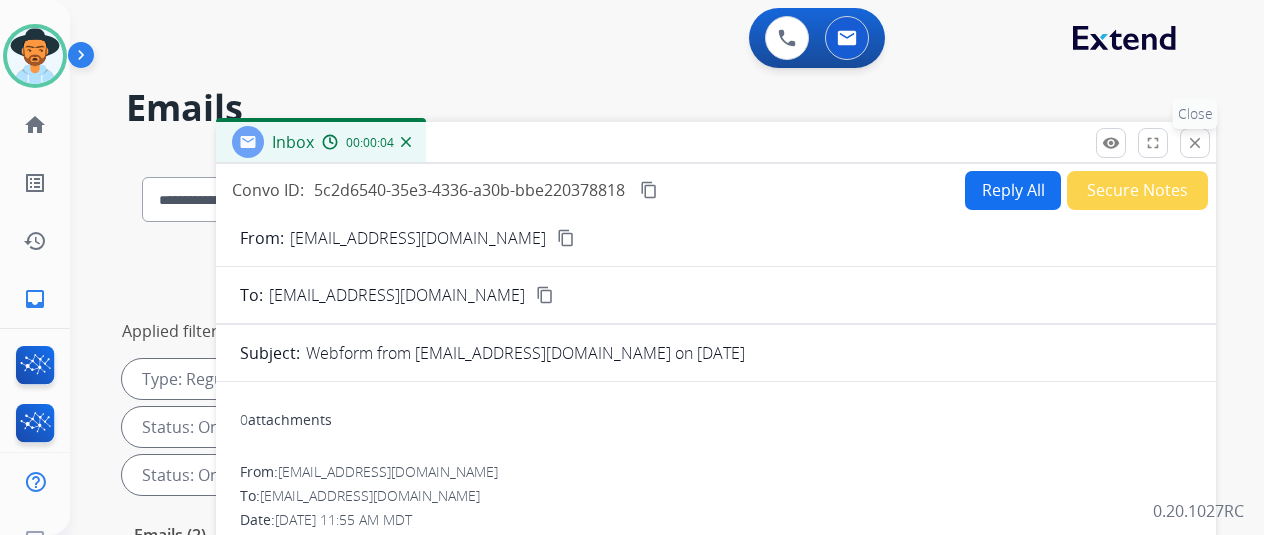 click on "close" at bounding box center [1195, 143] 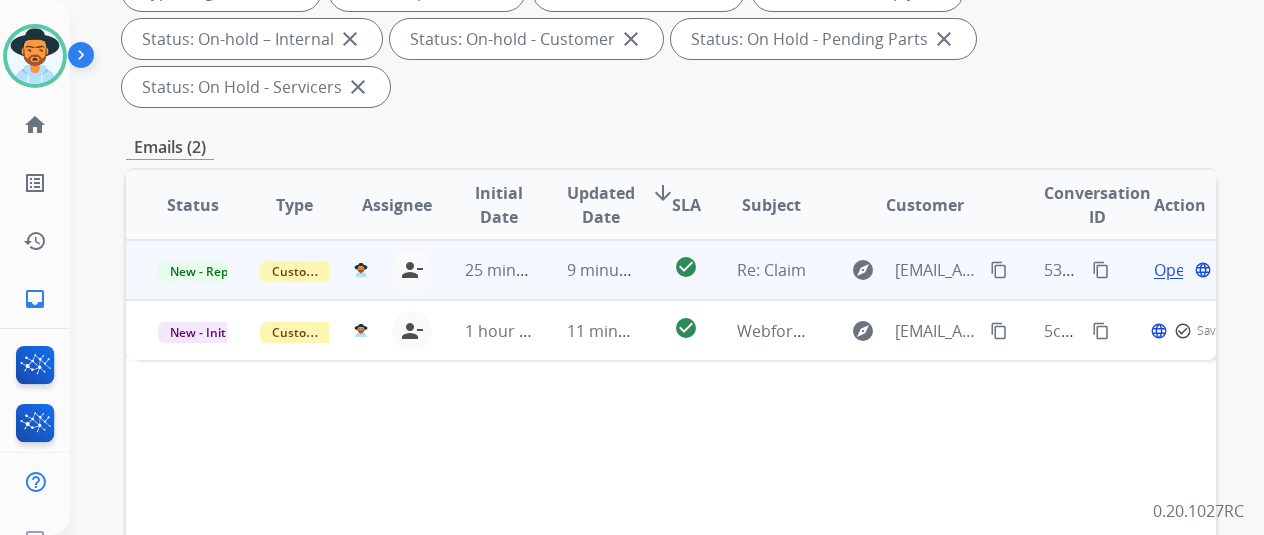 scroll, scrollTop: 400, scrollLeft: 0, axis: vertical 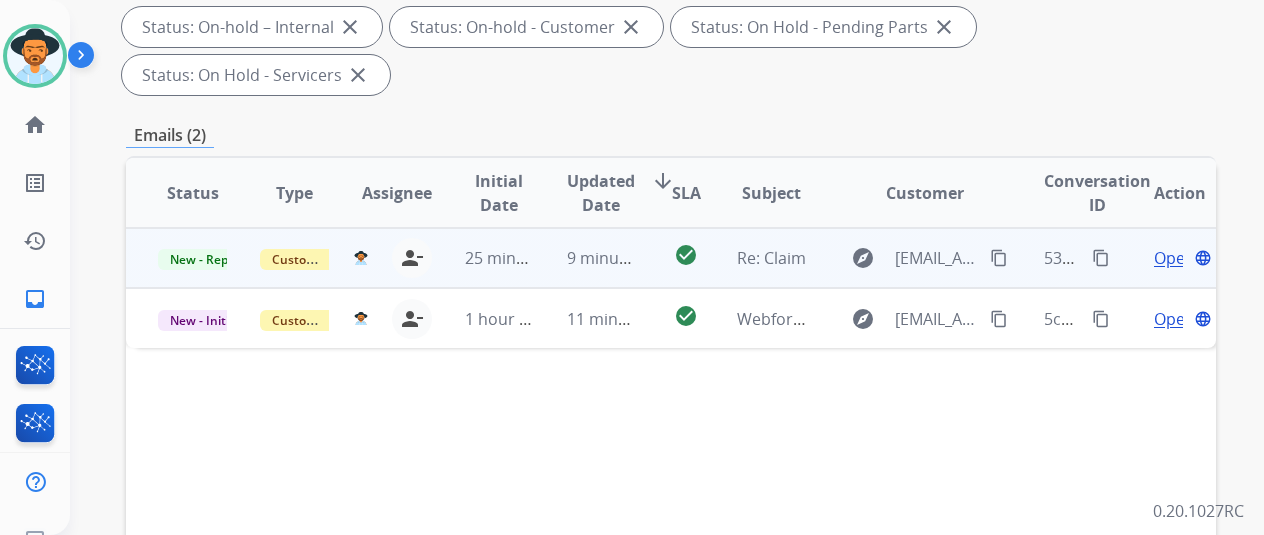 click on "Open" at bounding box center [1174, 258] 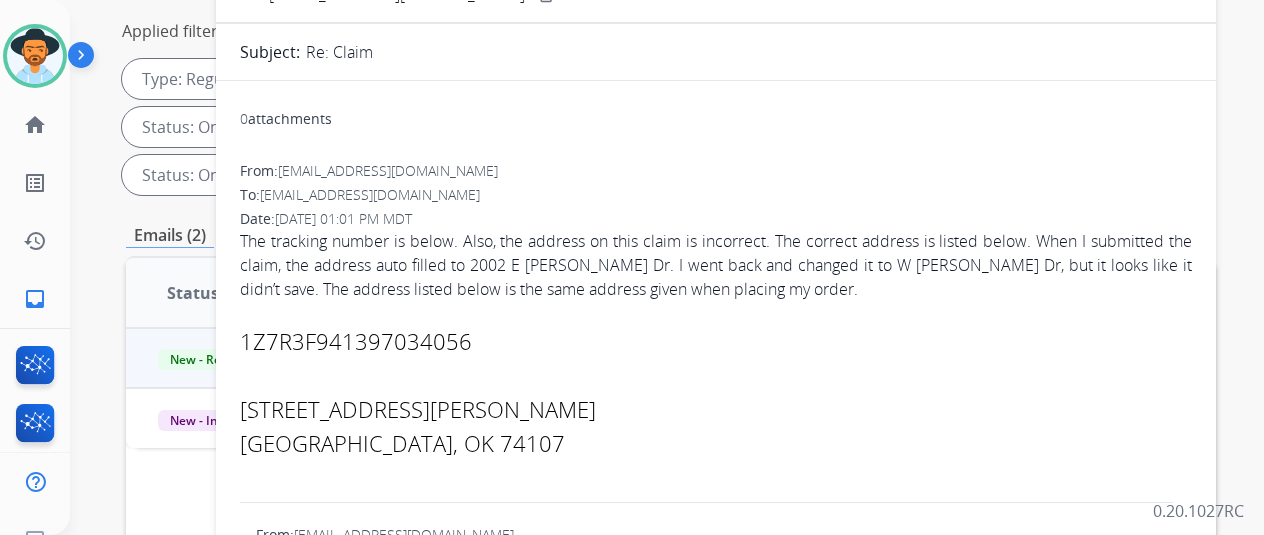 scroll, scrollTop: 100, scrollLeft: 0, axis: vertical 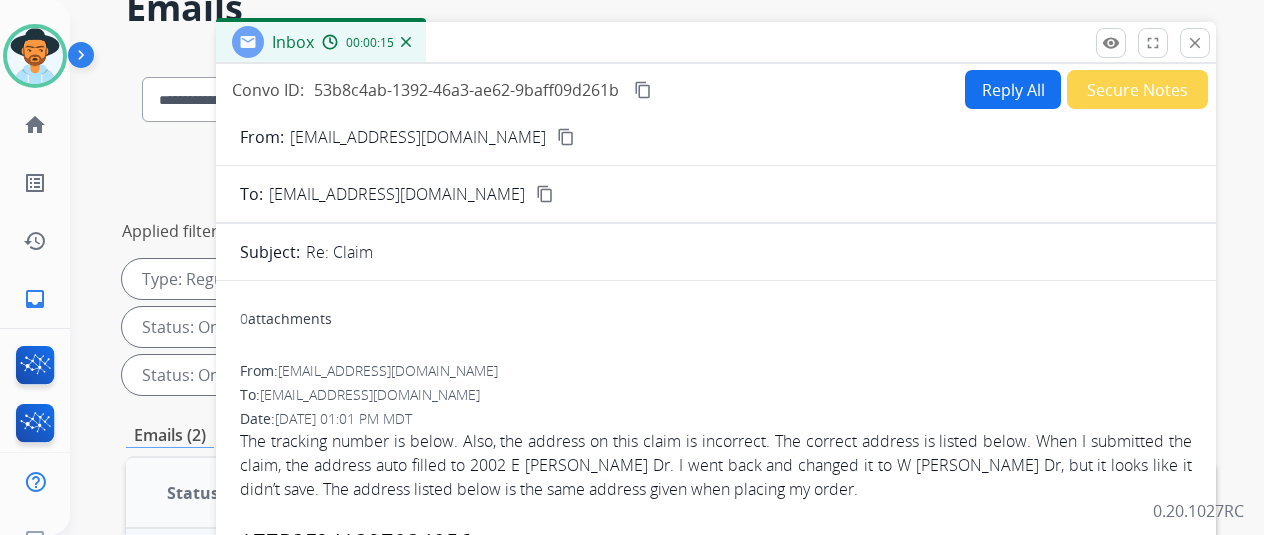 click on "content_copy" at bounding box center (566, 137) 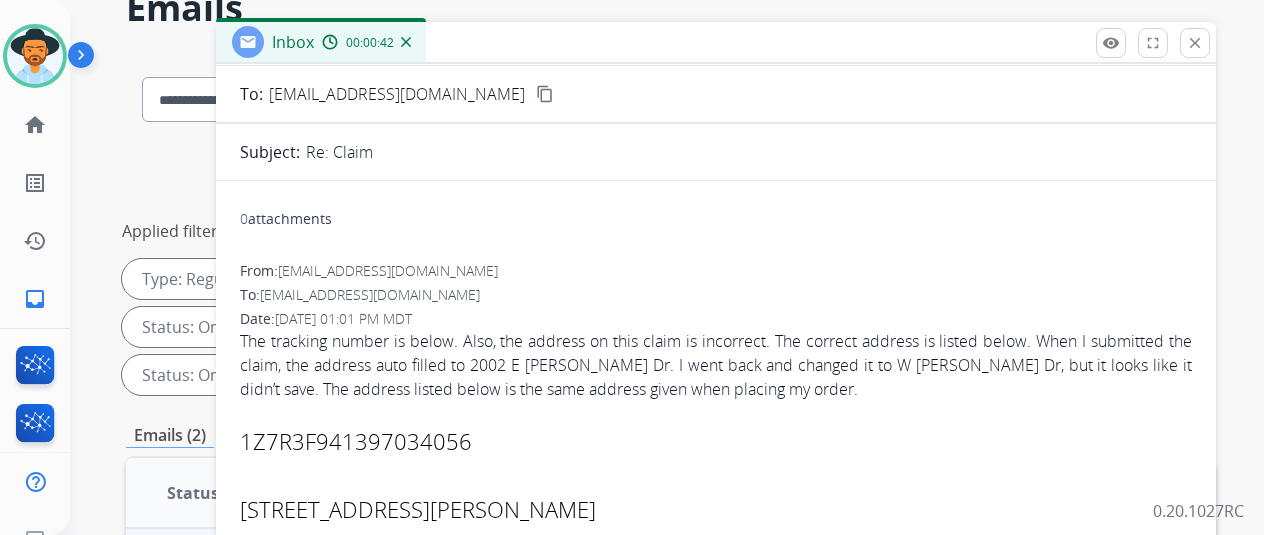 scroll, scrollTop: 200, scrollLeft: 0, axis: vertical 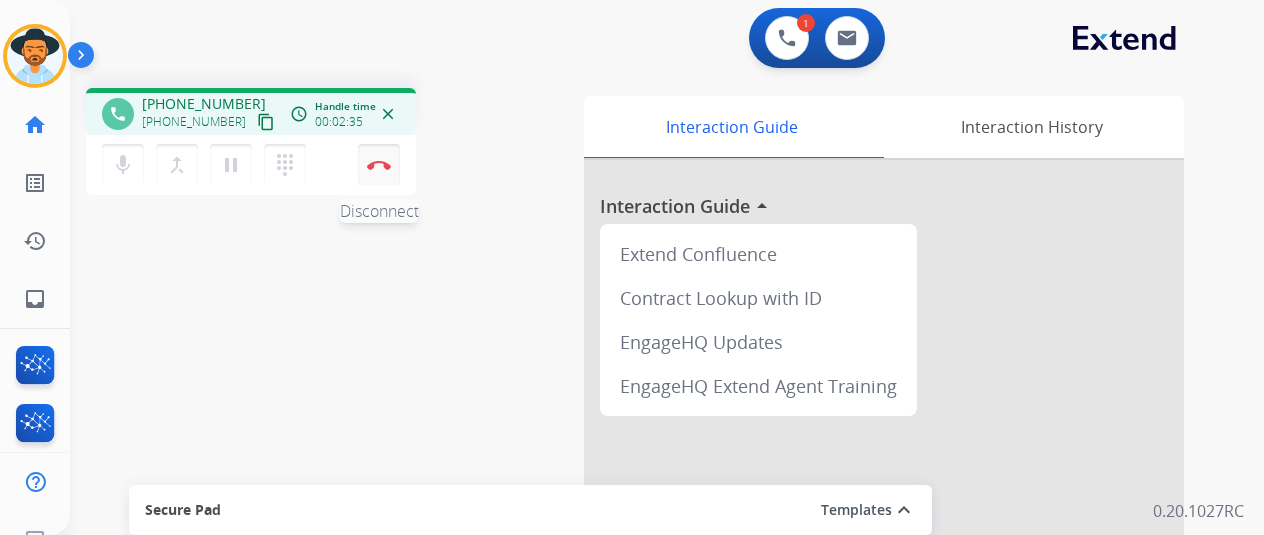 click at bounding box center (379, 165) 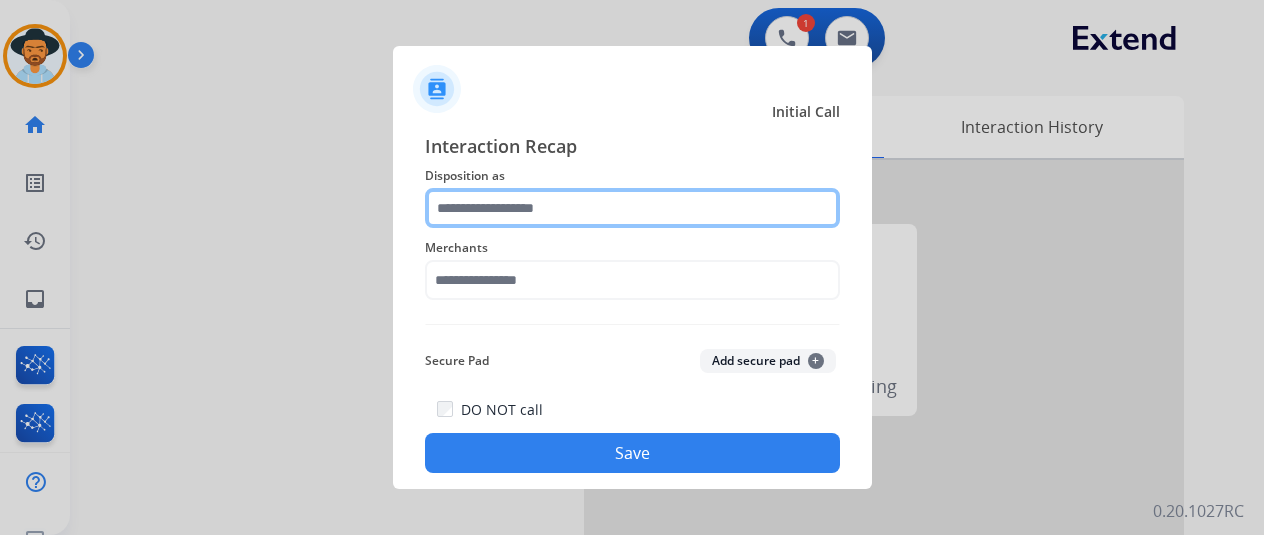 click 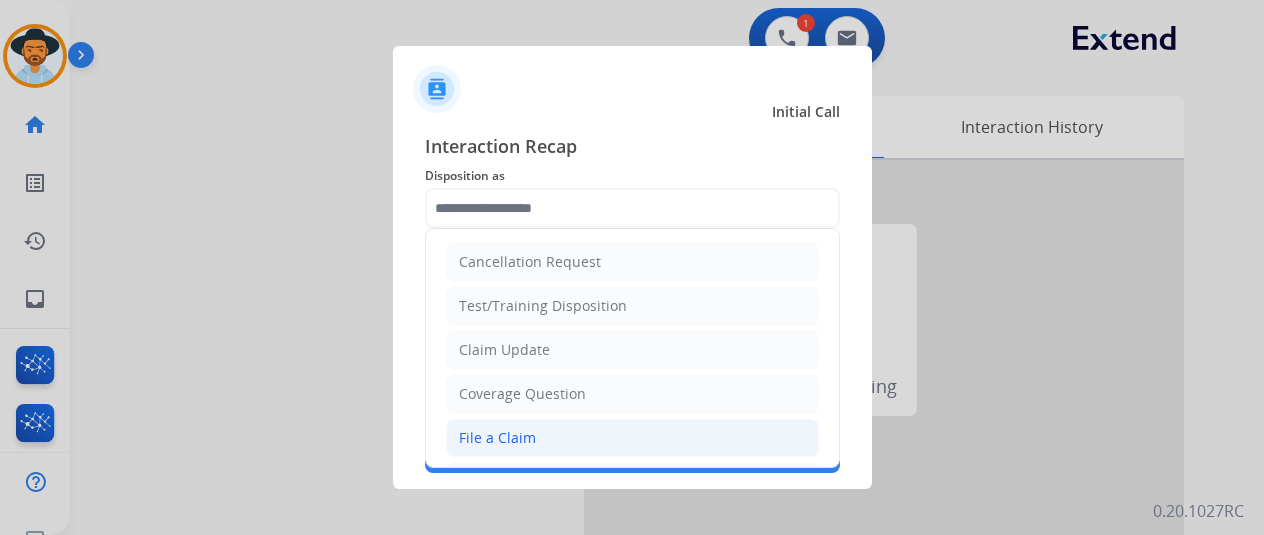 click on "File a Claim" 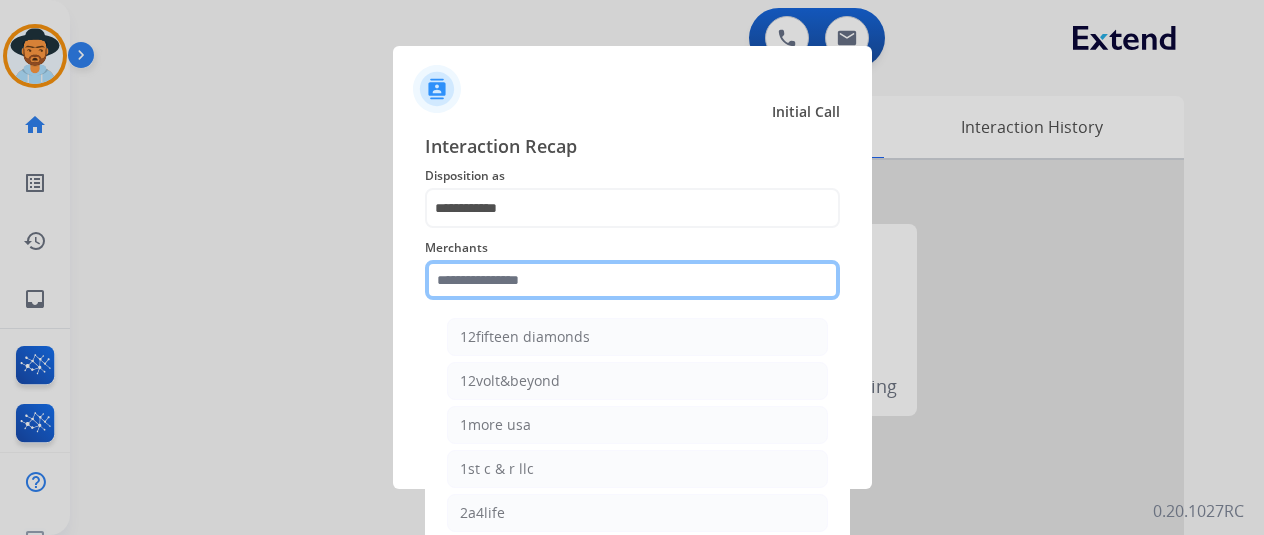 click 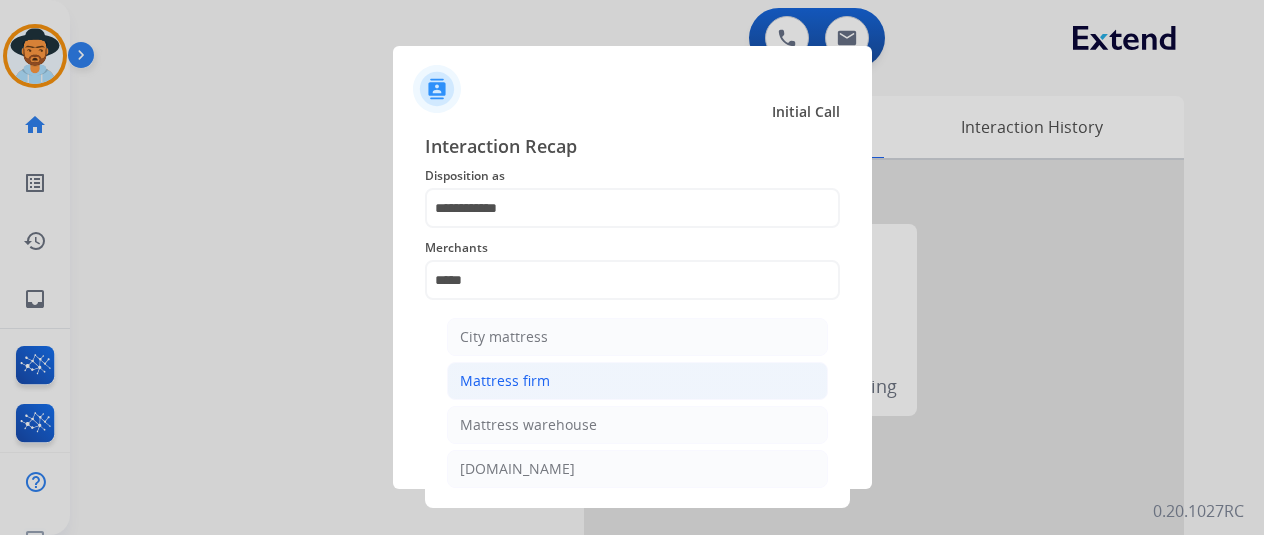 click on "Mattress firm" 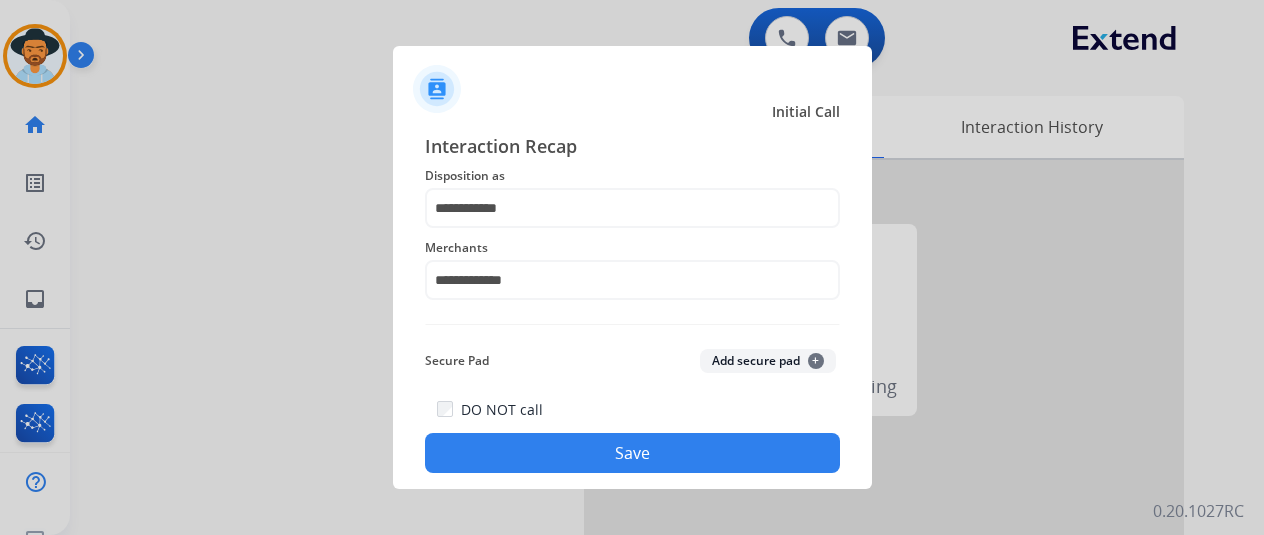 click on "Save" 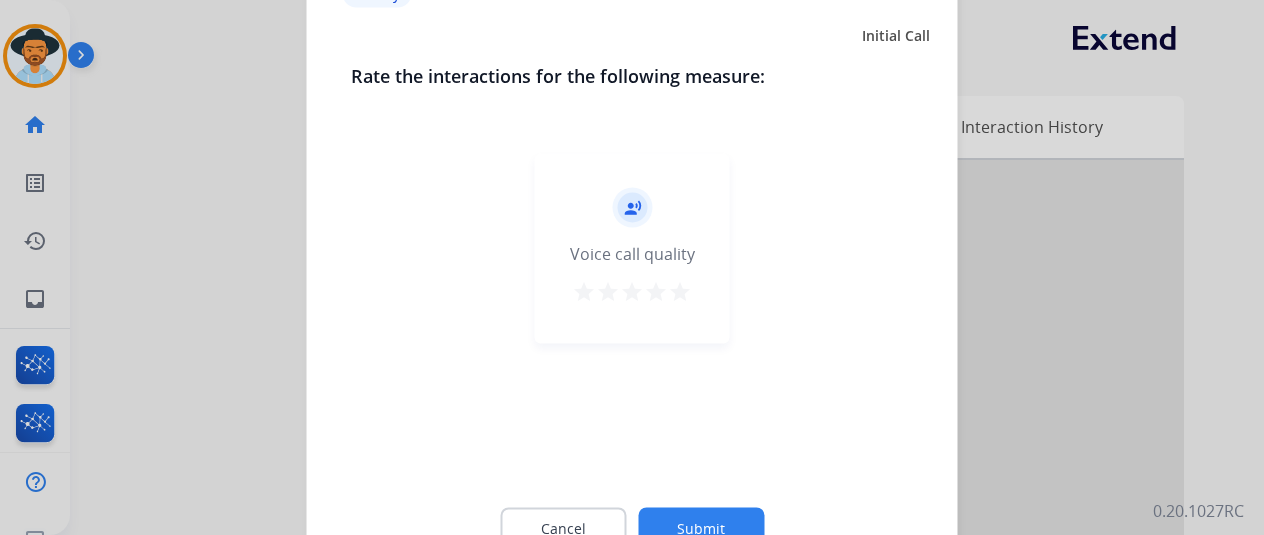 click on "Submit" 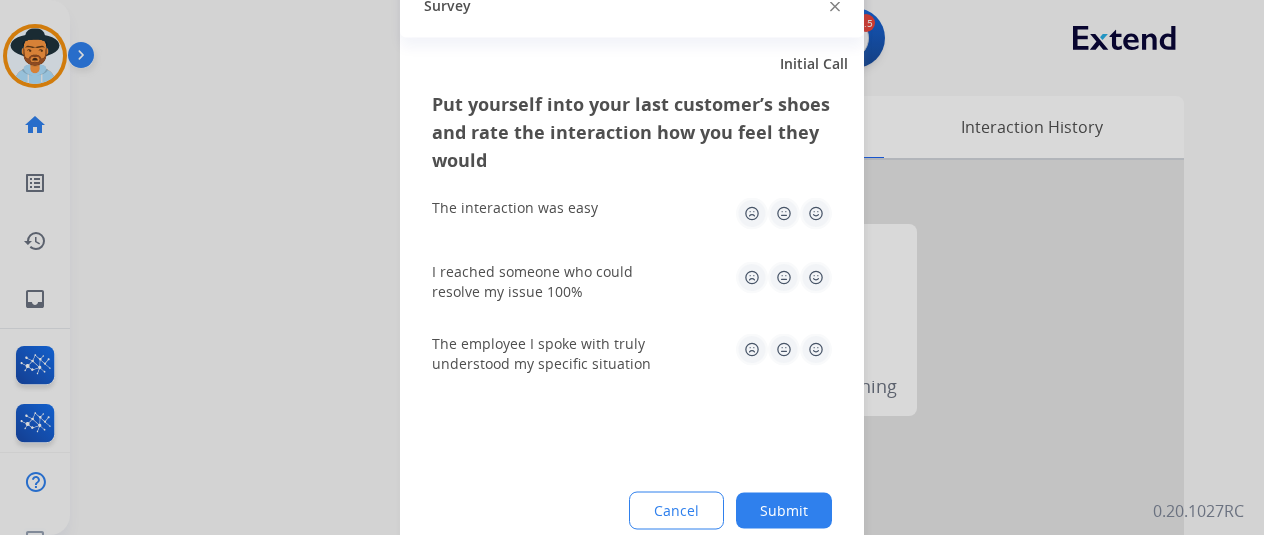 click on "Submit" 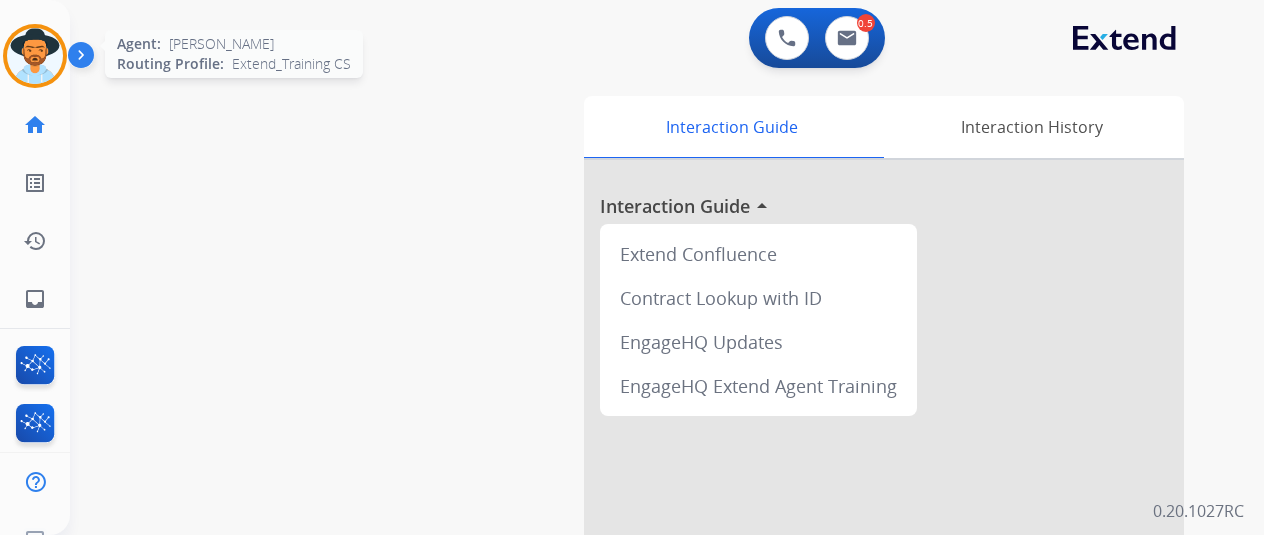 click at bounding box center [35, 56] 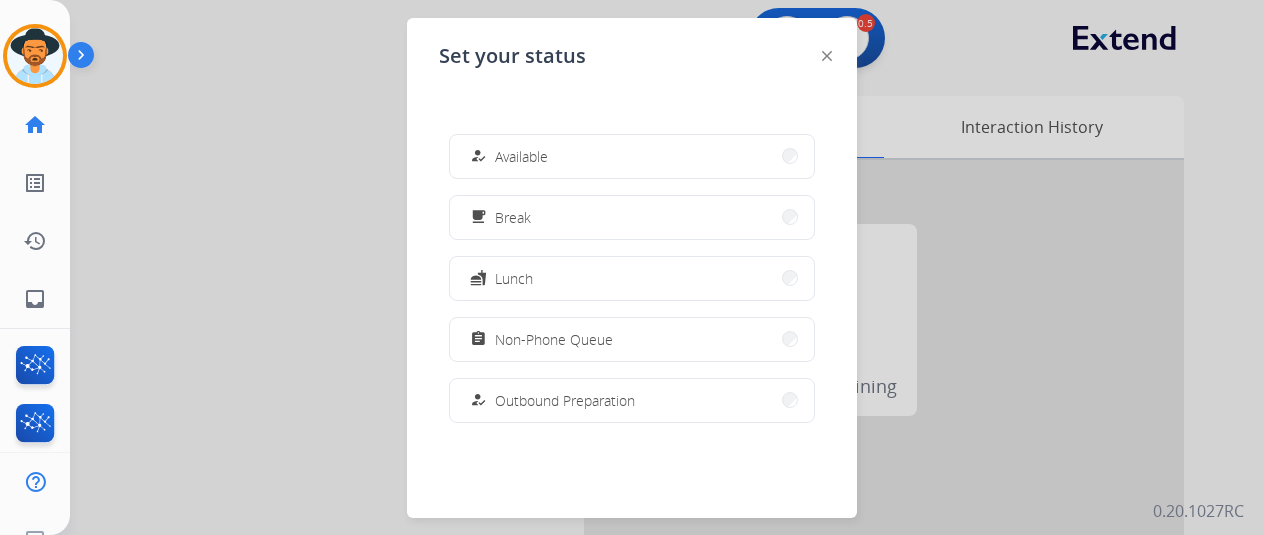 click on "how_to_reg" at bounding box center (480, 156) 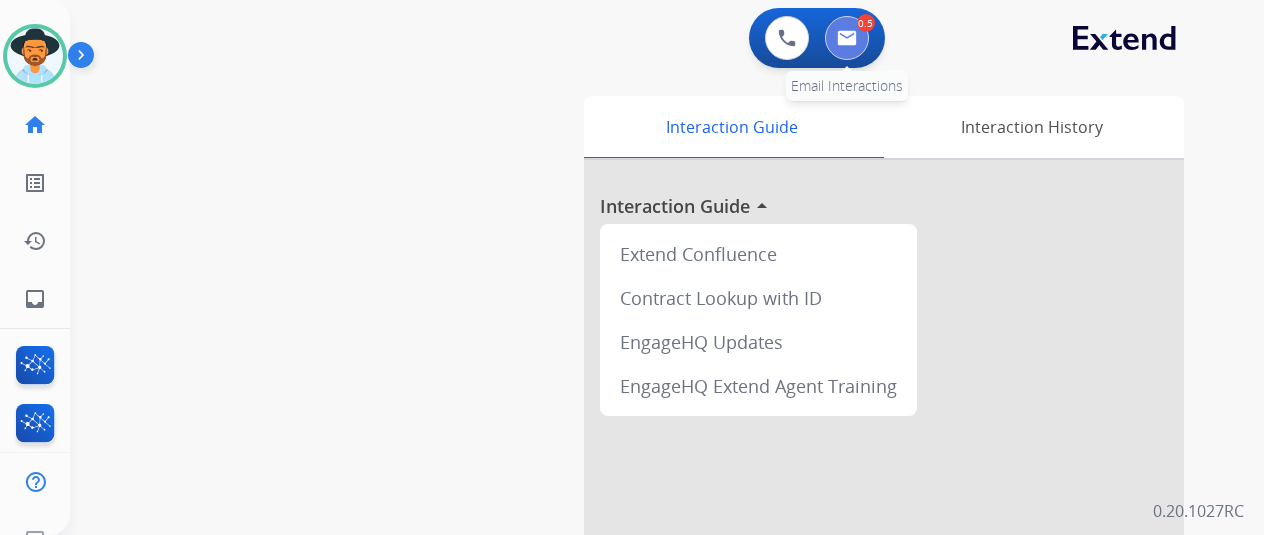 click at bounding box center (847, 38) 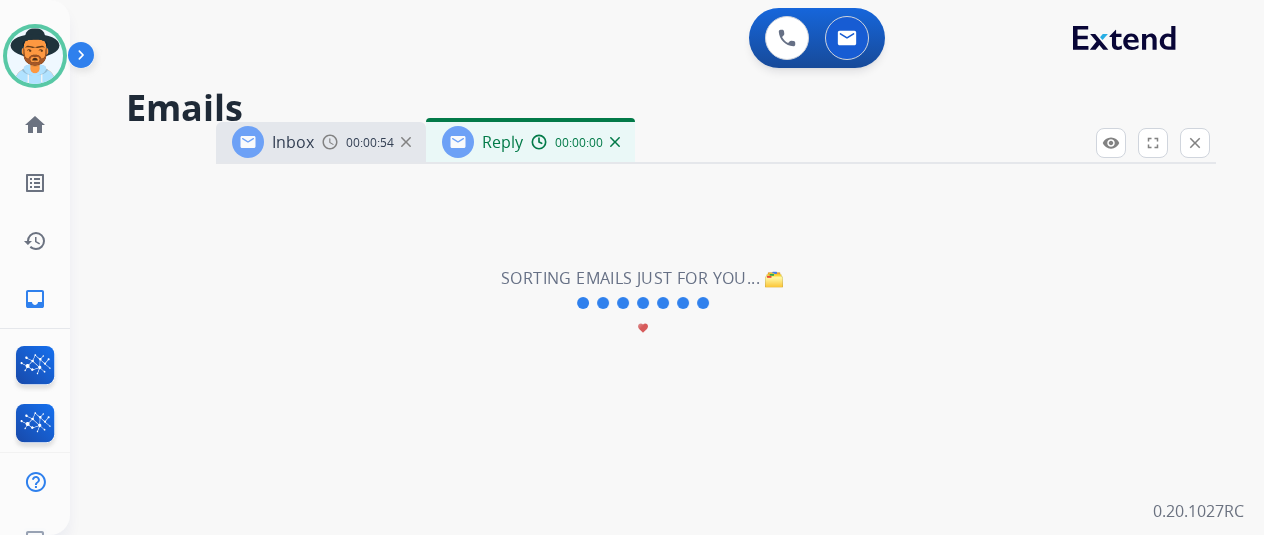 select on "**********" 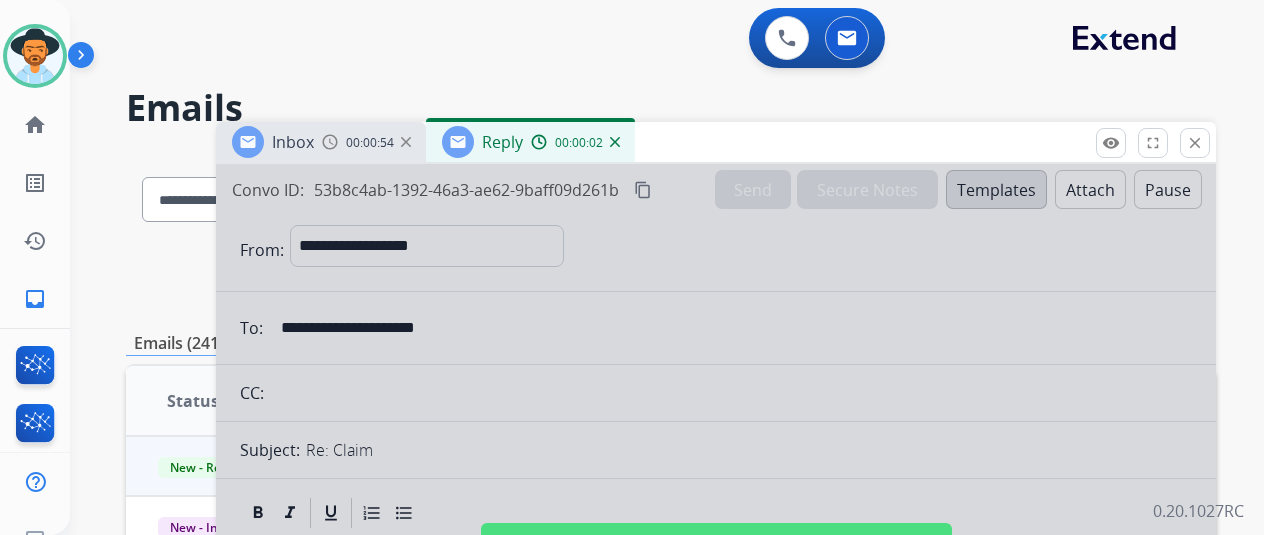 click at bounding box center (716, 537) 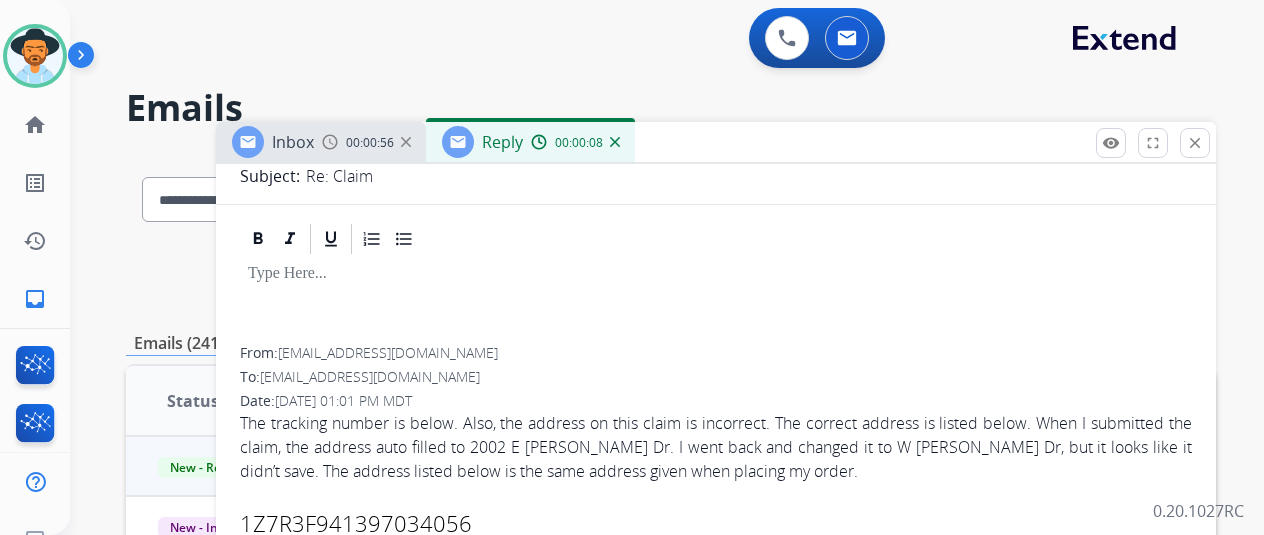 scroll, scrollTop: 400, scrollLeft: 0, axis: vertical 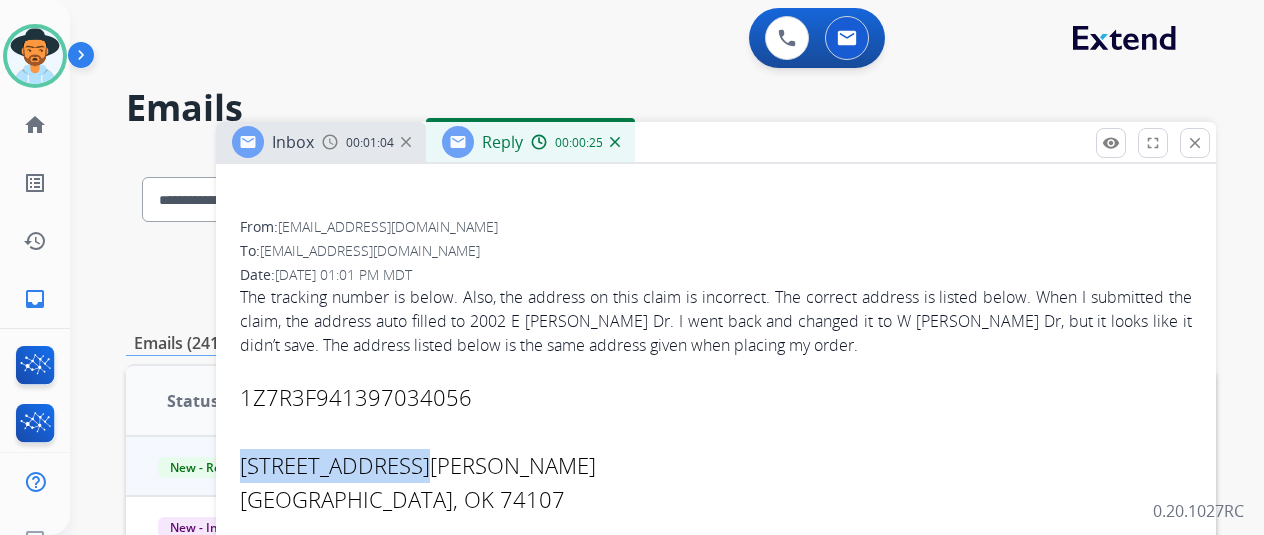 drag, startPoint x: 424, startPoint y: 457, endPoint x: 260, endPoint y: 450, distance: 164.14932 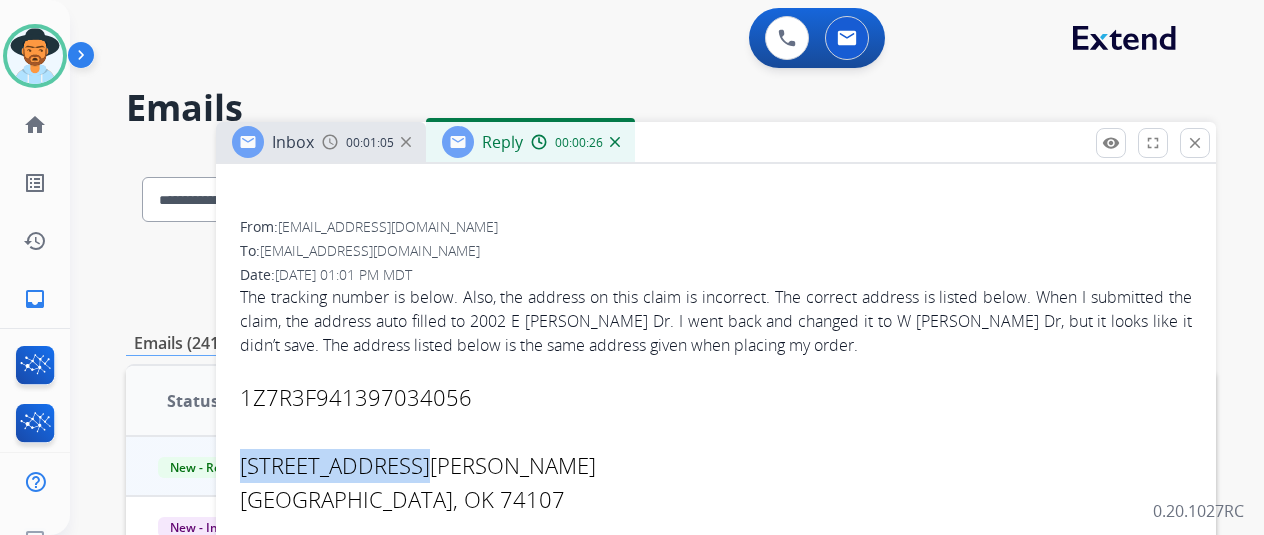 copy on "2002 W [PERSON_NAME] Dr" 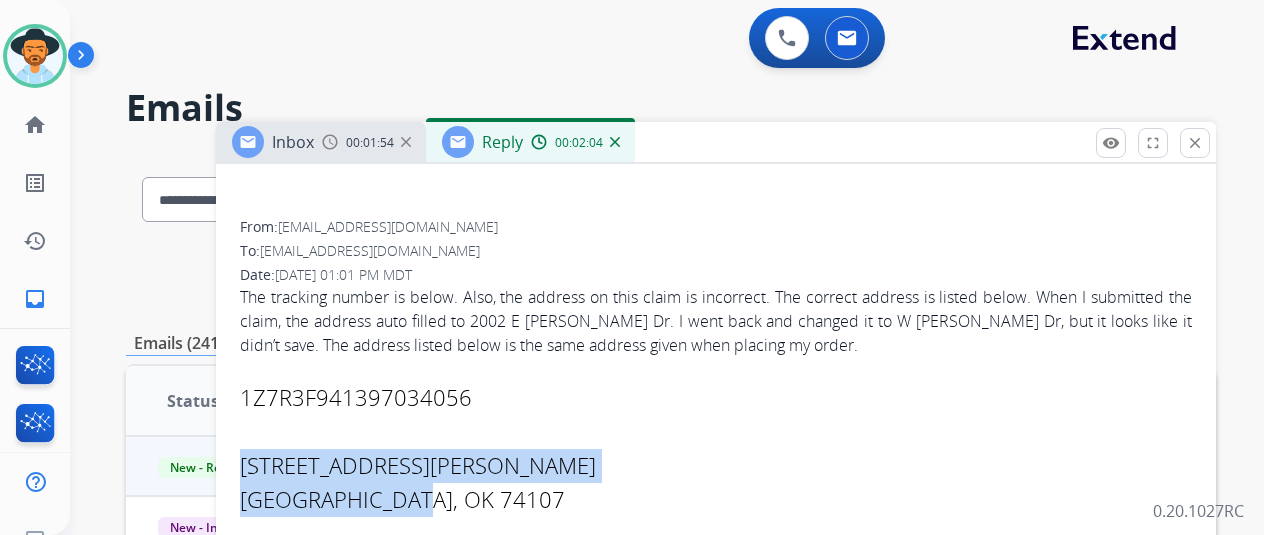 drag, startPoint x: 417, startPoint y: 487, endPoint x: 244, endPoint y: 456, distance: 175.75551 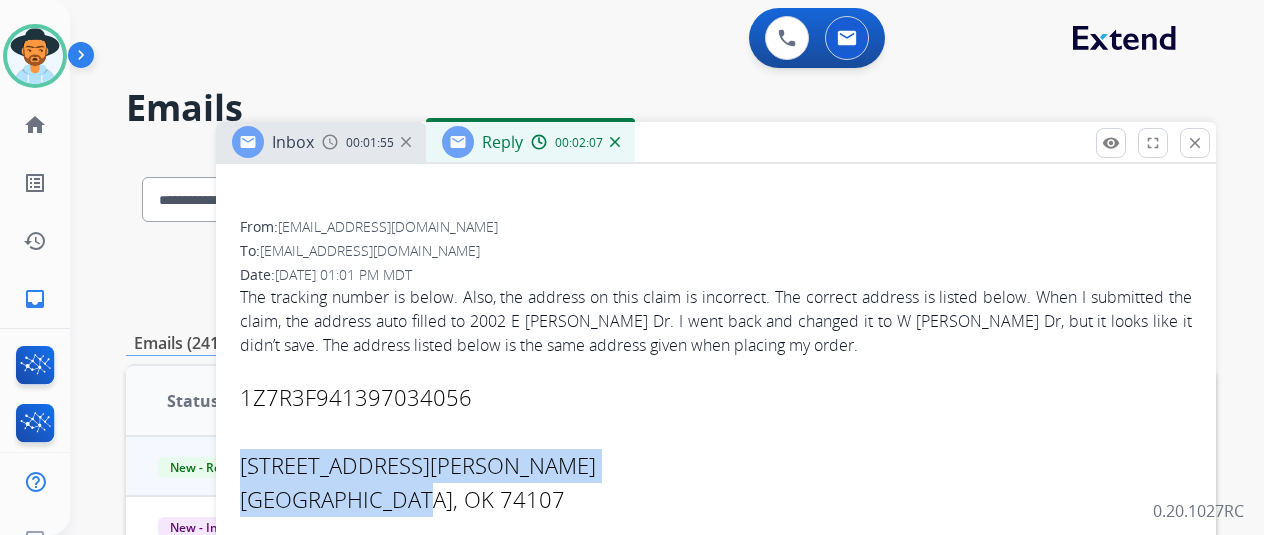 copy on "[STREET_ADDRESS][PERSON_NAME]" 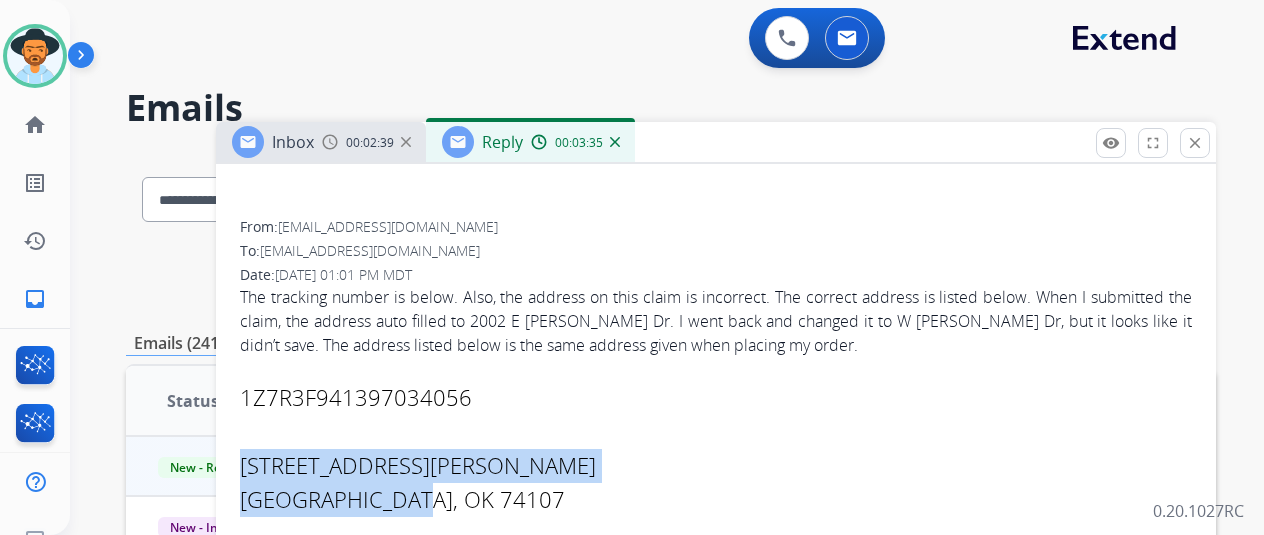 copy on "[STREET_ADDRESS][PERSON_NAME]" 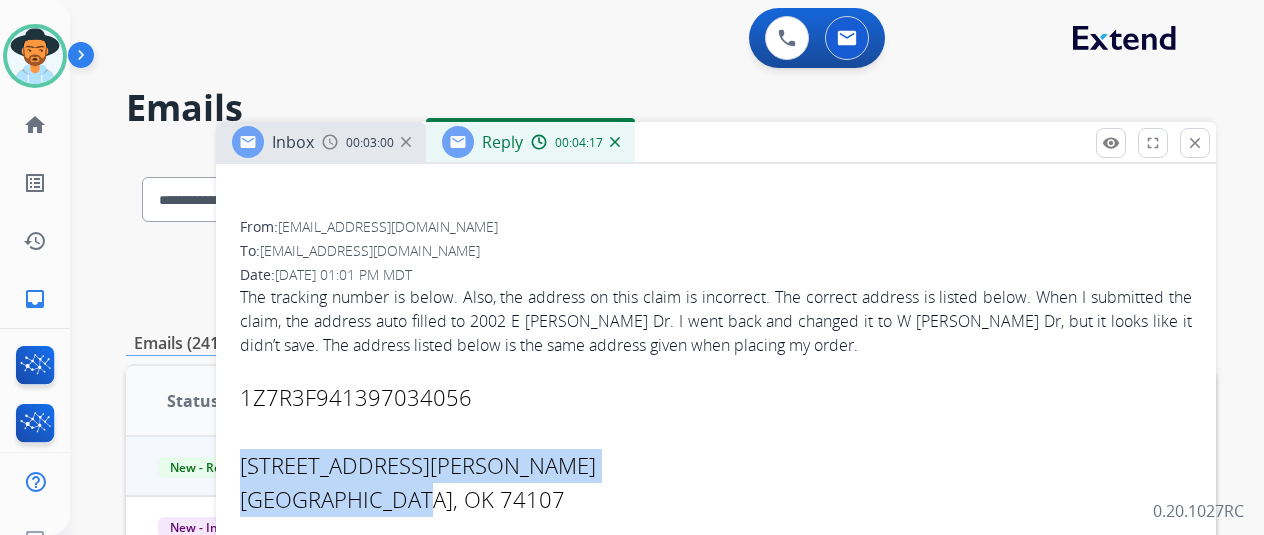 scroll, scrollTop: 600, scrollLeft: 0, axis: vertical 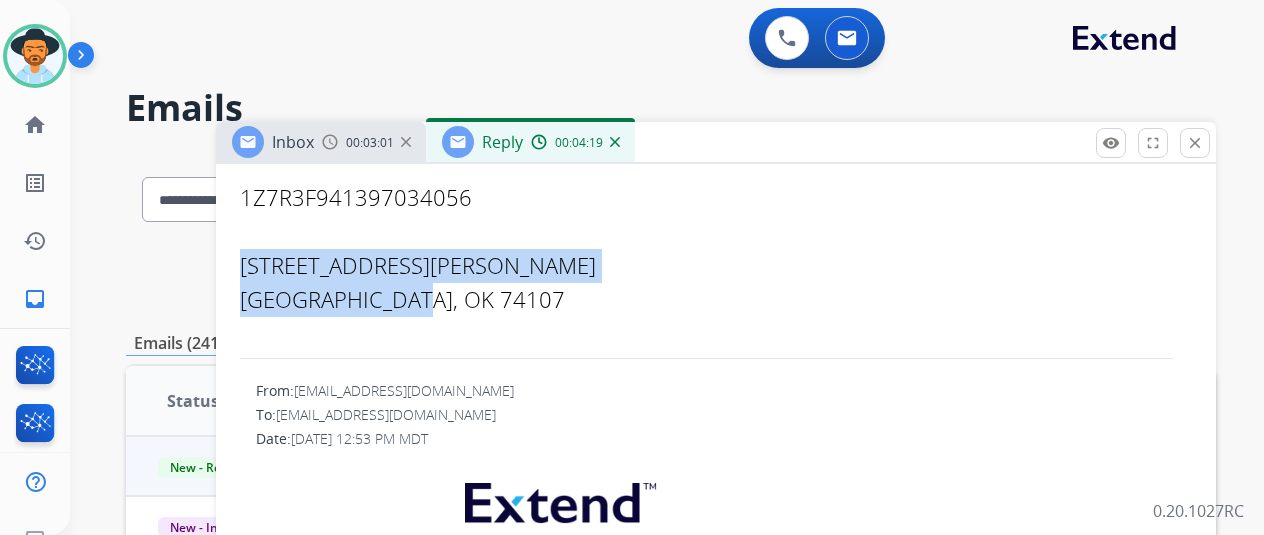 click on "[GEOGRAPHIC_DATA], OK 74107" at bounding box center [716, 300] 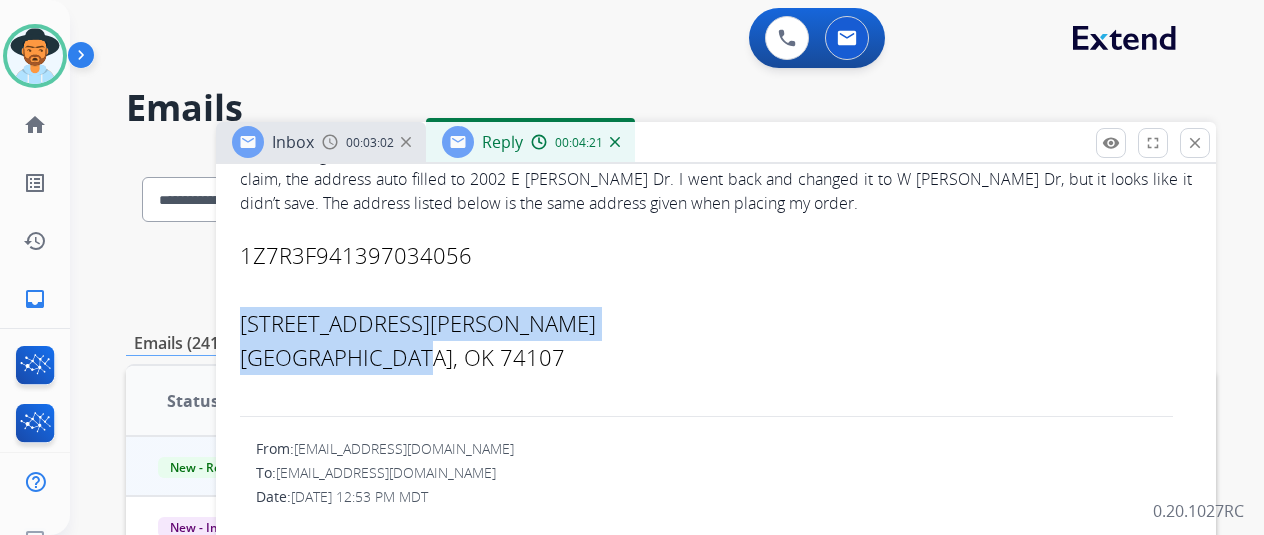 scroll, scrollTop: 500, scrollLeft: 0, axis: vertical 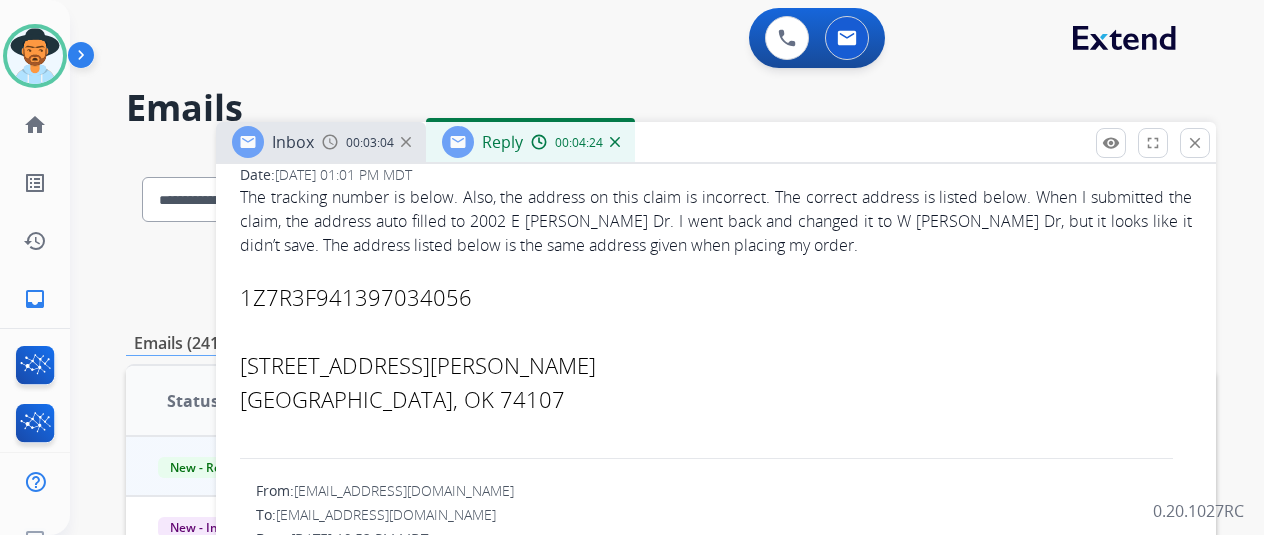drag, startPoint x: 525, startPoint y: 305, endPoint x: 427, endPoint y: 383, distance: 125.25175 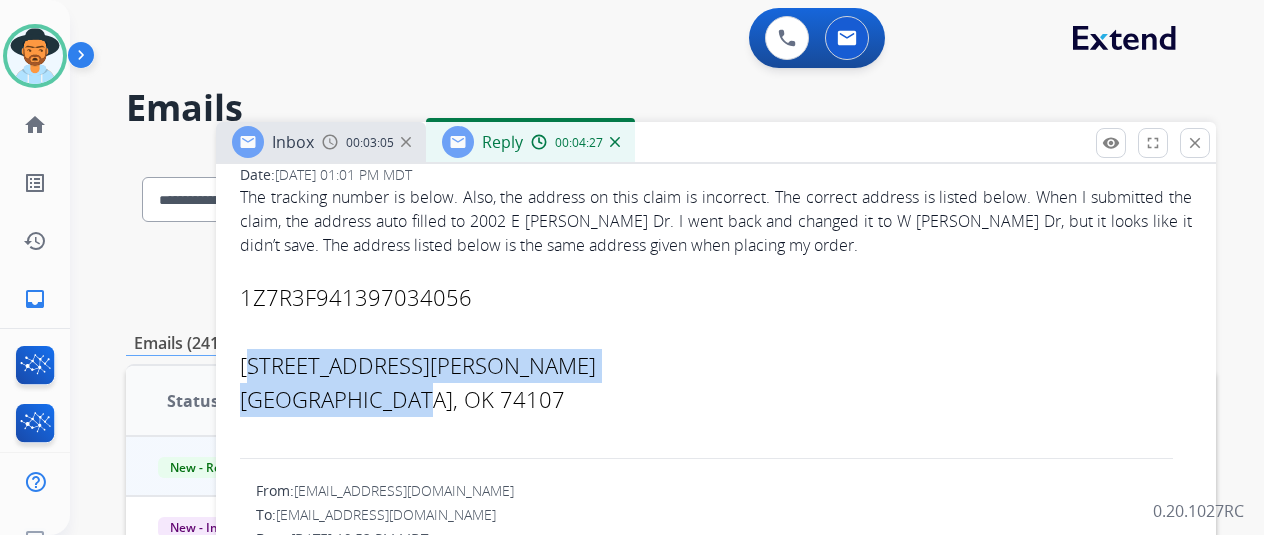 drag, startPoint x: 421, startPoint y: 398, endPoint x: 264, endPoint y: 367, distance: 160.03125 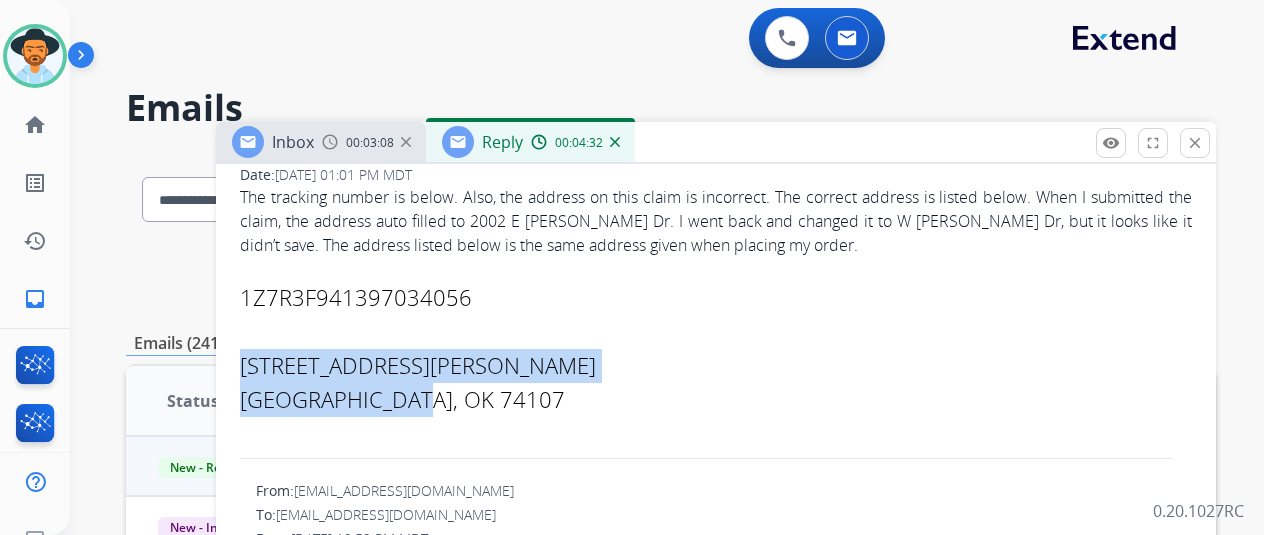 drag, startPoint x: 420, startPoint y: 393, endPoint x: 244, endPoint y: 373, distance: 177.13272 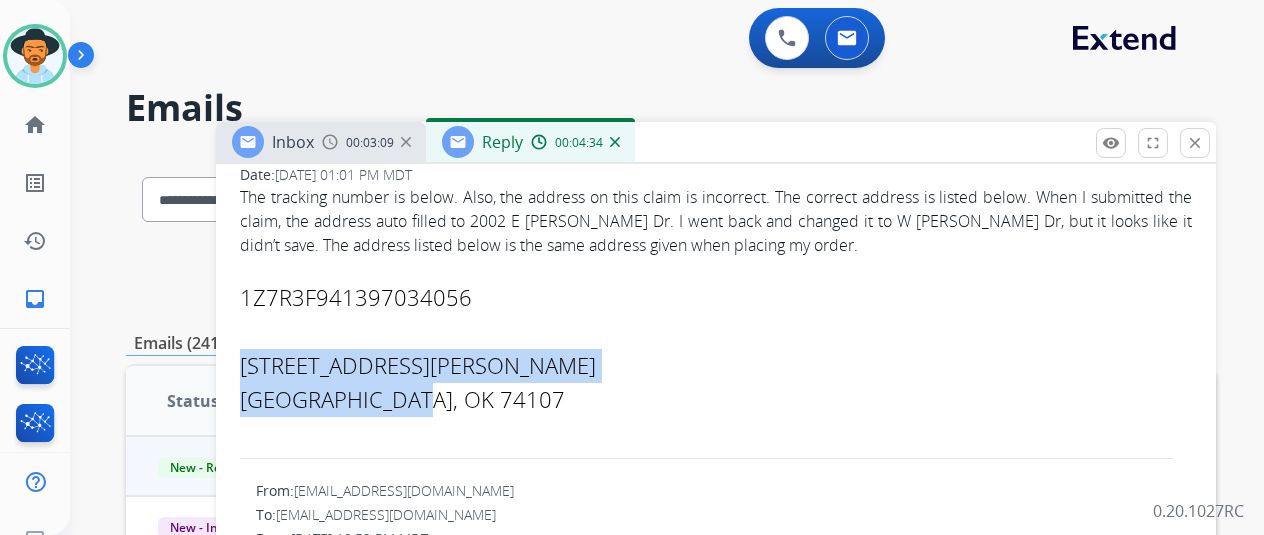 copy on "[STREET_ADDRESS][PERSON_NAME]" 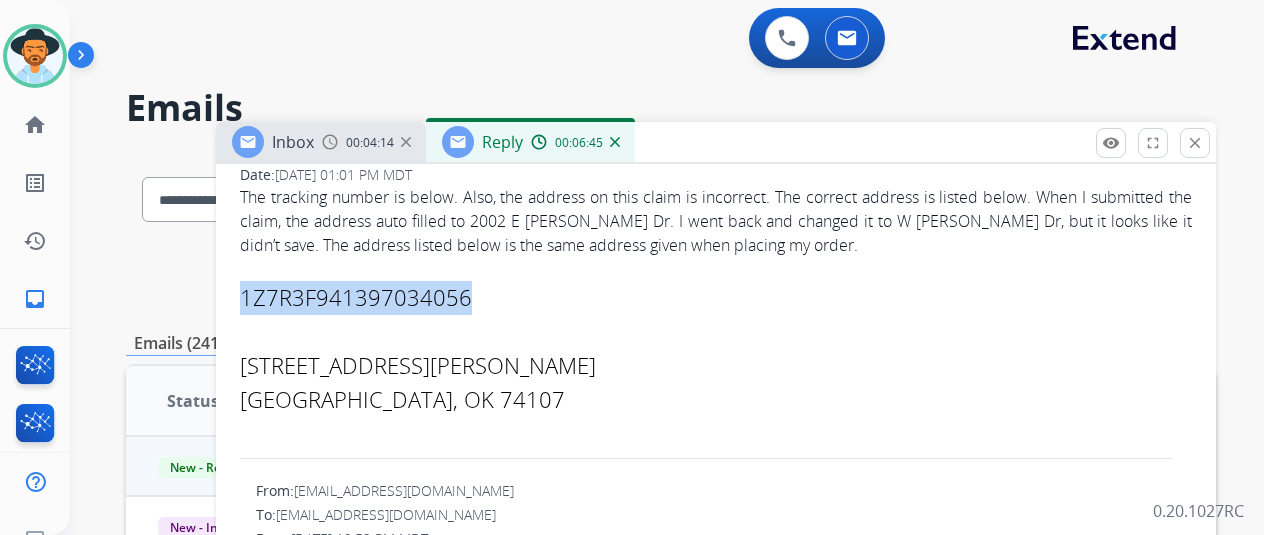 drag, startPoint x: 486, startPoint y: 291, endPoint x: 254, endPoint y: 290, distance: 232.00215 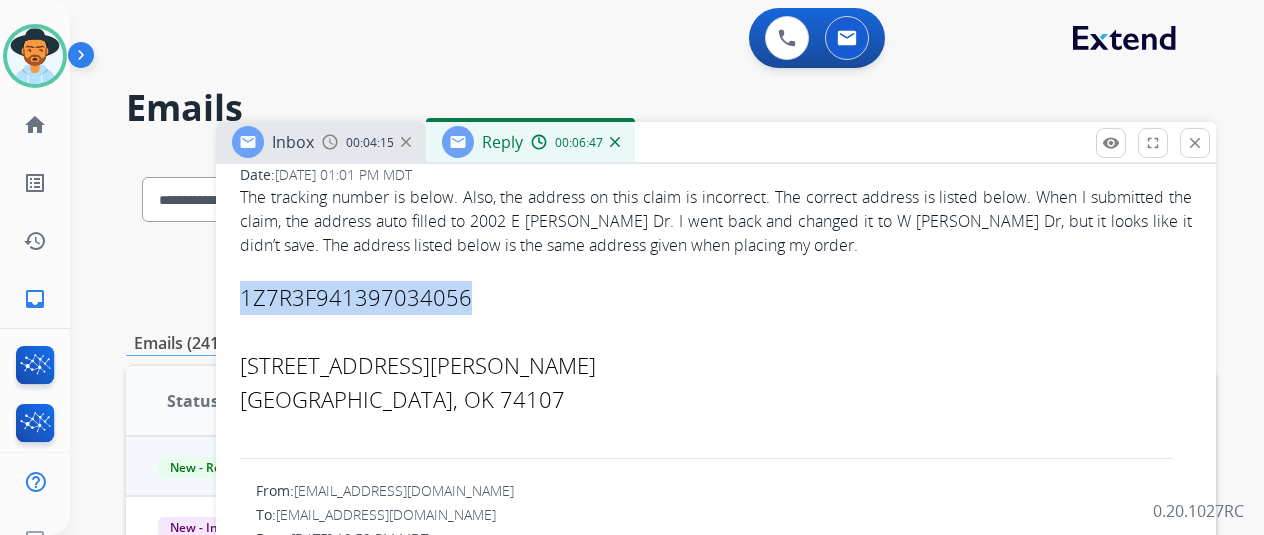 copy on "1Z7R3F941397034056" 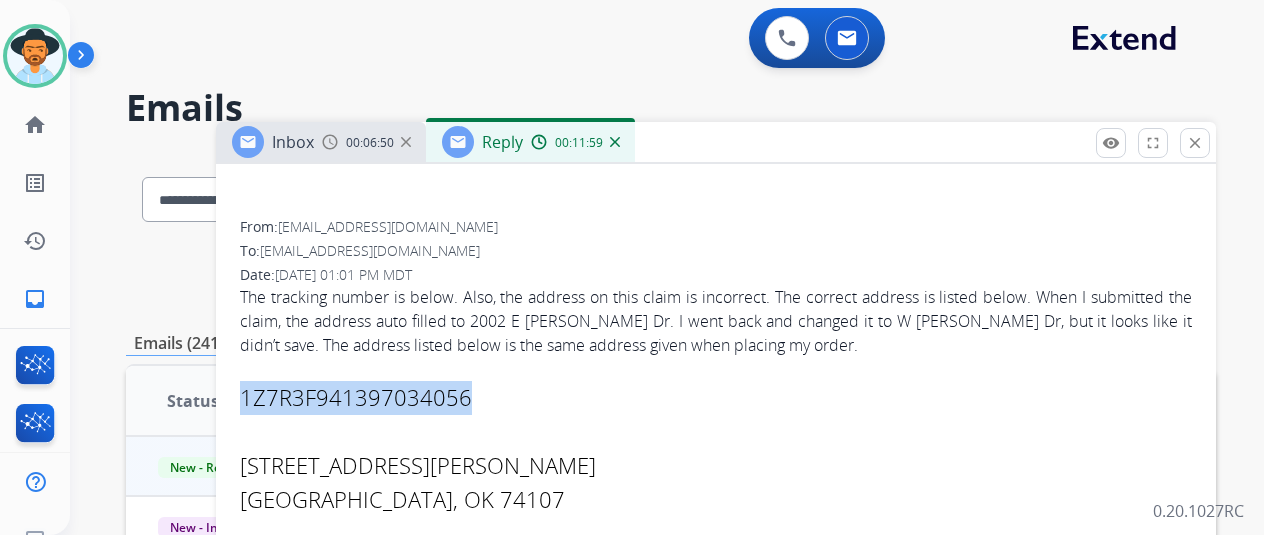 scroll, scrollTop: 0, scrollLeft: 0, axis: both 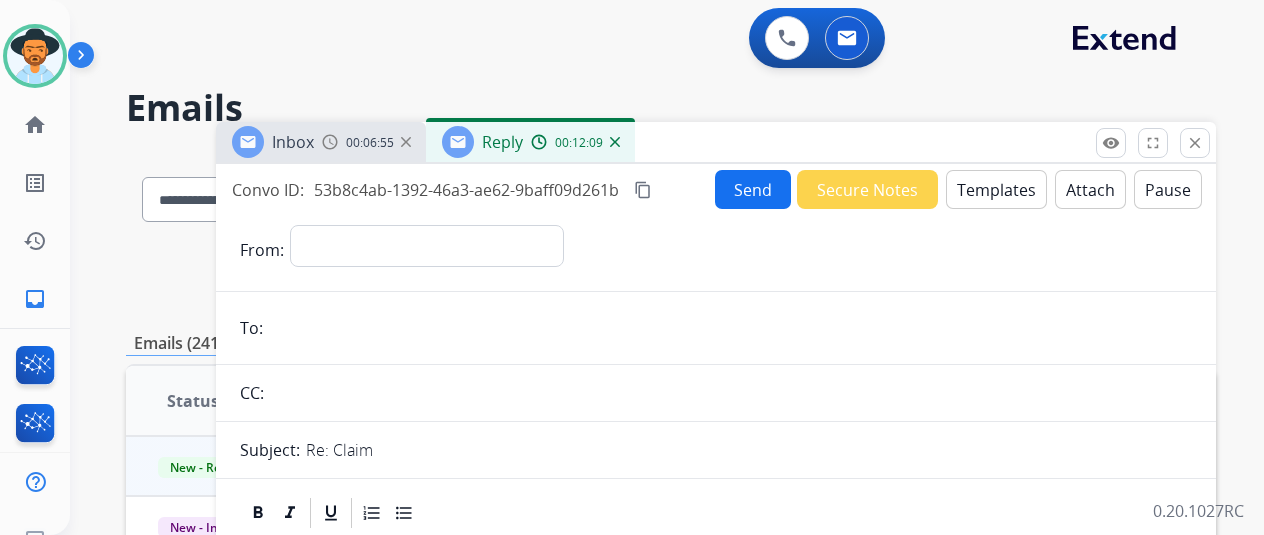 click at bounding box center (615, 142) 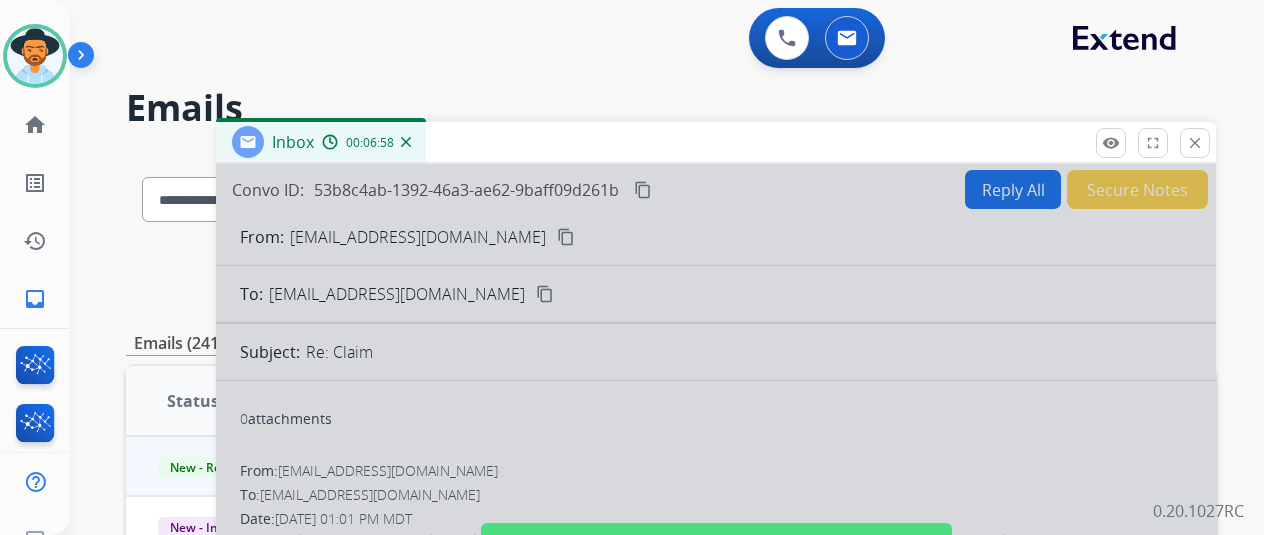 click on "00:06:58" at bounding box center [366, 142] 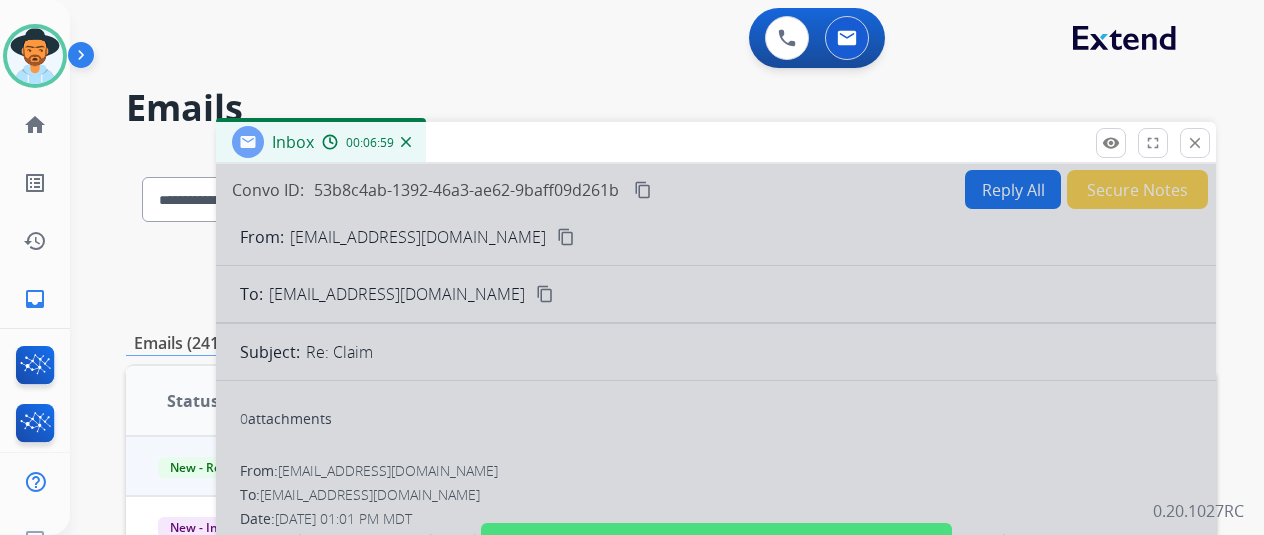 click at bounding box center (406, 142) 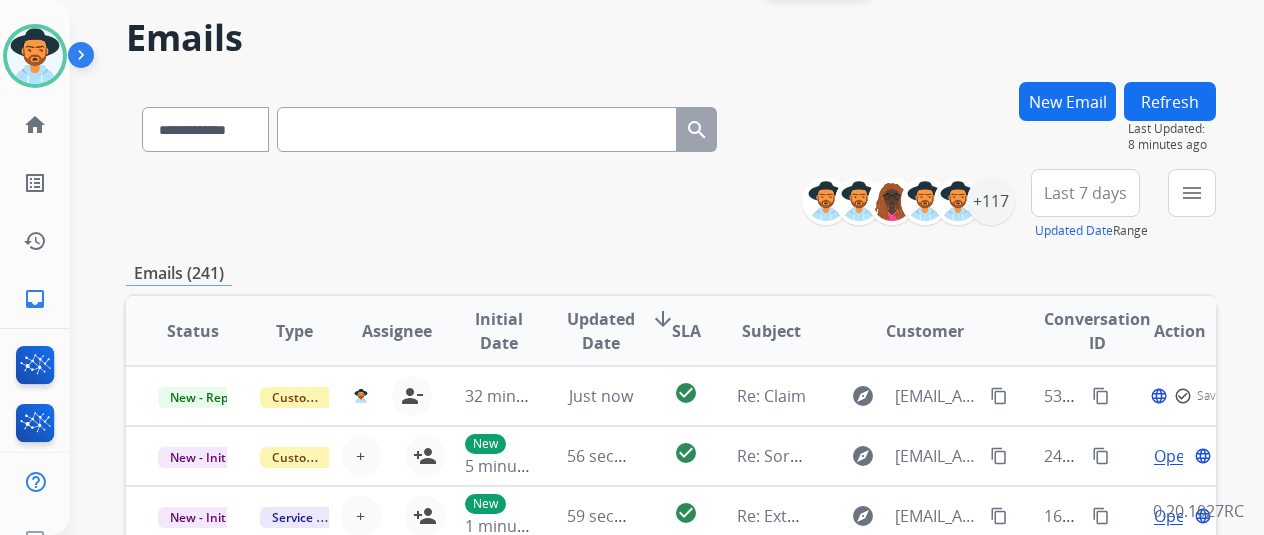 scroll, scrollTop: 100, scrollLeft: 0, axis: vertical 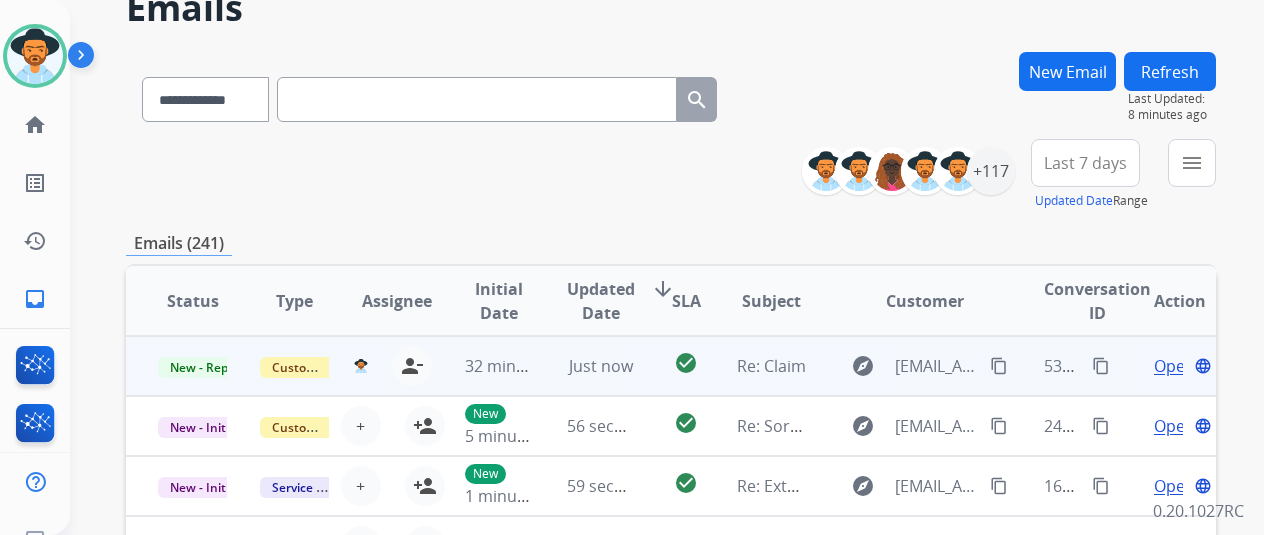 click on "Open" at bounding box center [1174, 366] 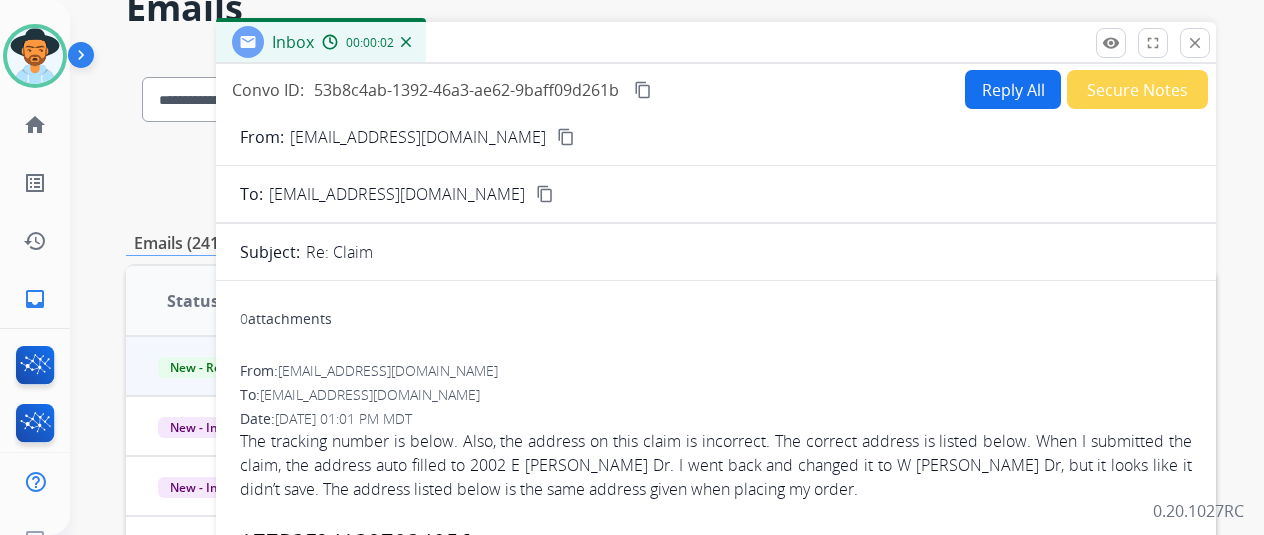 click on "Reply All" at bounding box center (1013, 89) 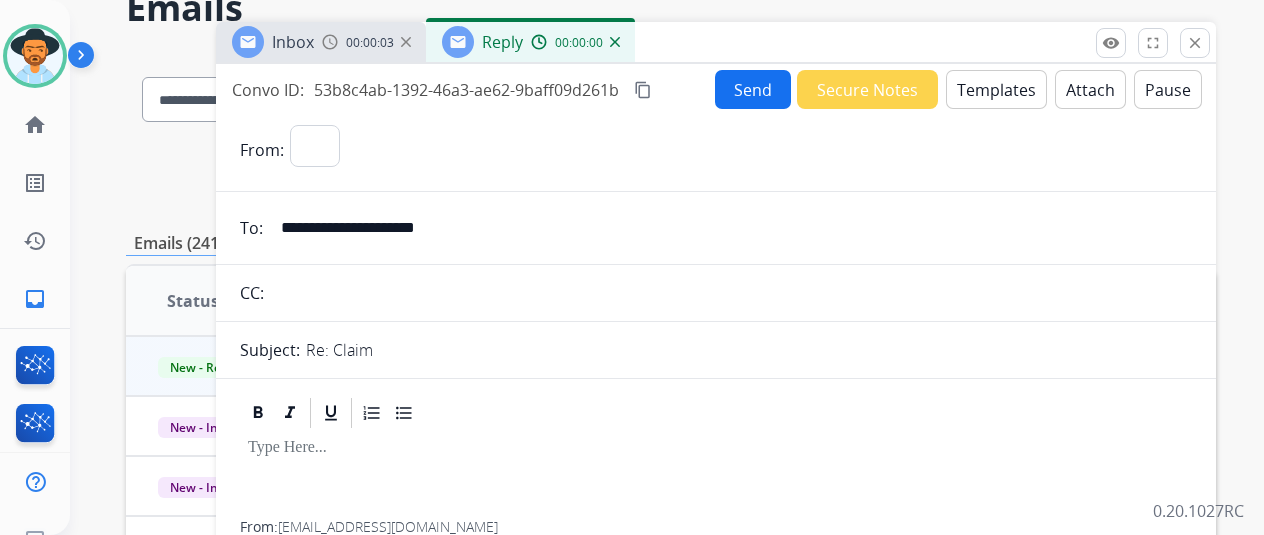 select on "**********" 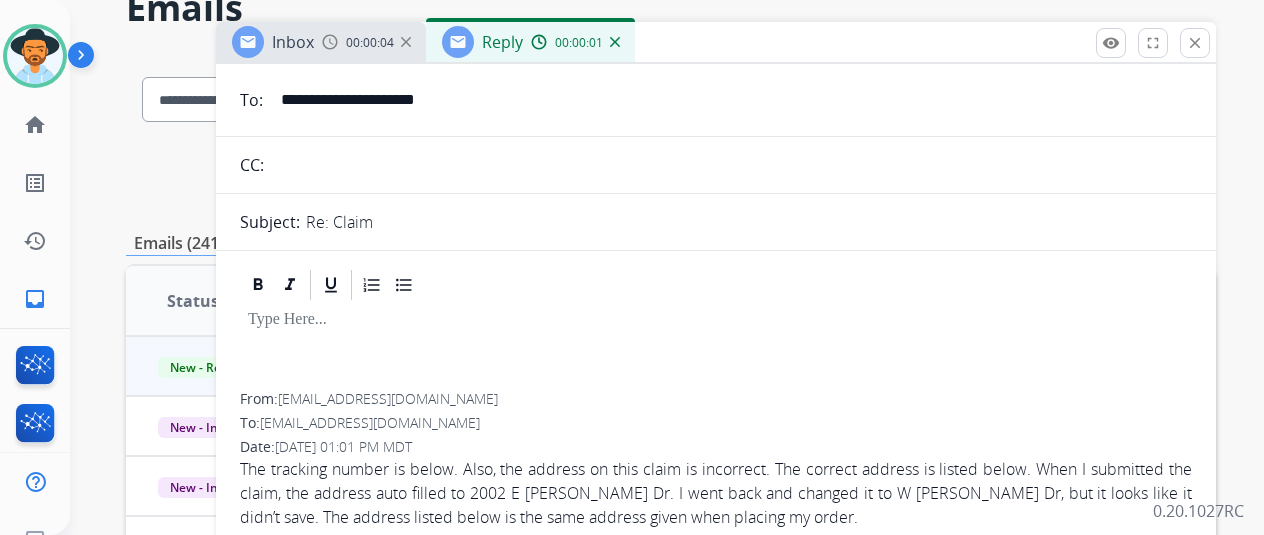 scroll, scrollTop: 0, scrollLeft: 0, axis: both 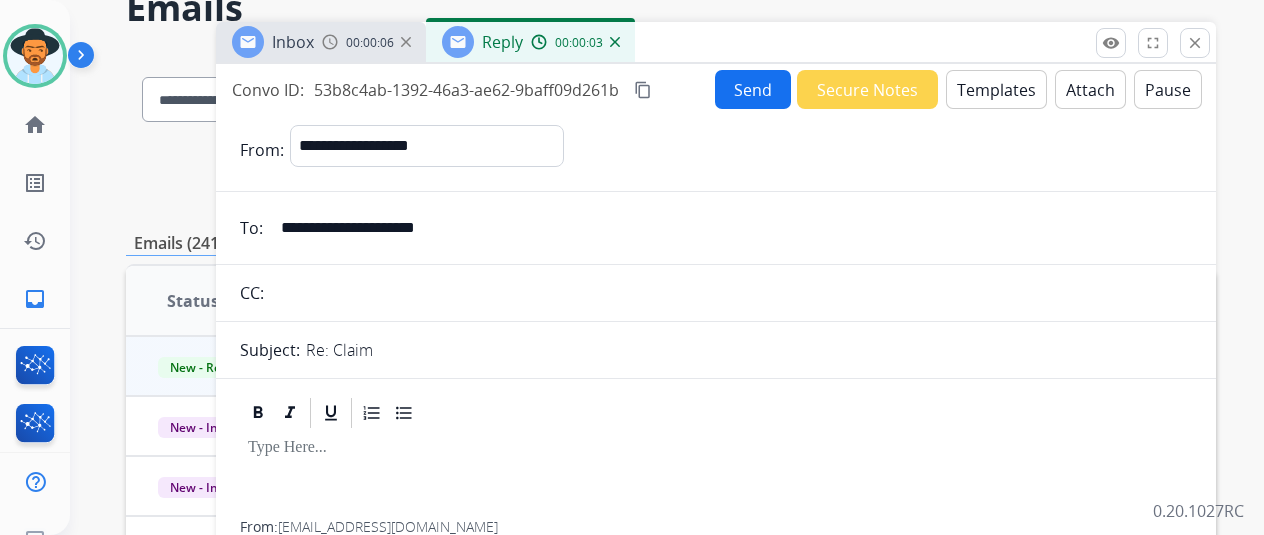 click on "Templates" at bounding box center (996, 89) 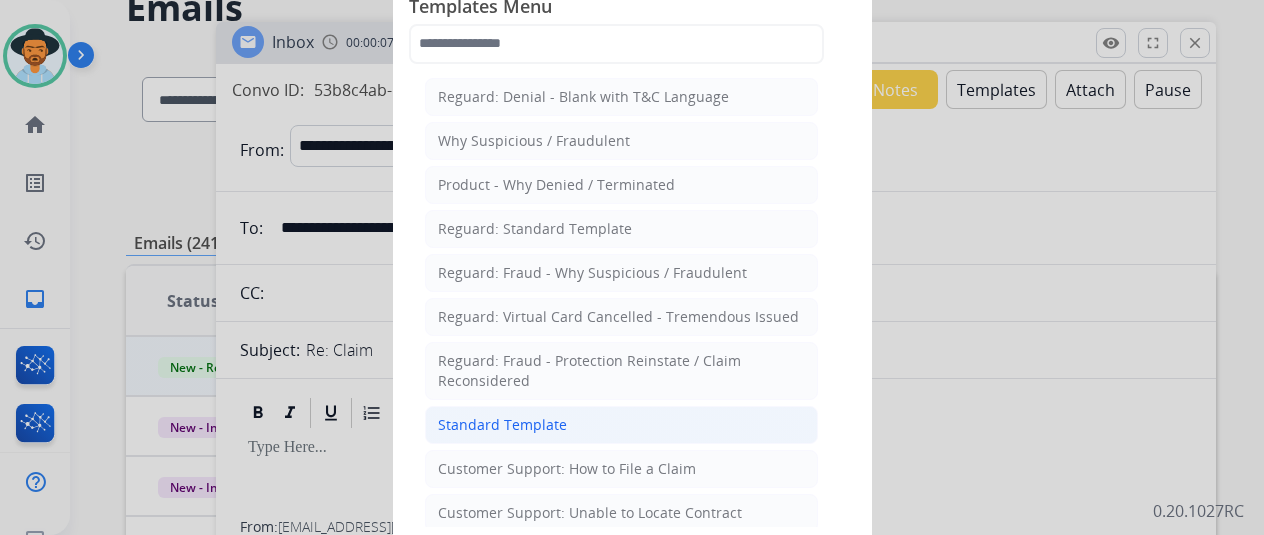 click on "Standard Template" 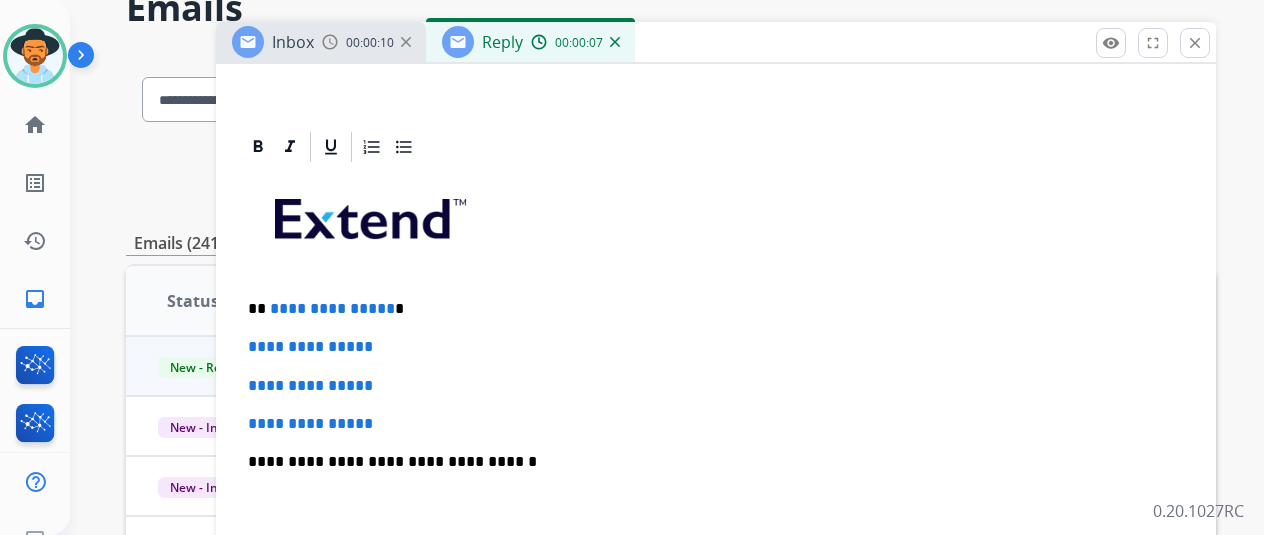 scroll, scrollTop: 400, scrollLeft: 0, axis: vertical 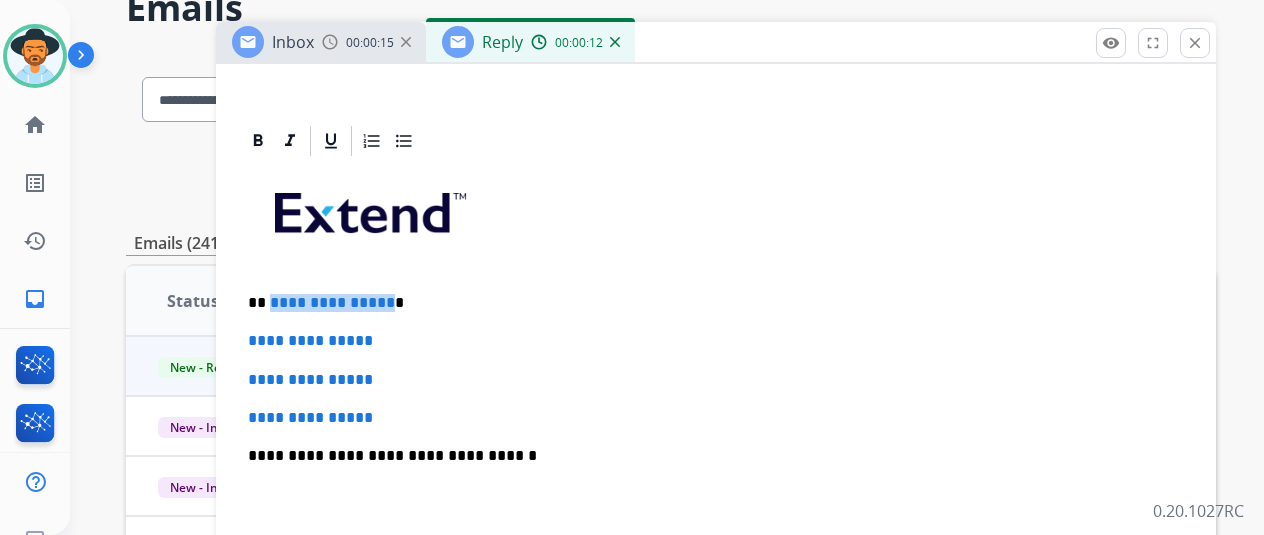drag, startPoint x: 398, startPoint y: 302, endPoint x: 284, endPoint y: 299, distance: 114.03947 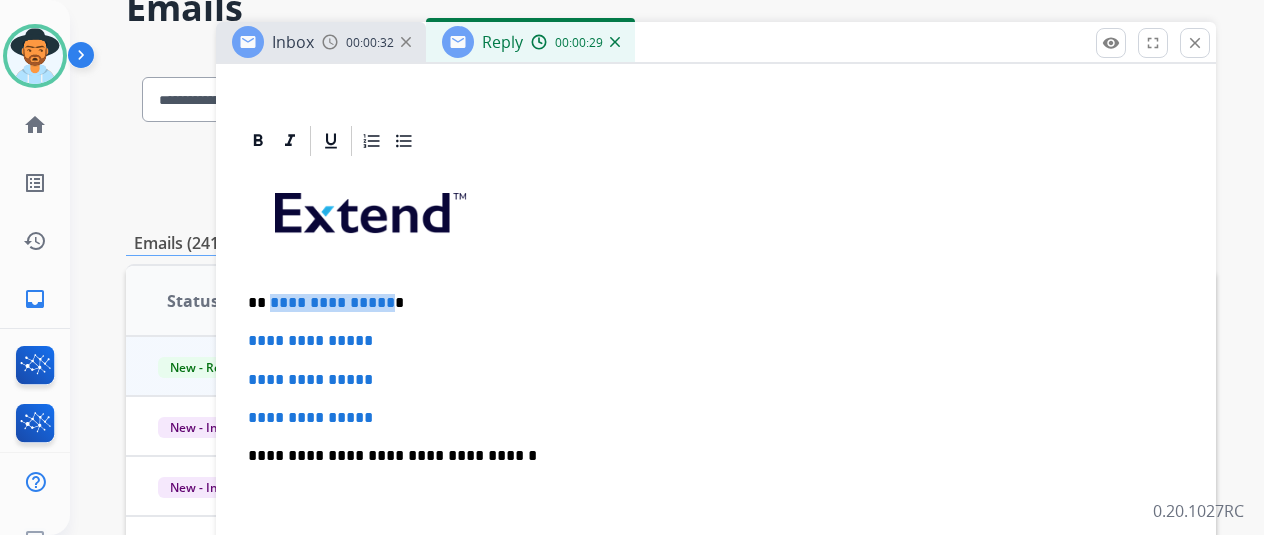 type 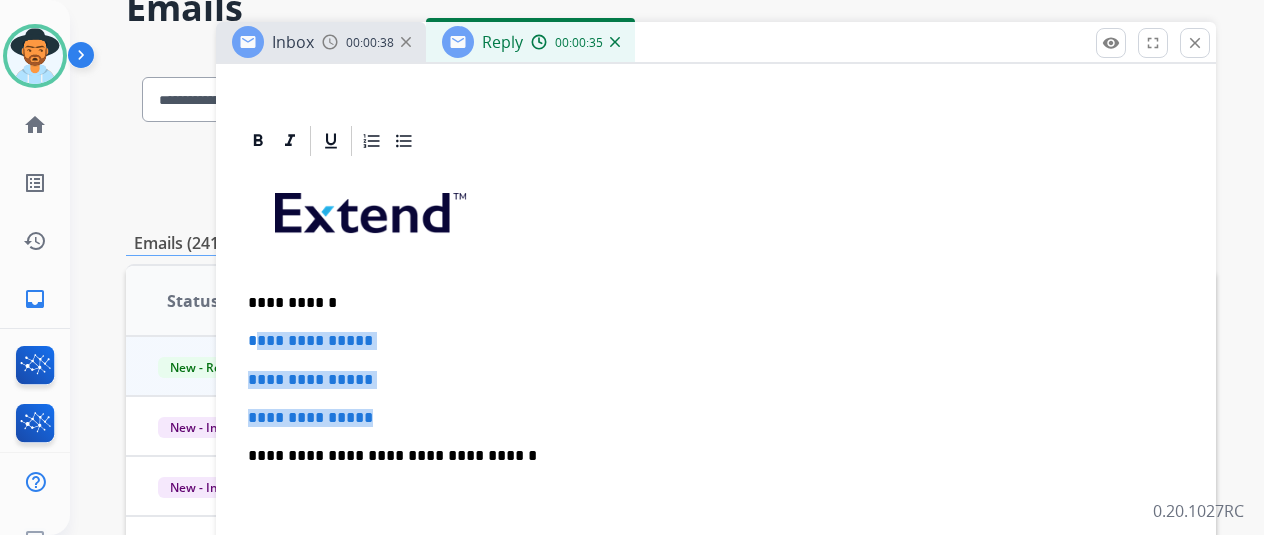 drag, startPoint x: 414, startPoint y: 422, endPoint x: 268, endPoint y: 328, distance: 173.64331 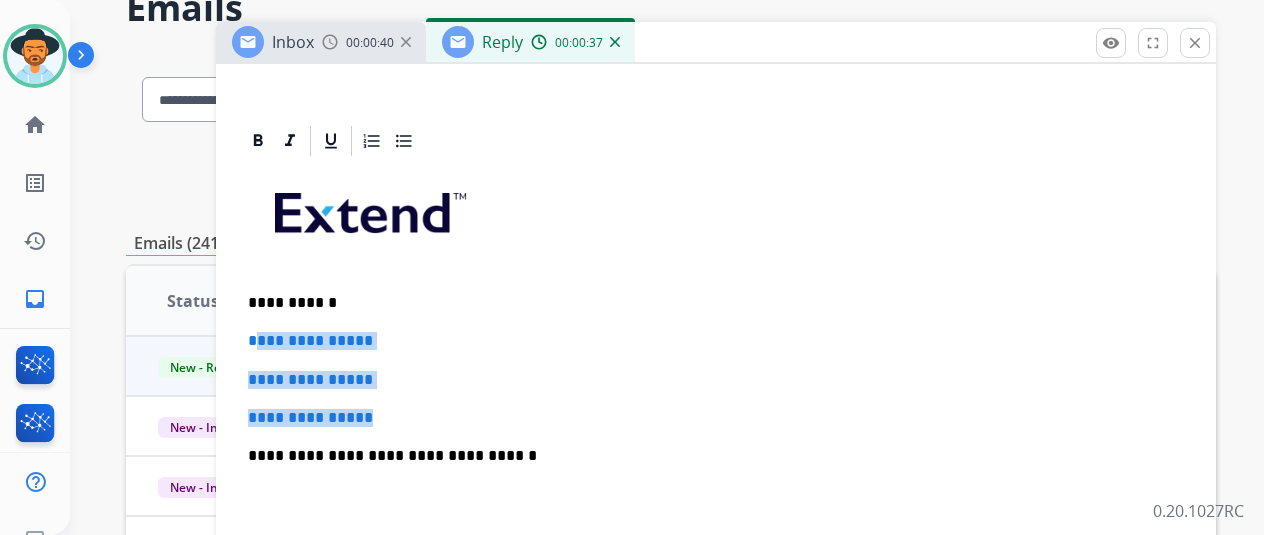 click on "**********" at bounding box center (716, 418) 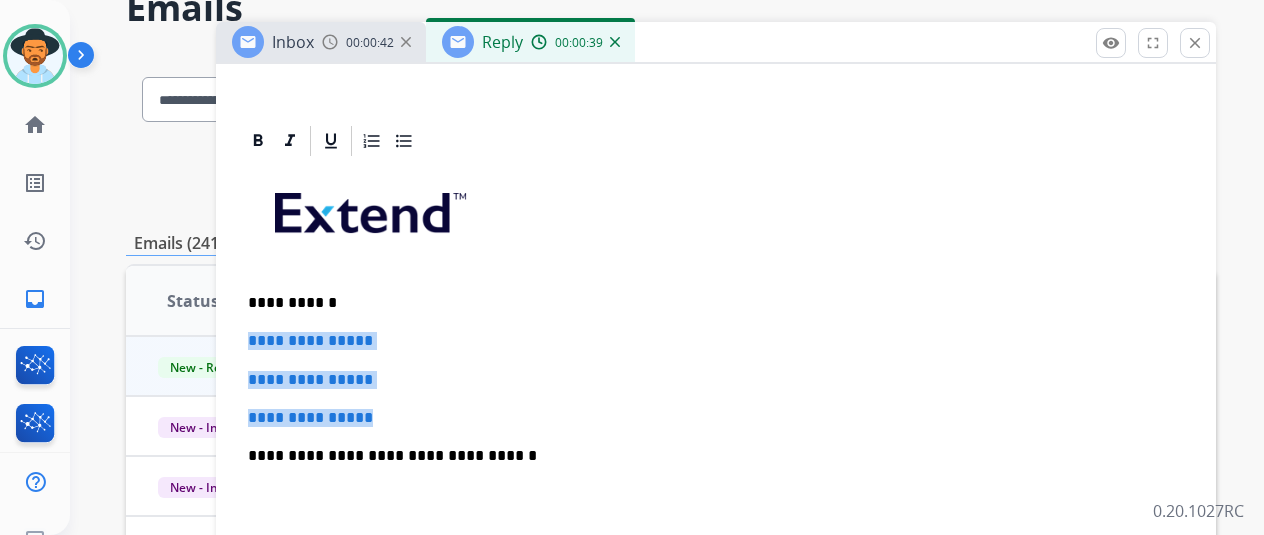 drag, startPoint x: 412, startPoint y: 419, endPoint x: 260, endPoint y: 336, distance: 173.18488 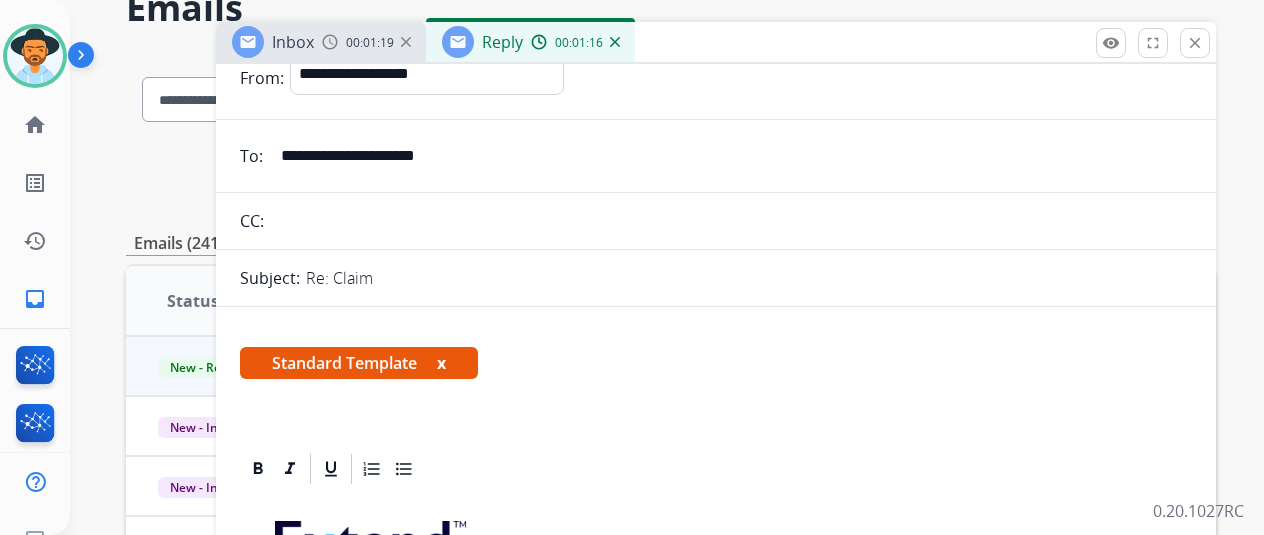 scroll, scrollTop: 0, scrollLeft: 0, axis: both 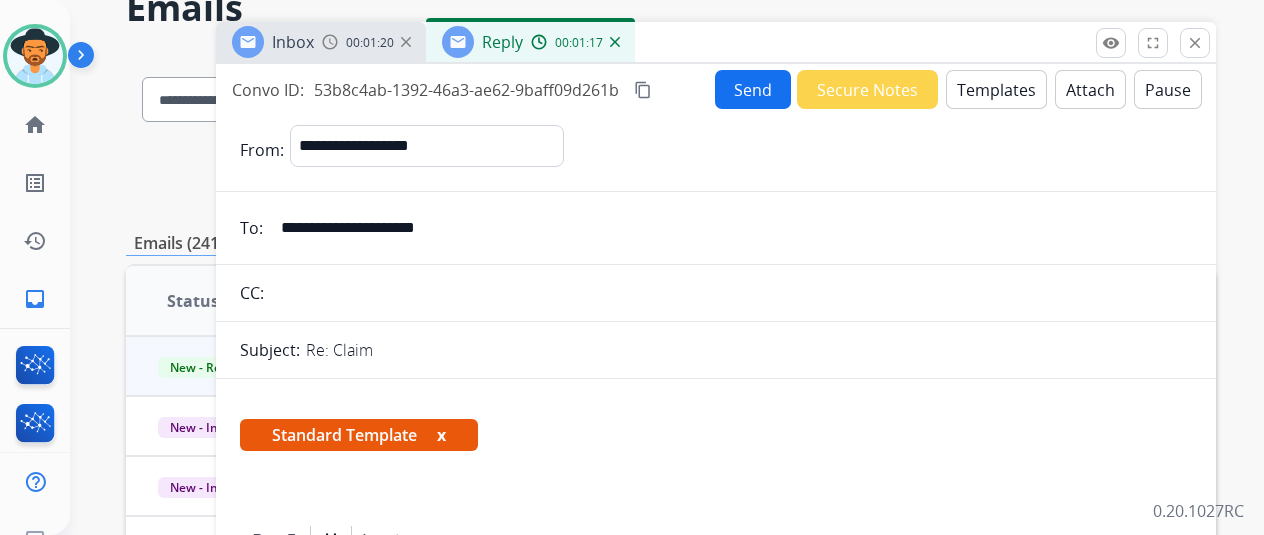 click on "Send" at bounding box center [753, 89] 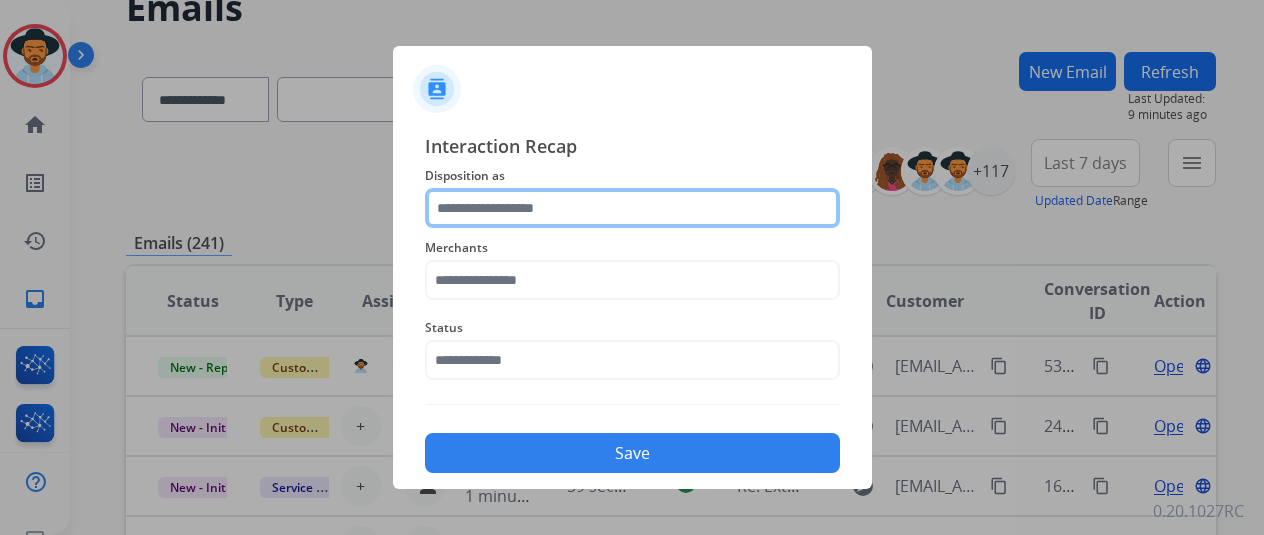 click 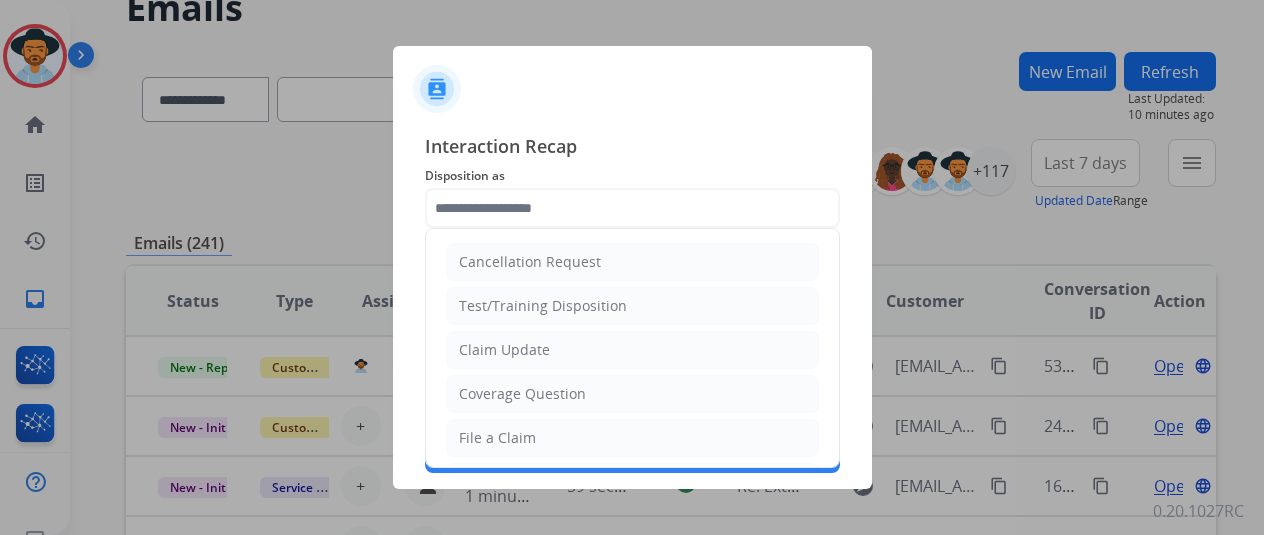 drag, startPoint x: 493, startPoint y: 347, endPoint x: 472, endPoint y: 310, distance: 42.544094 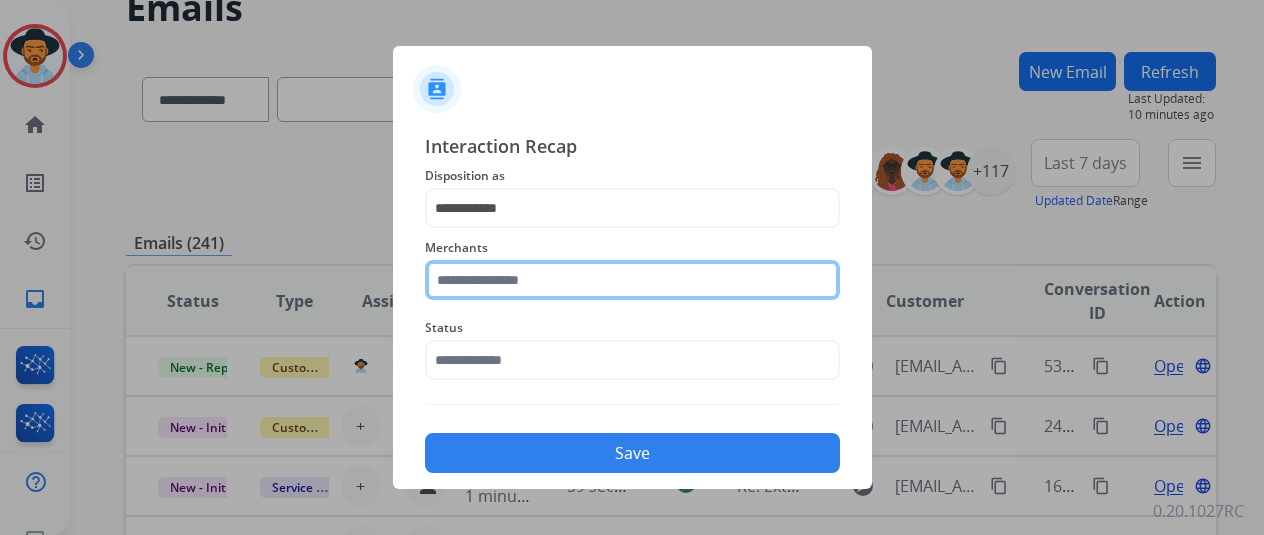 click 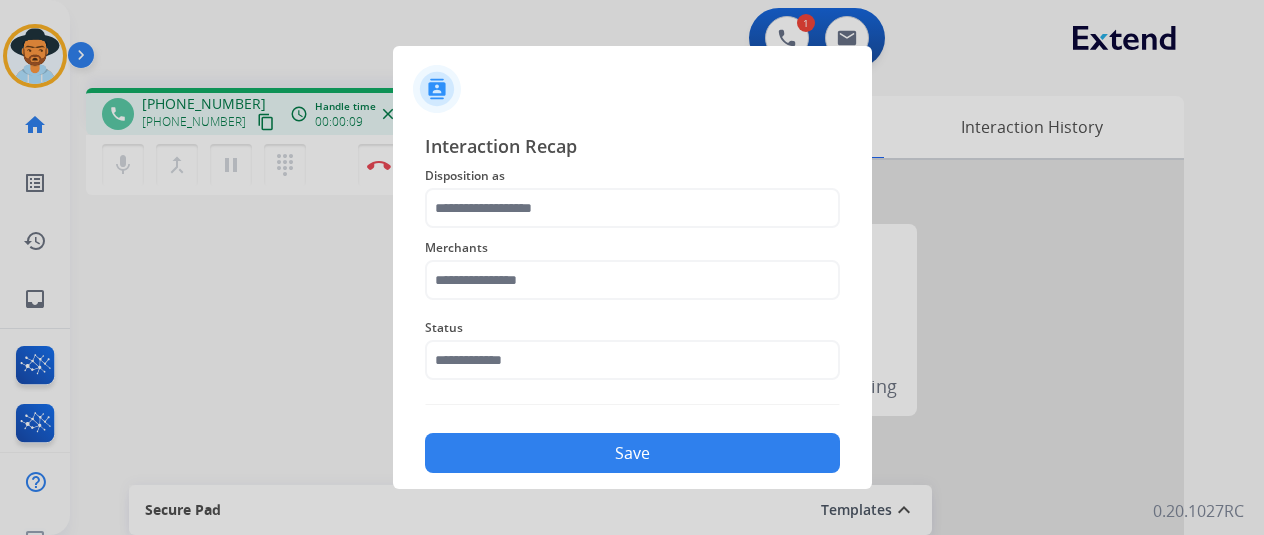 click at bounding box center [632, 267] 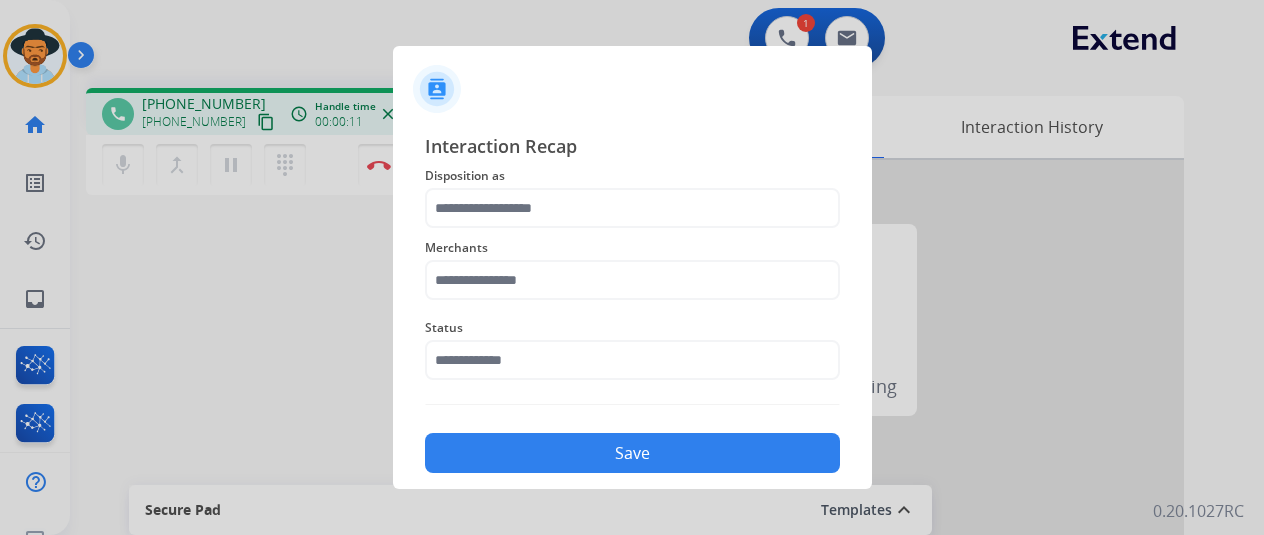 click on "Save" 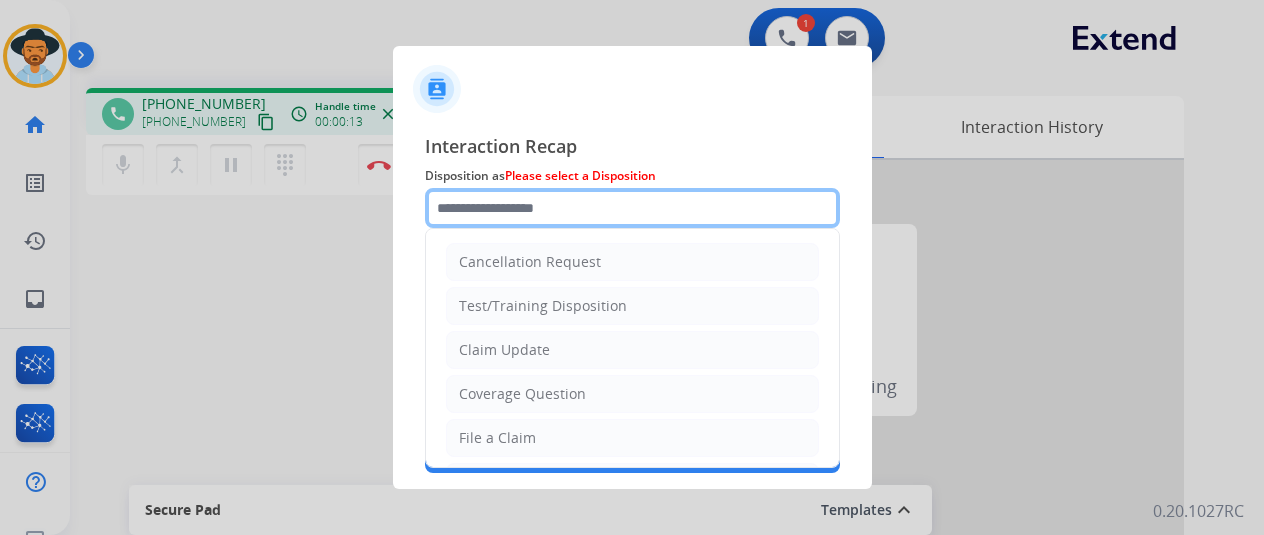 click 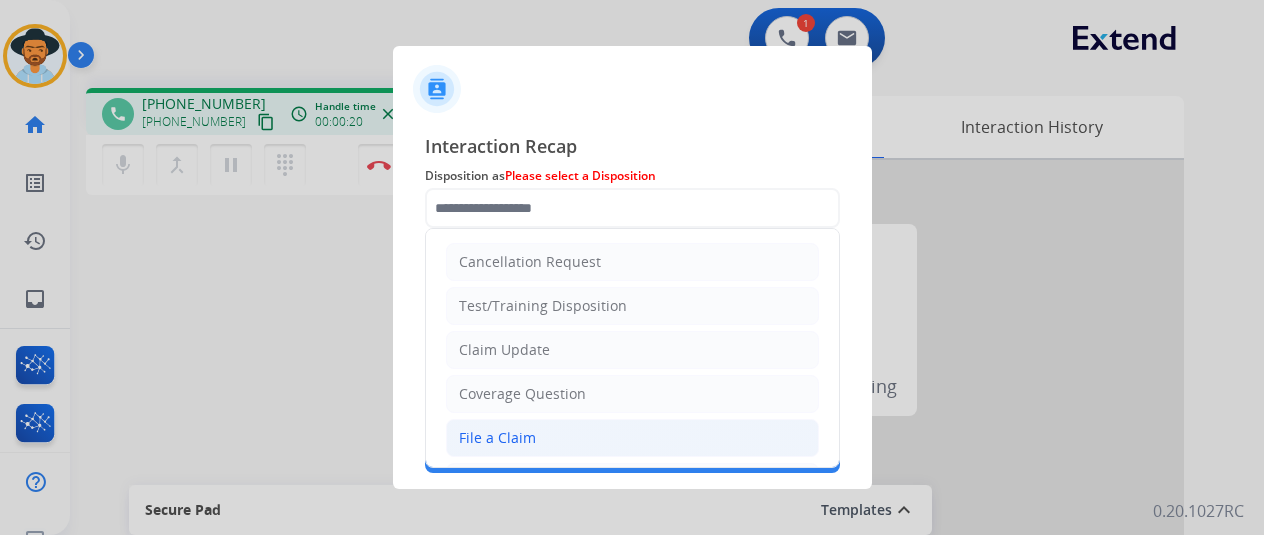 click on "File a Claim" 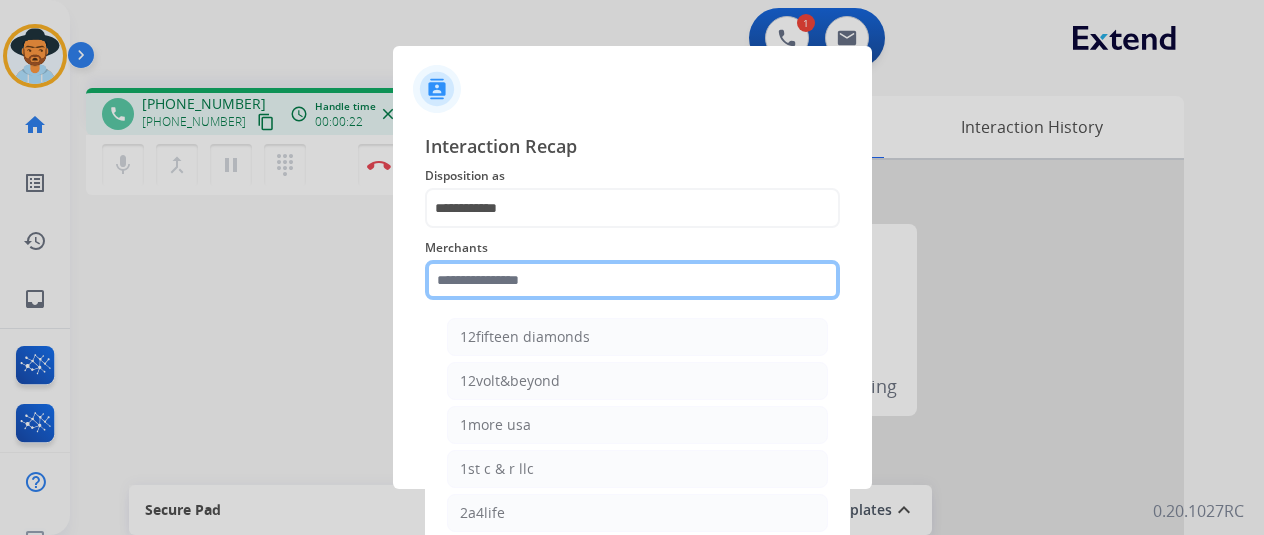 click 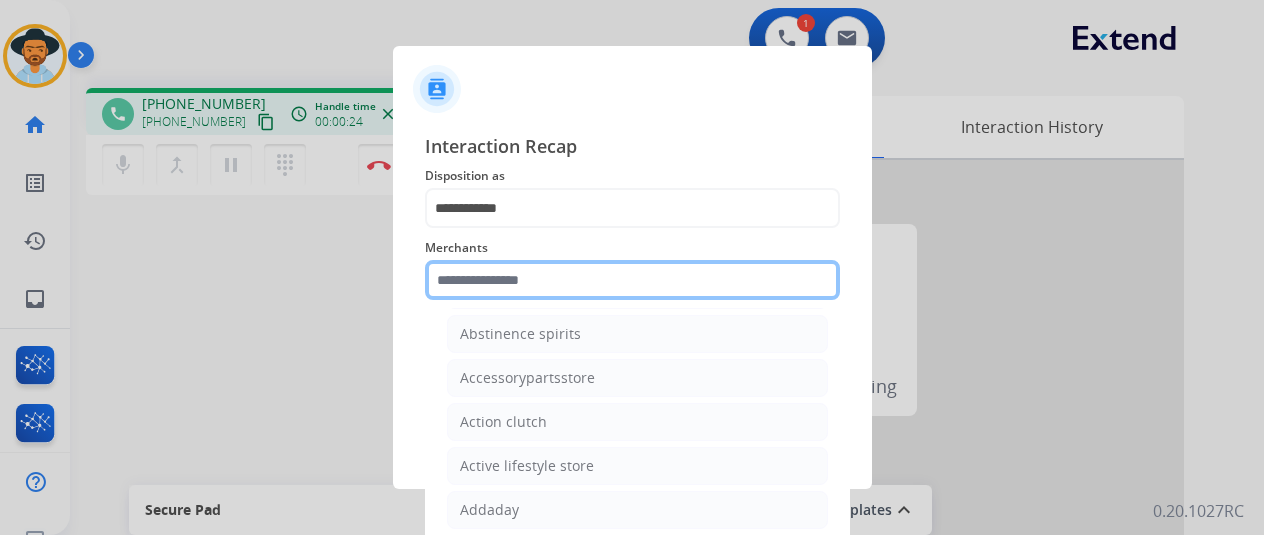 scroll, scrollTop: 400, scrollLeft: 0, axis: vertical 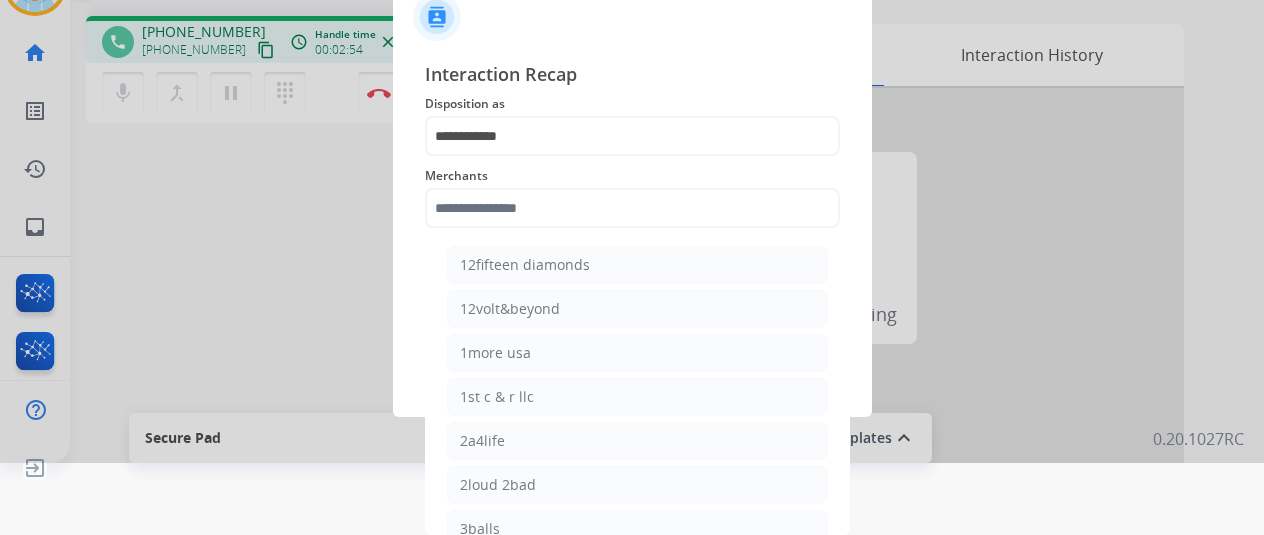click at bounding box center [632, 195] 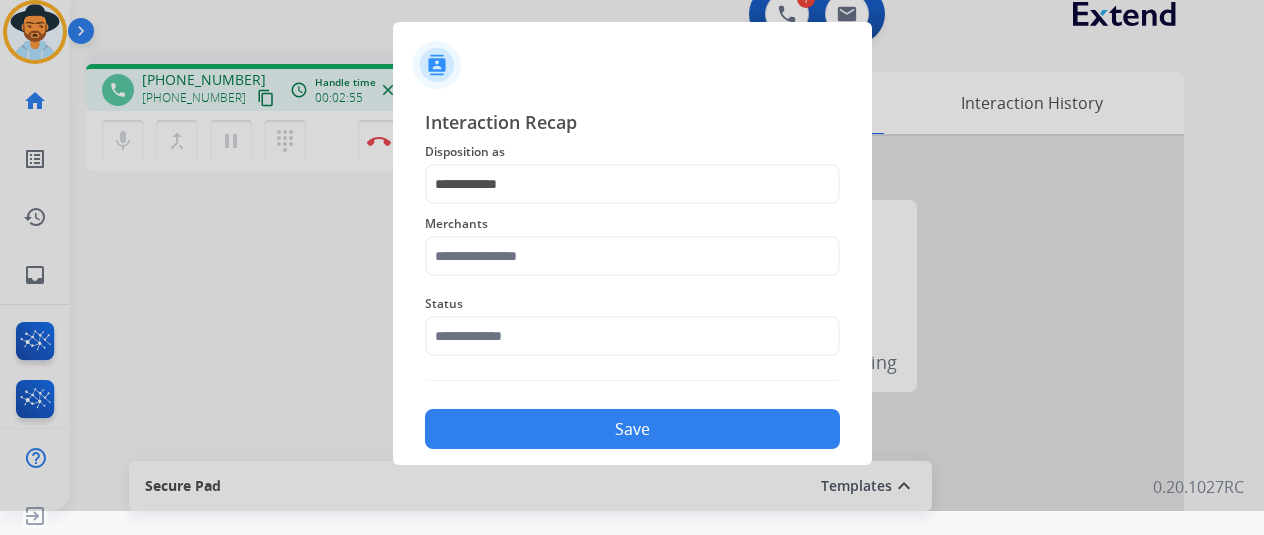 scroll, scrollTop: 24, scrollLeft: 0, axis: vertical 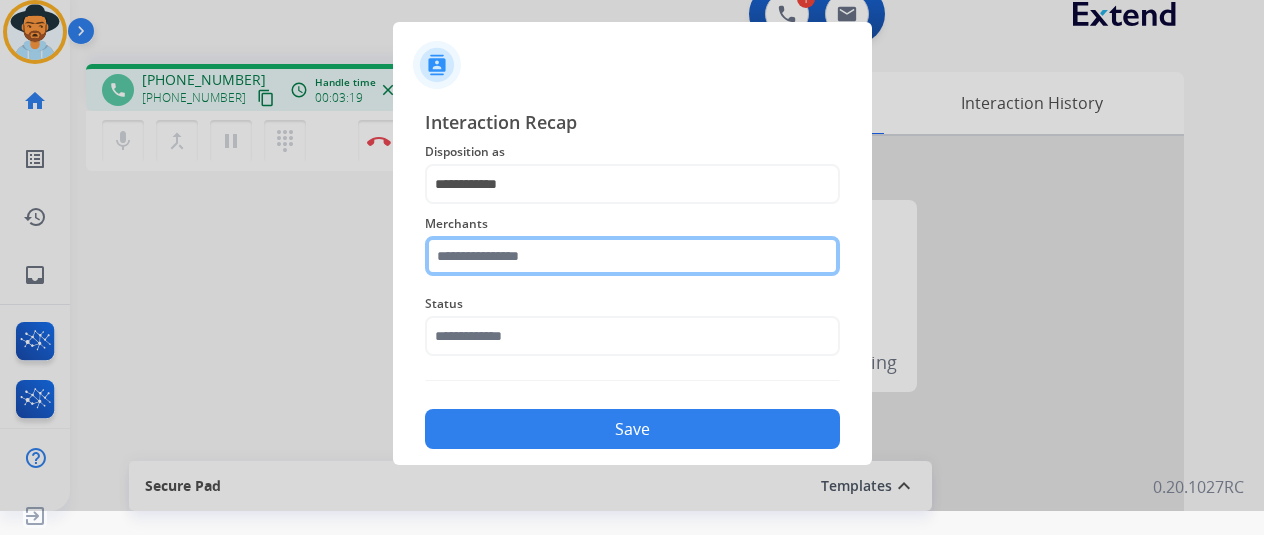 click on "Merchants" 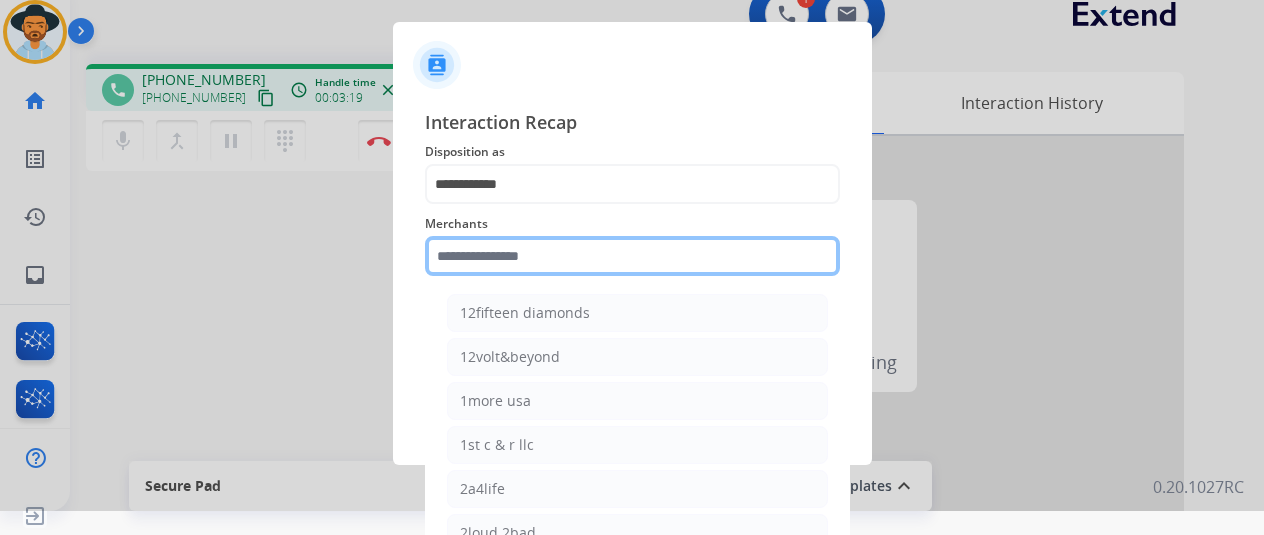 scroll, scrollTop: 72, scrollLeft: 0, axis: vertical 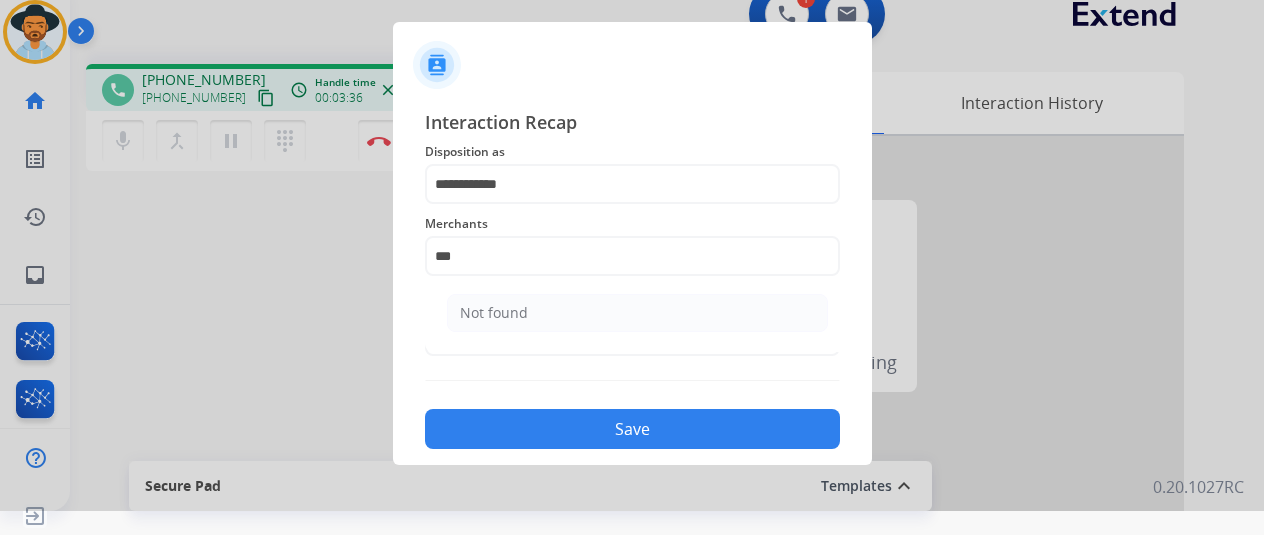 click on "Not found" 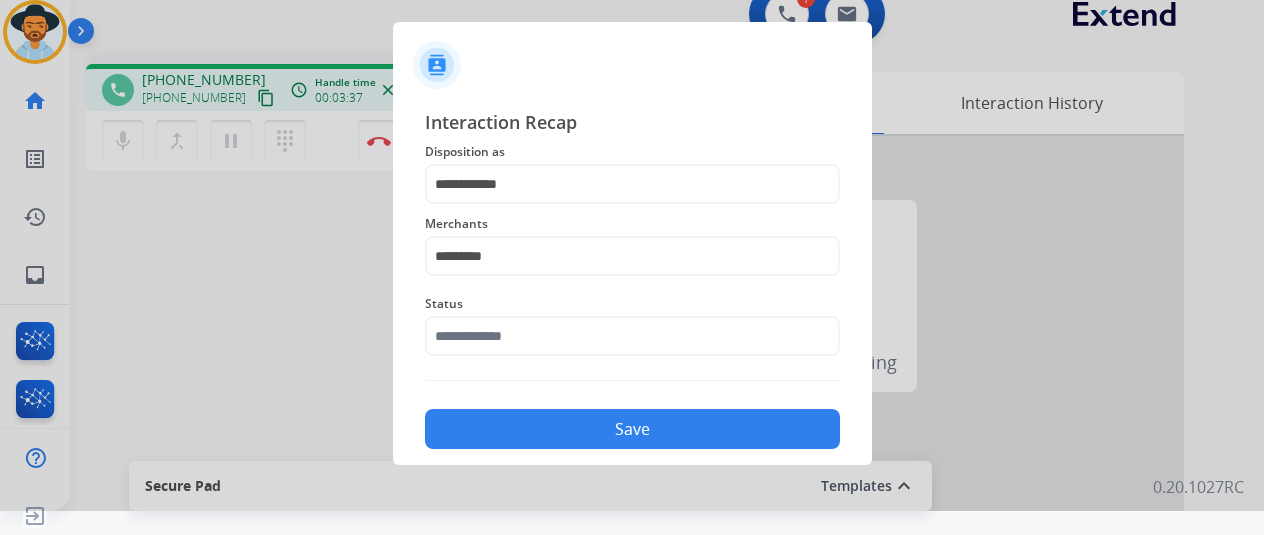 click on "Save" 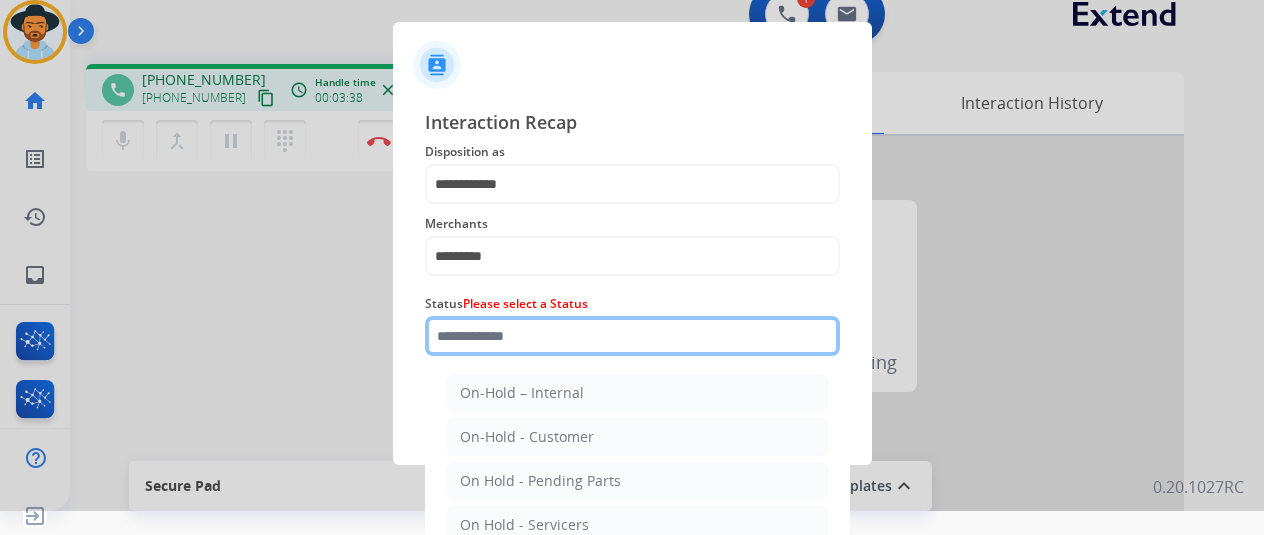 click 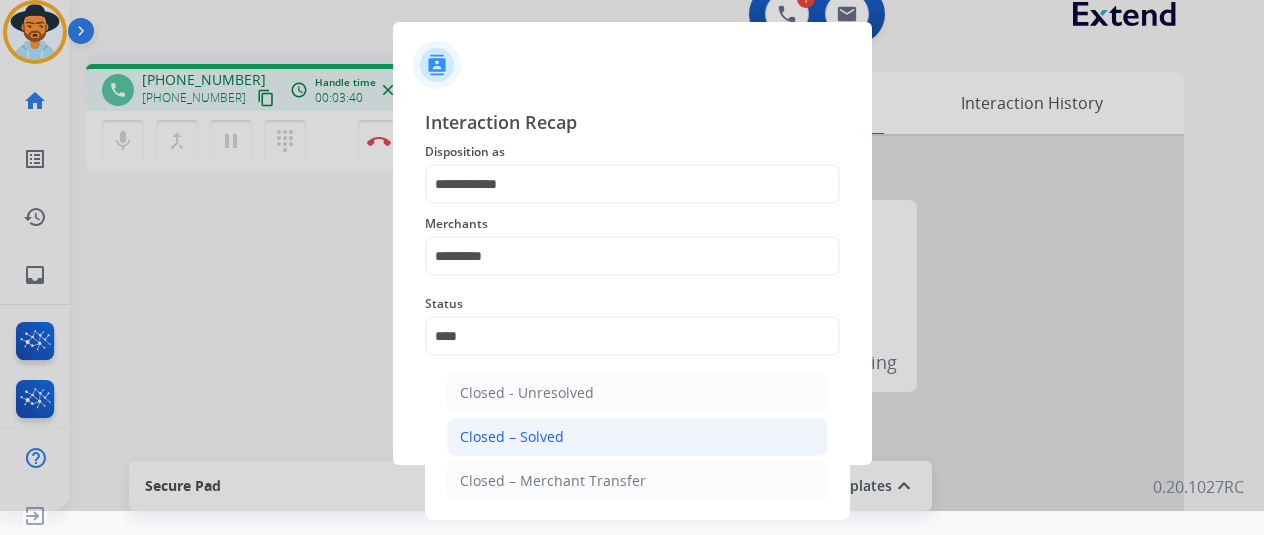 click on "Closed – Solved" 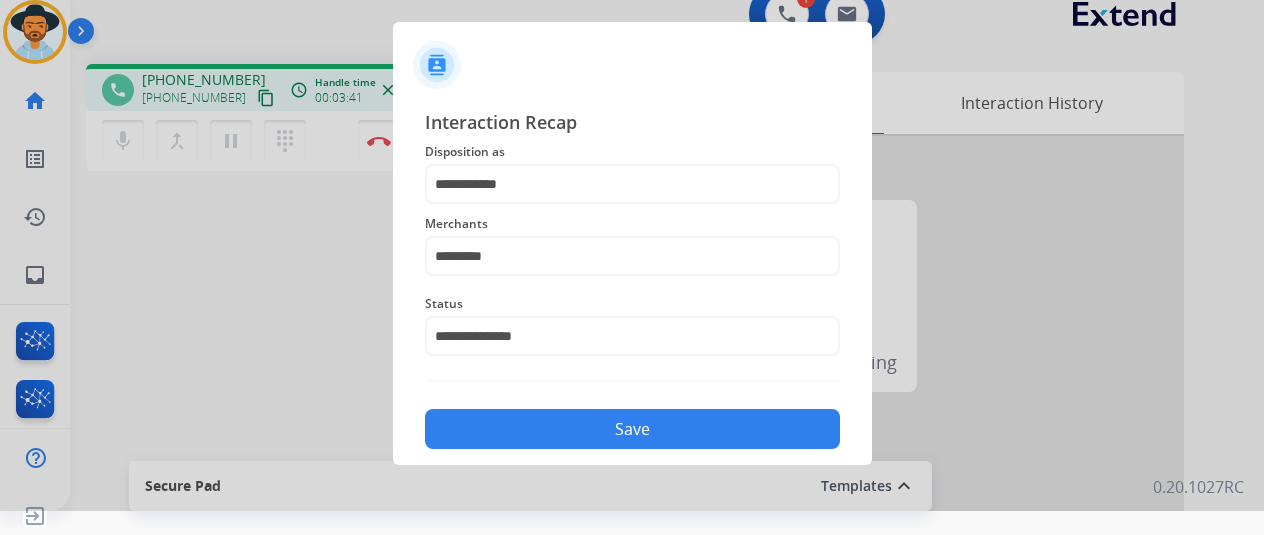 click on "Save" 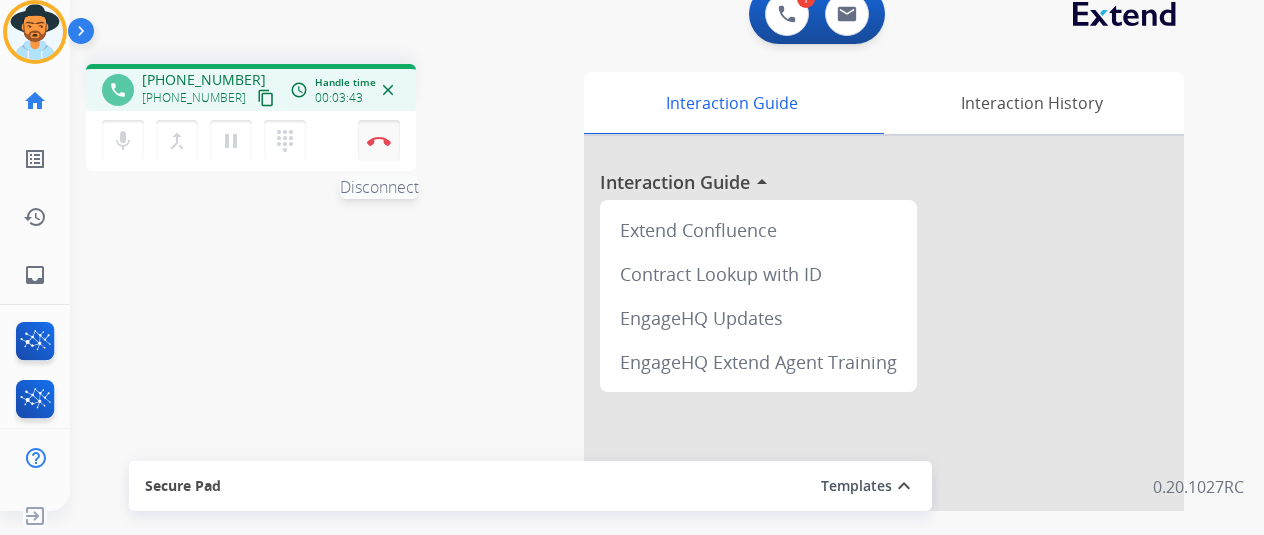 click on "Disconnect" at bounding box center (379, 141) 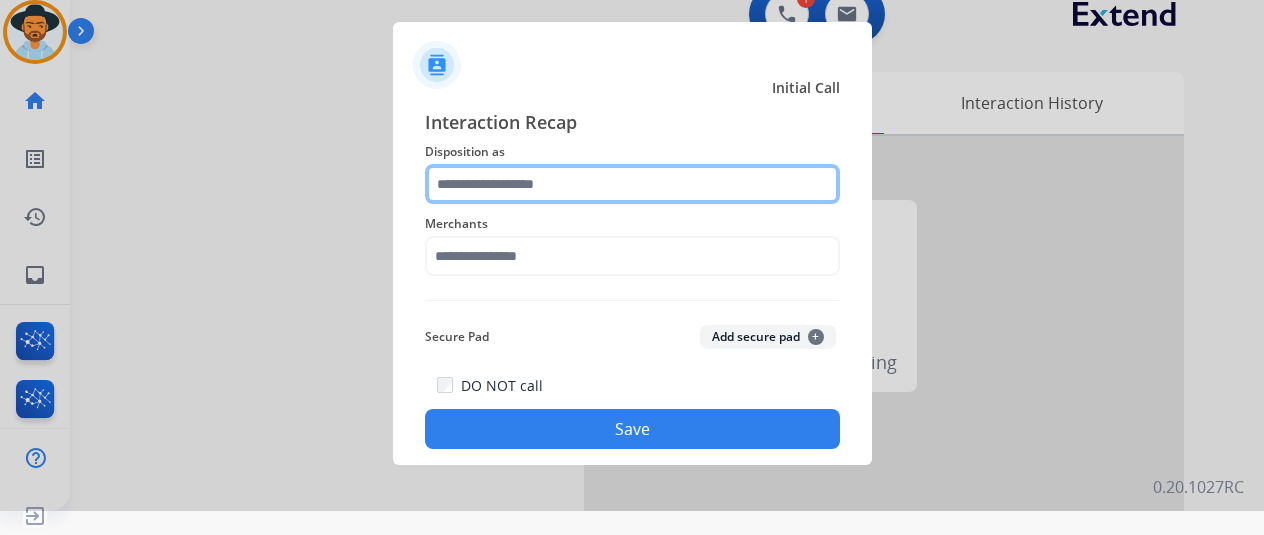 click 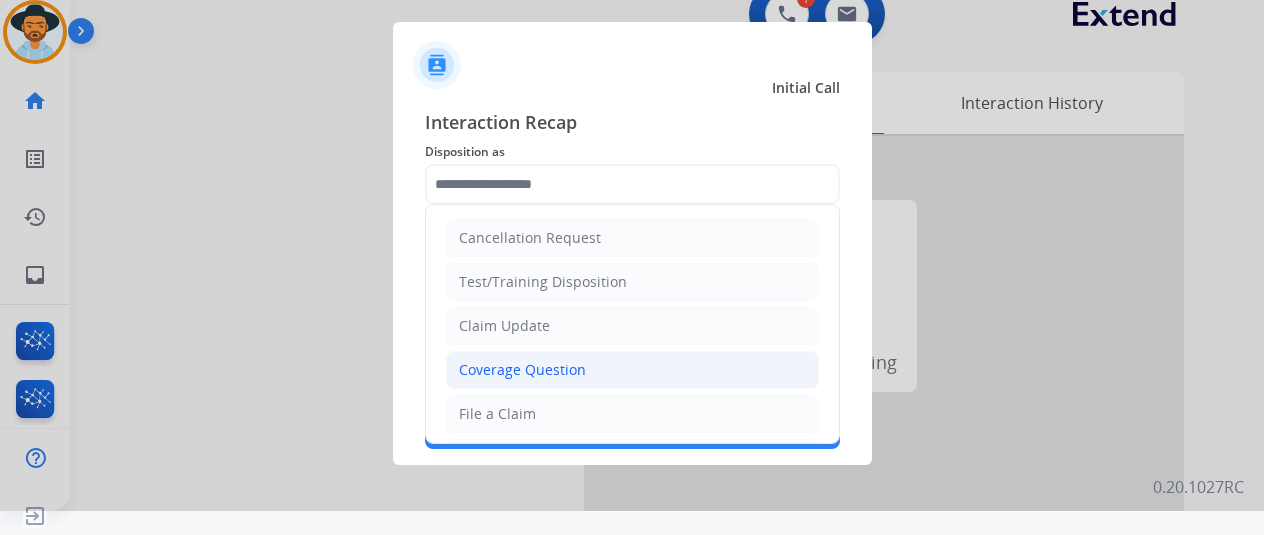 click on "Coverage Question" 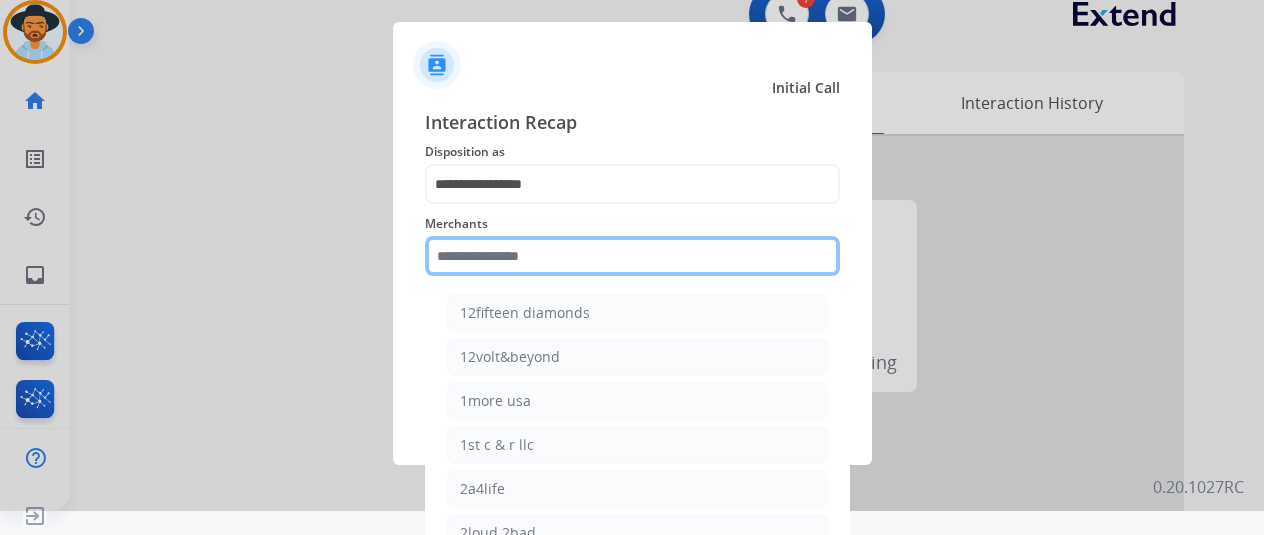 click 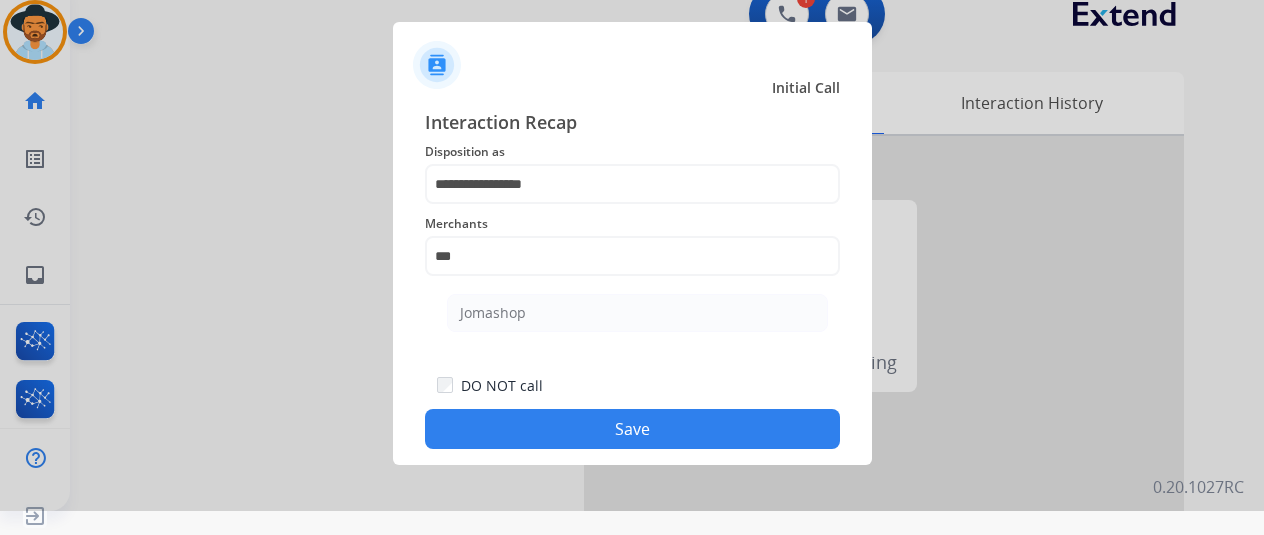 drag, startPoint x: 525, startPoint y: 305, endPoint x: 616, endPoint y: 333, distance: 95.2103 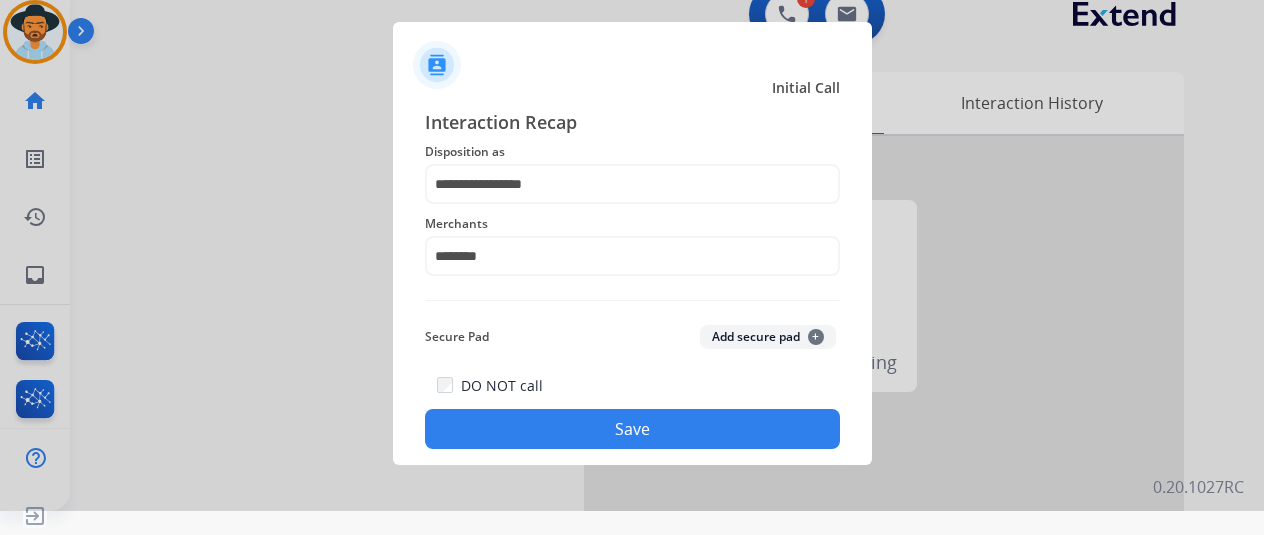 click on "Save" 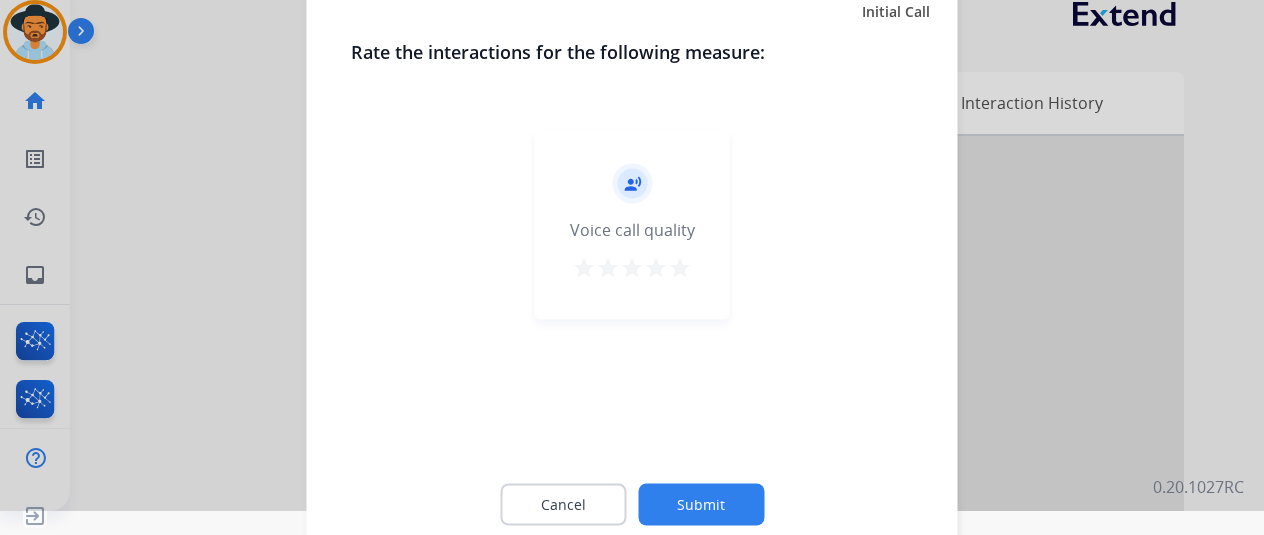 click on "Submit" 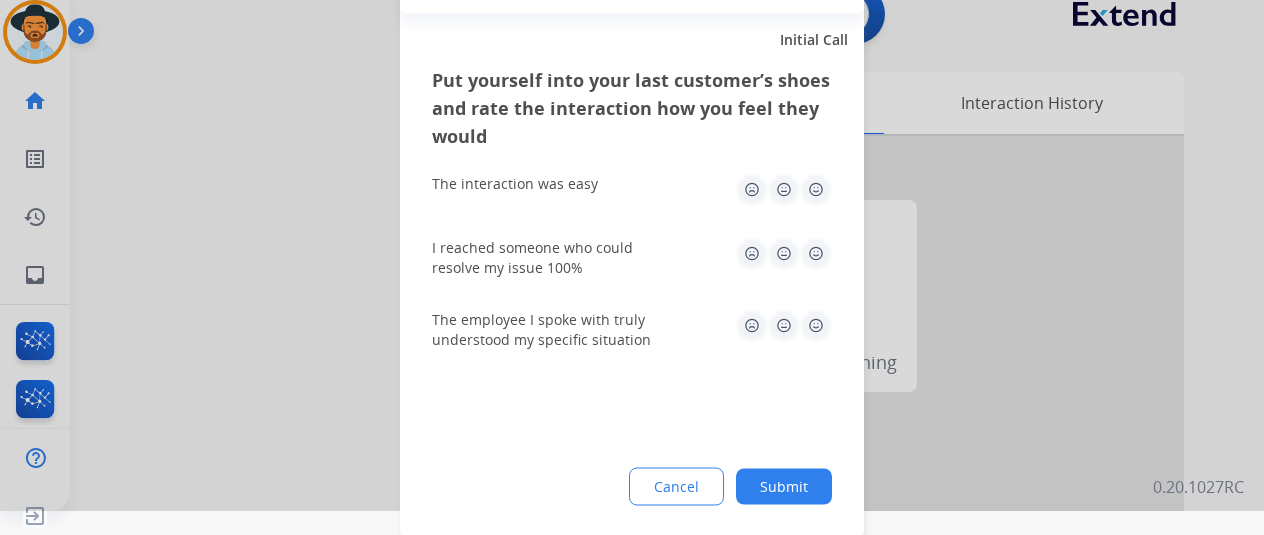 drag, startPoint x: 794, startPoint y: 475, endPoint x: 684, endPoint y: 370, distance: 152.06906 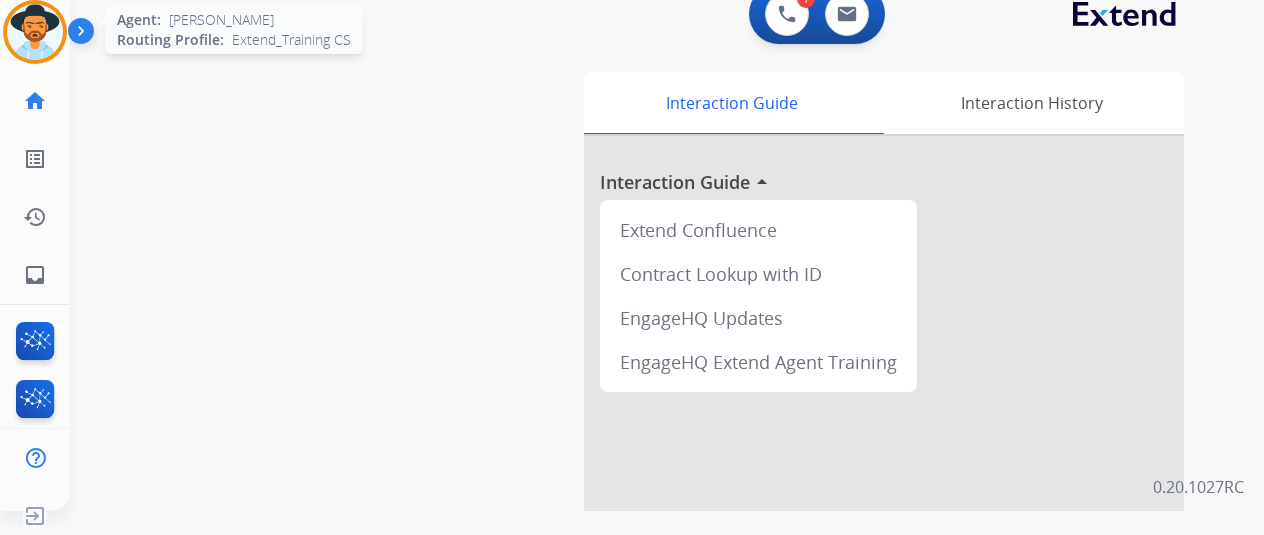 click at bounding box center (35, 32) 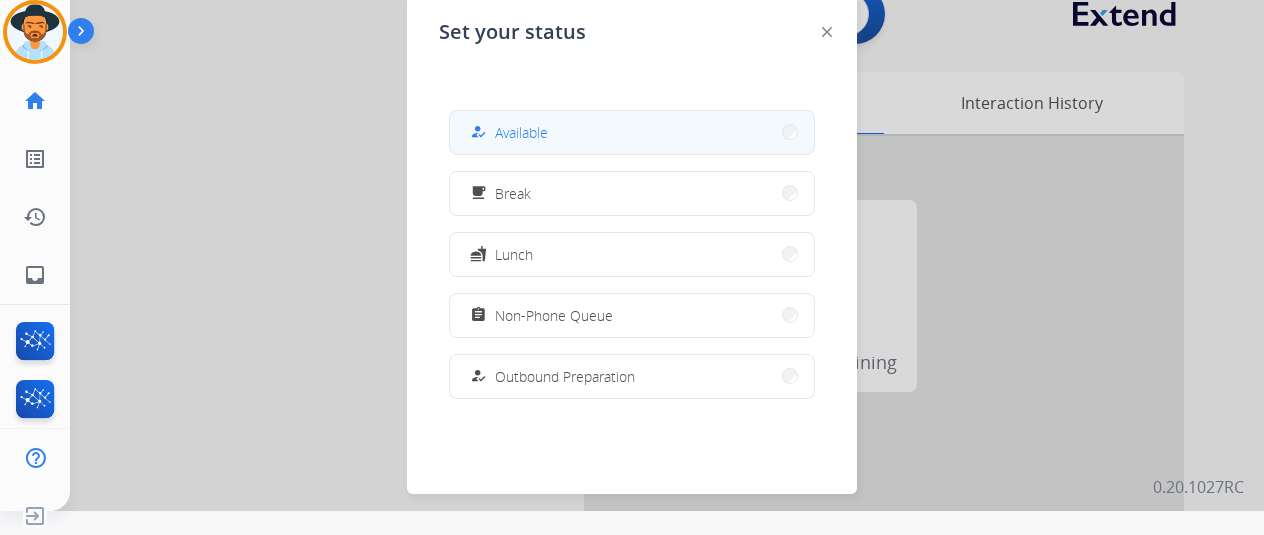 click on "how_to_reg Available" at bounding box center (632, 132) 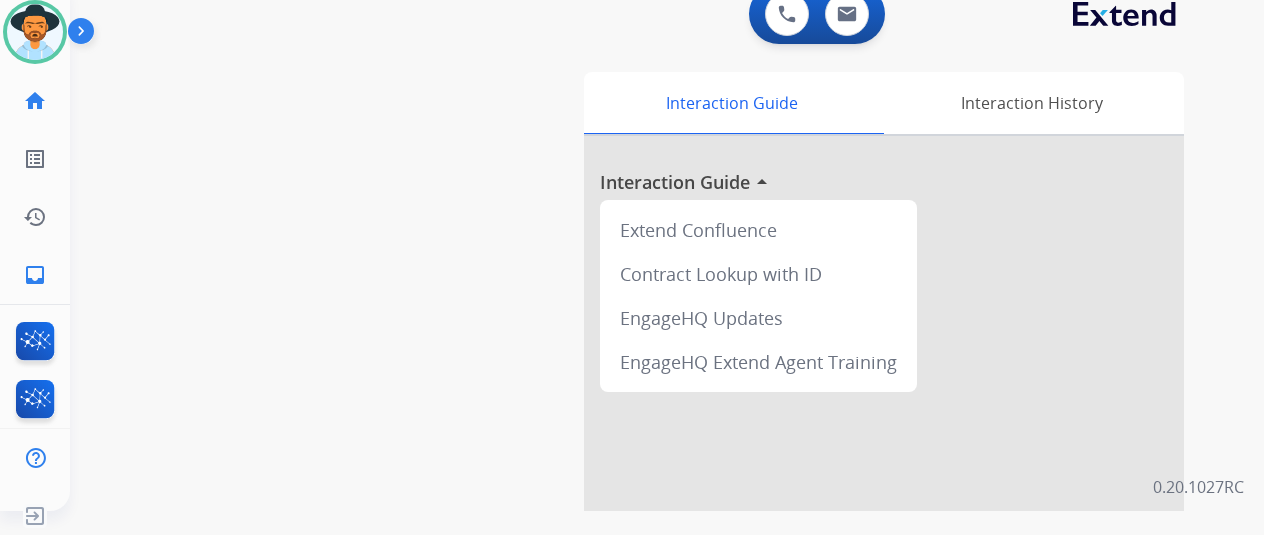 click on "inbox" 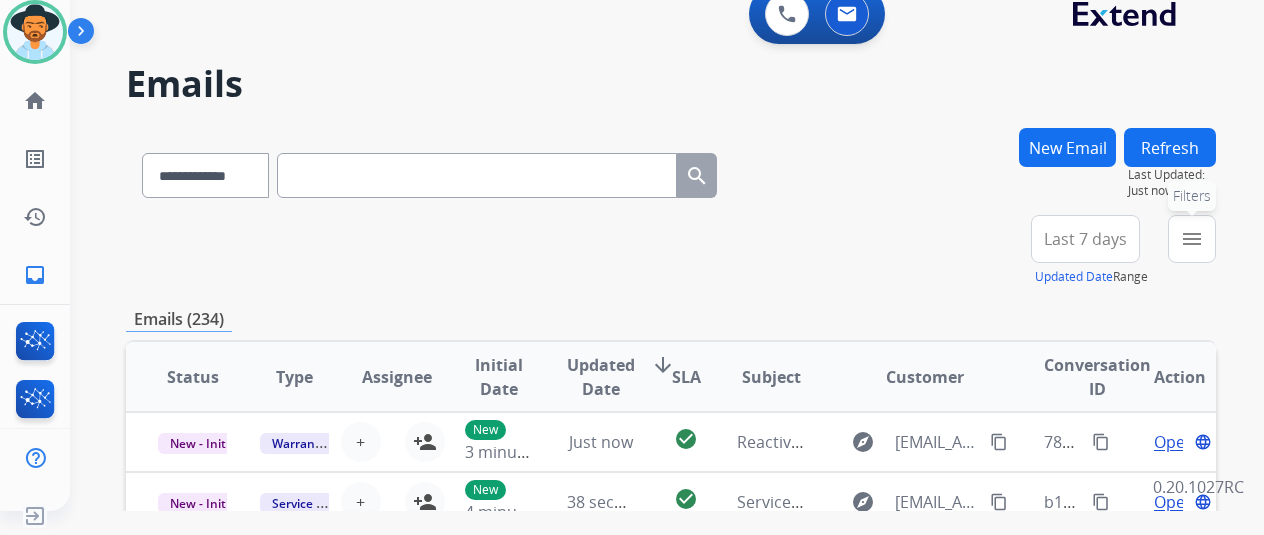 drag, startPoint x: 1212, startPoint y: 234, endPoint x: 1198, endPoint y: 237, distance: 14.3178215 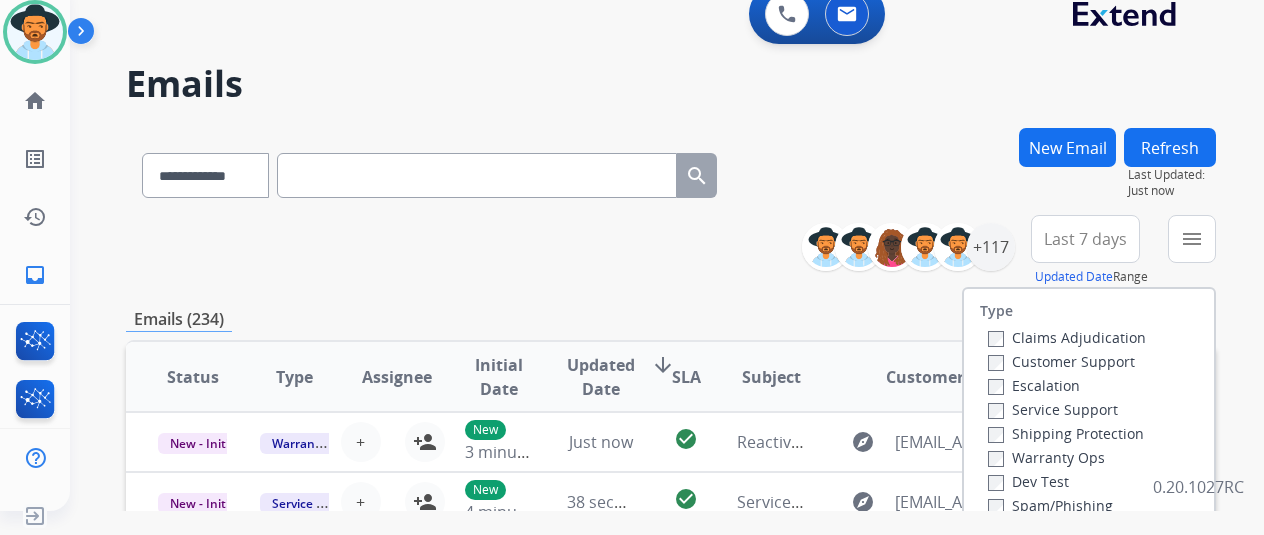 click on "Customer Support" at bounding box center [1061, 361] 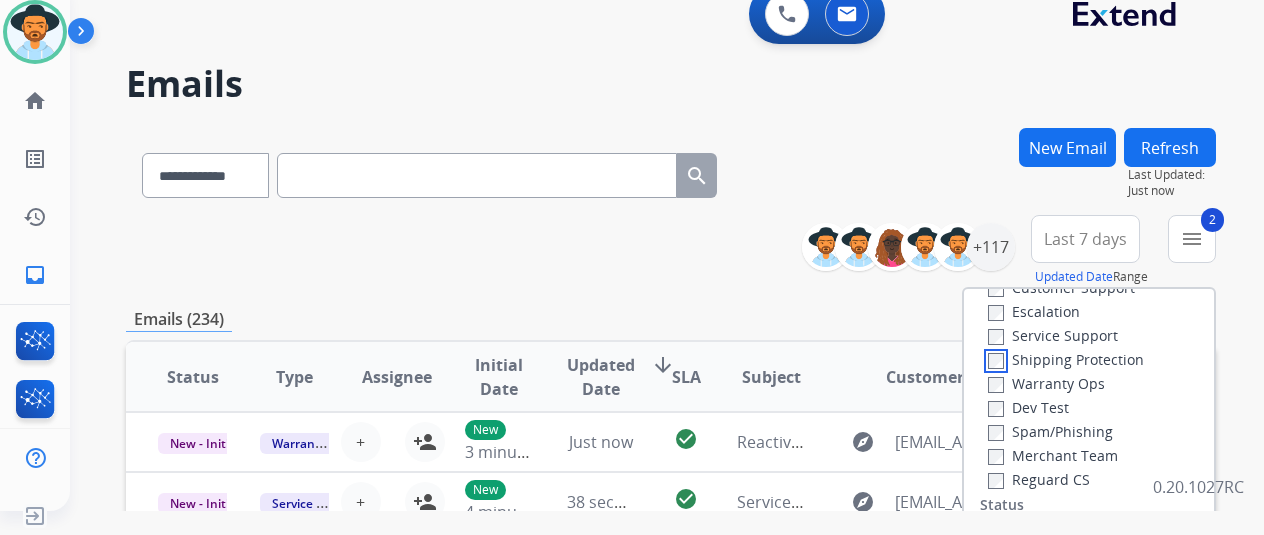 scroll, scrollTop: 100, scrollLeft: 0, axis: vertical 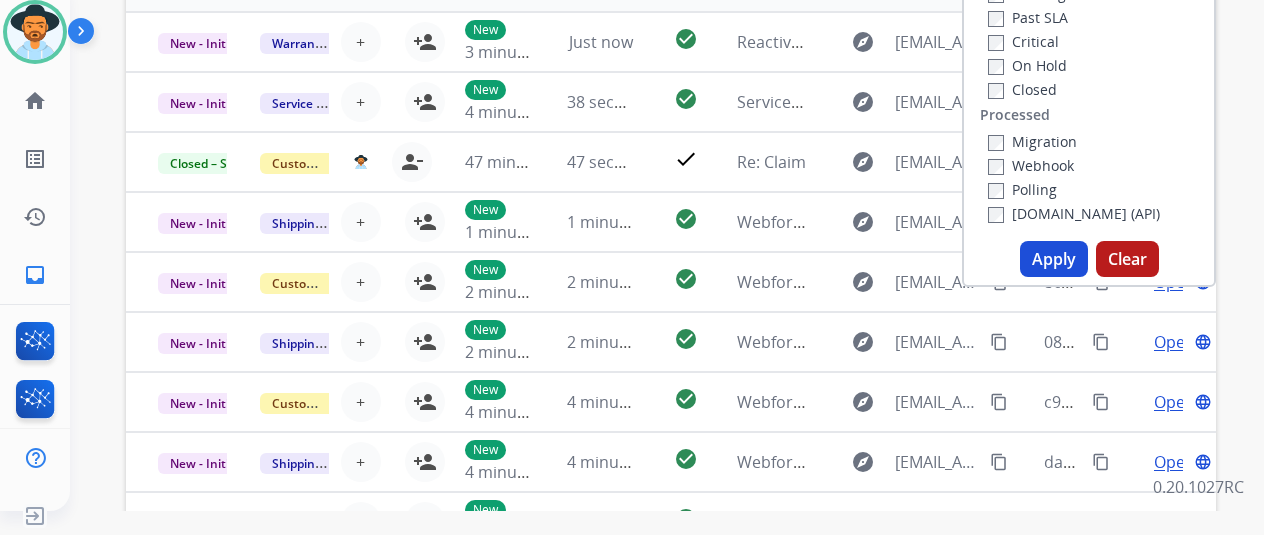 click on "Apply" at bounding box center (1054, 259) 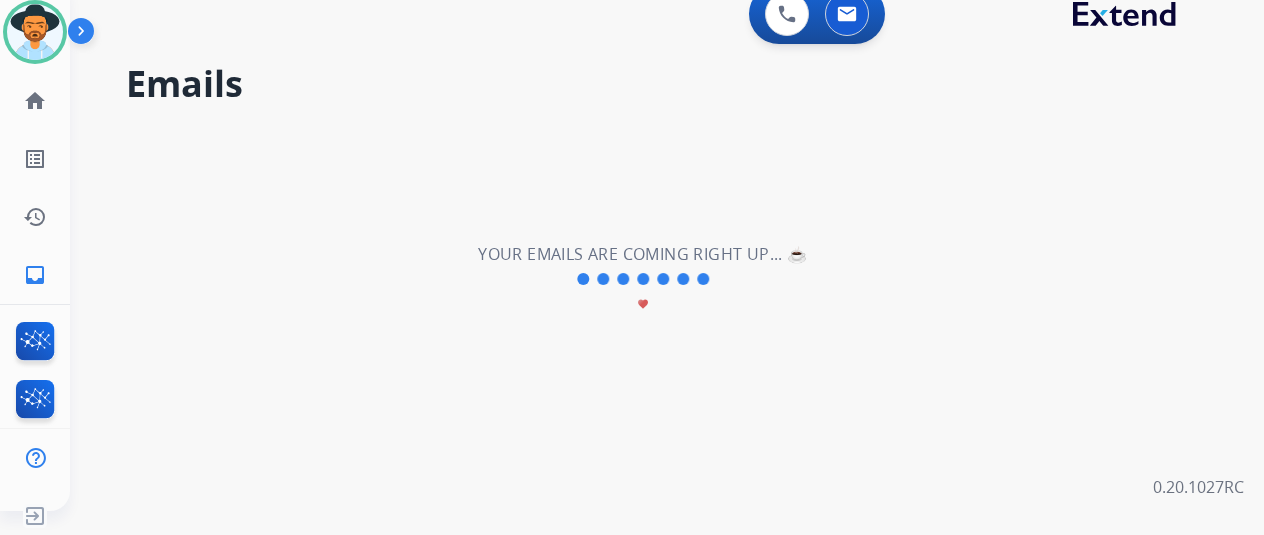 scroll, scrollTop: 0, scrollLeft: 0, axis: both 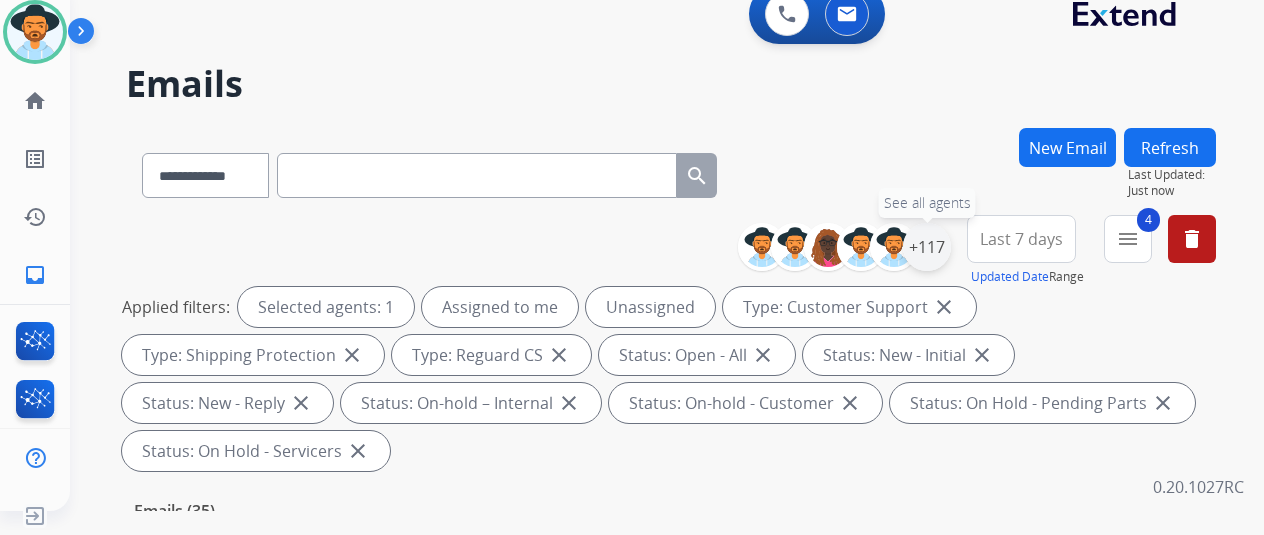 click on "+117" at bounding box center (927, 247) 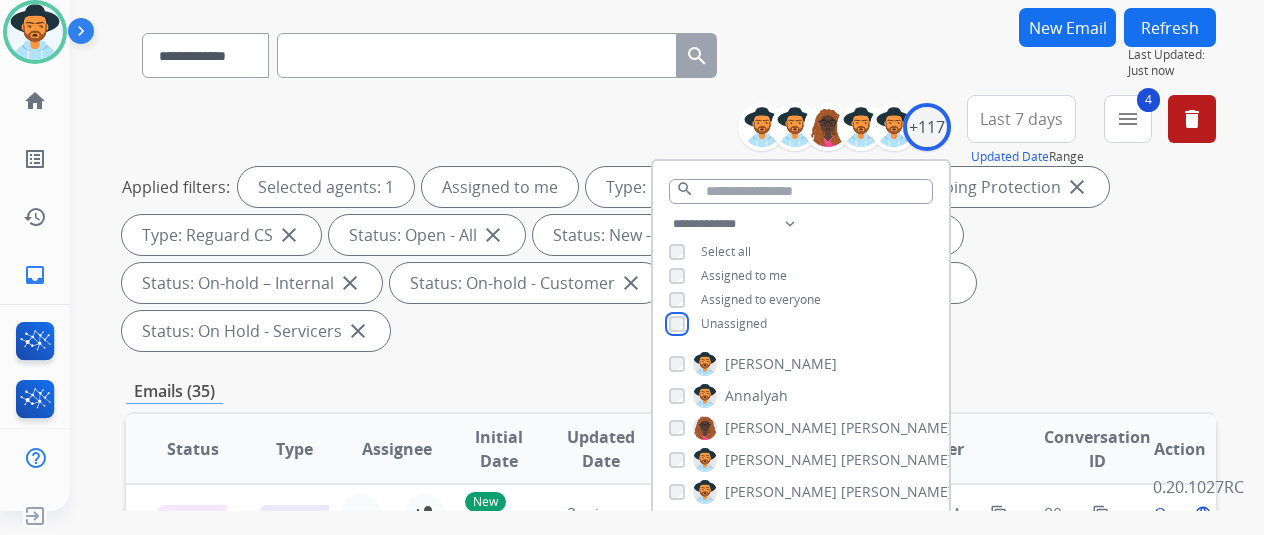 scroll, scrollTop: 400, scrollLeft: 0, axis: vertical 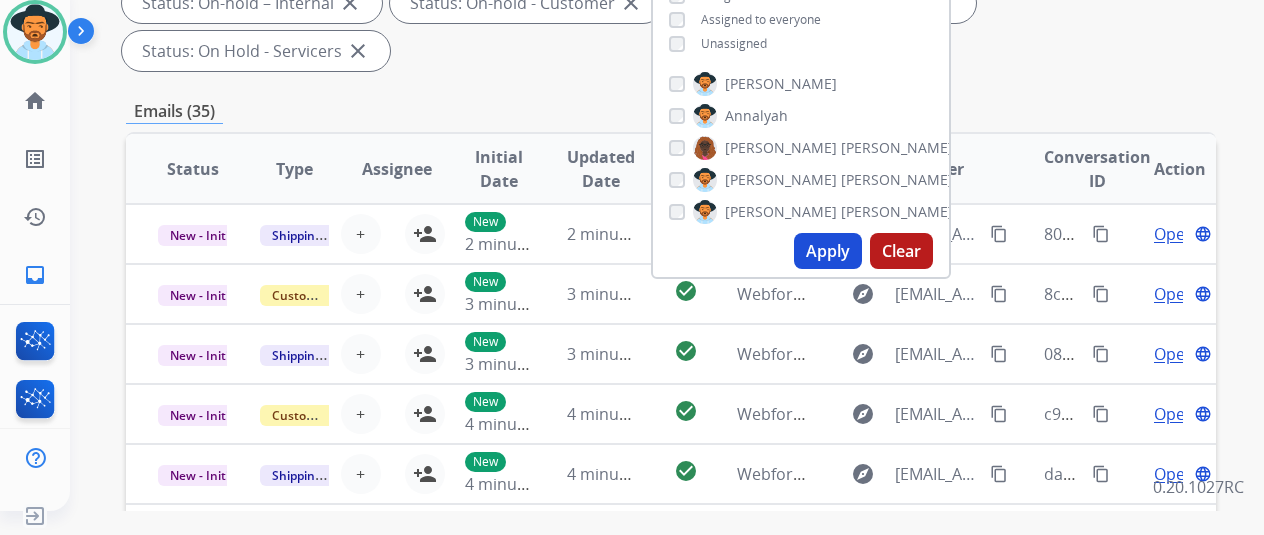 click on "Apply" at bounding box center (828, 251) 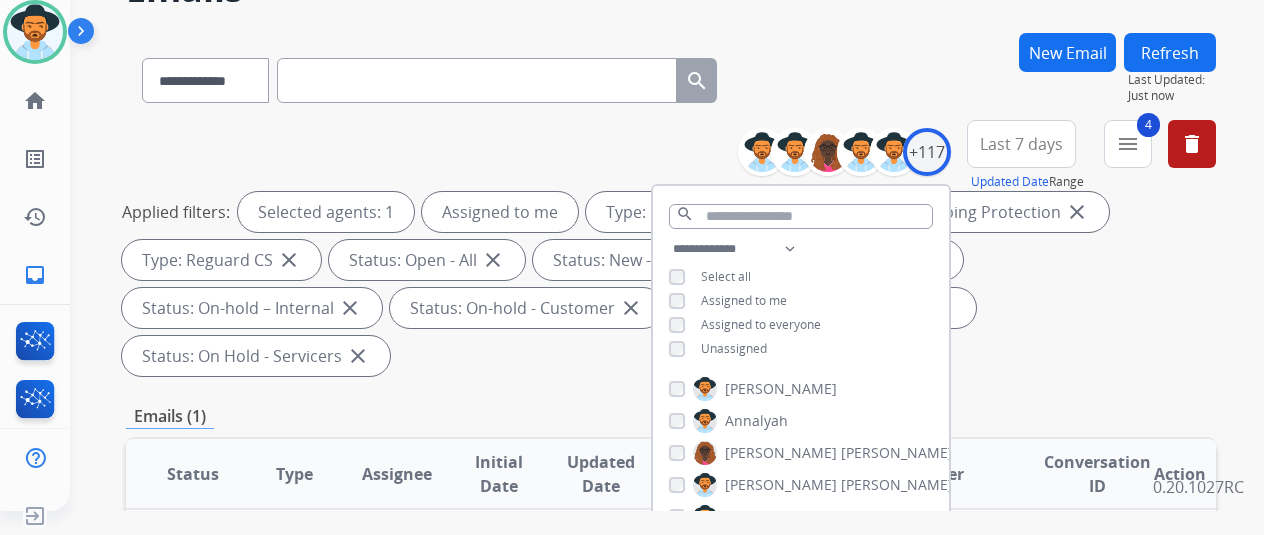 scroll, scrollTop: 0, scrollLeft: 0, axis: both 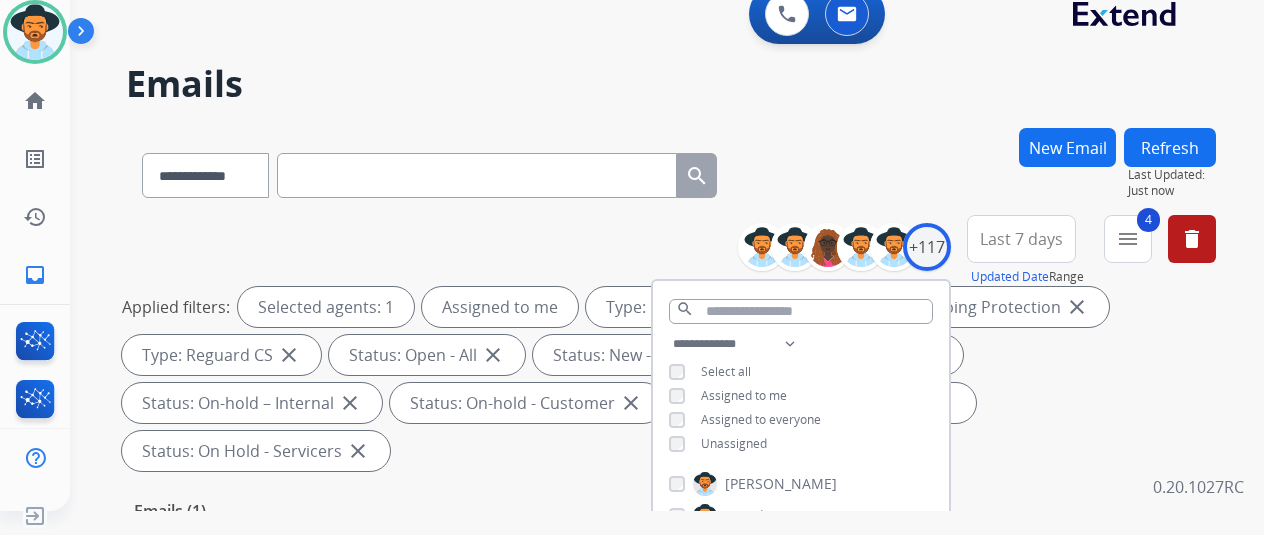 click on "**********" at bounding box center [671, 171] 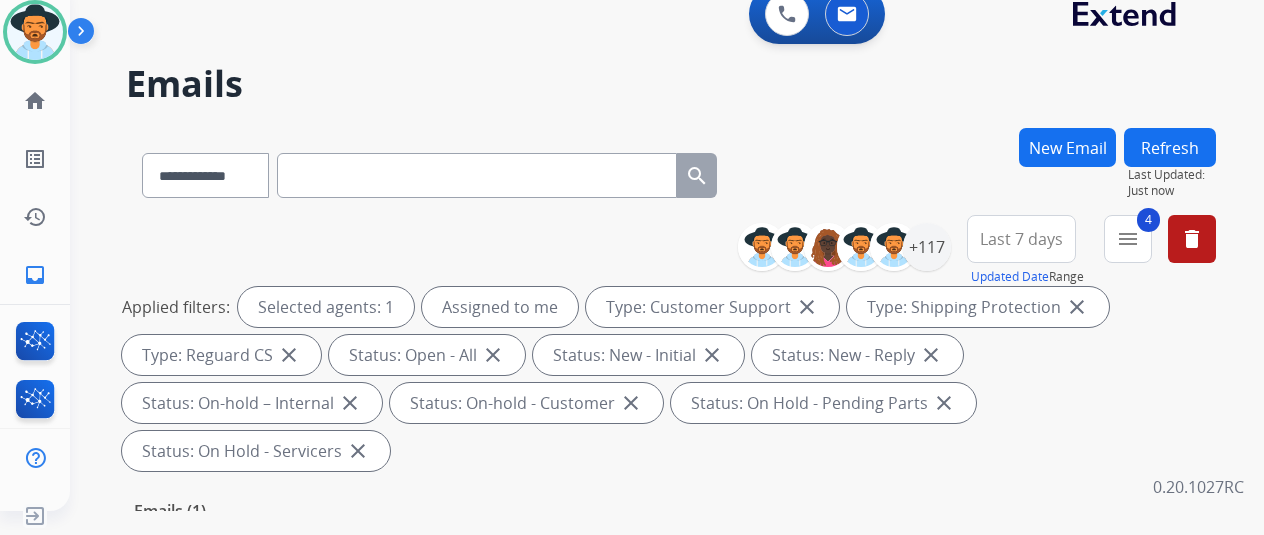 click on "New Email" at bounding box center [1067, 147] 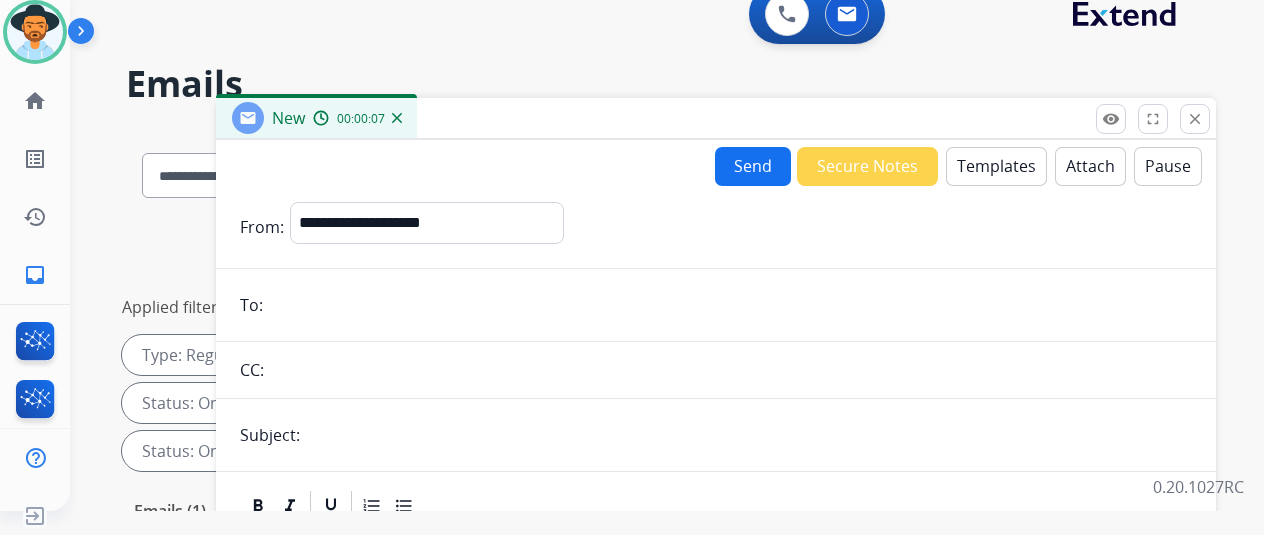 click on "Templates" at bounding box center [996, 166] 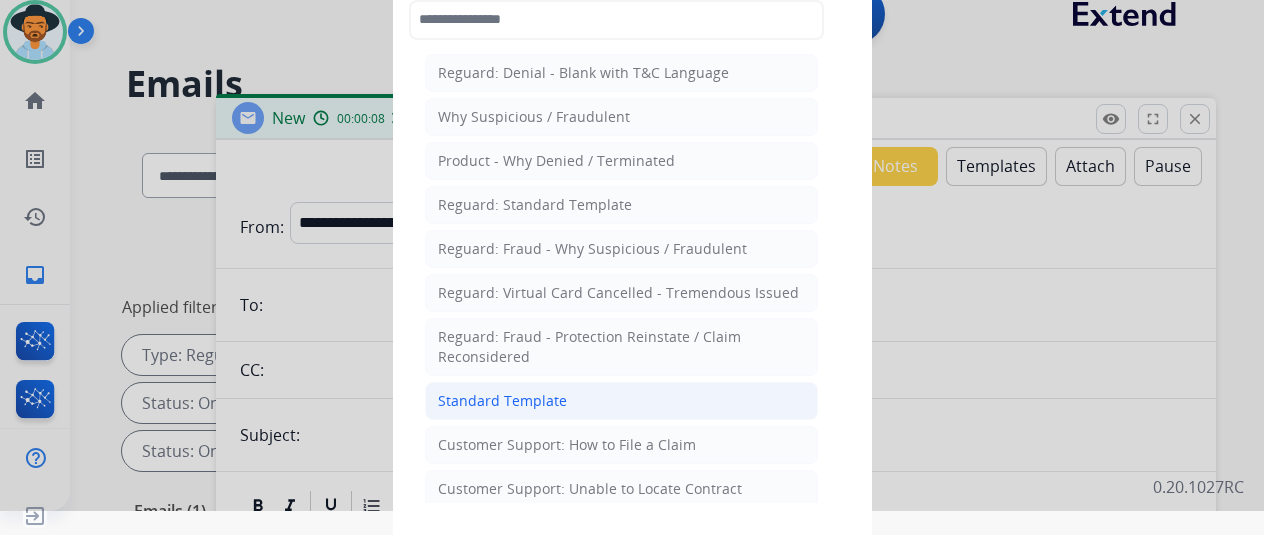 click on "Standard Template" 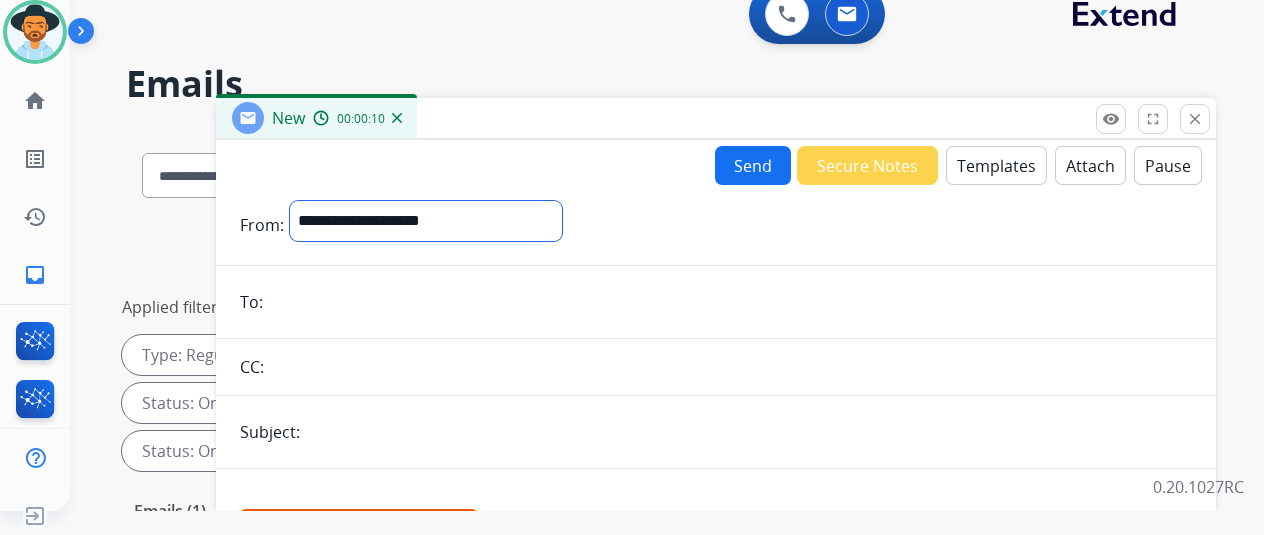 click on "**********" at bounding box center (426, 221) 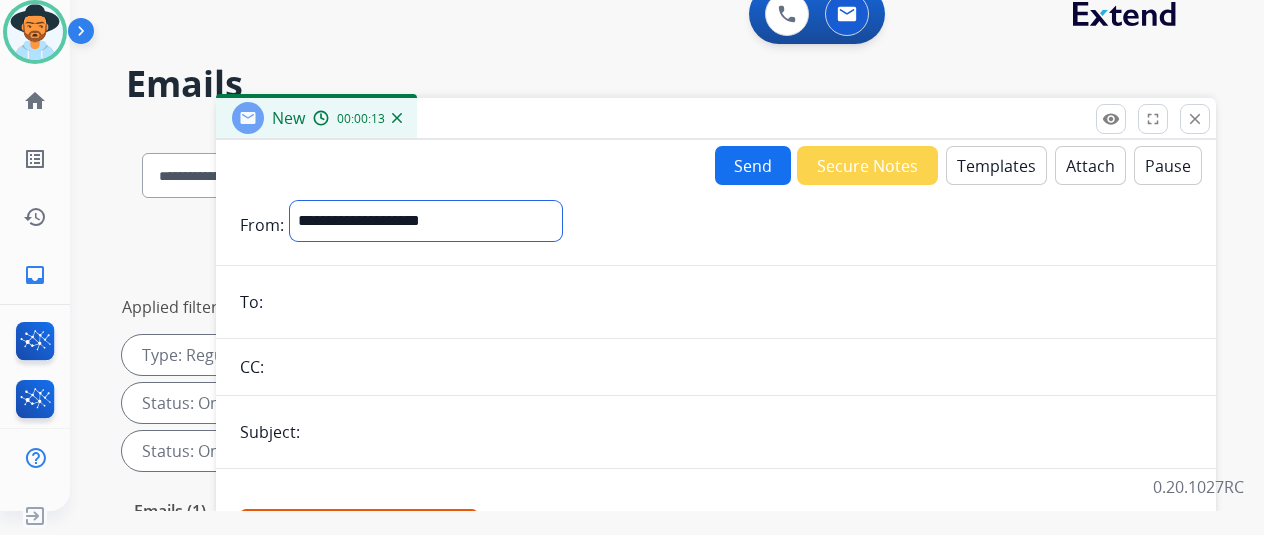 select on "**********" 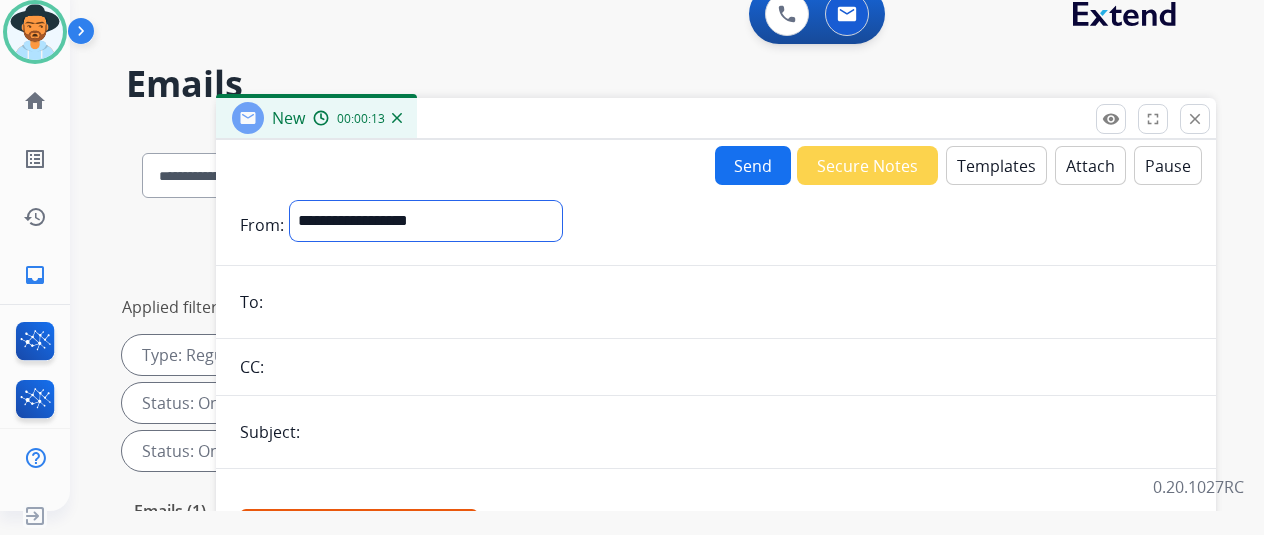 click on "**********" at bounding box center [426, 221] 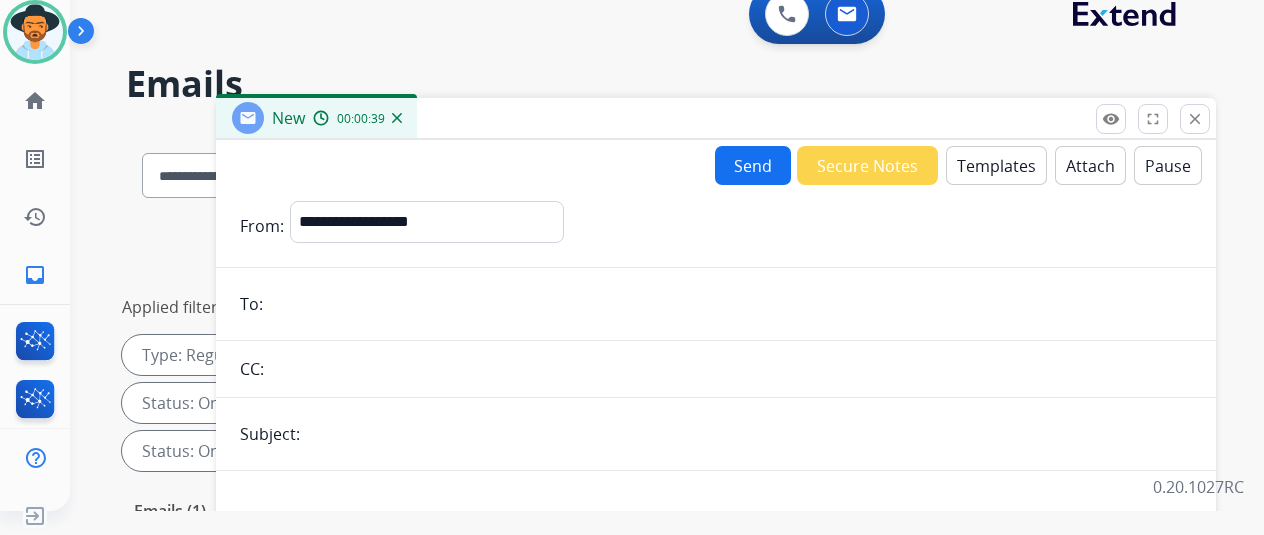 click at bounding box center [730, 304] 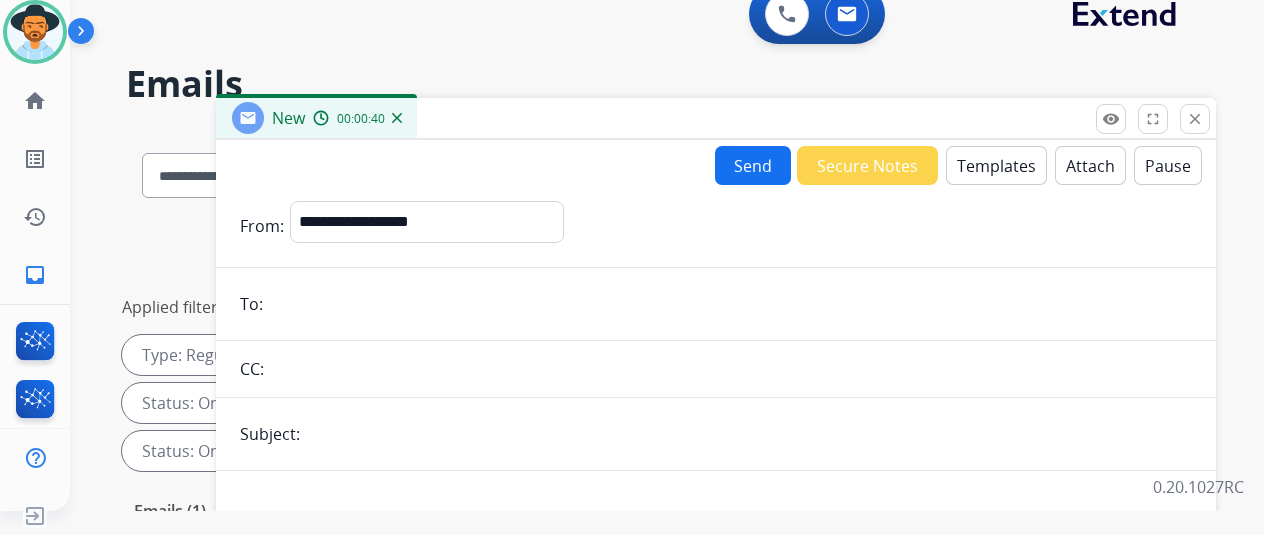 paste on "**********" 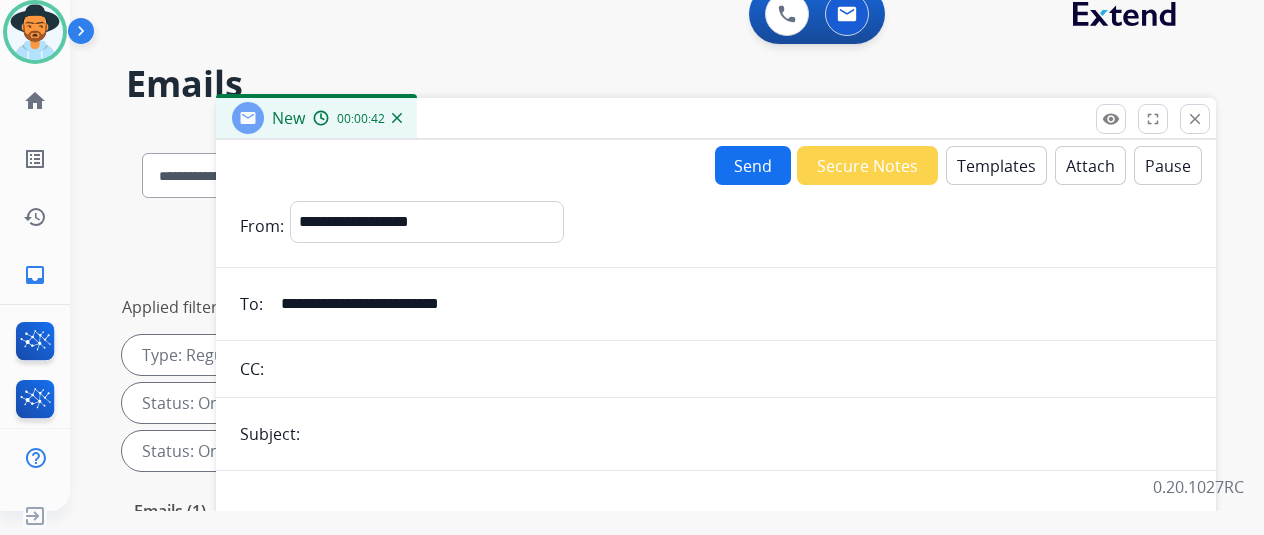 type on "**********" 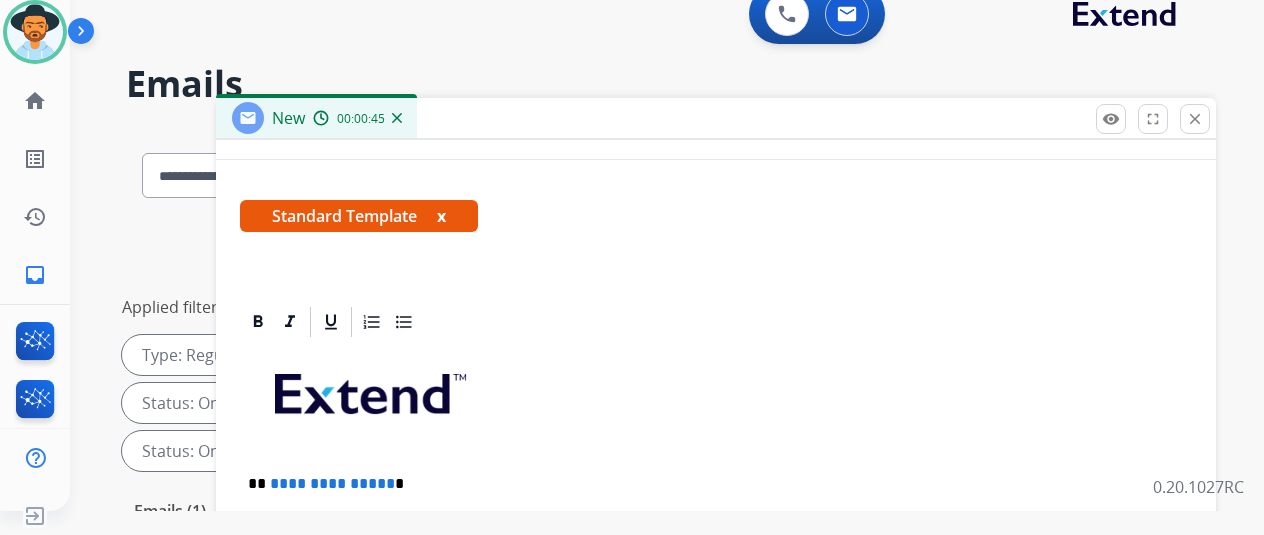scroll, scrollTop: 344, scrollLeft: 0, axis: vertical 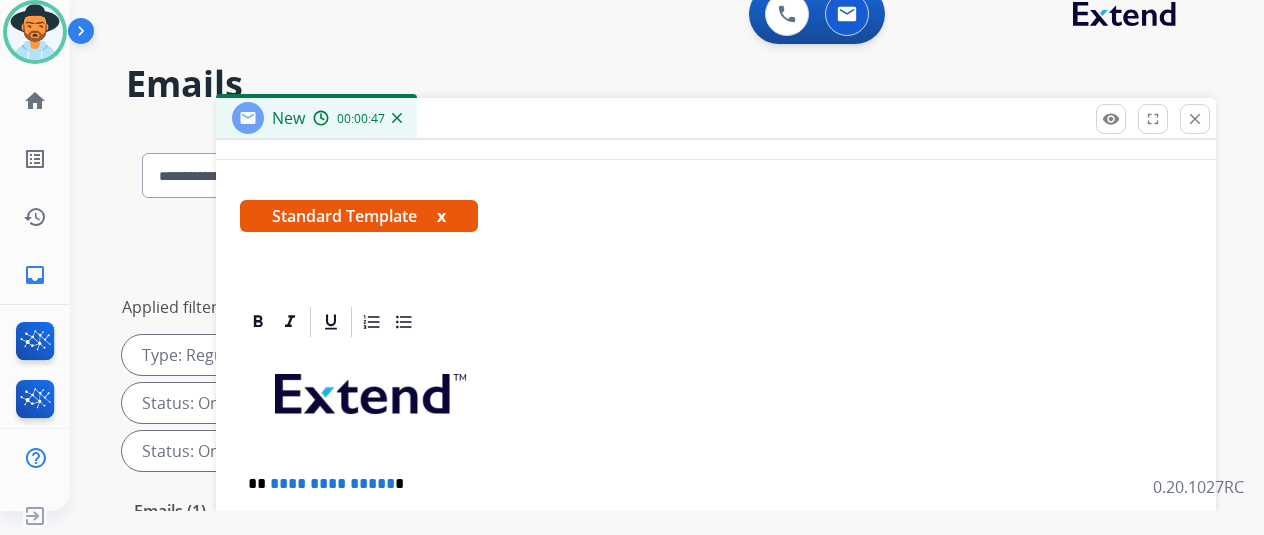 type on "*****" 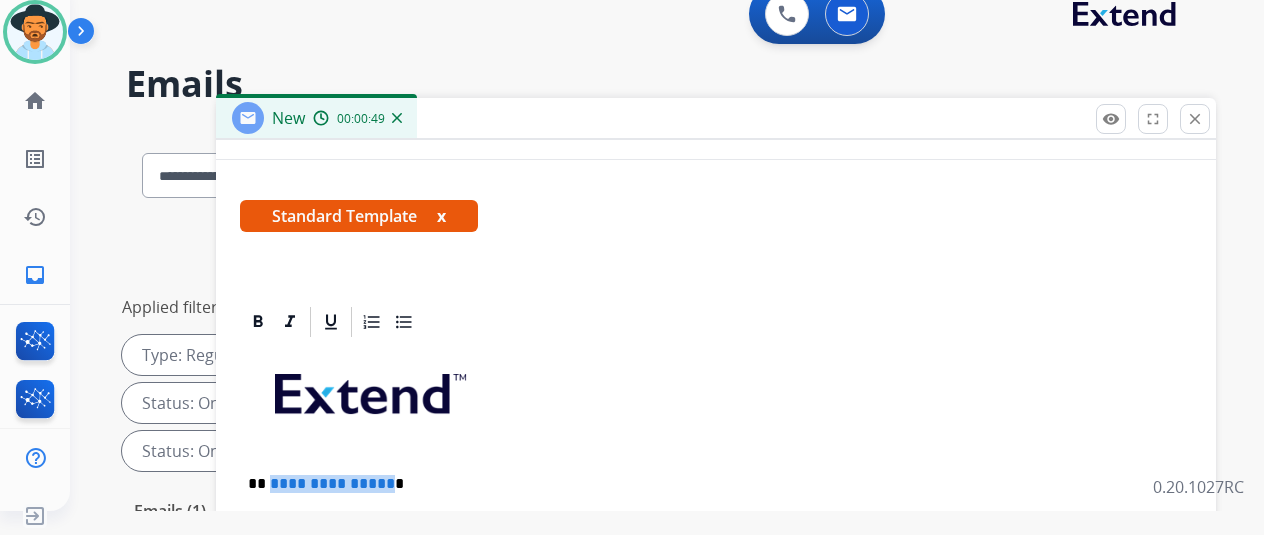 drag, startPoint x: 391, startPoint y: 449, endPoint x: 283, endPoint y: 448, distance: 108.00463 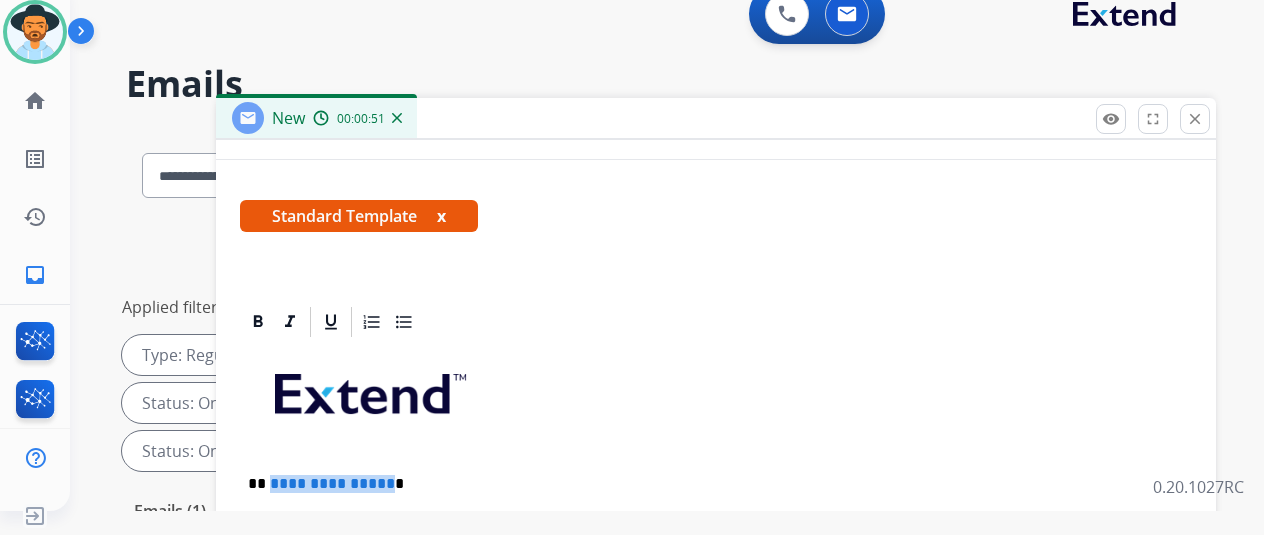 type 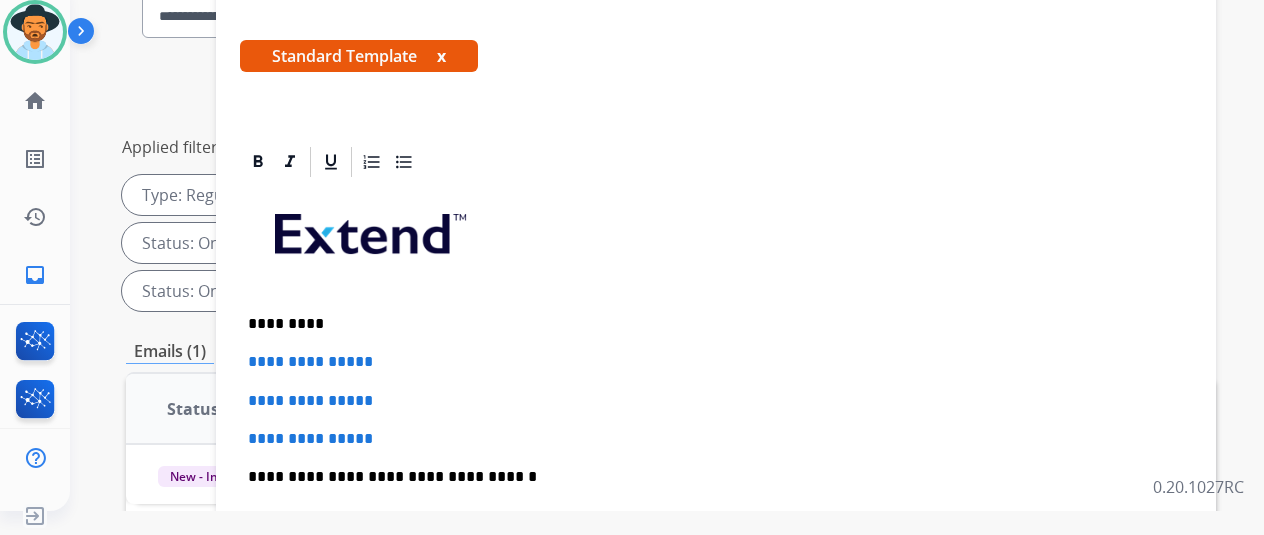 scroll, scrollTop: 300, scrollLeft: 0, axis: vertical 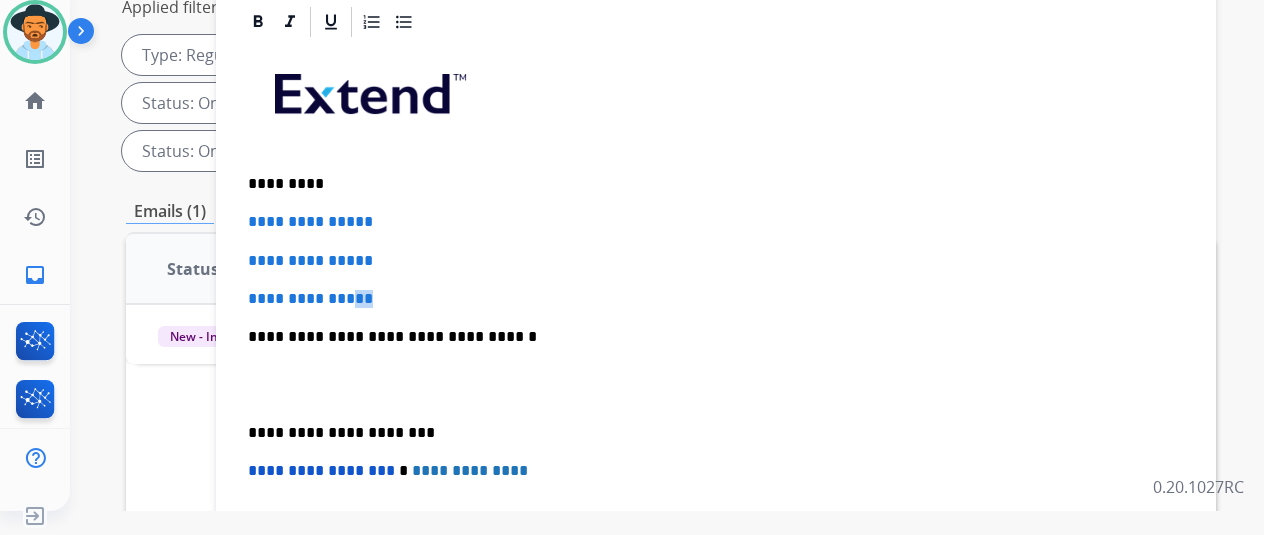drag, startPoint x: 420, startPoint y: 267, endPoint x: 386, endPoint y: 256, distance: 35.735138 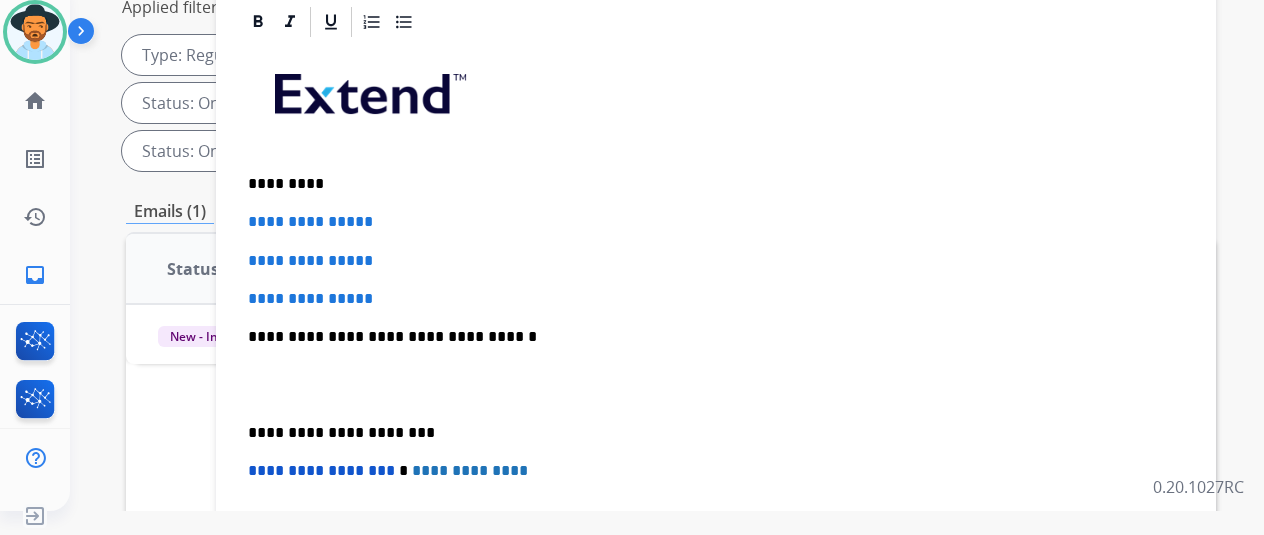 click on "**********" at bounding box center [310, 298] 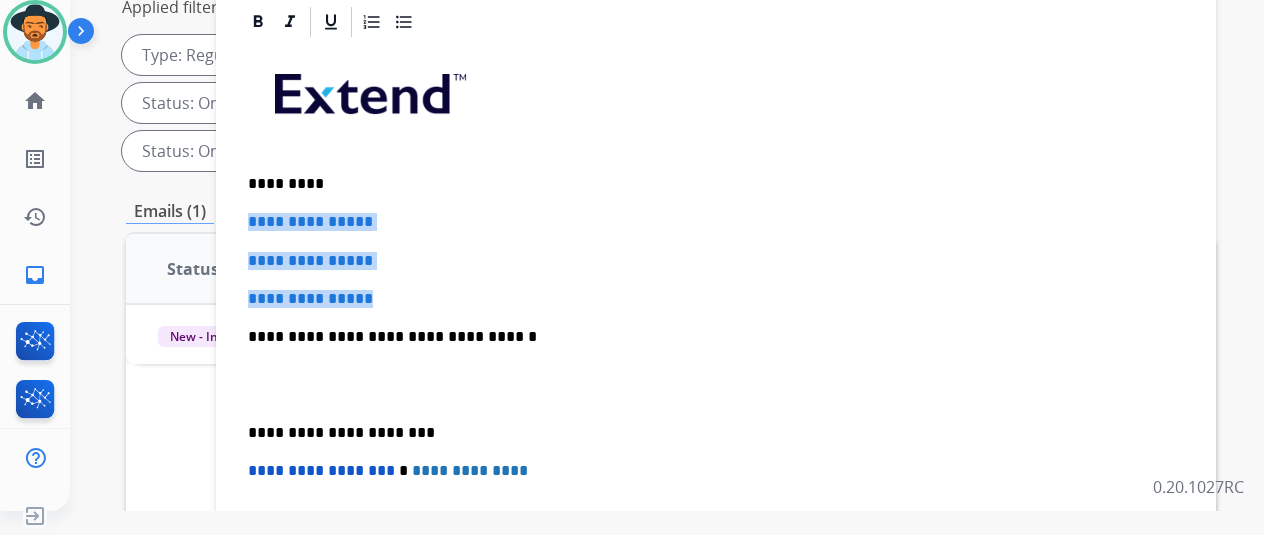 drag, startPoint x: 400, startPoint y: 261, endPoint x: 251, endPoint y: 191, distance: 164.62381 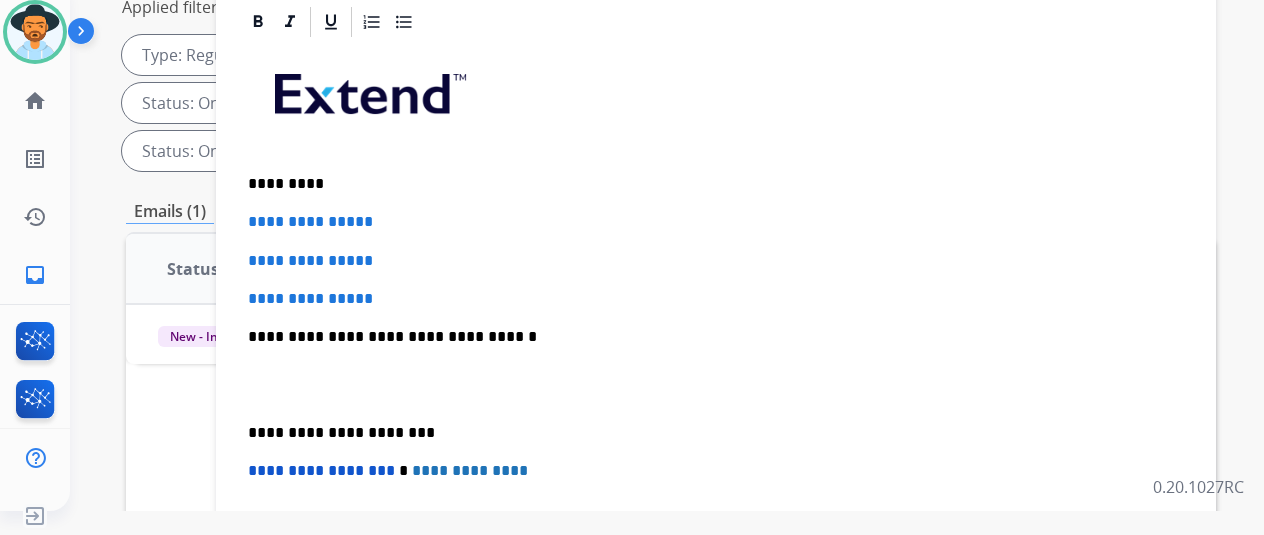 scroll, scrollTop: 268, scrollLeft: 0, axis: vertical 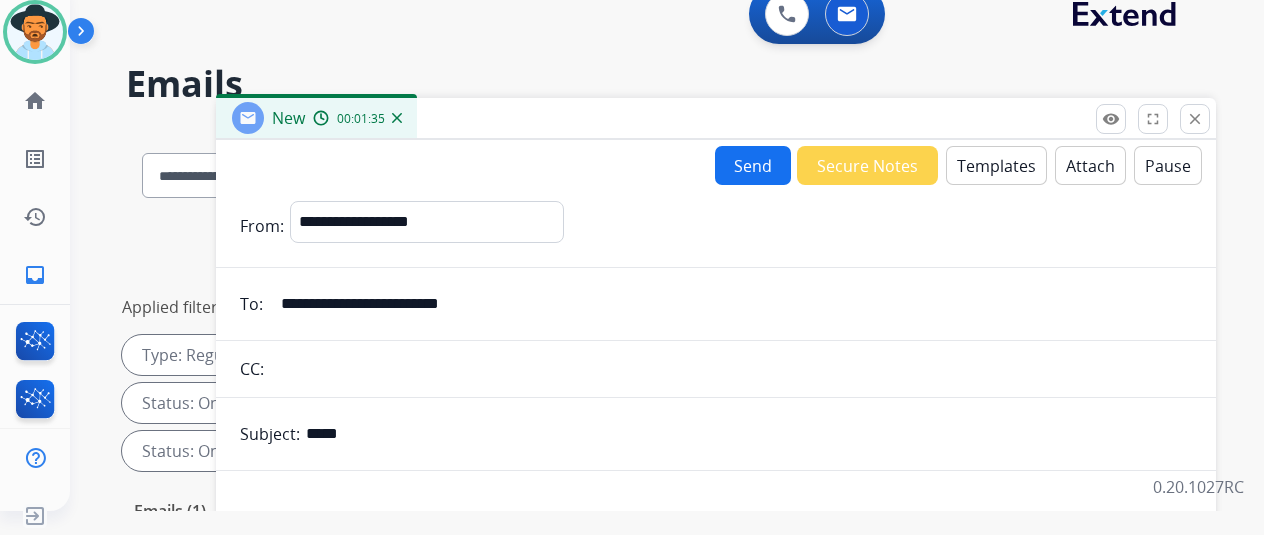 click on "Send" at bounding box center (753, 165) 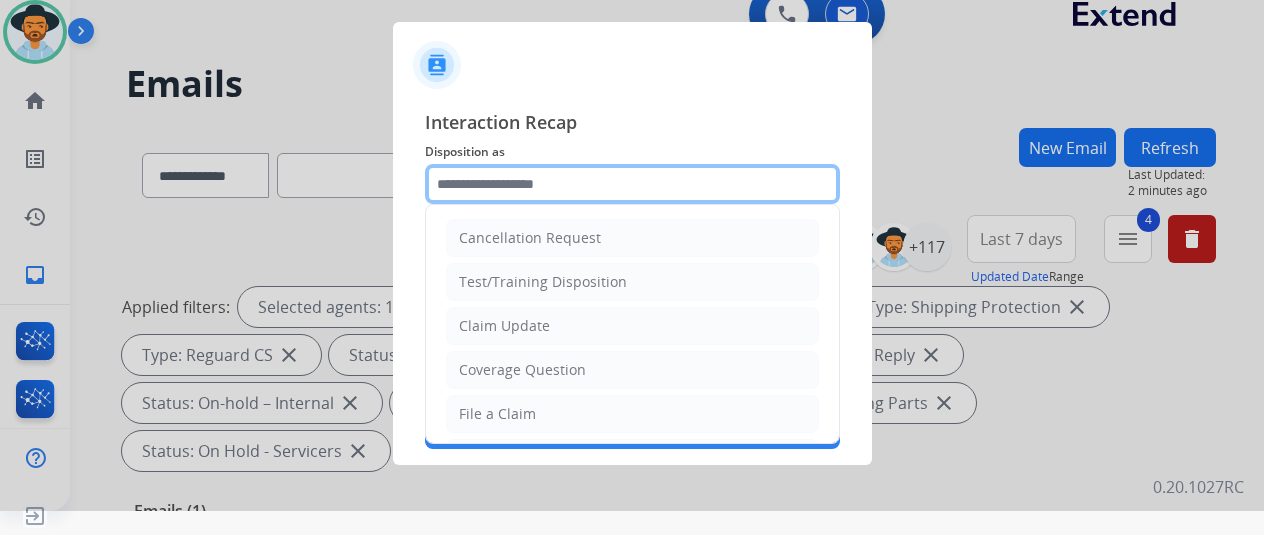 click 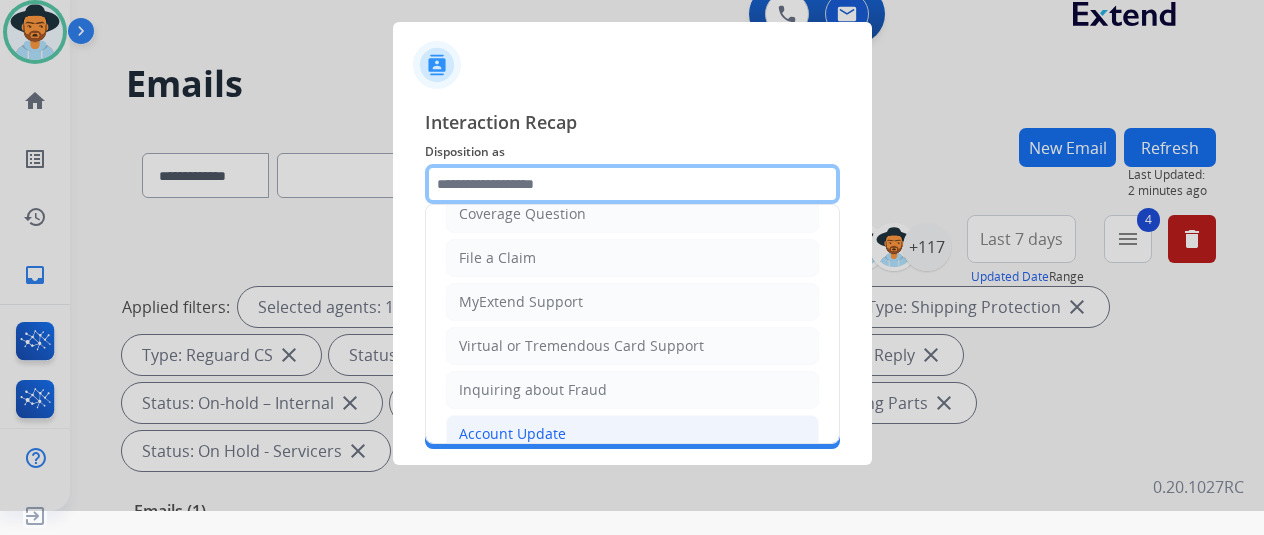 scroll, scrollTop: 300, scrollLeft: 0, axis: vertical 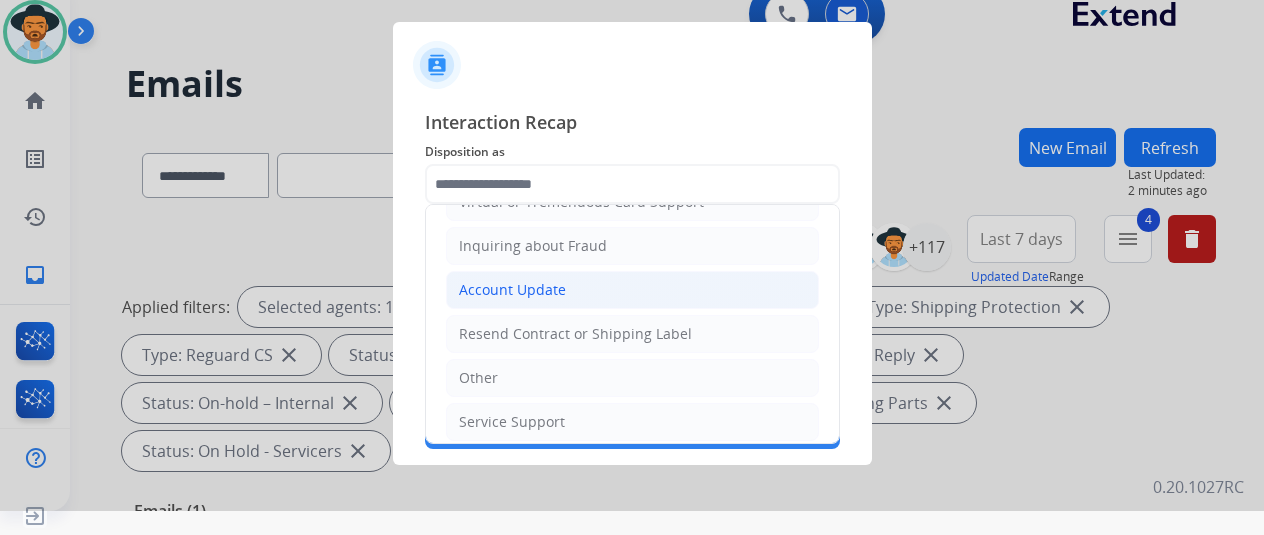 click on "Other" 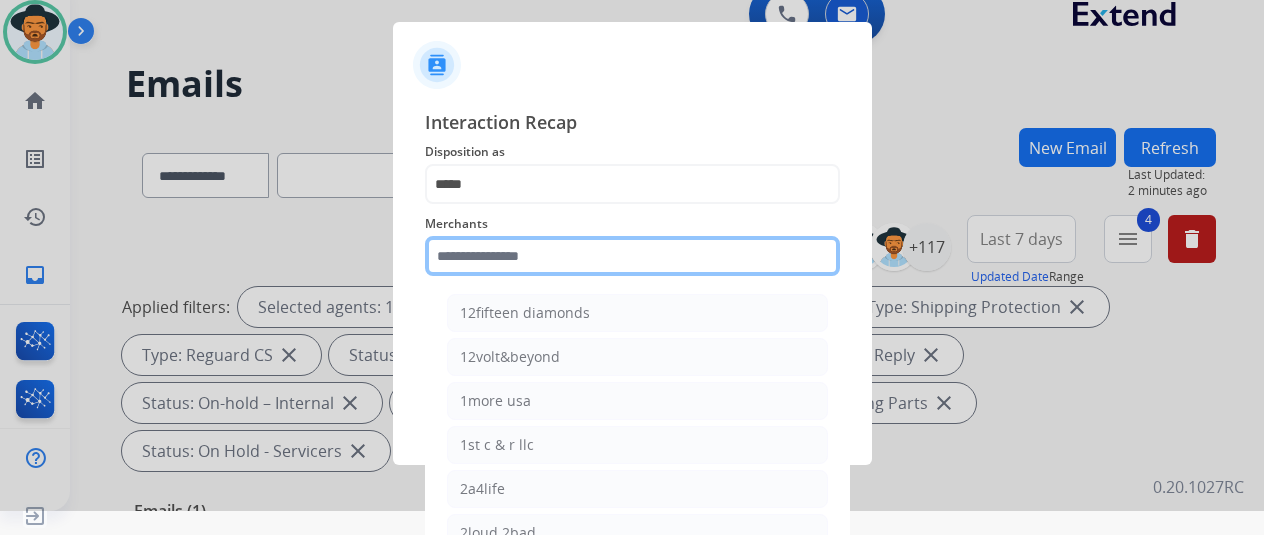 click 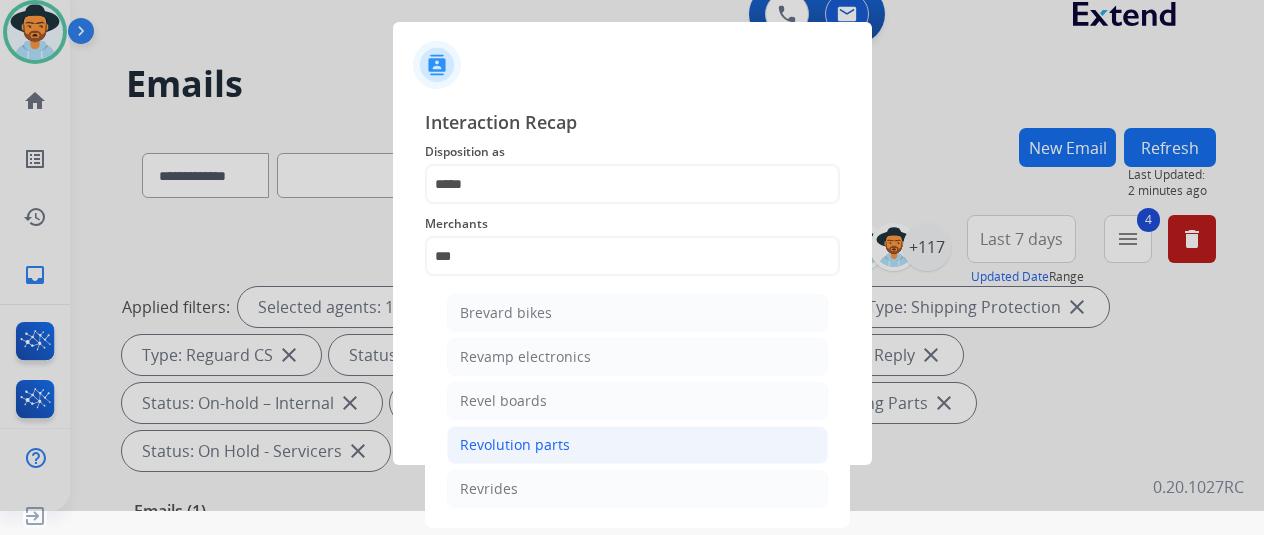 click on "Revolution parts" 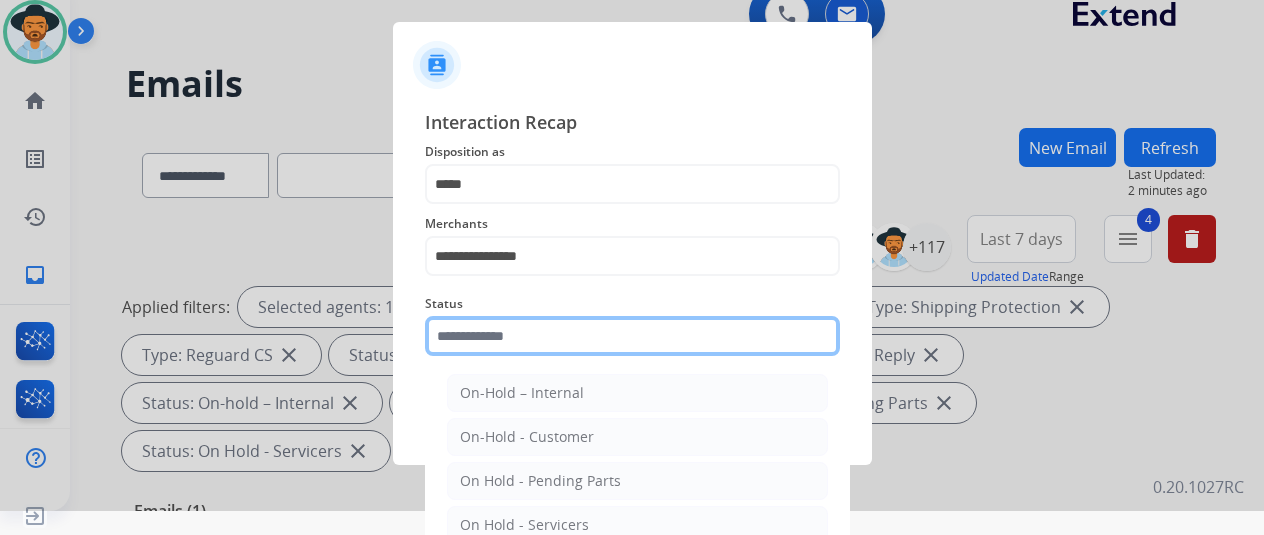 click 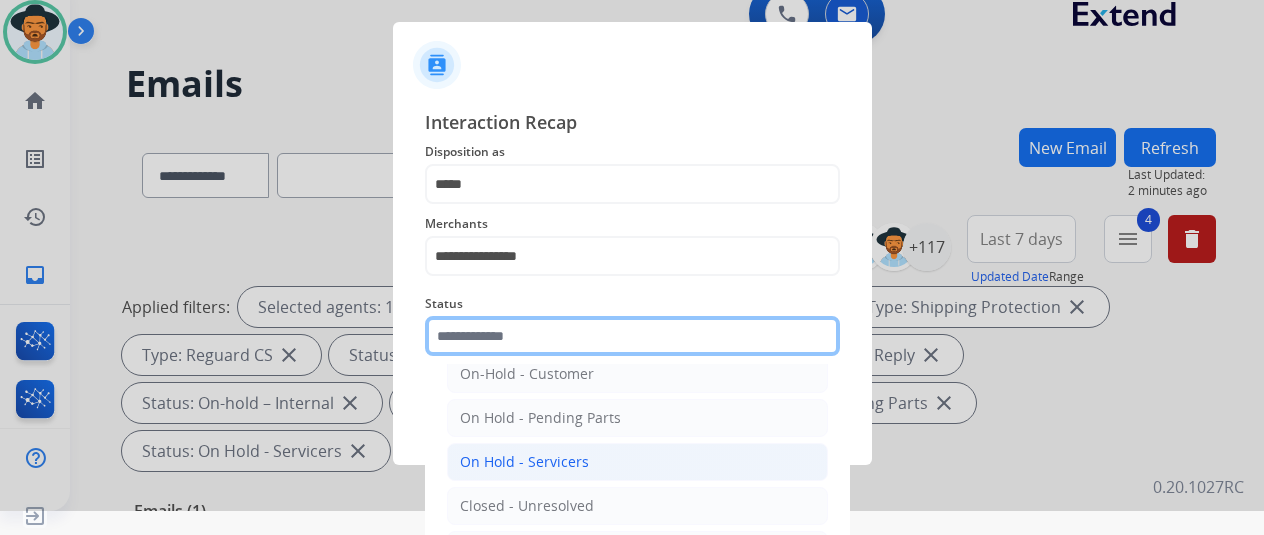 scroll, scrollTop: 114, scrollLeft: 0, axis: vertical 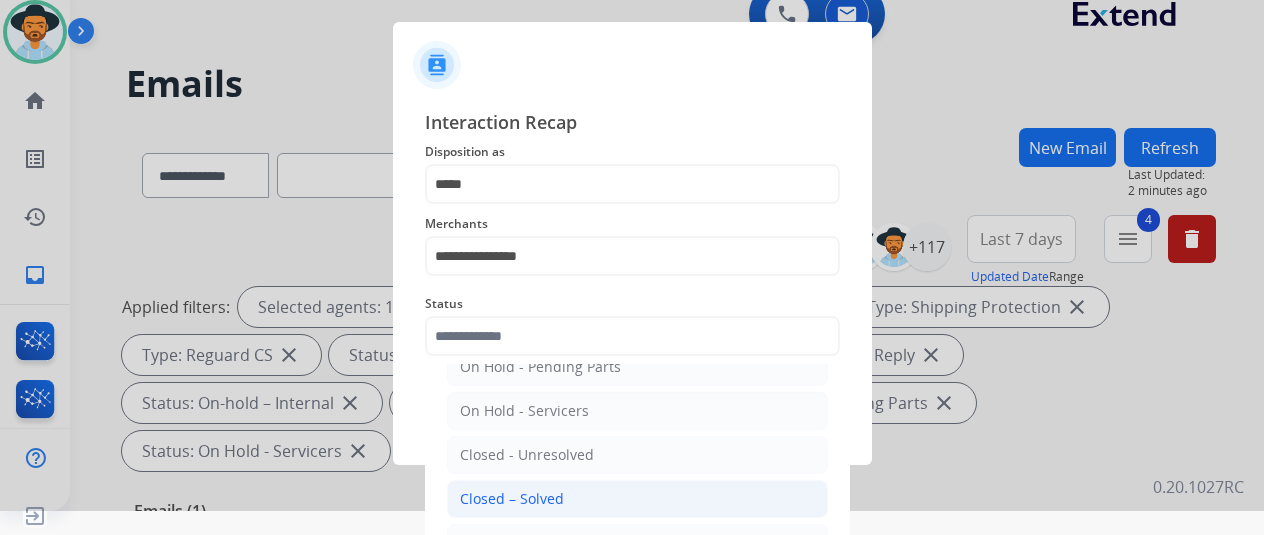 click on "Closed – Solved" 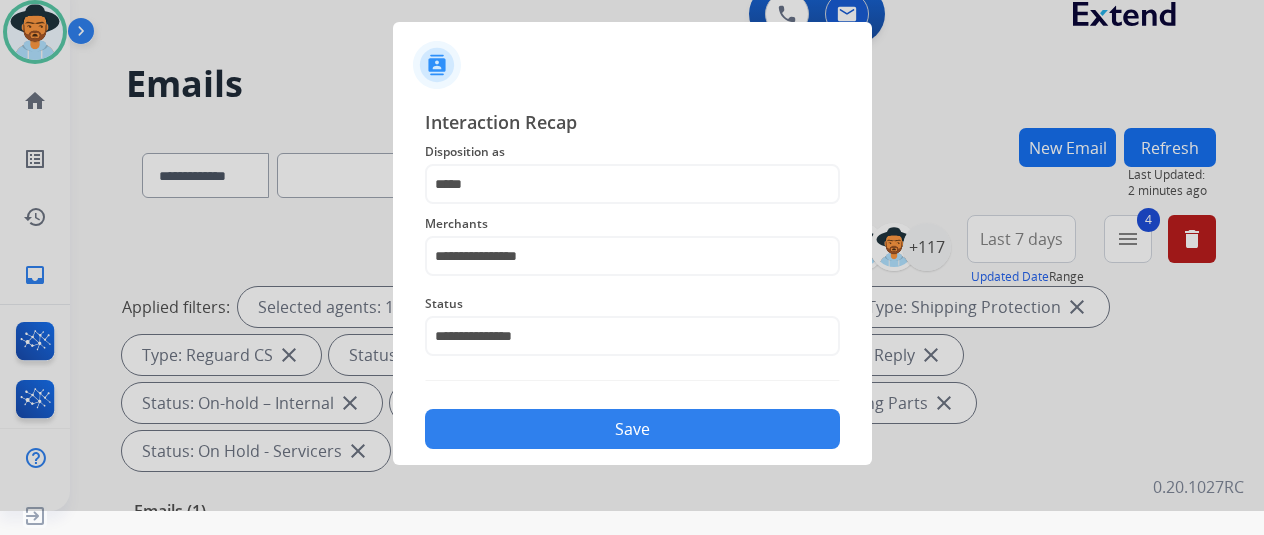 click on "Save" 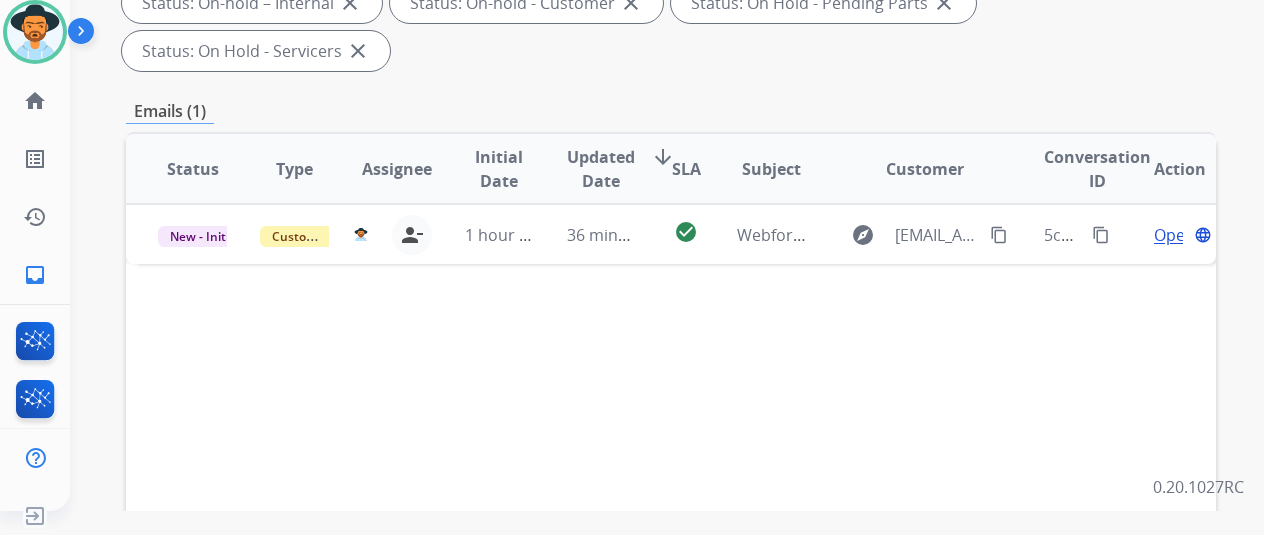 scroll, scrollTop: 0, scrollLeft: 0, axis: both 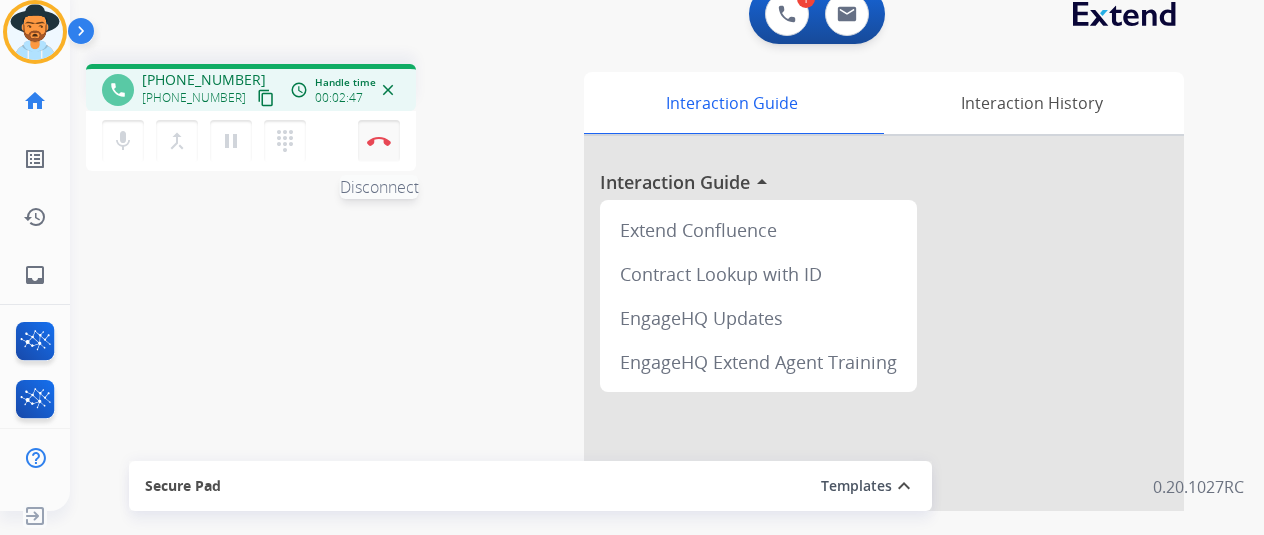 click on "Disconnect" at bounding box center (379, 141) 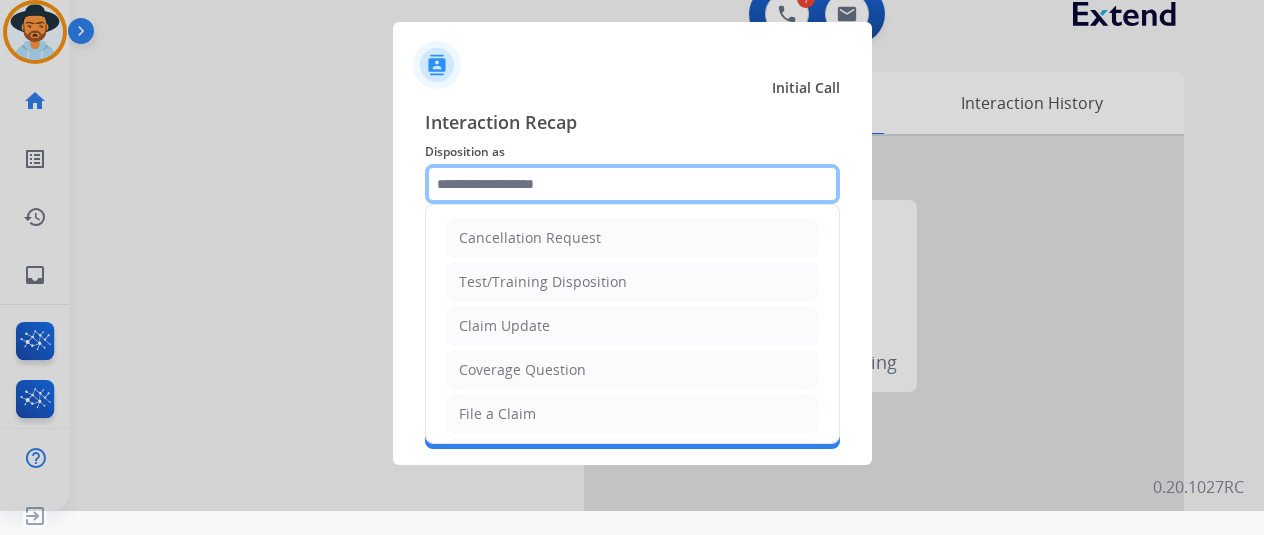 click 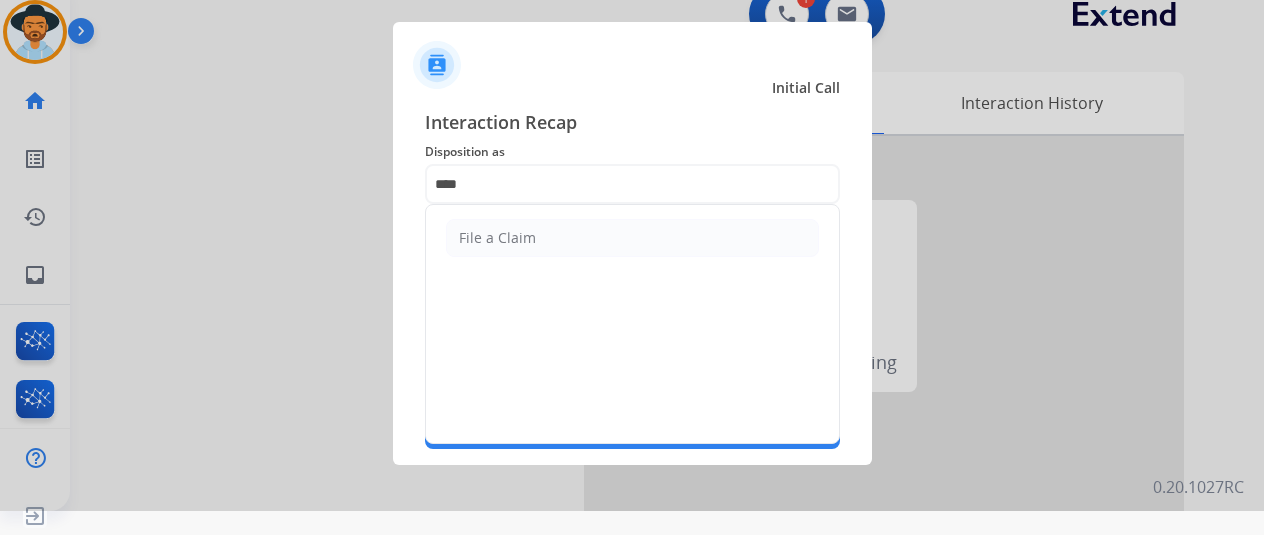 click on "File a Claim" 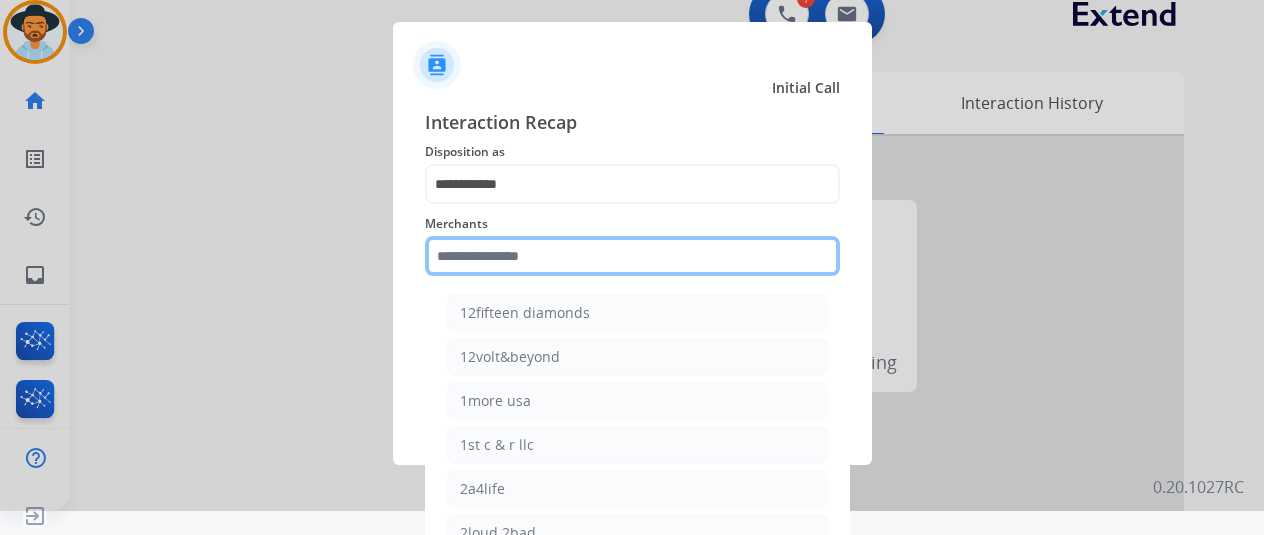 click 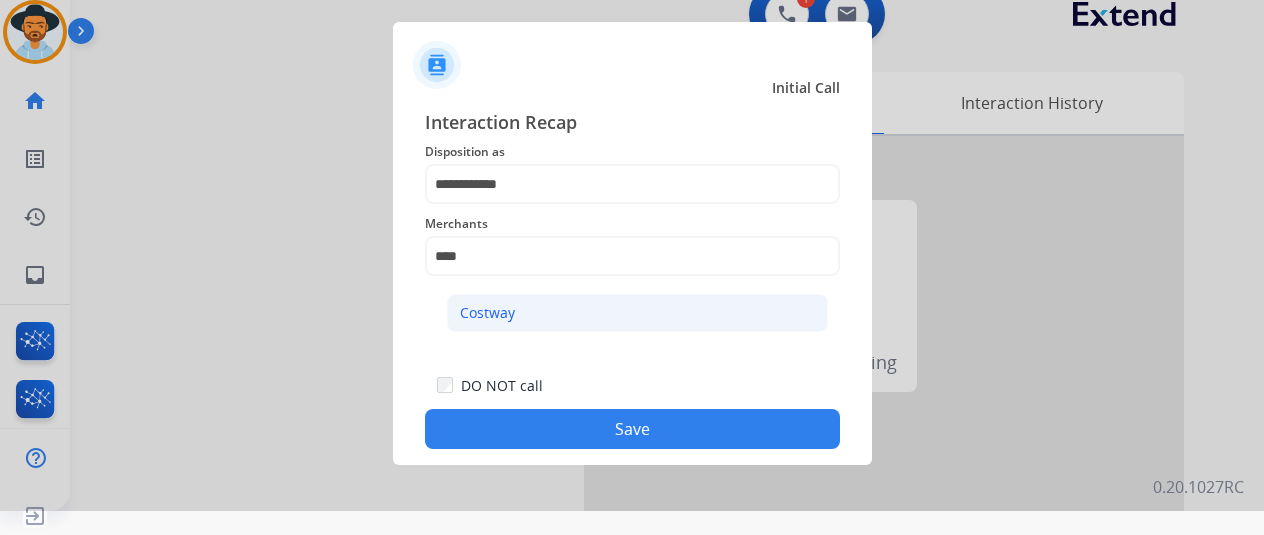 click on "Costway" 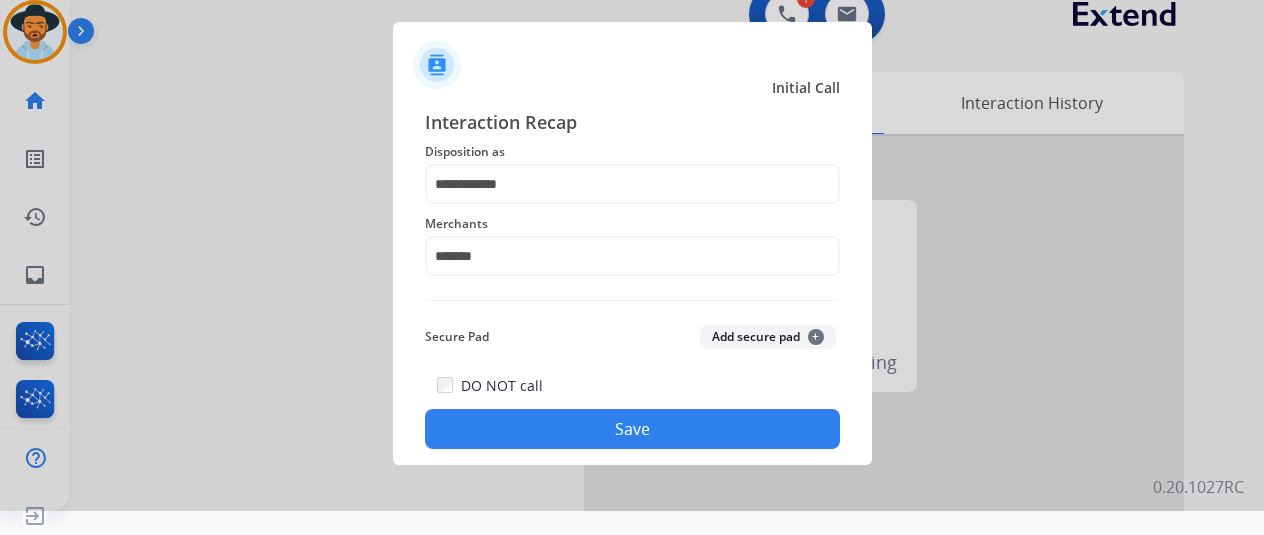 click on "Save" 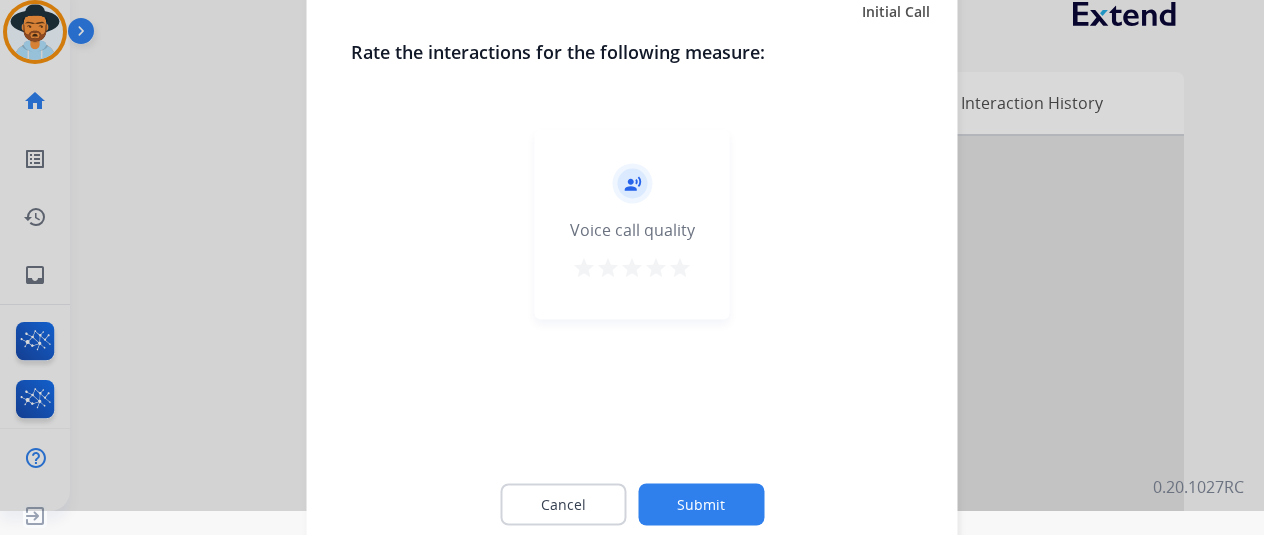 click on "Submit" 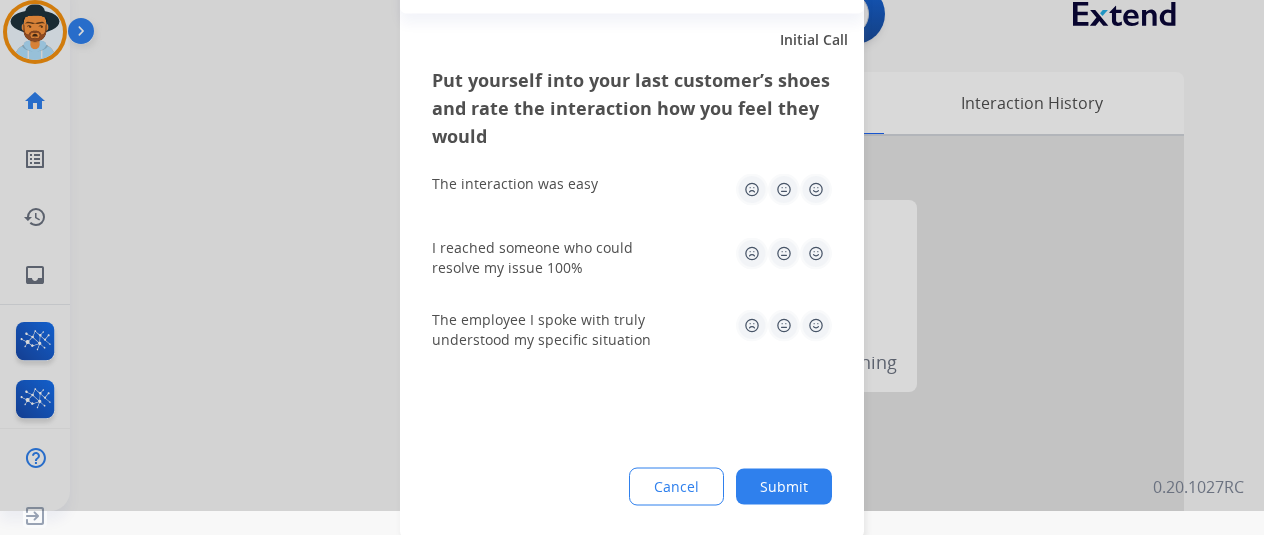 click on "Submit" 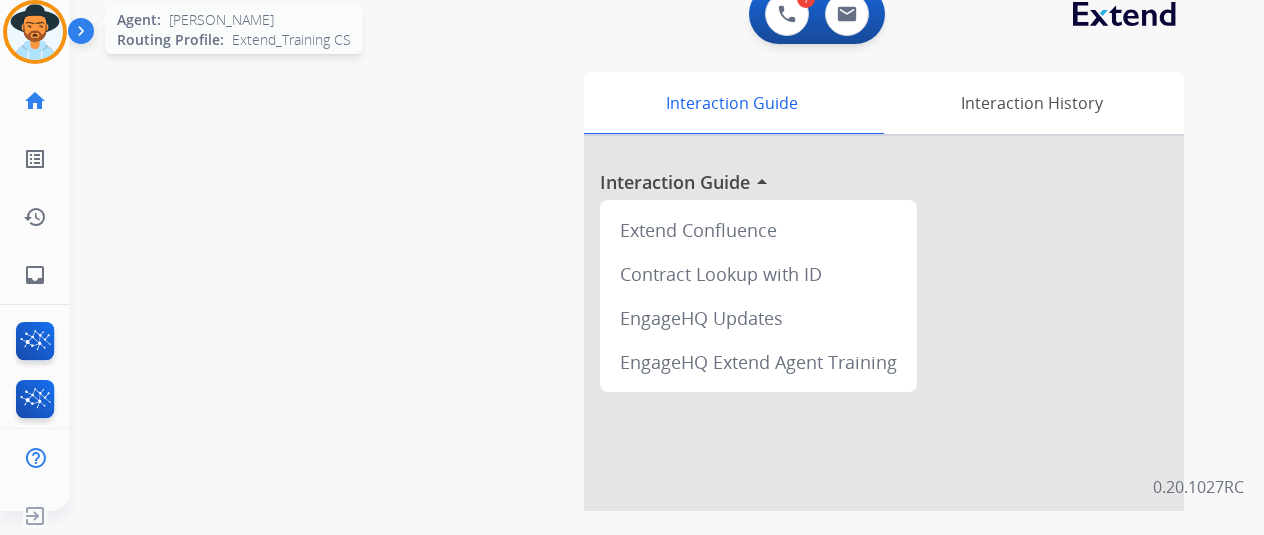 click at bounding box center [35, 32] 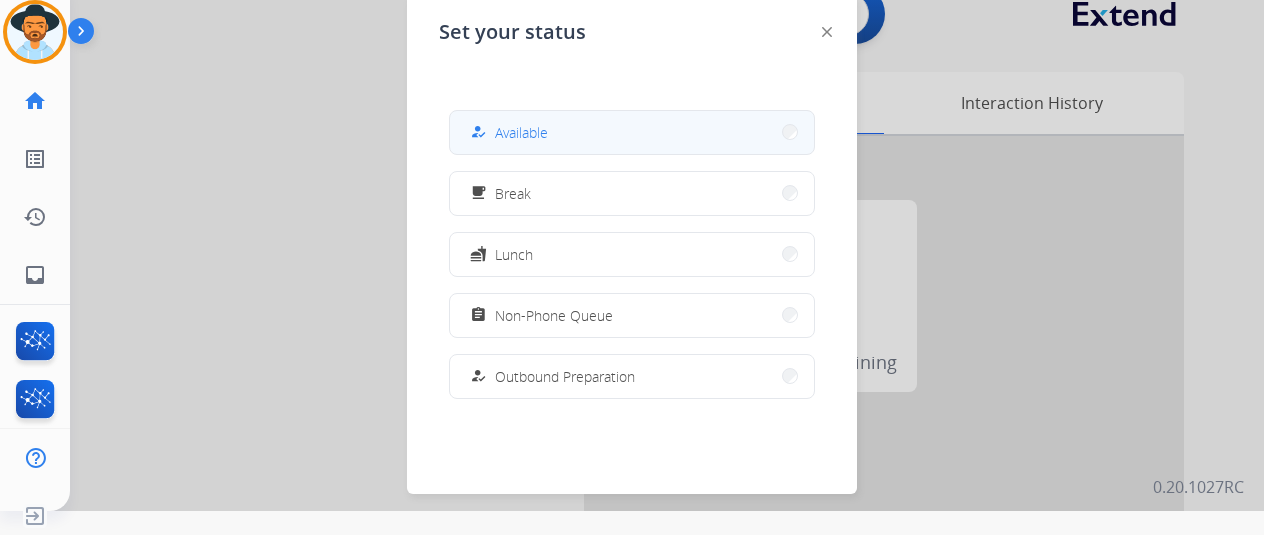 click on "Available" at bounding box center (521, 132) 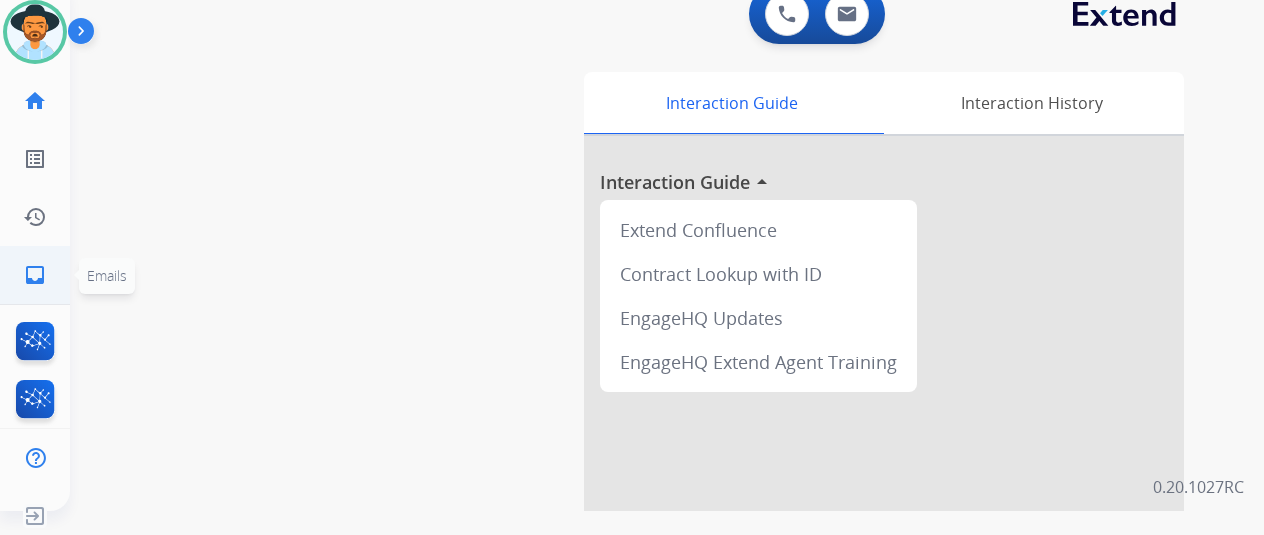 click on "inbox" 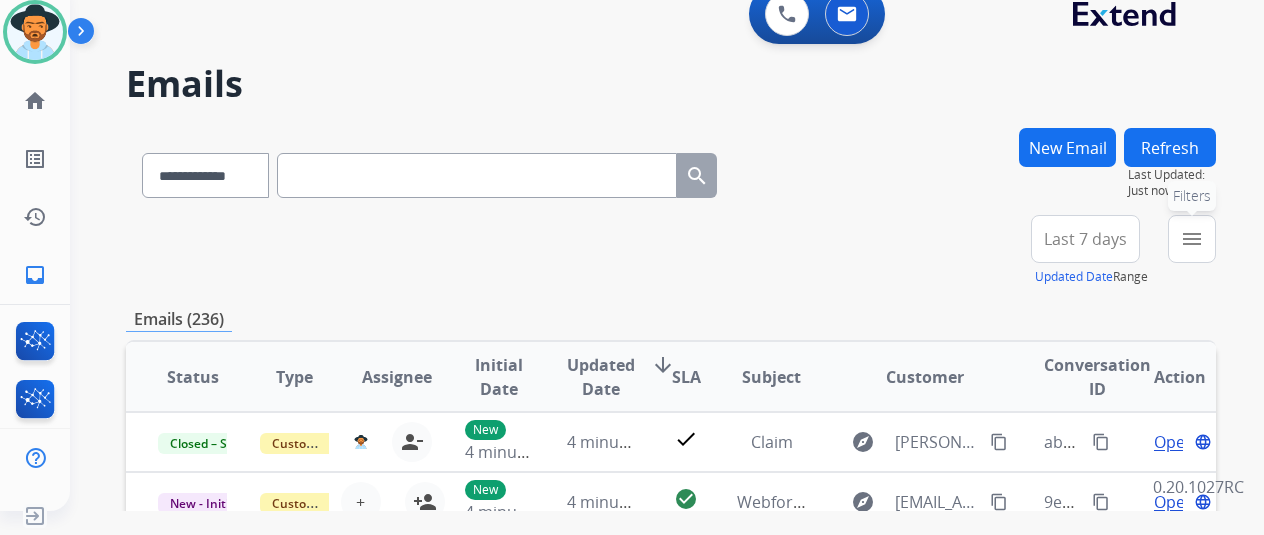 click on "menu" at bounding box center [1192, 239] 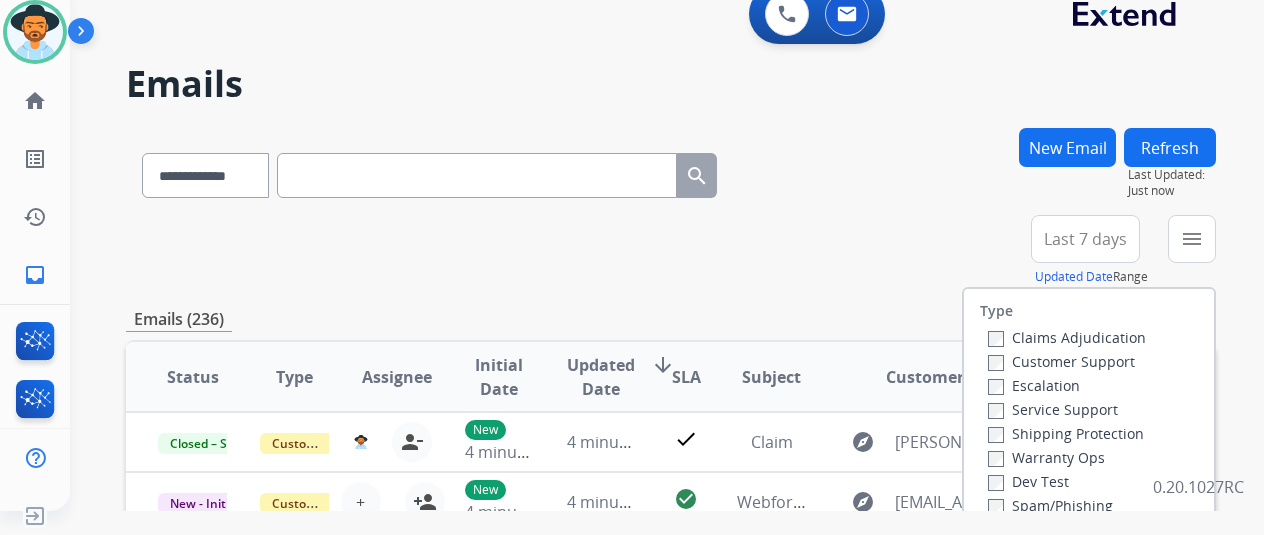 click on "Customer Support" at bounding box center [1061, 361] 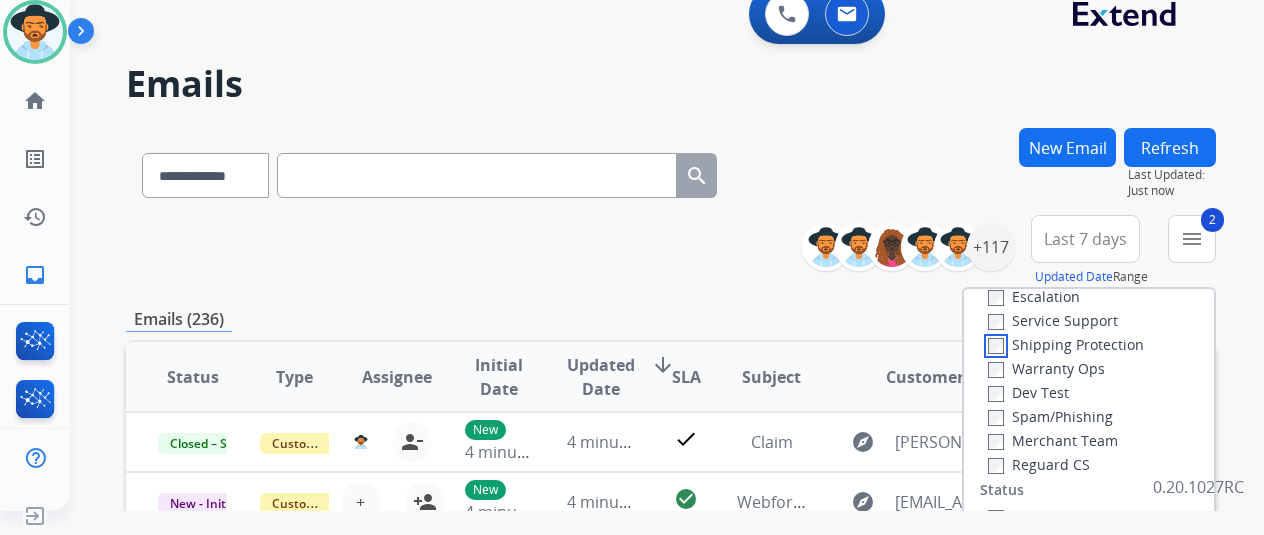 scroll, scrollTop: 200, scrollLeft: 0, axis: vertical 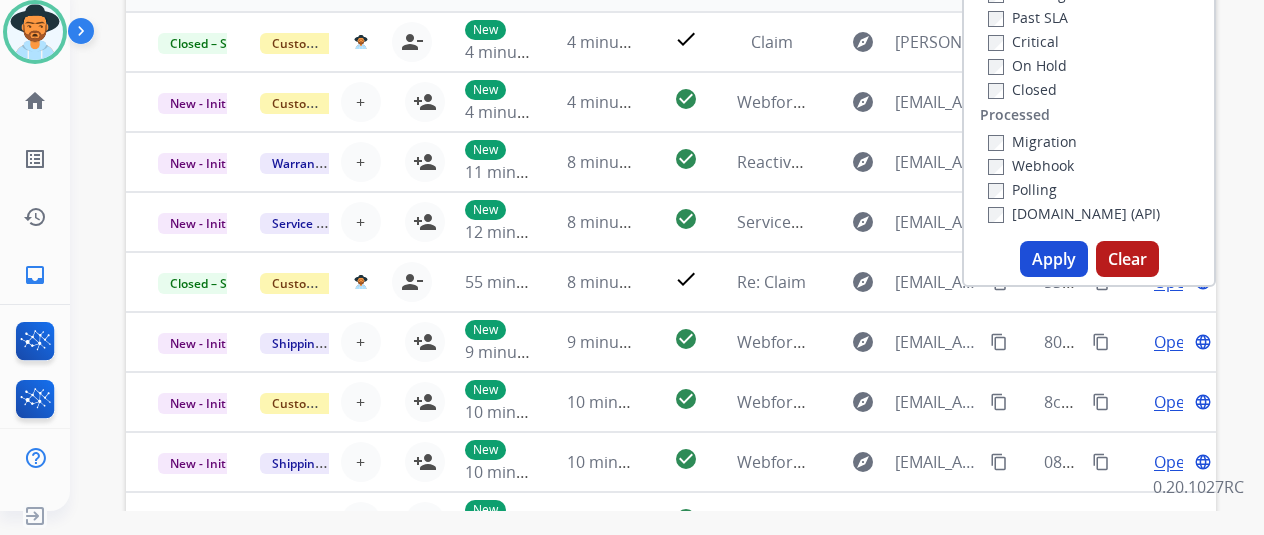 click on "Apply" at bounding box center [1054, 259] 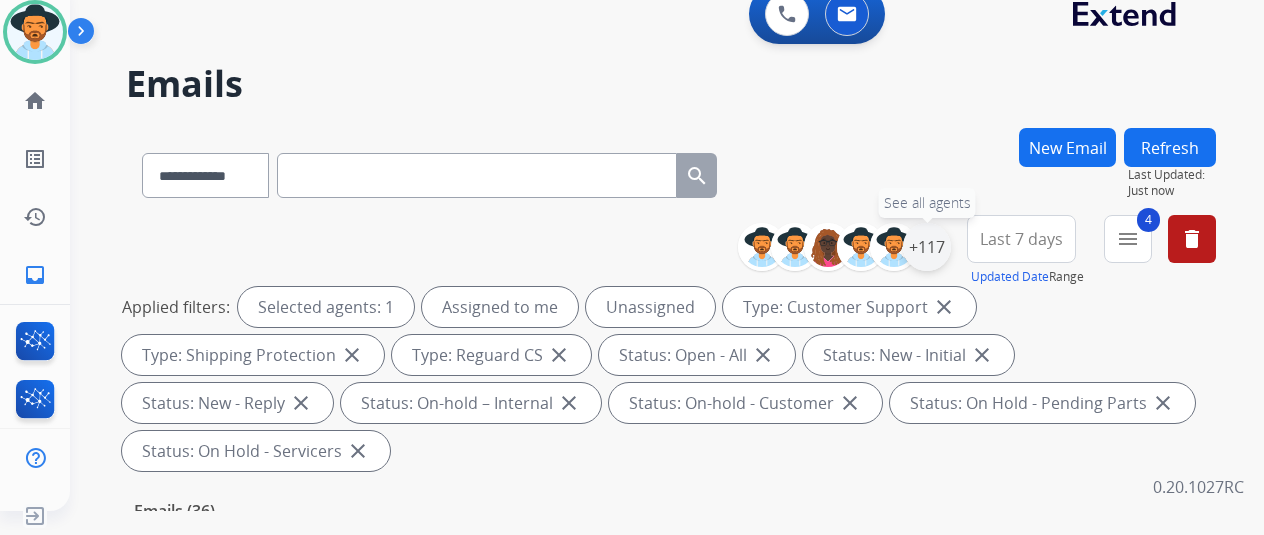 click on "+117" at bounding box center (927, 247) 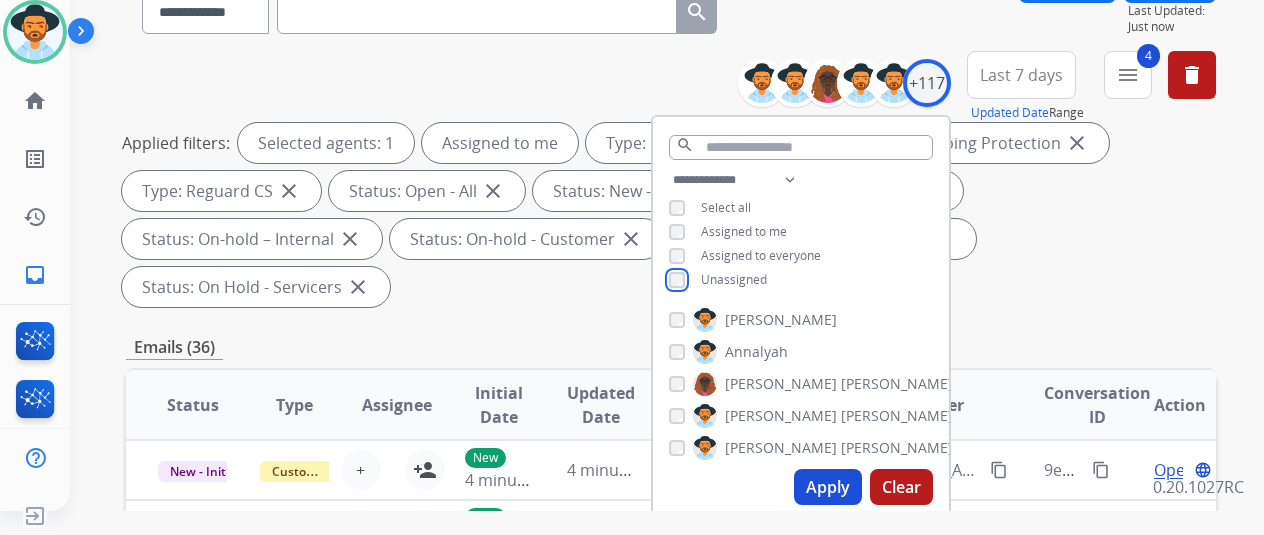 scroll, scrollTop: 300, scrollLeft: 0, axis: vertical 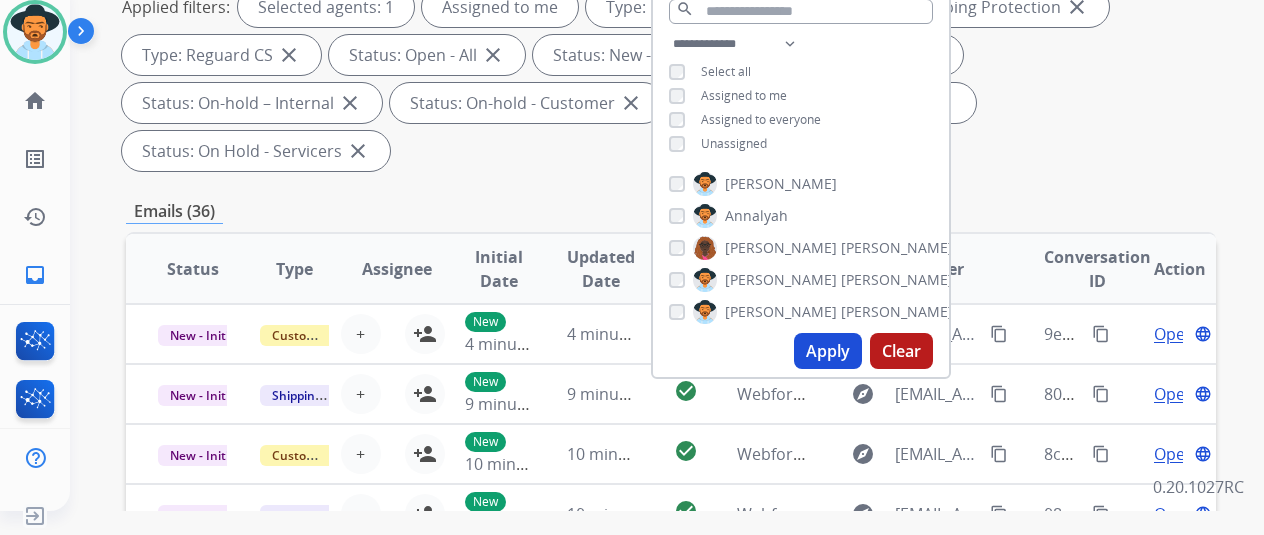 click on "Apply" at bounding box center [828, 351] 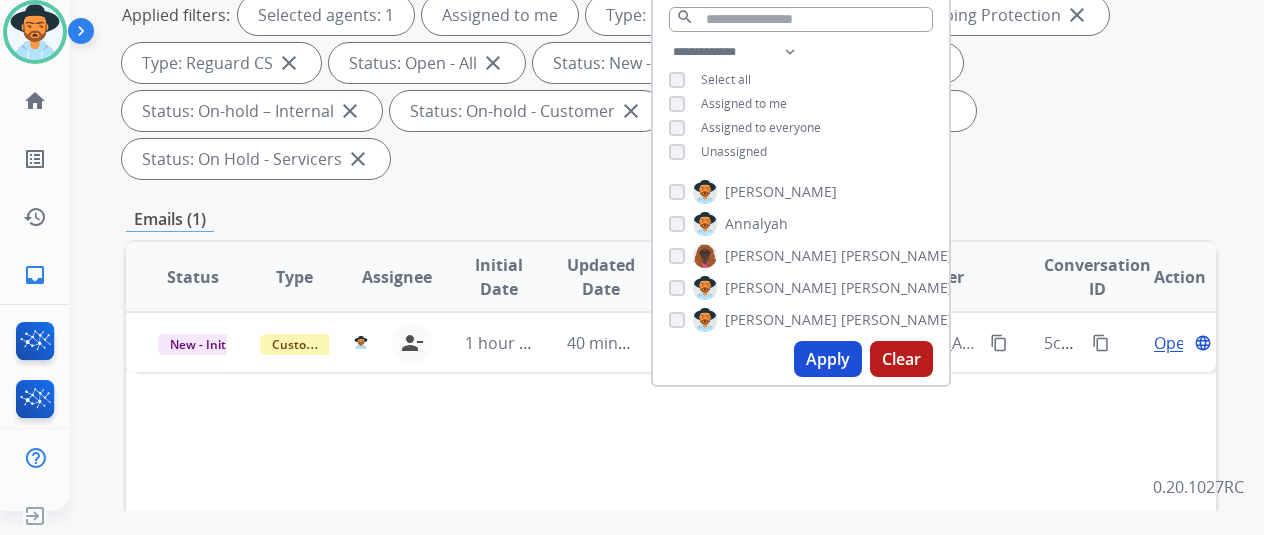 scroll, scrollTop: 0, scrollLeft: 0, axis: both 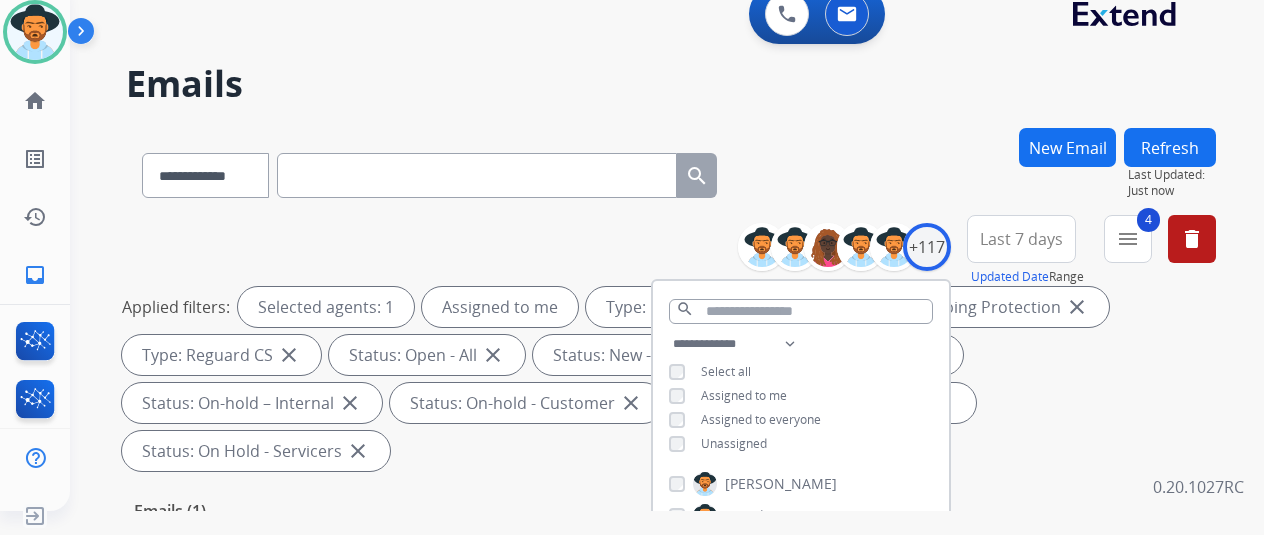 click on "**********" at bounding box center [643, 315] 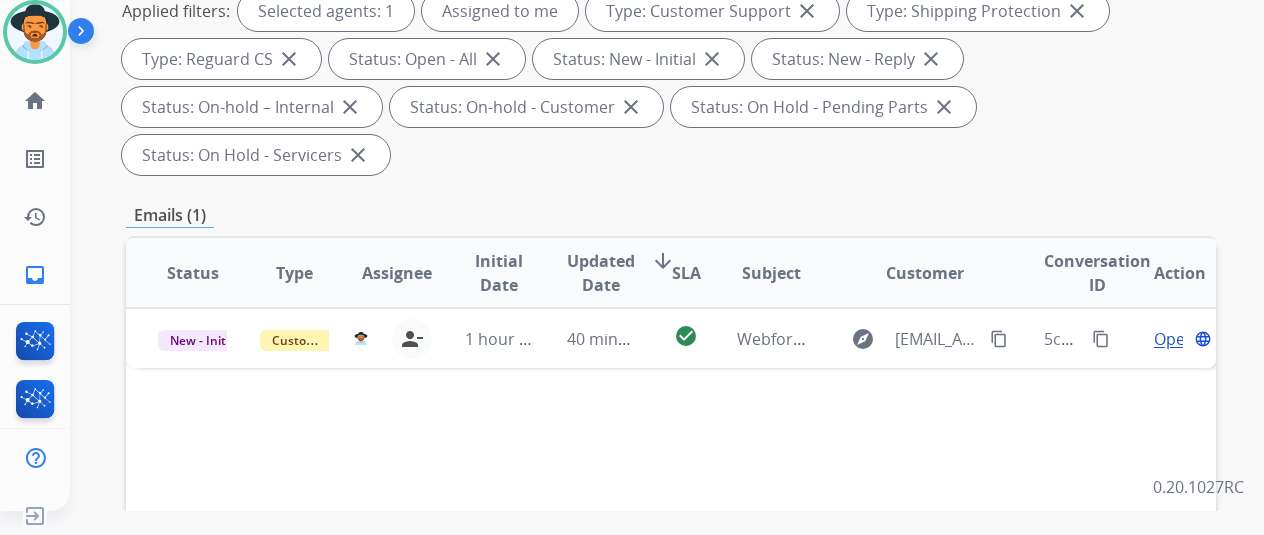 scroll, scrollTop: 300, scrollLeft: 0, axis: vertical 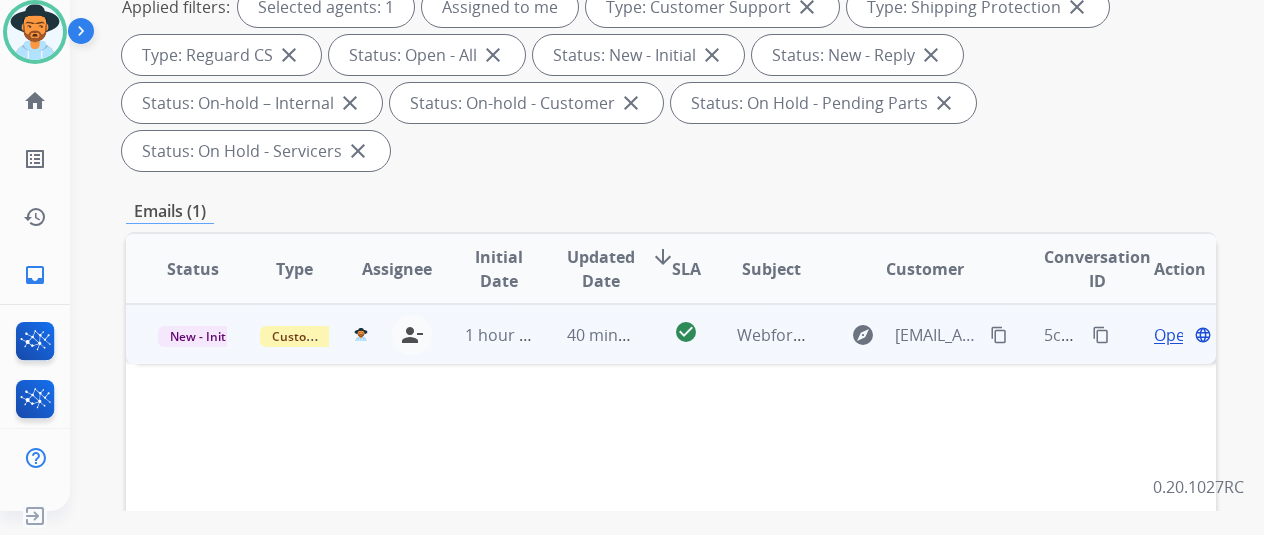 click on "Open" at bounding box center (1174, 335) 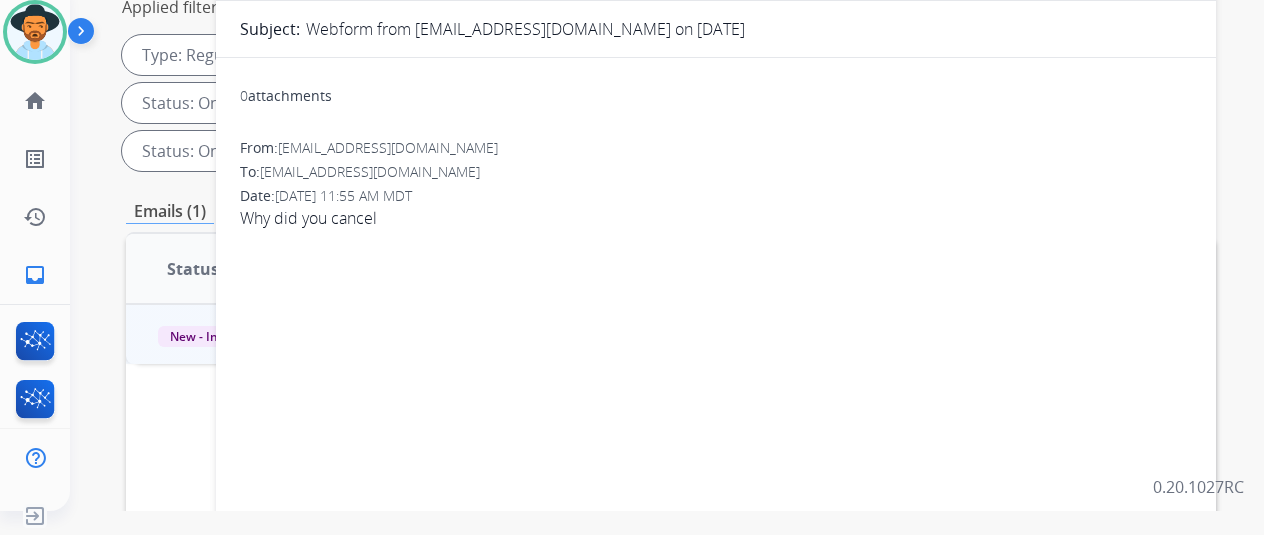 scroll, scrollTop: 0, scrollLeft: 0, axis: both 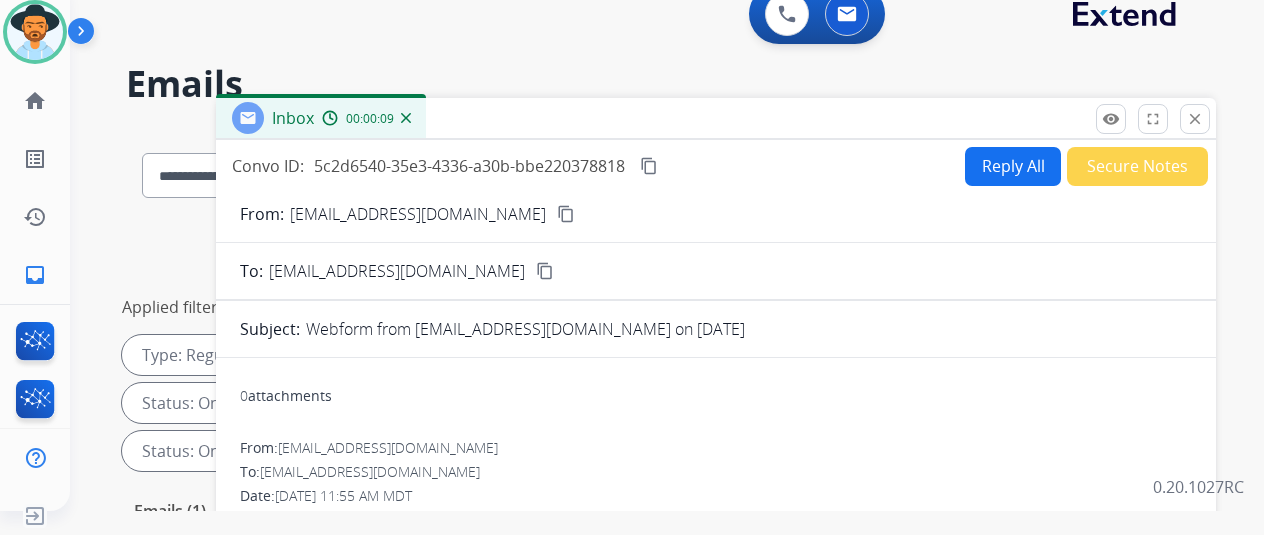 click on "content_copy" at bounding box center [566, 214] 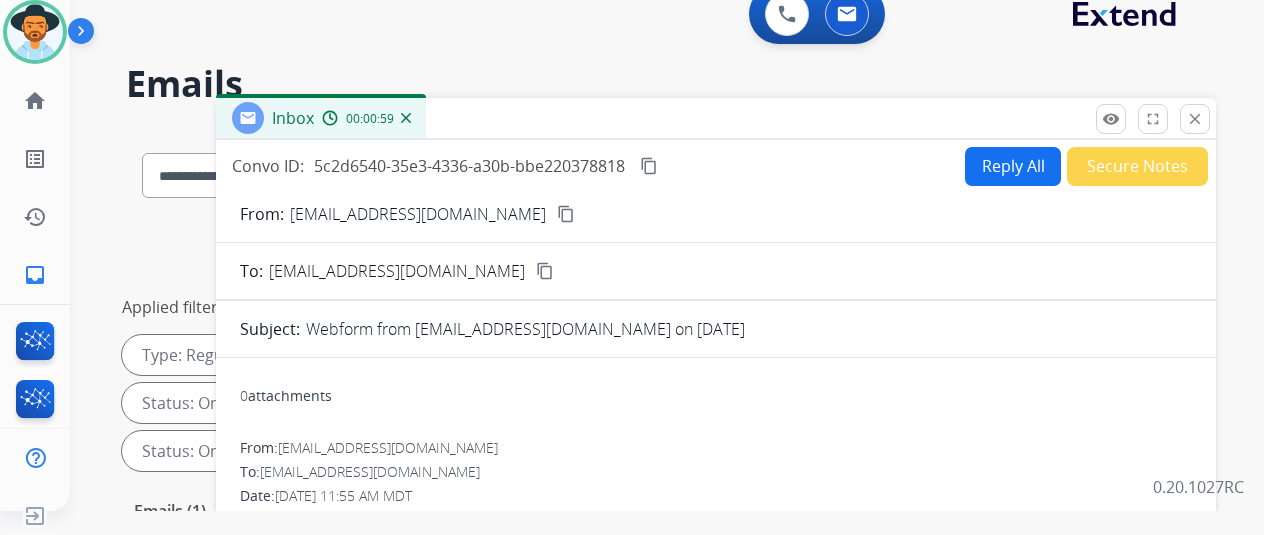 click on "Reply All" at bounding box center (1013, 166) 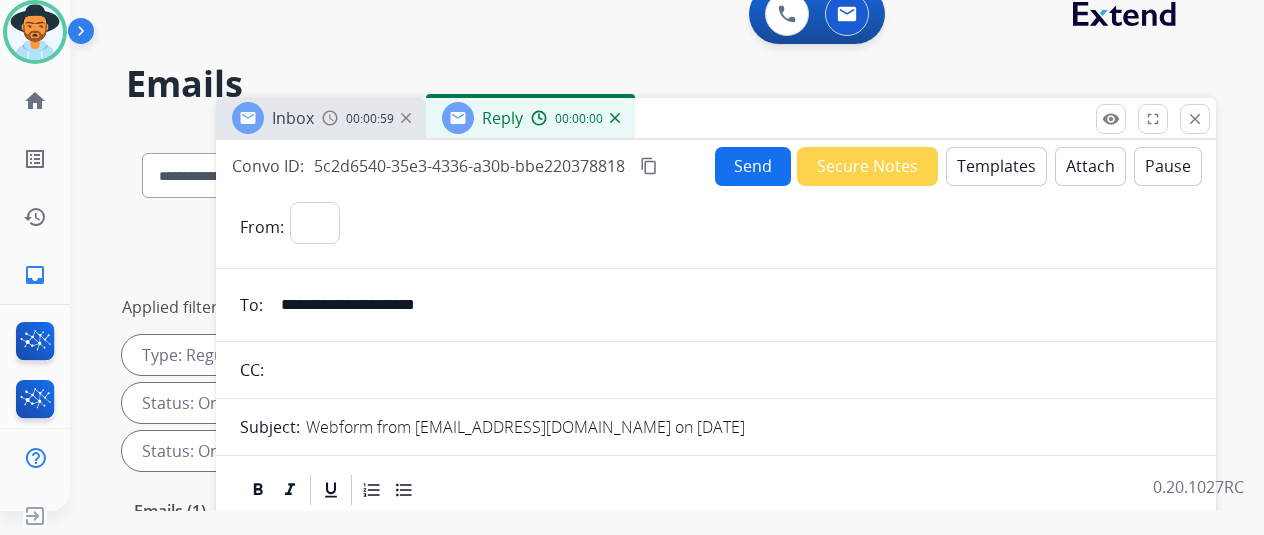 select on "**********" 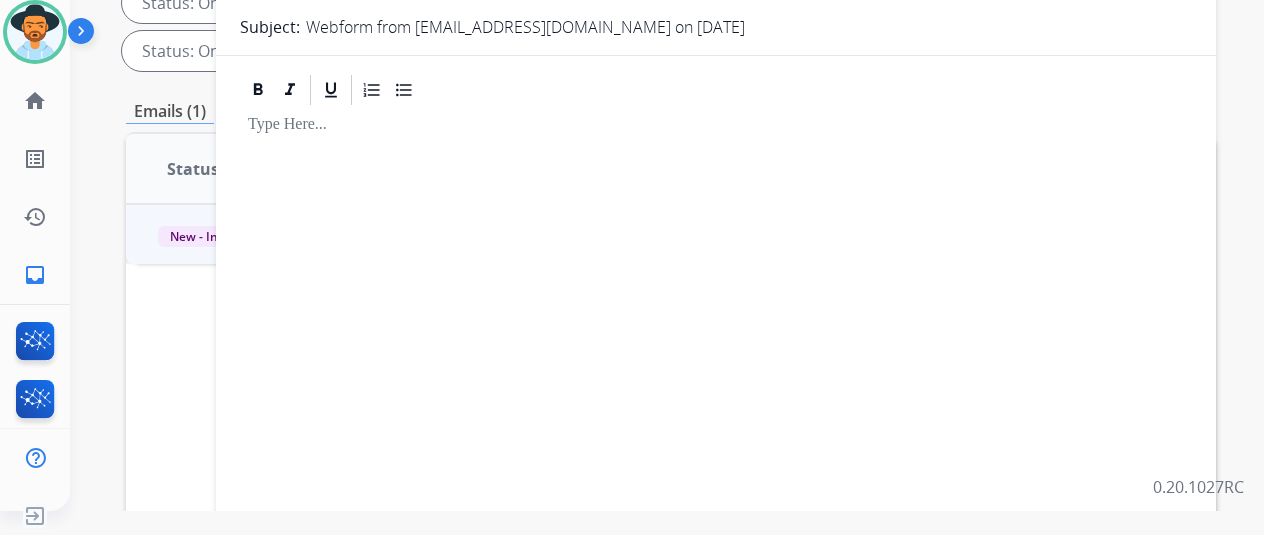 scroll, scrollTop: 0, scrollLeft: 0, axis: both 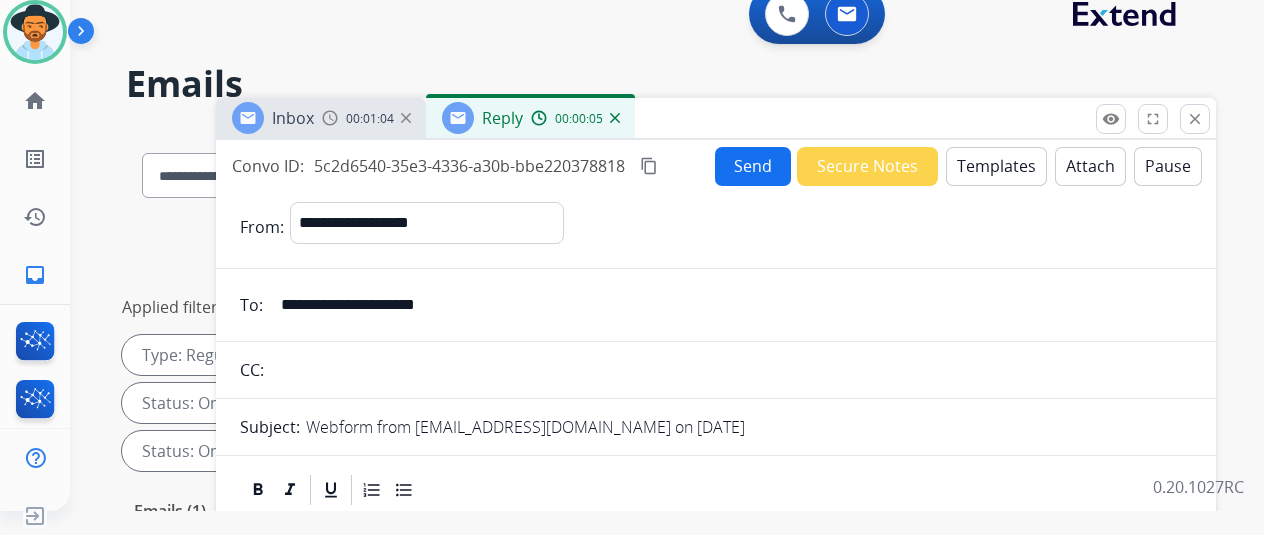 click on "Templates" at bounding box center [996, 166] 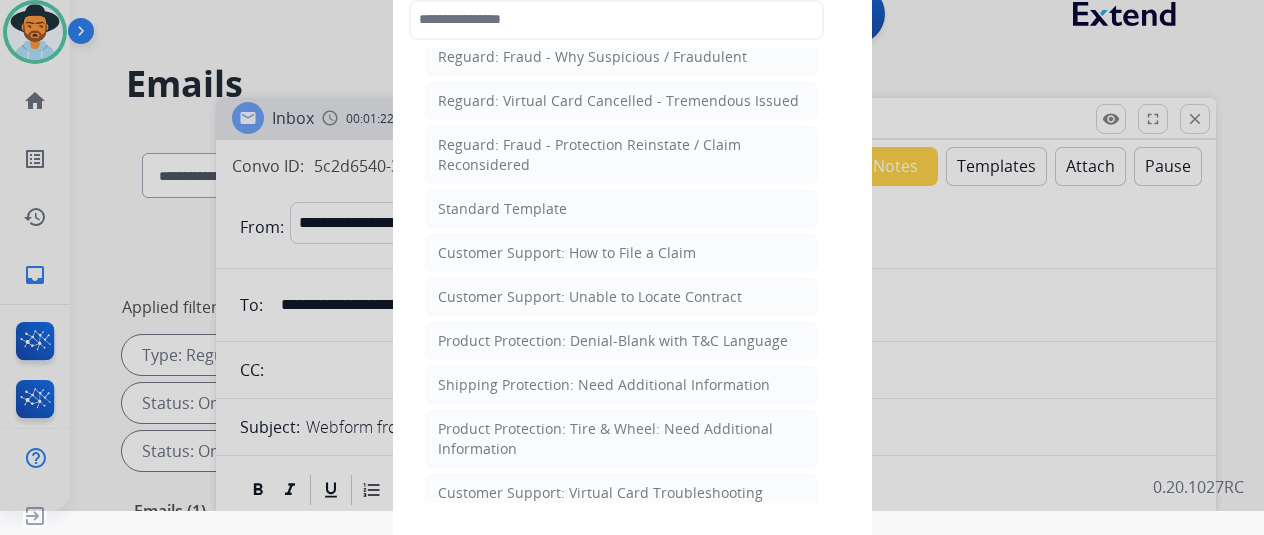 scroll, scrollTop: 0, scrollLeft: 0, axis: both 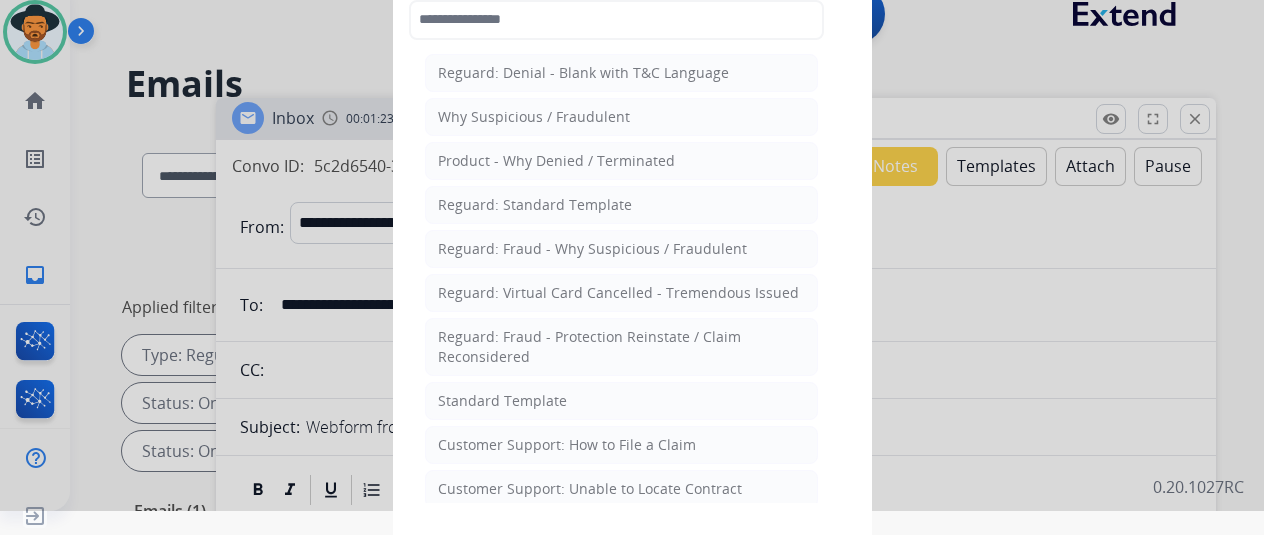 click 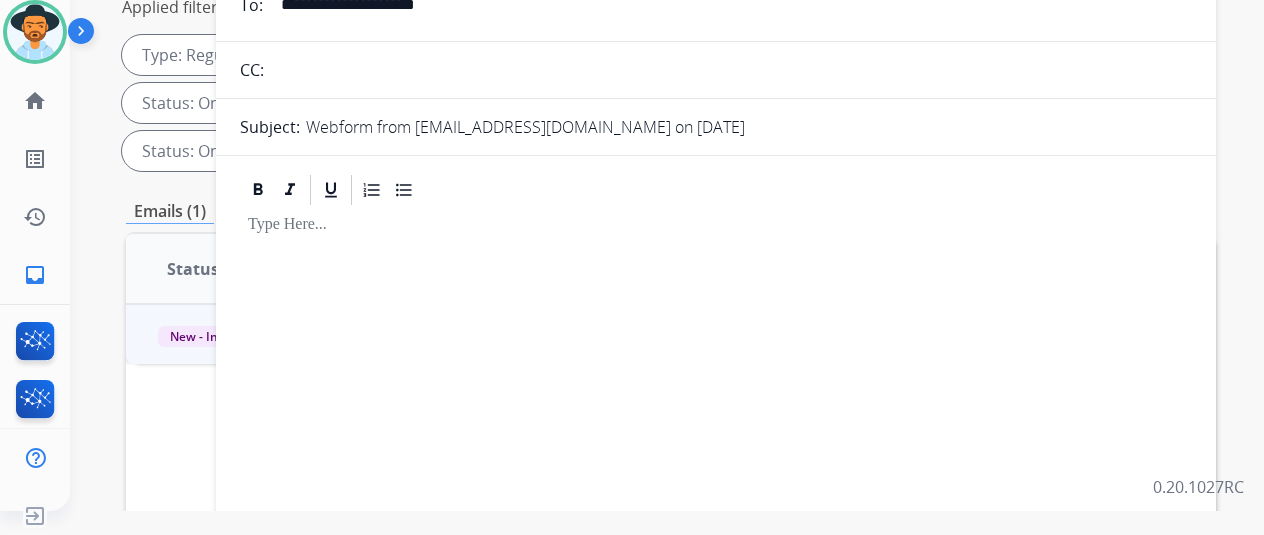 scroll, scrollTop: 0, scrollLeft: 0, axis: both 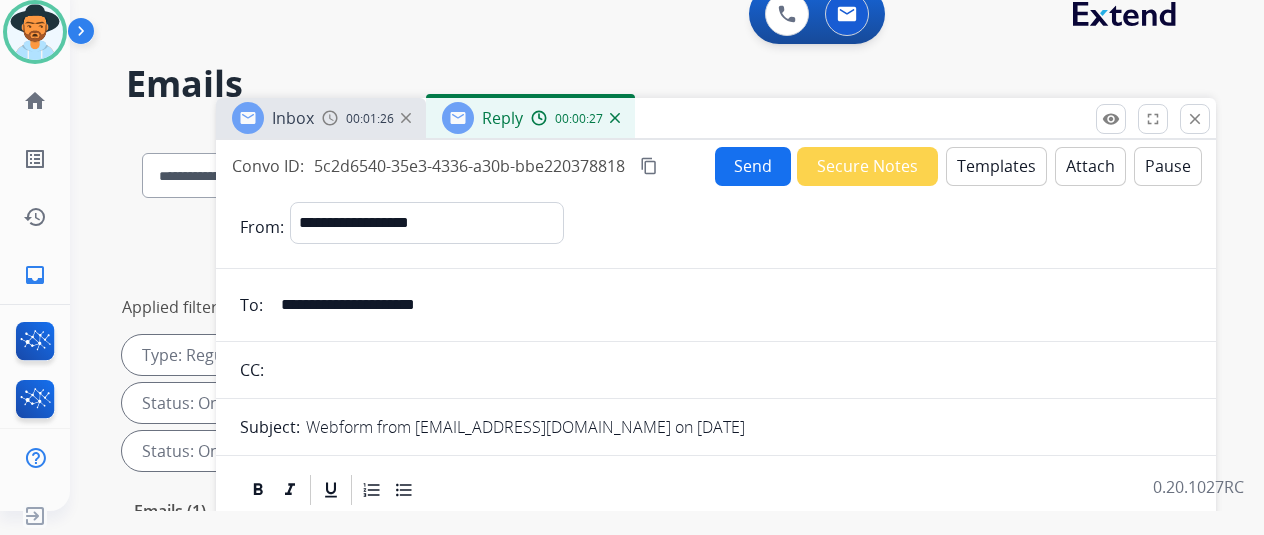 click on "Templates" at bounding box center [996, 166] 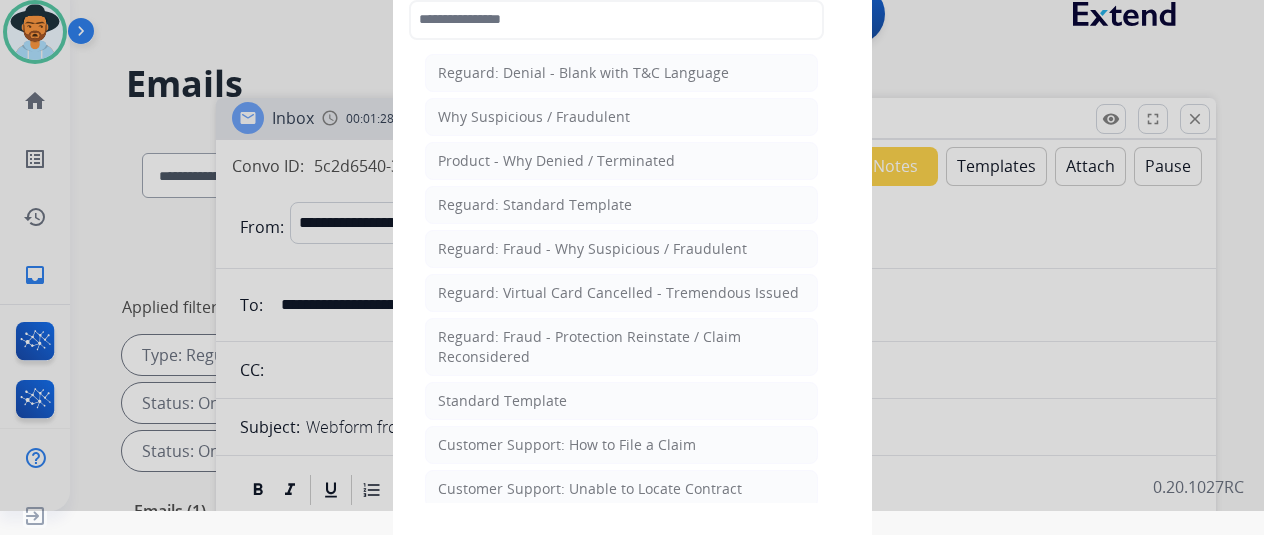 click on "Standard Template" 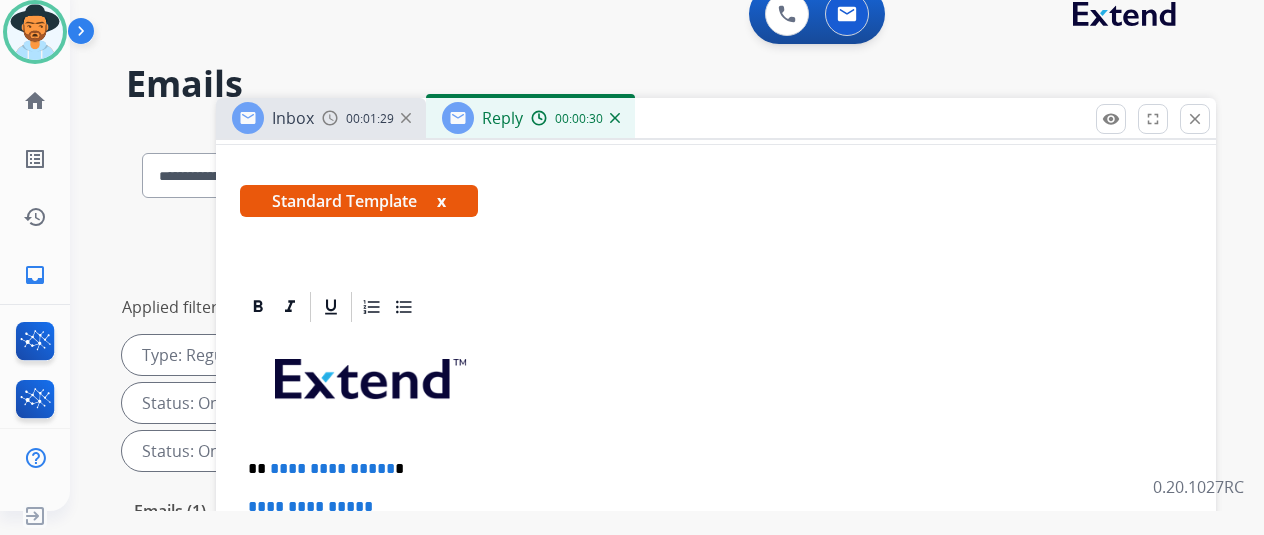 scroll, scrollTop: 400, scrollLeft: 0, axis: vertical 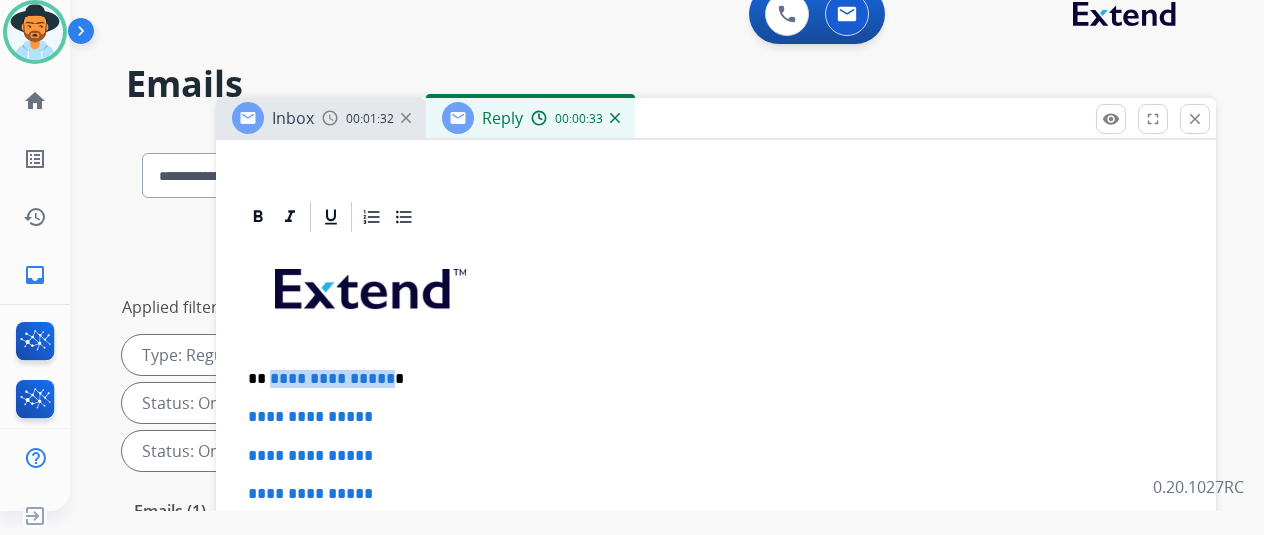 drag, startPoint x: 398, startPoint y: 373, endPoint x: 283, endPoint y: 376, distance: 115.03912 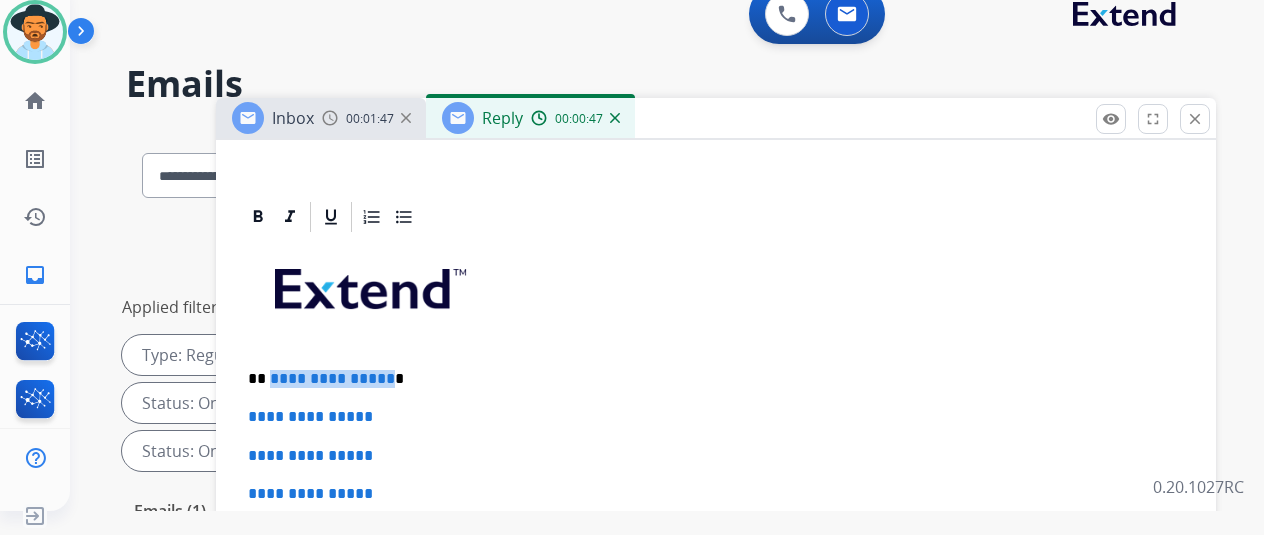type 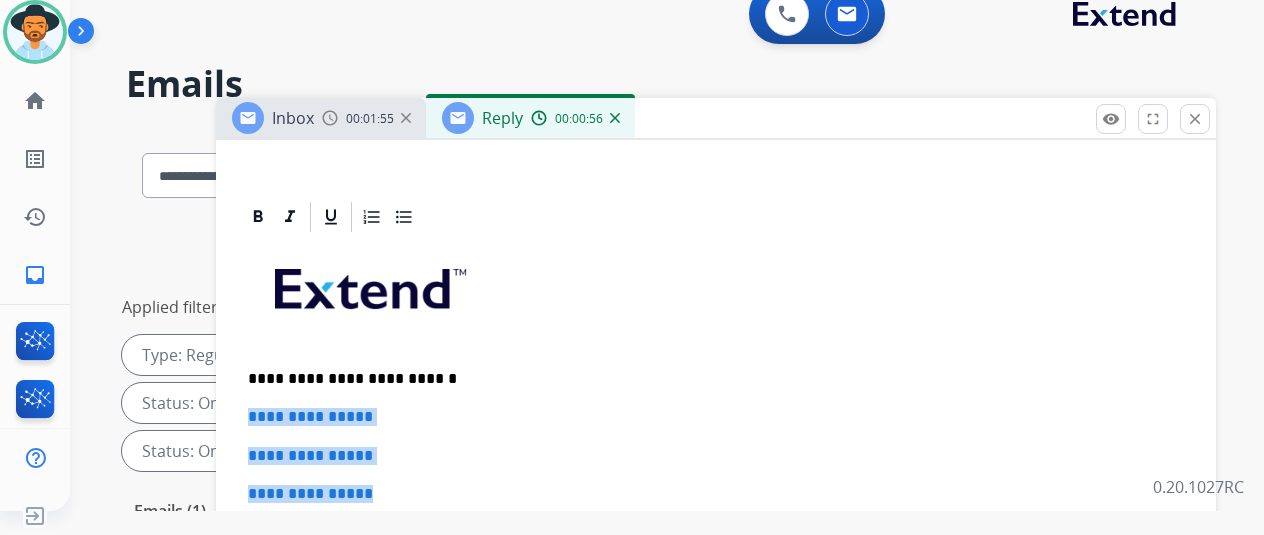 drag, startPoint x: 412, startPoint y: 489, endPoint x: 229, endPoint y: 410, distance: 199.32385 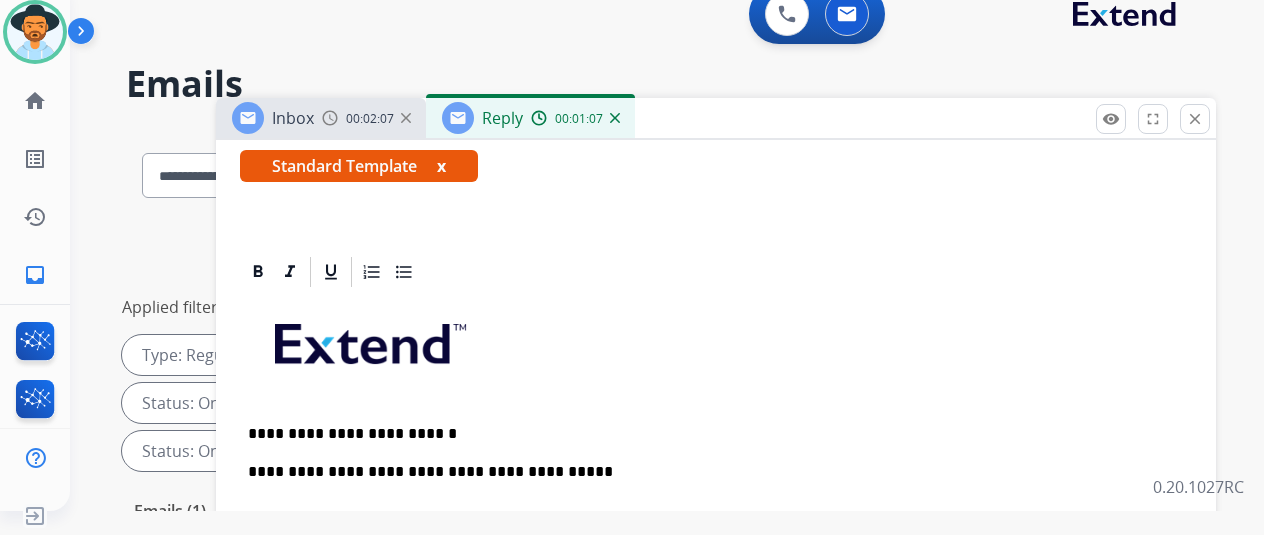 scroll, scrollTop: 396, scrollLeft: 0, axis: vertical 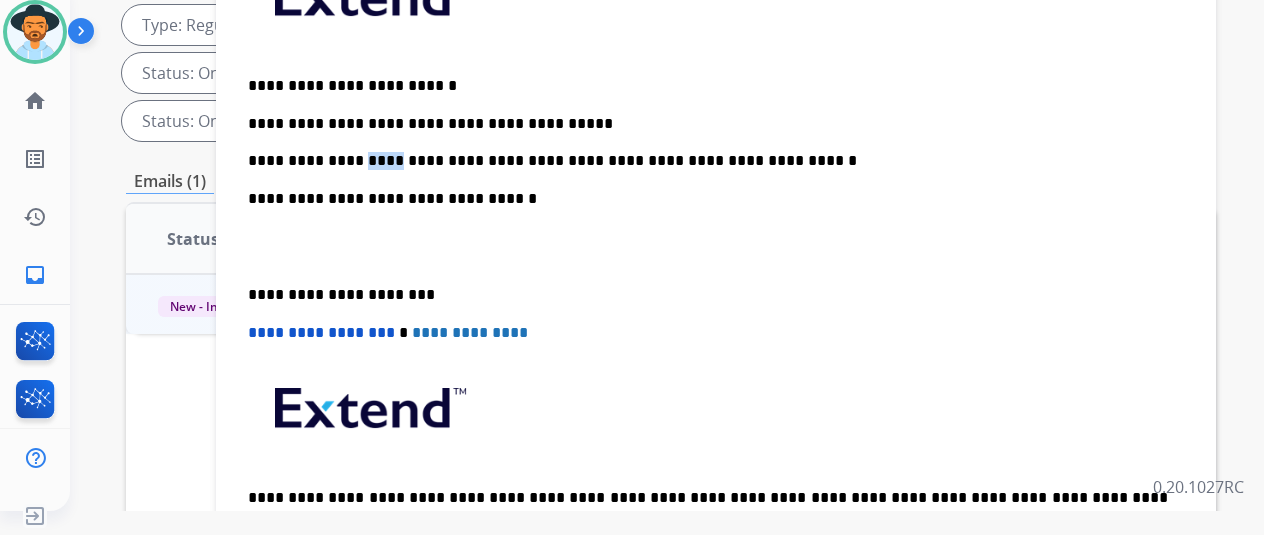 drag, startPoint x: 396, startPoint y: 125, endPoint x: 364, endPoint y: 125, distance: 32 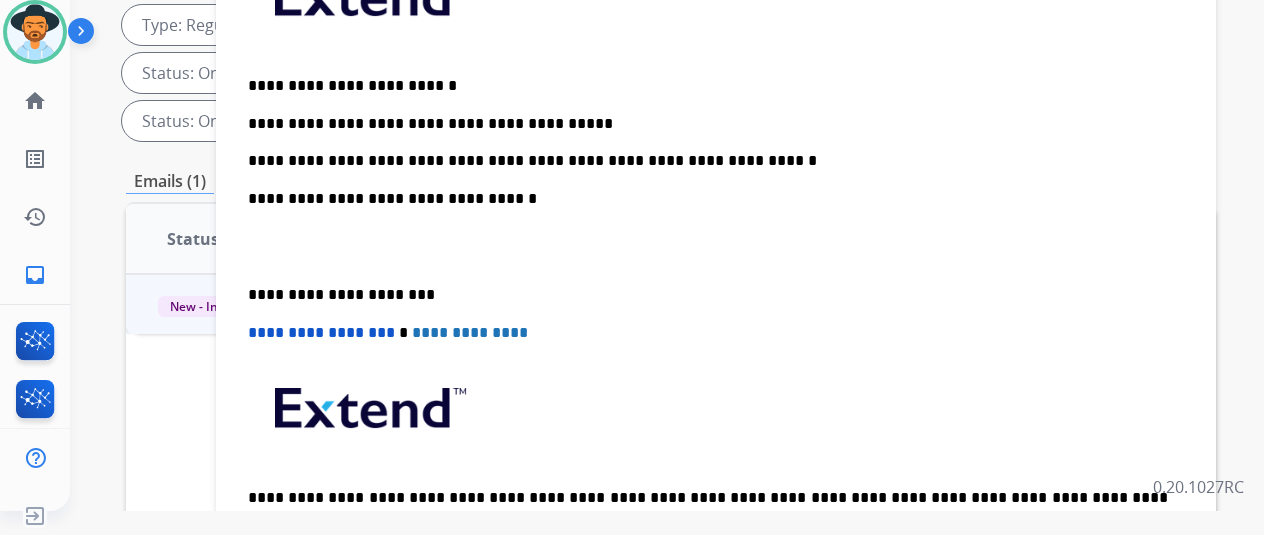 click on "**********" at bounding box center (708, 142) 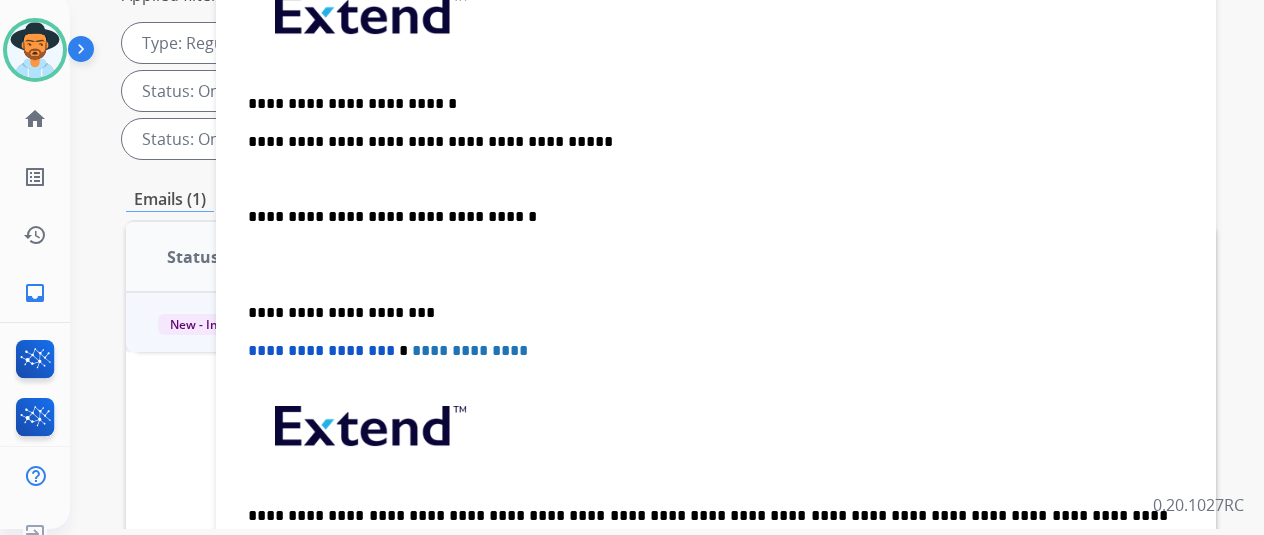 scroll, scrollTop: 24, scrollLeft: 0, axis: vertical 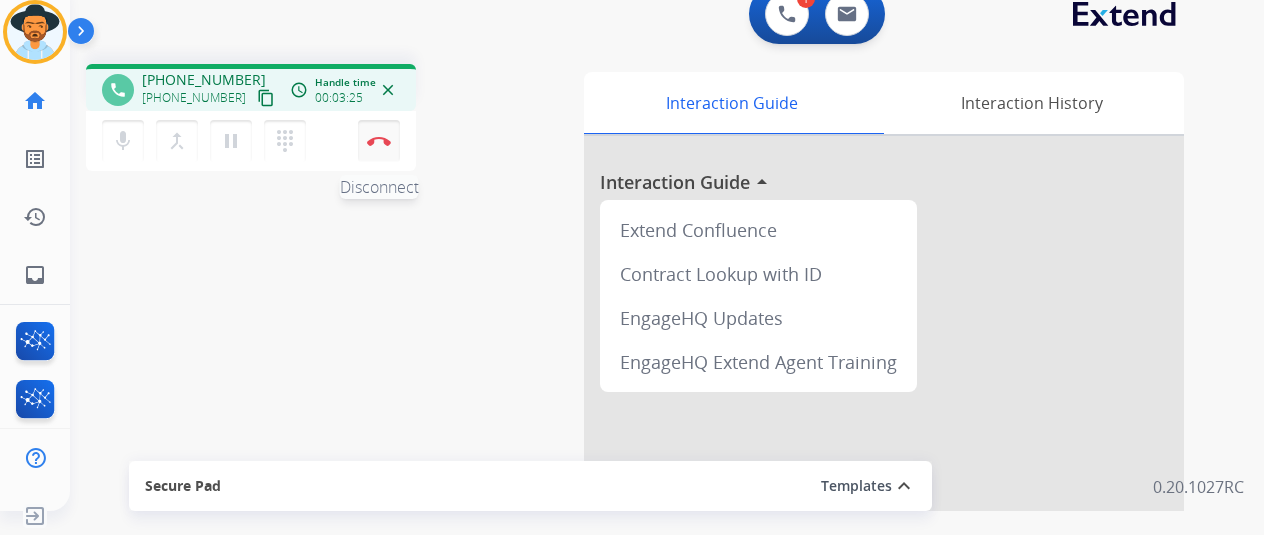 click at bounding box center (379, 141) 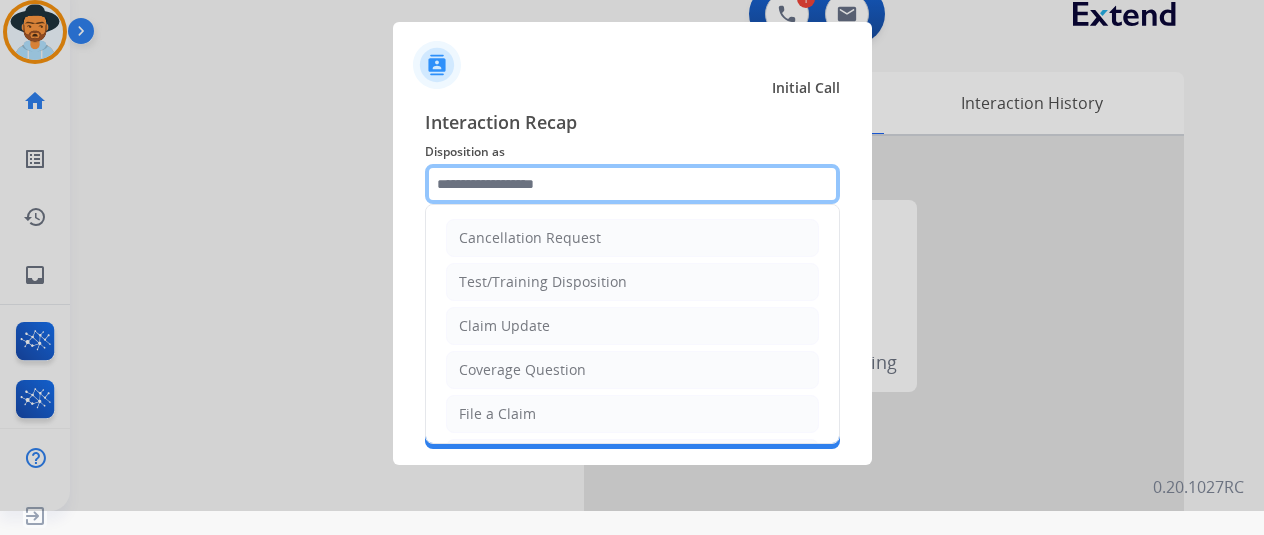 click 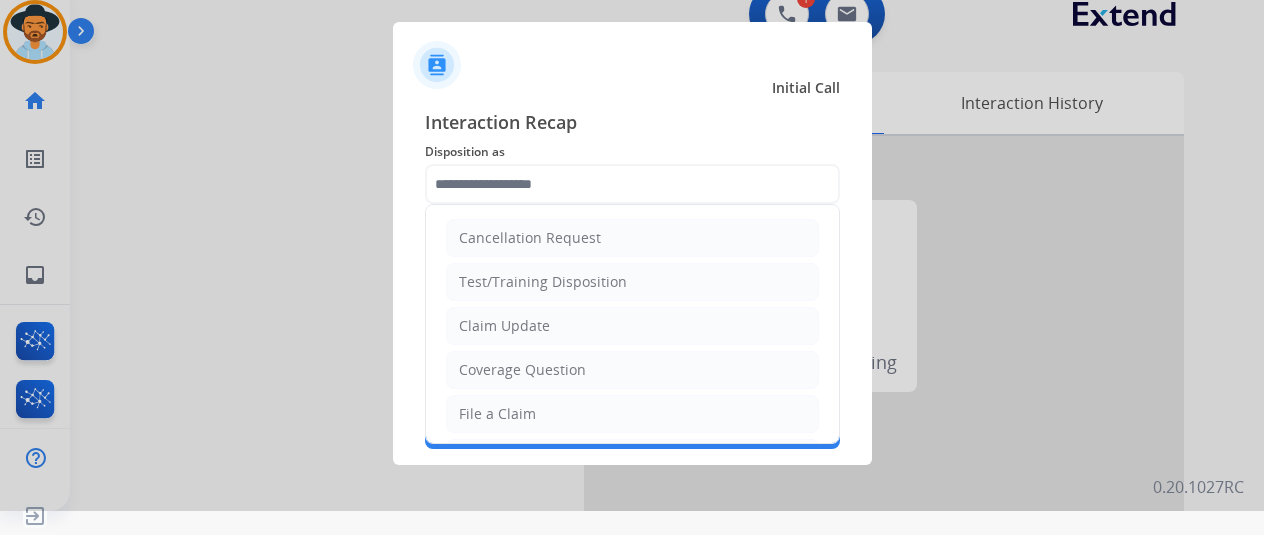 click on "File a Claim" 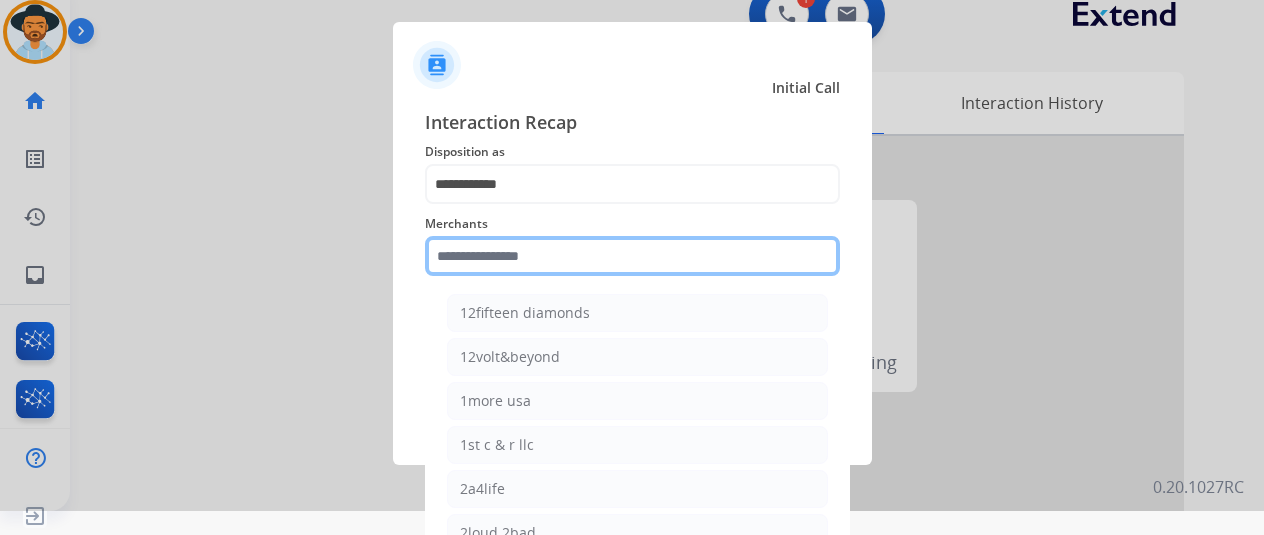click 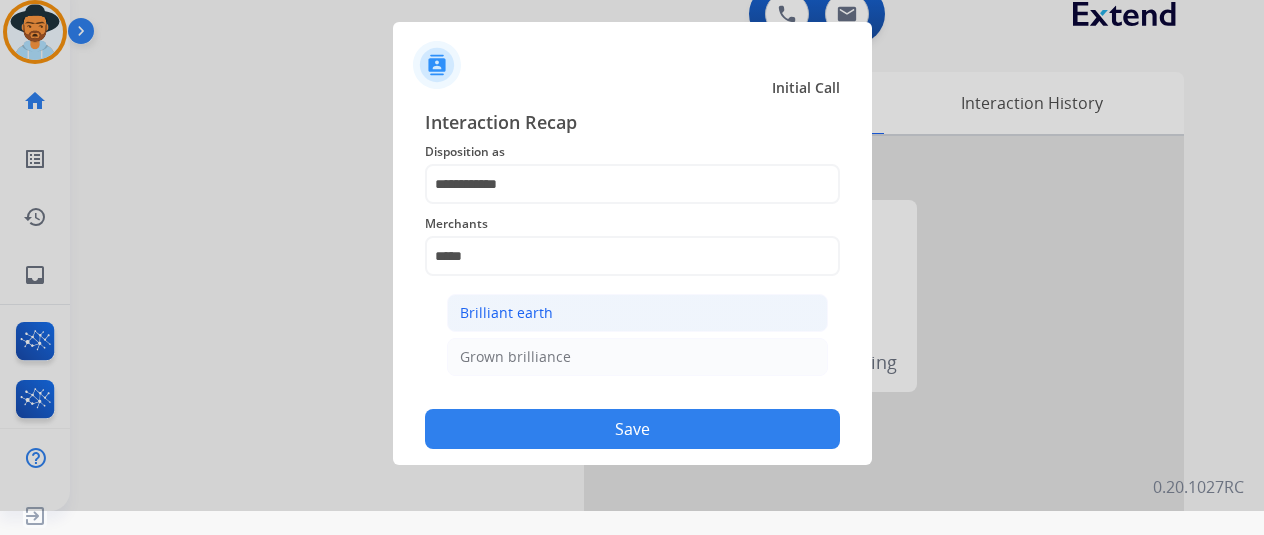 click on "Brilliant earth" 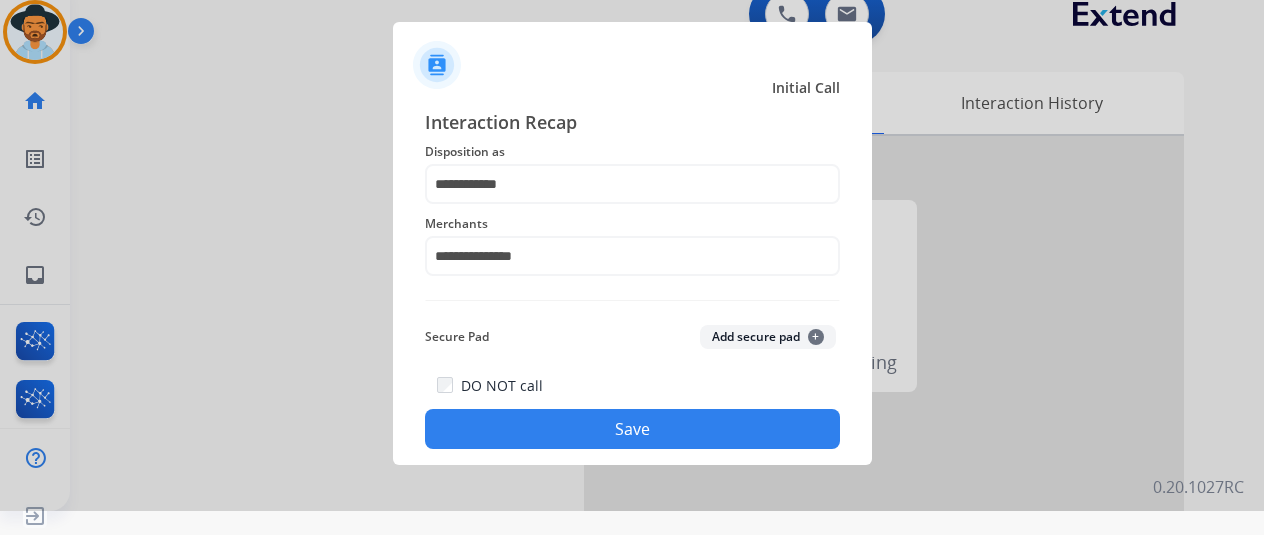 click on "Save" 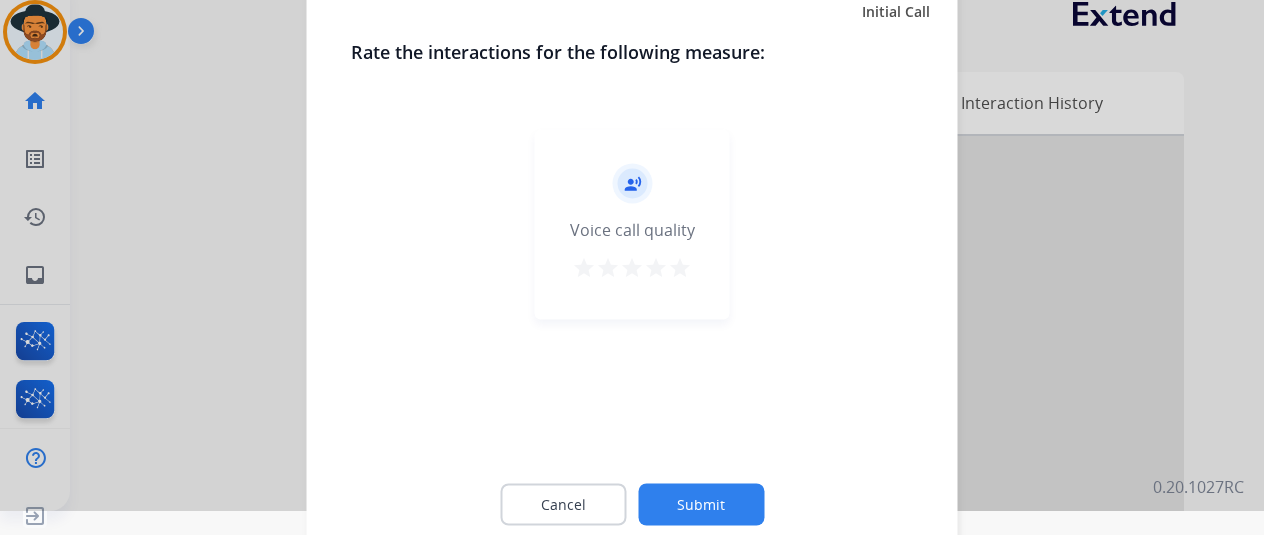 click on "Submit" 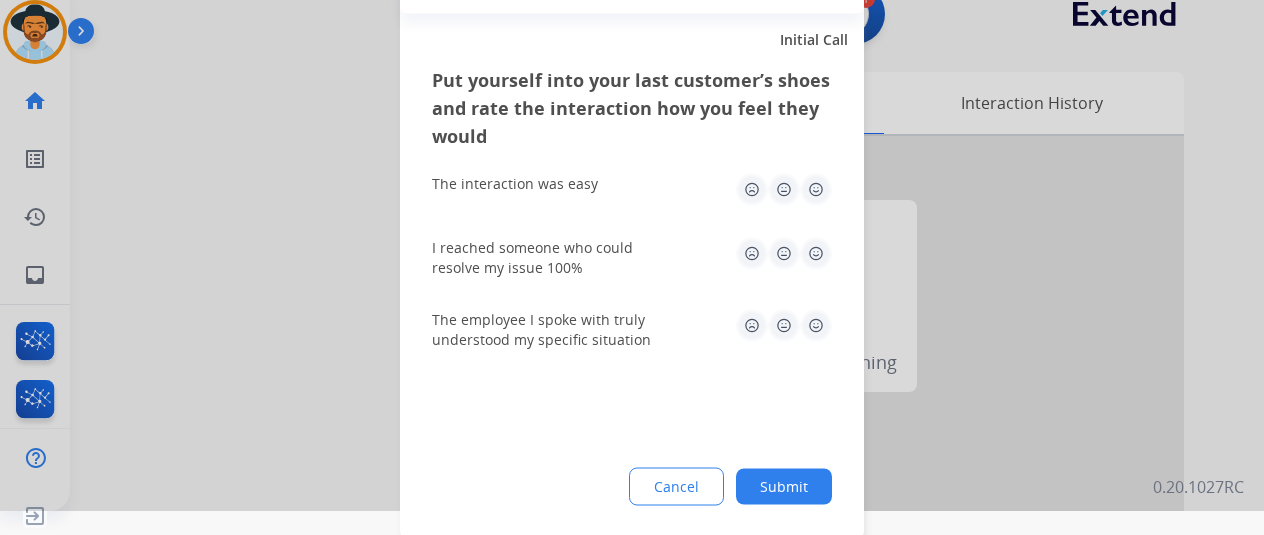 click on "Submit" 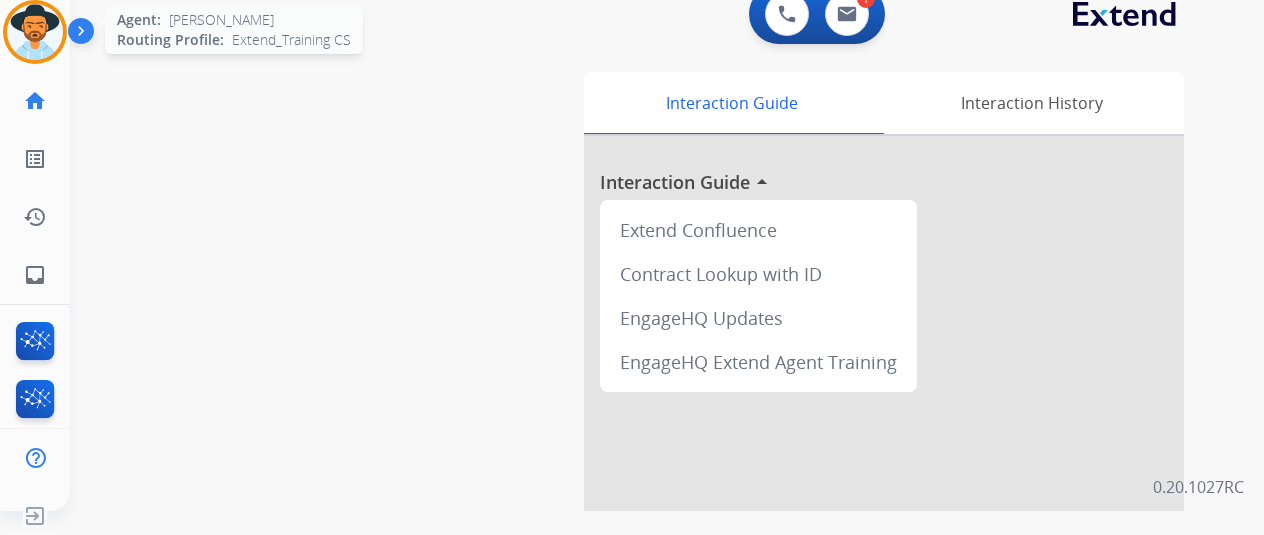 click at bounding box center (35, 32) 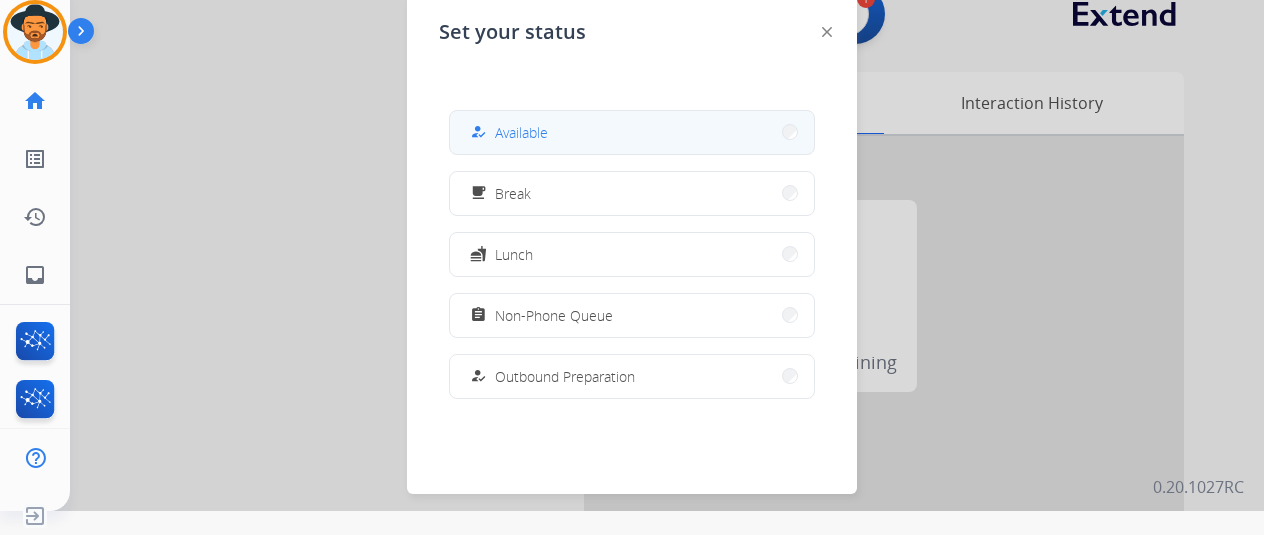 click on "how_to_reg Available" at bounding box center [632, 132] 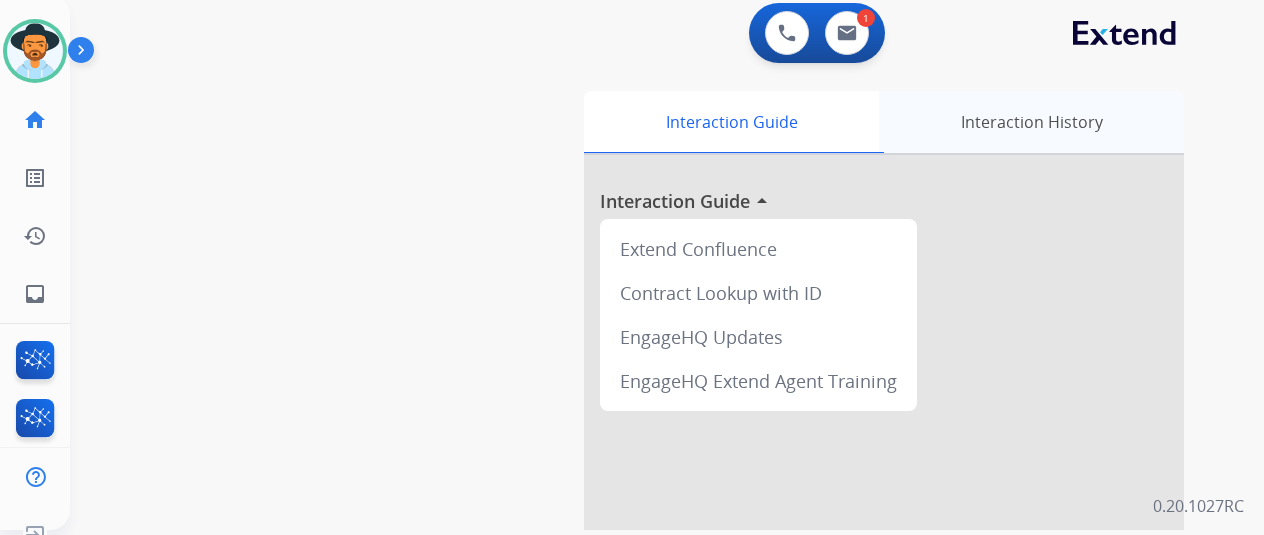 scroll, scrollTop: 0, scrollLeft: 0, axis: both 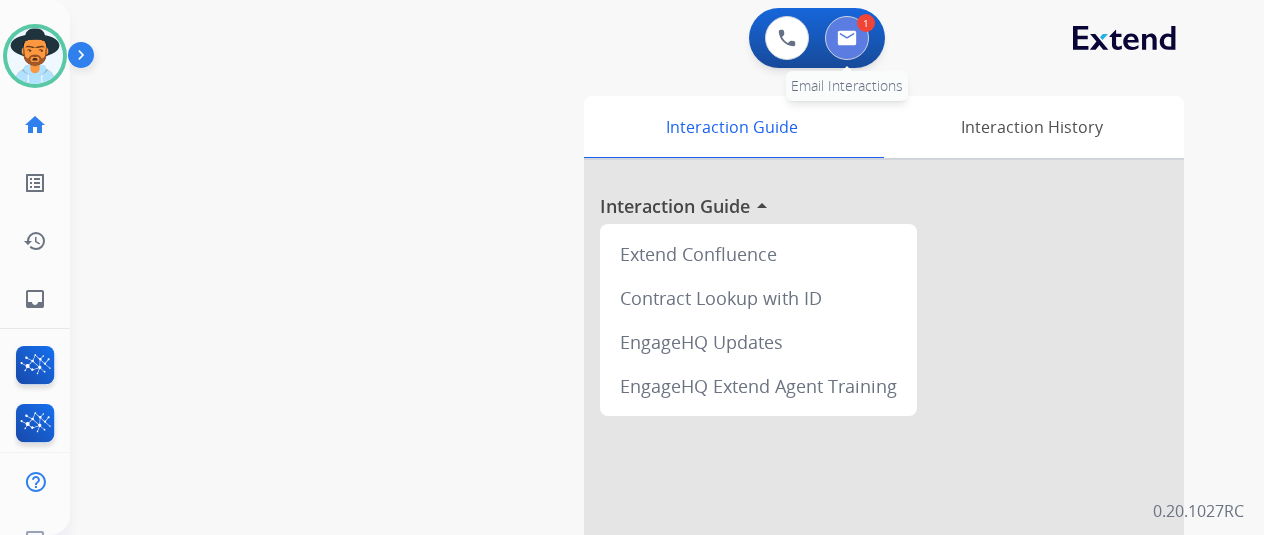click at bounding box center [847, 38] 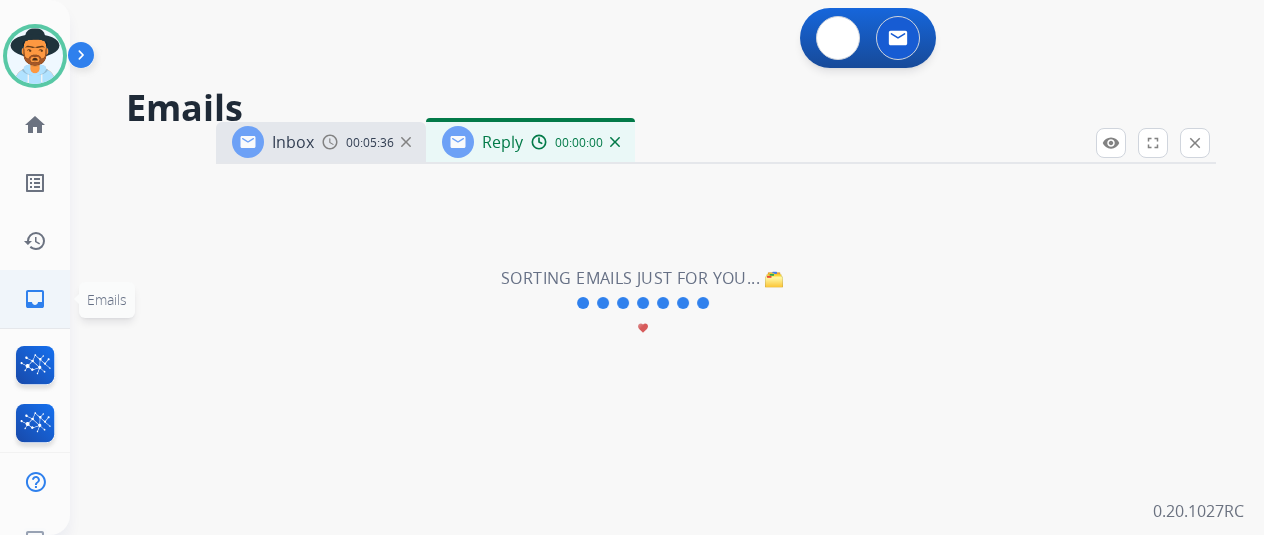 select on "**********" 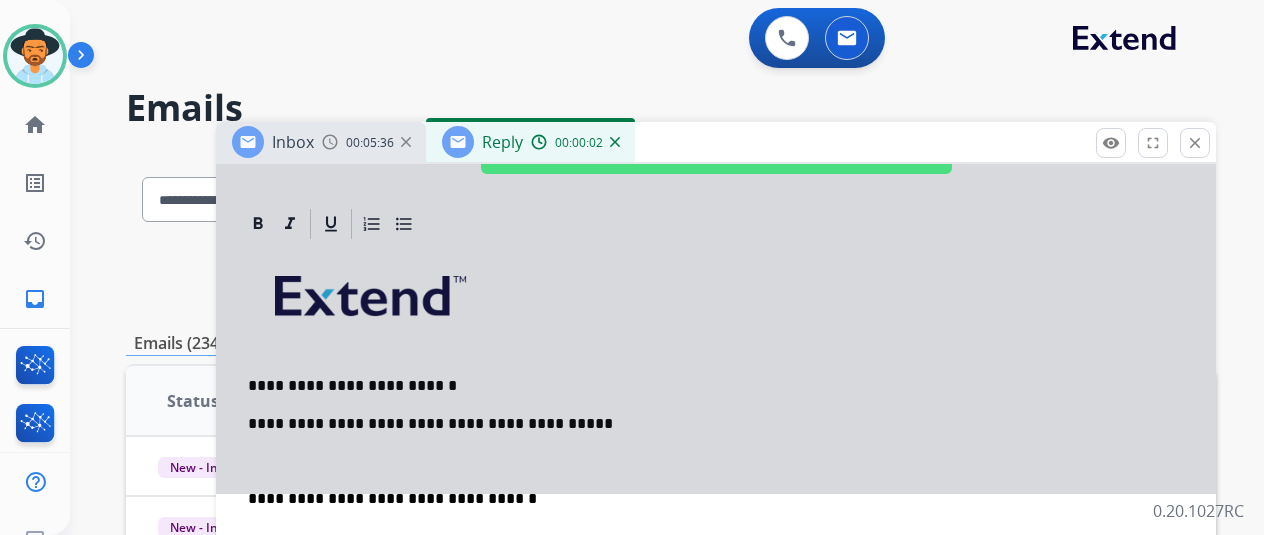scroll, scrollTop: 500, scrollLeft: 0, axis: vertical 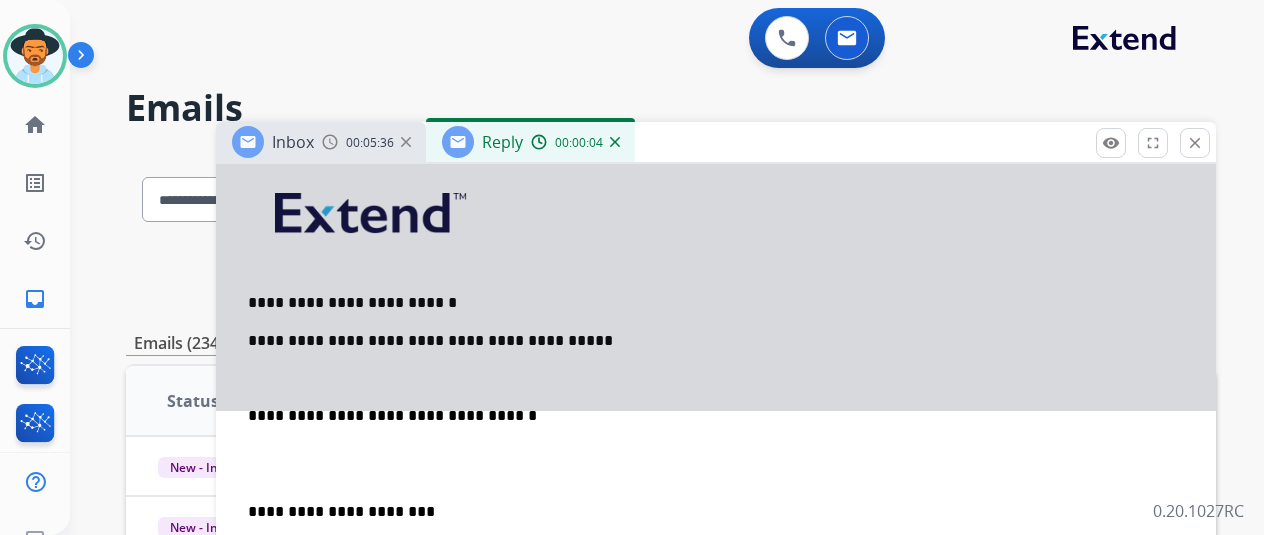 click at bounding box center [716, 37] 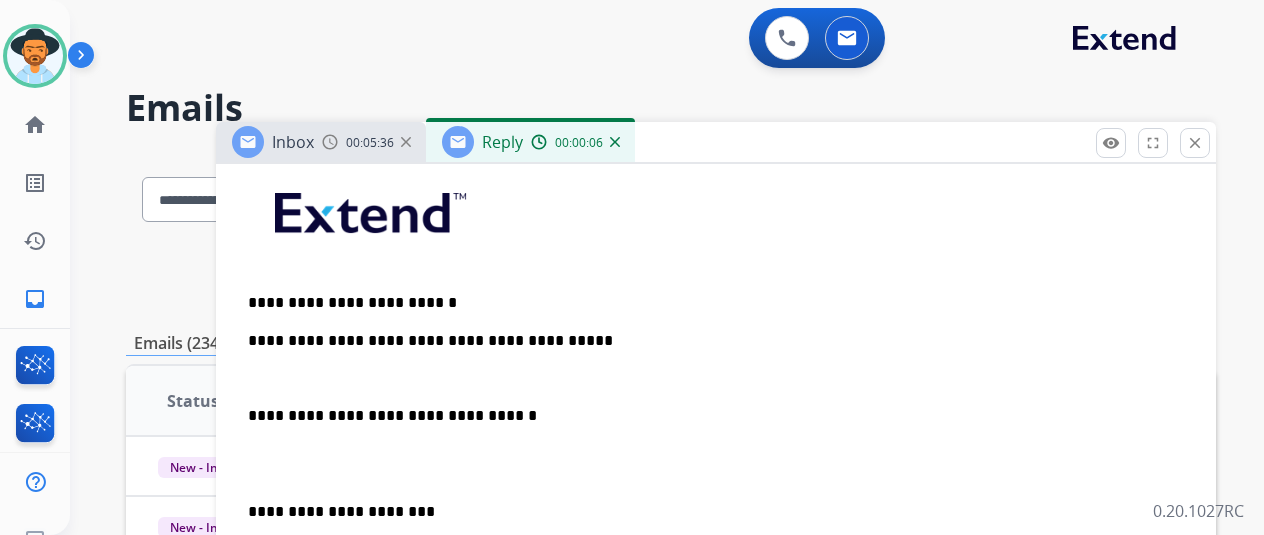 click on "**********" at bounding box center [708, 359] 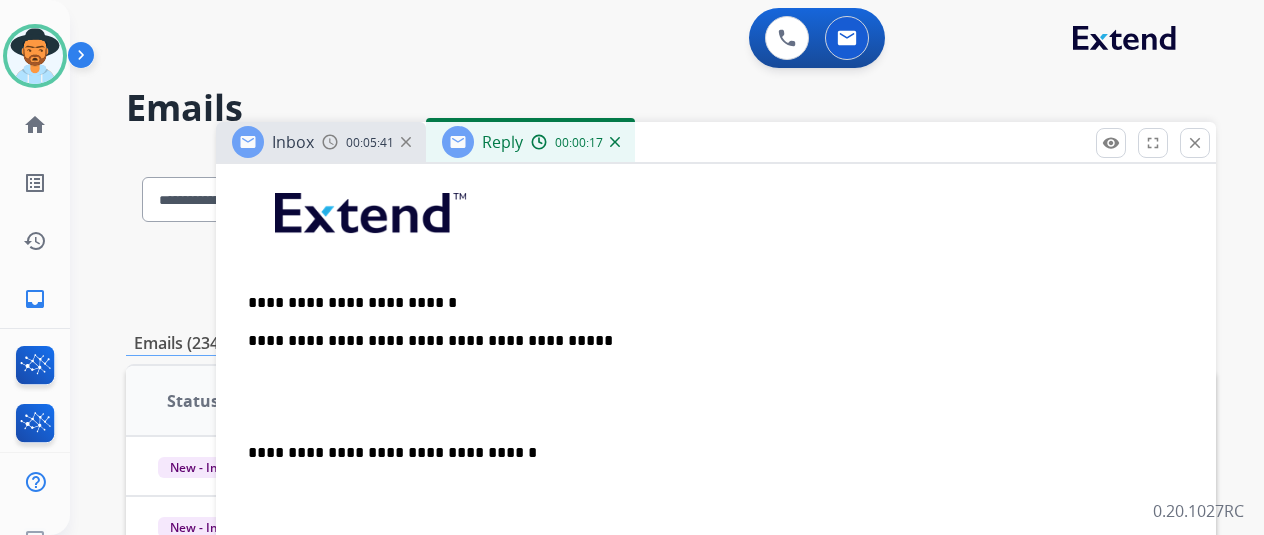 click on "**********" at bounding box center (708, 378) 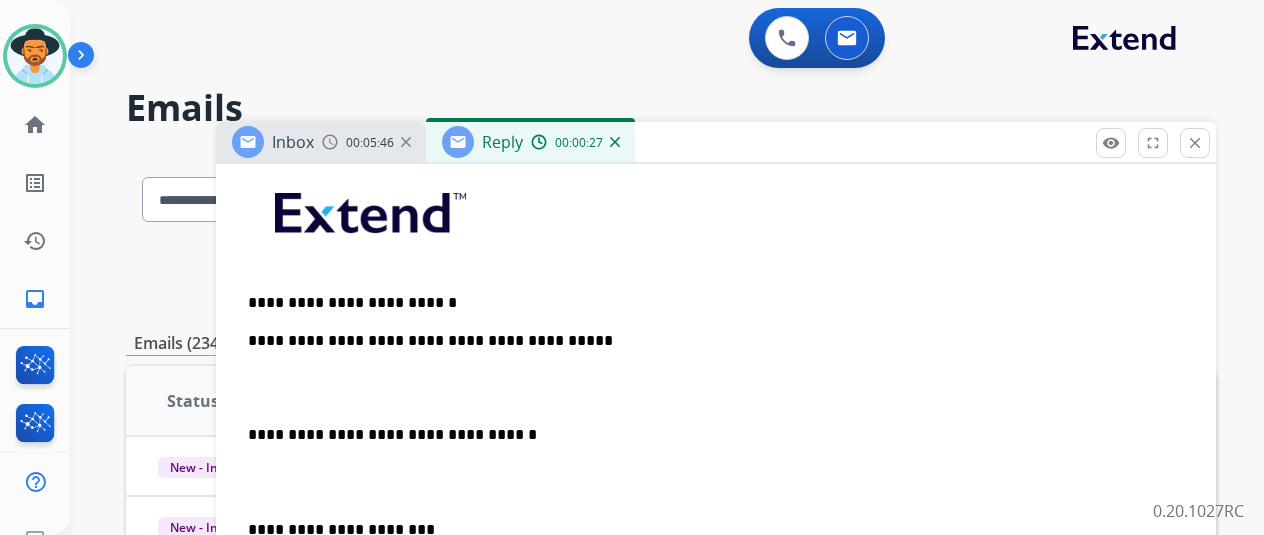 click on "**********" at bounding box center (716, 492) 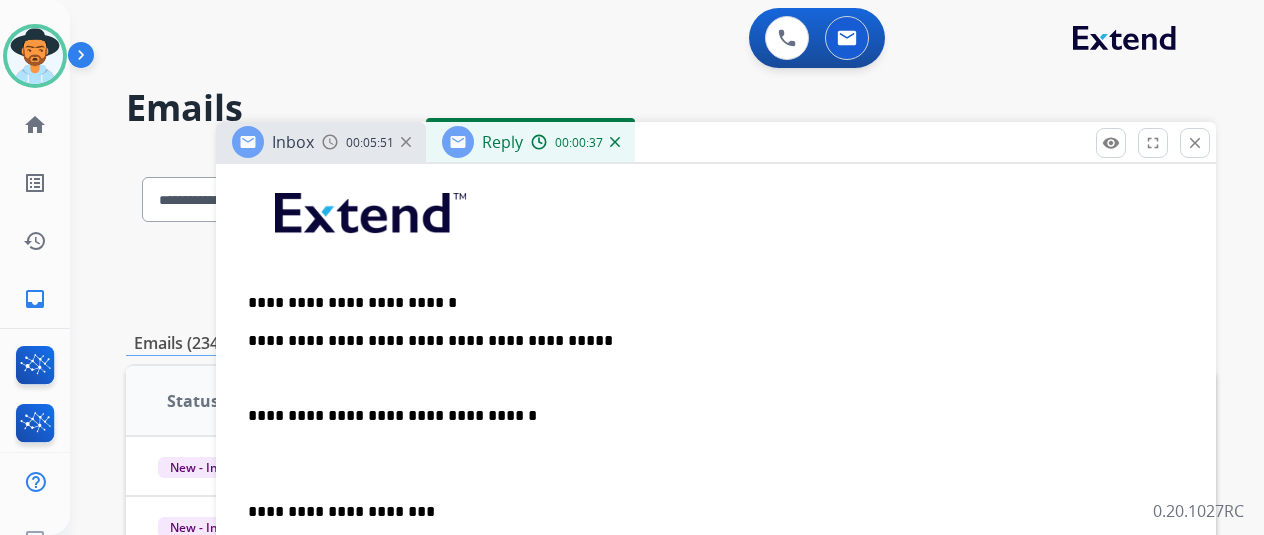 type 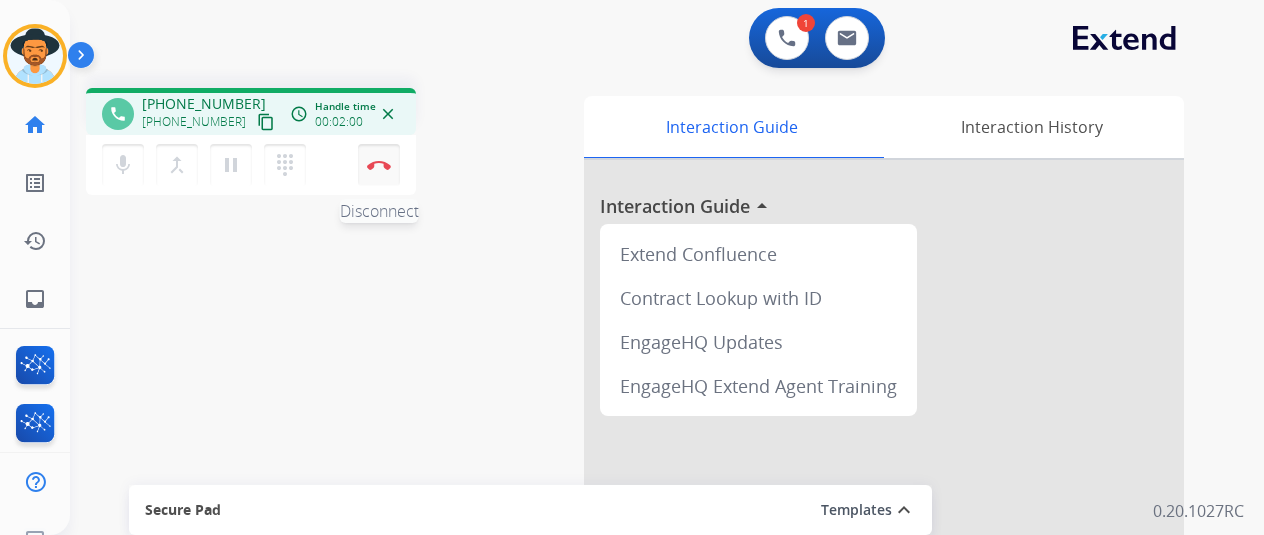 click at bounding box center (379, 165) 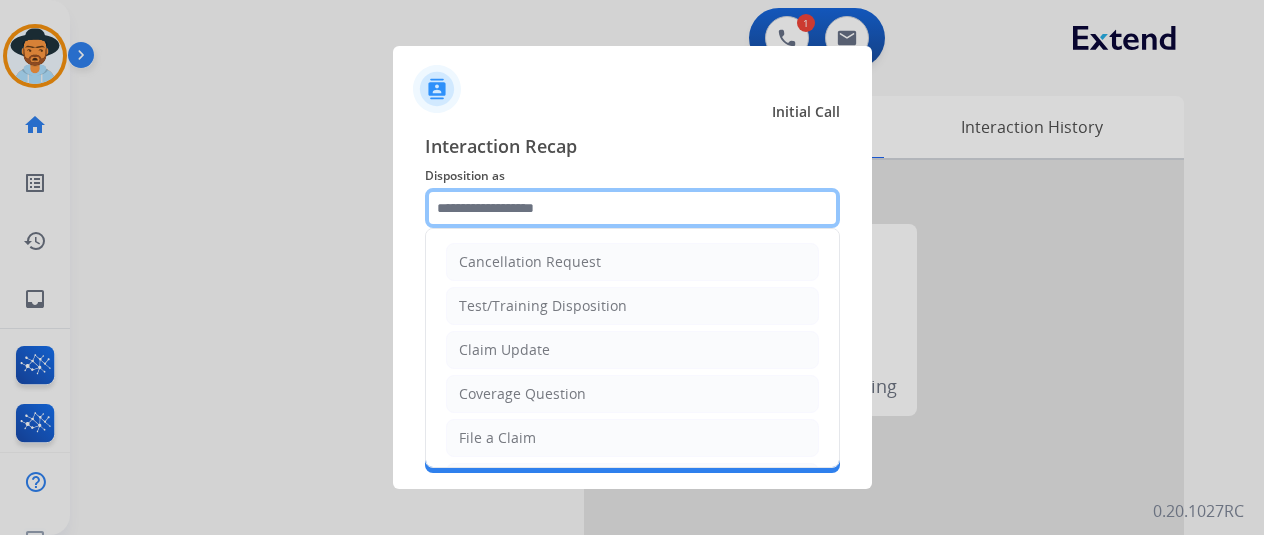 click 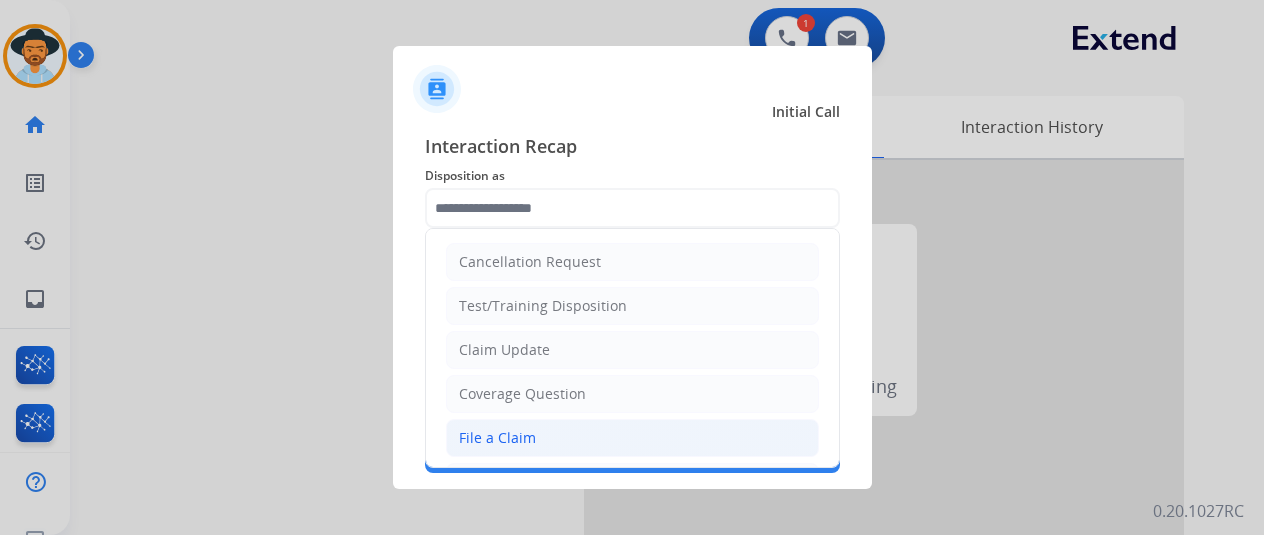 click on "File a Claim" 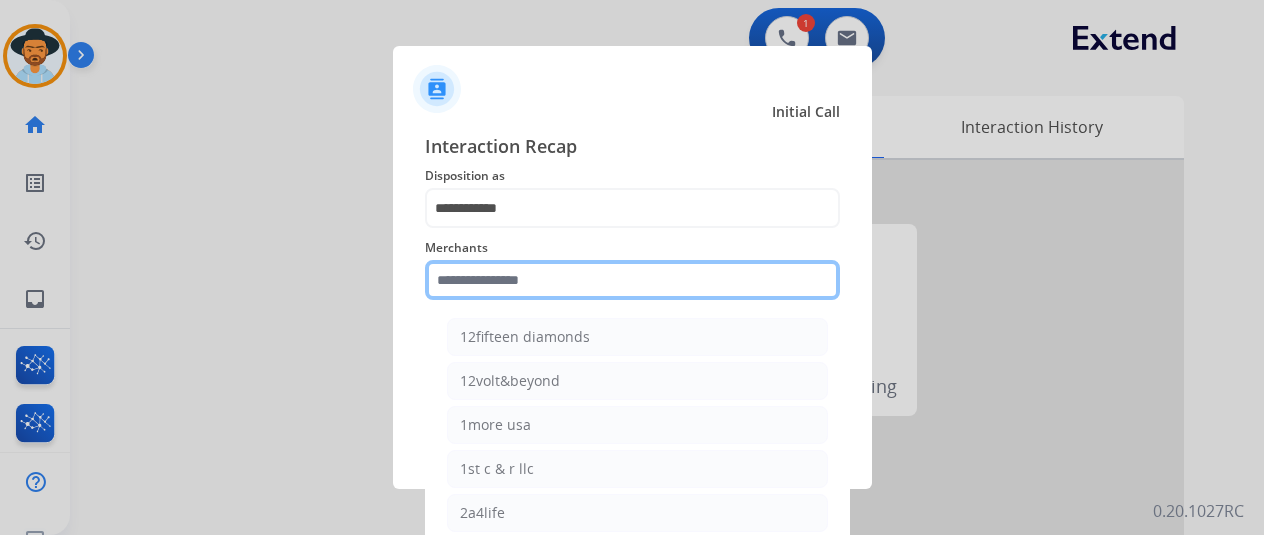 click 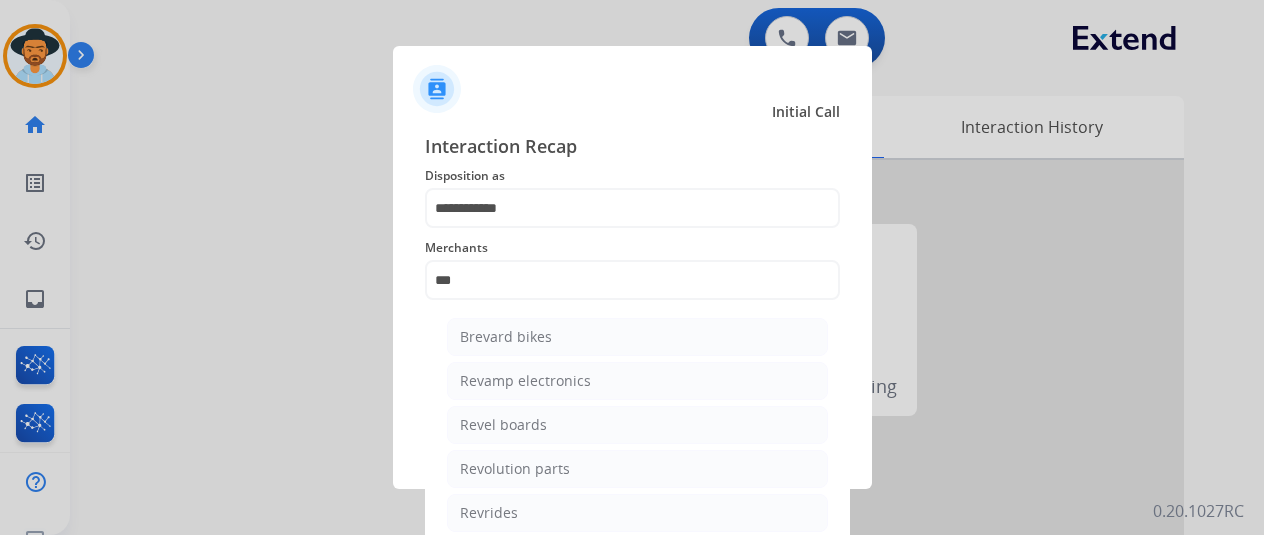 drag, startPoint x: 521, startPoint y: 469, endPoint x: 535, endPoint y: 447, distance: 26.076809 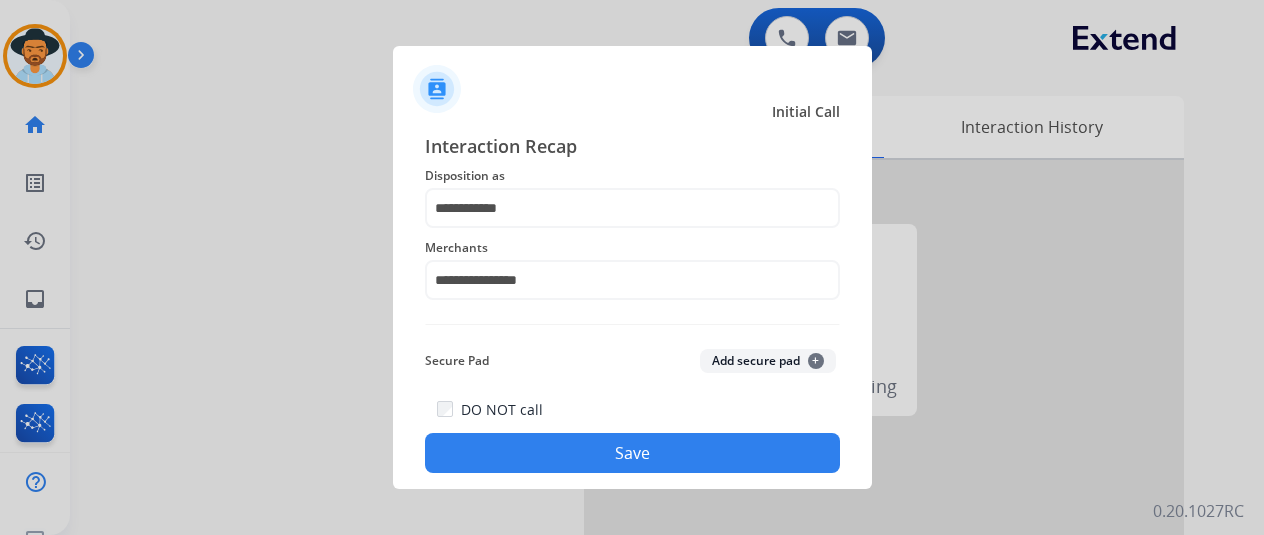 click on "Save" 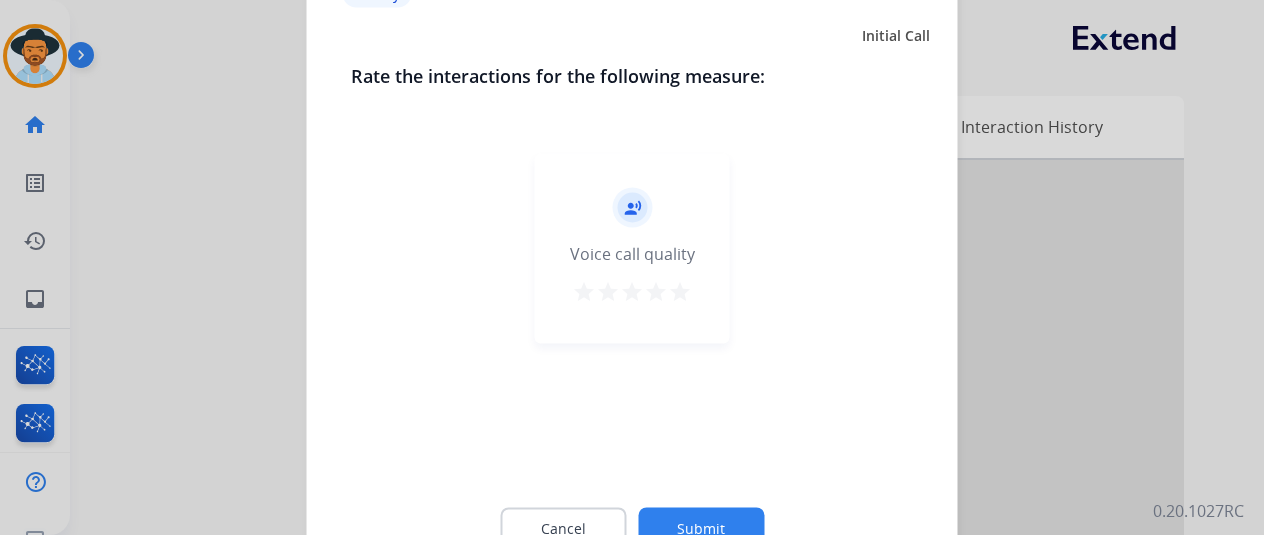 click on "Submit" 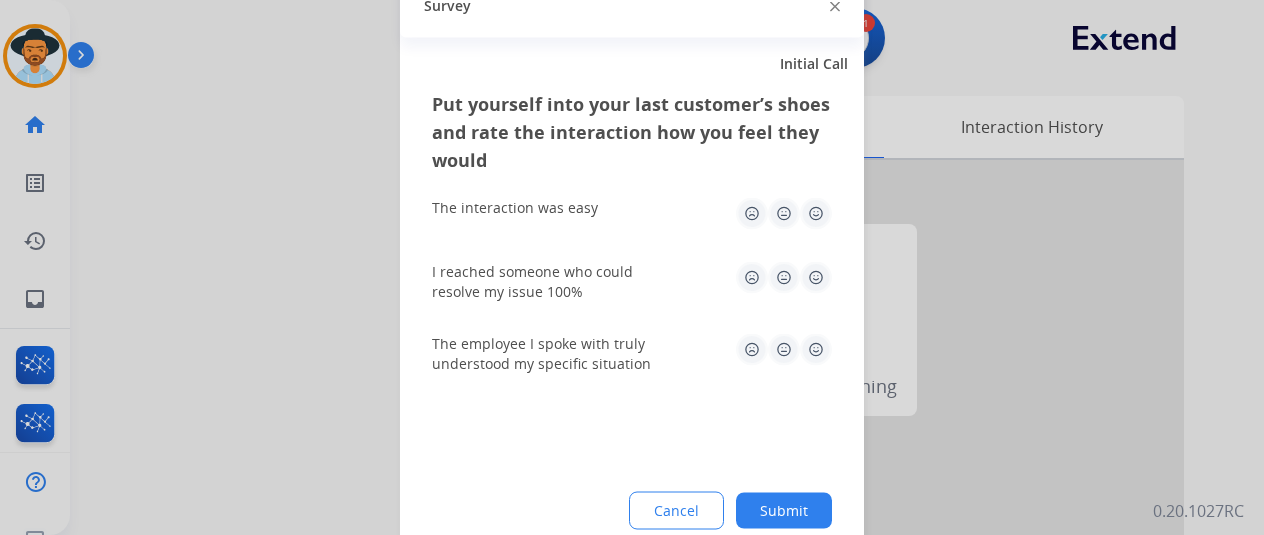 click on "Submit" 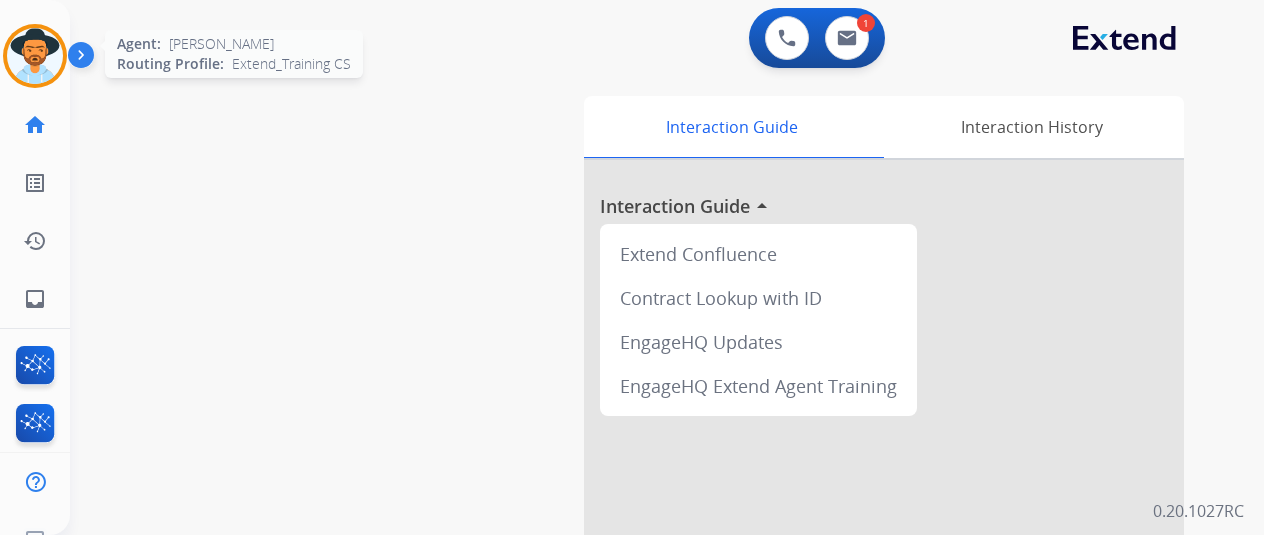 click at bounding box center (35, 56) 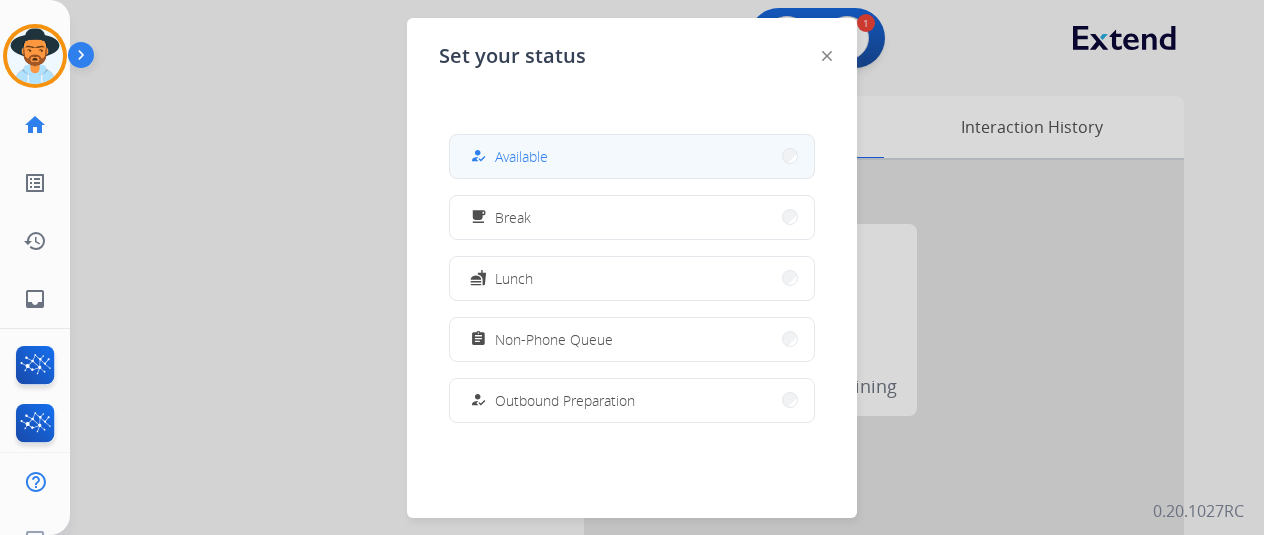 click on "Available" at bounding box center (521, 156) 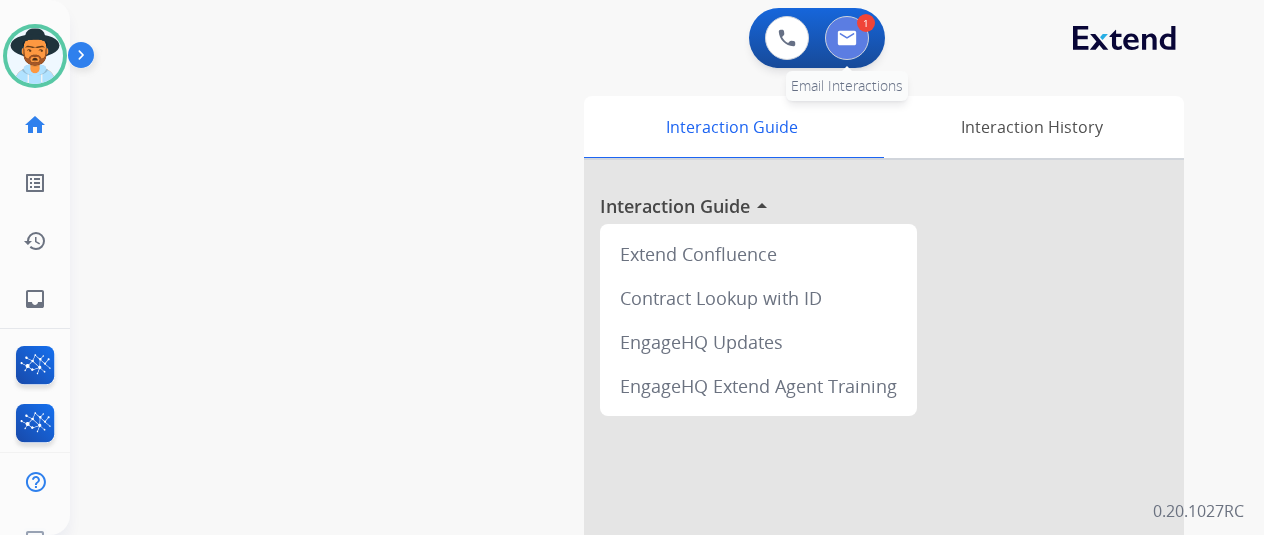 click at bounding box center [847, 38] 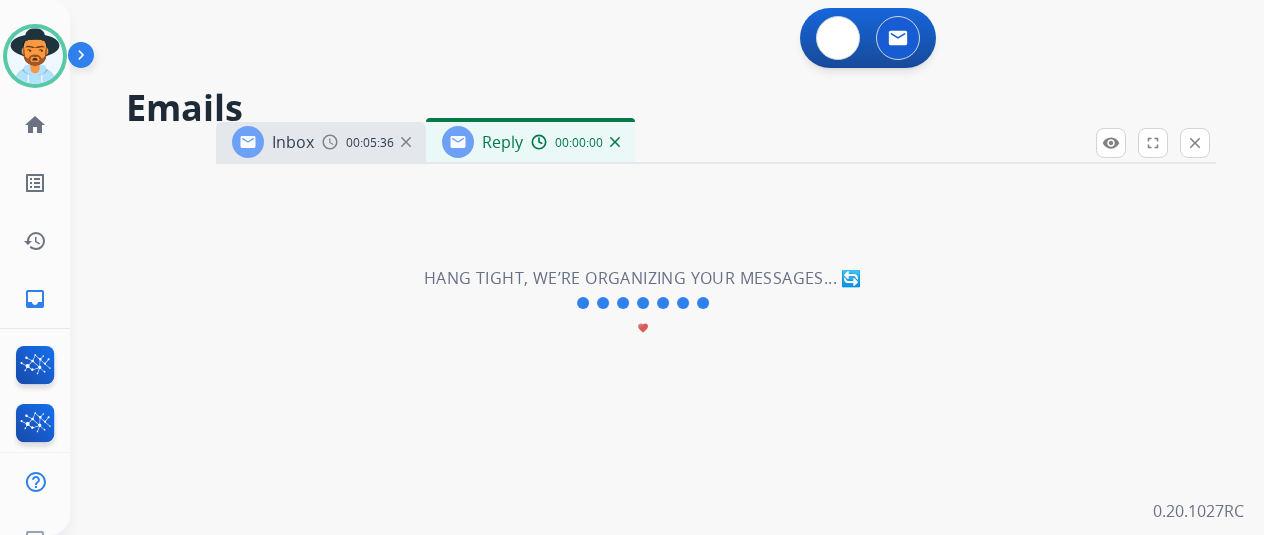 select on "**********" 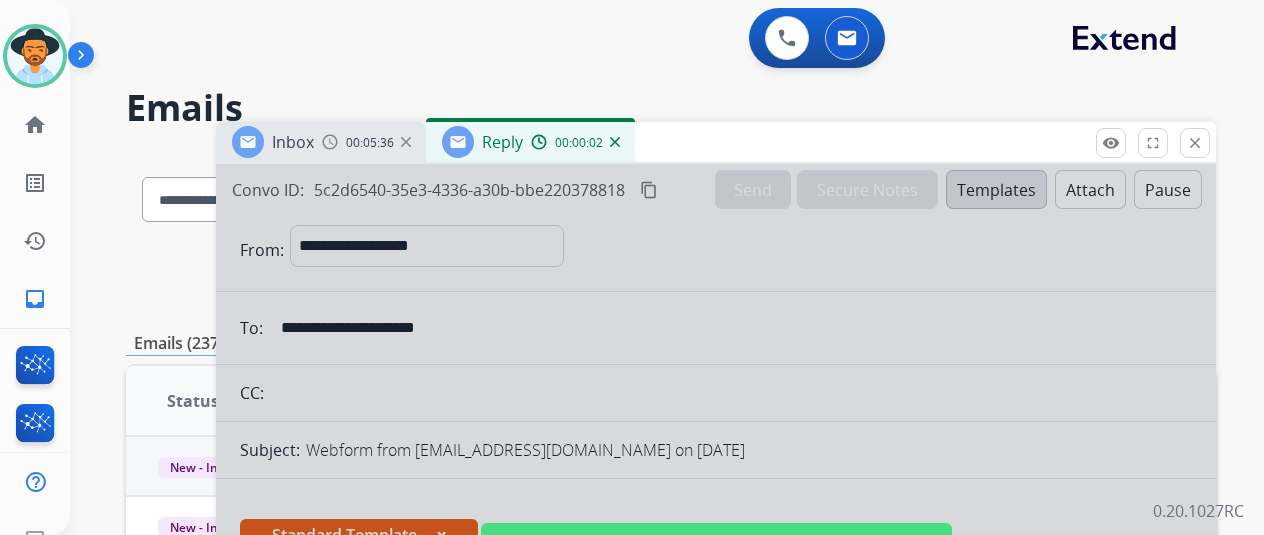 click at bounding box center [716, 537] 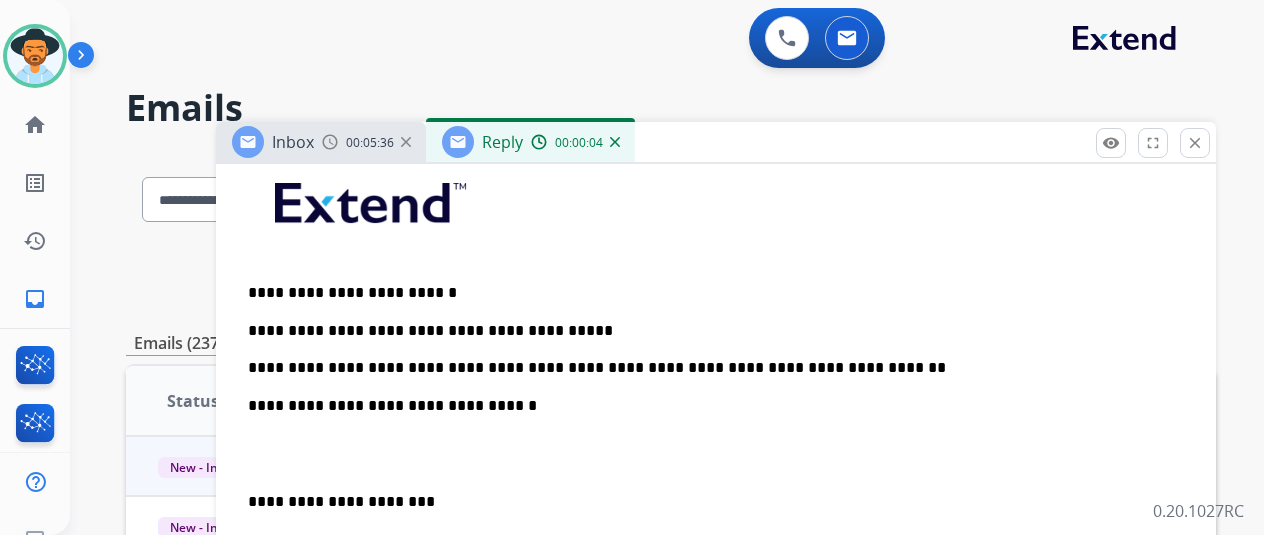 scroll, scrollTop: 512, scrollLeft: 0, axis: vertical 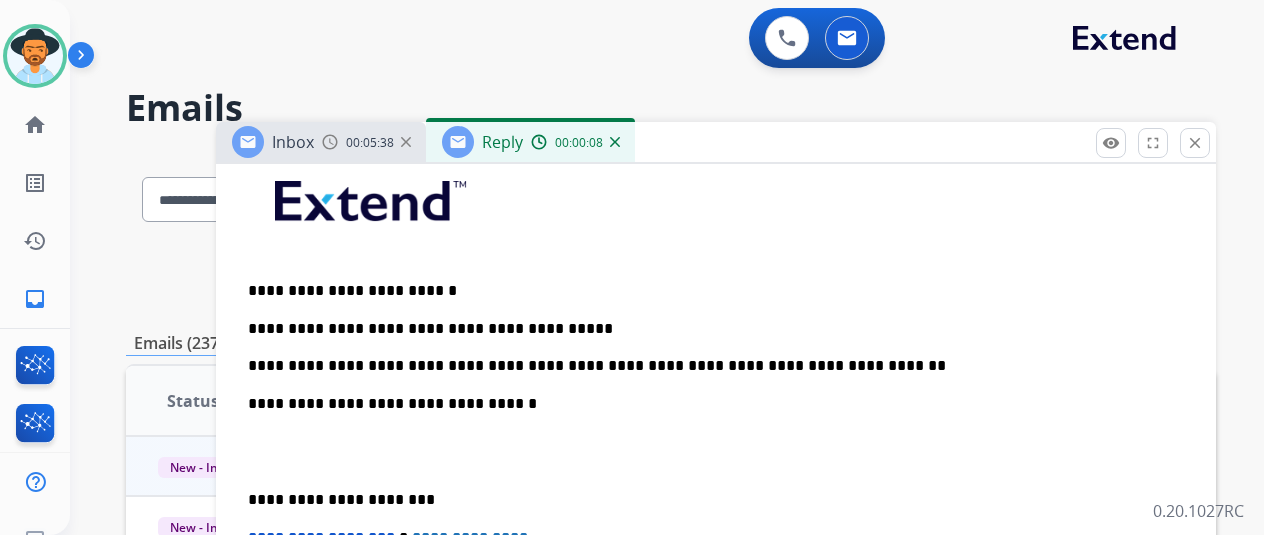 click on "**********" at bounding box center [708, 347] 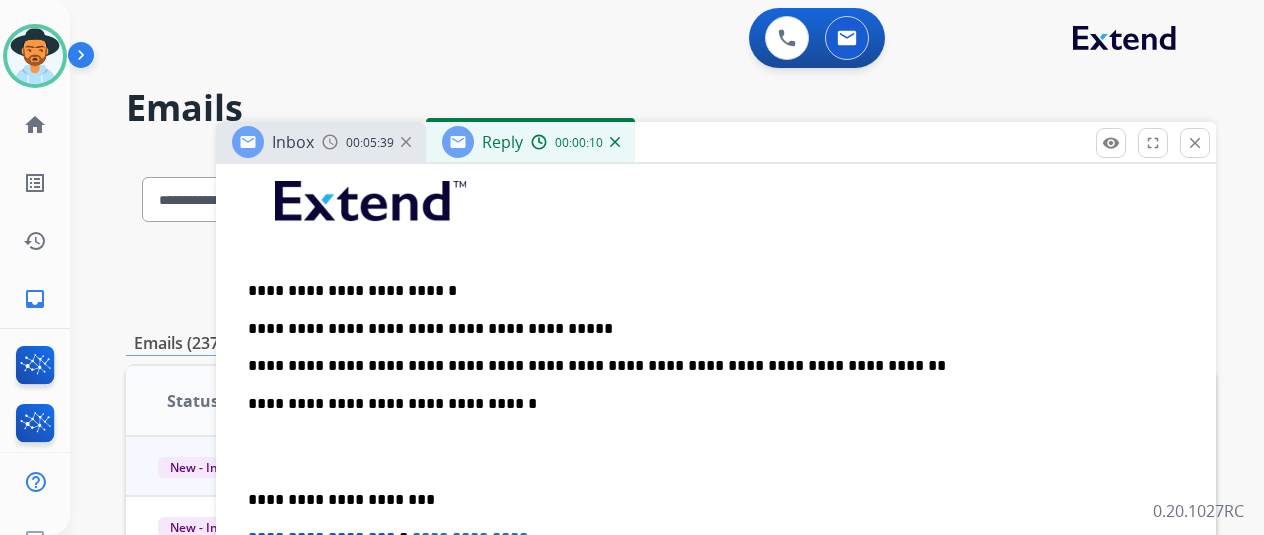type 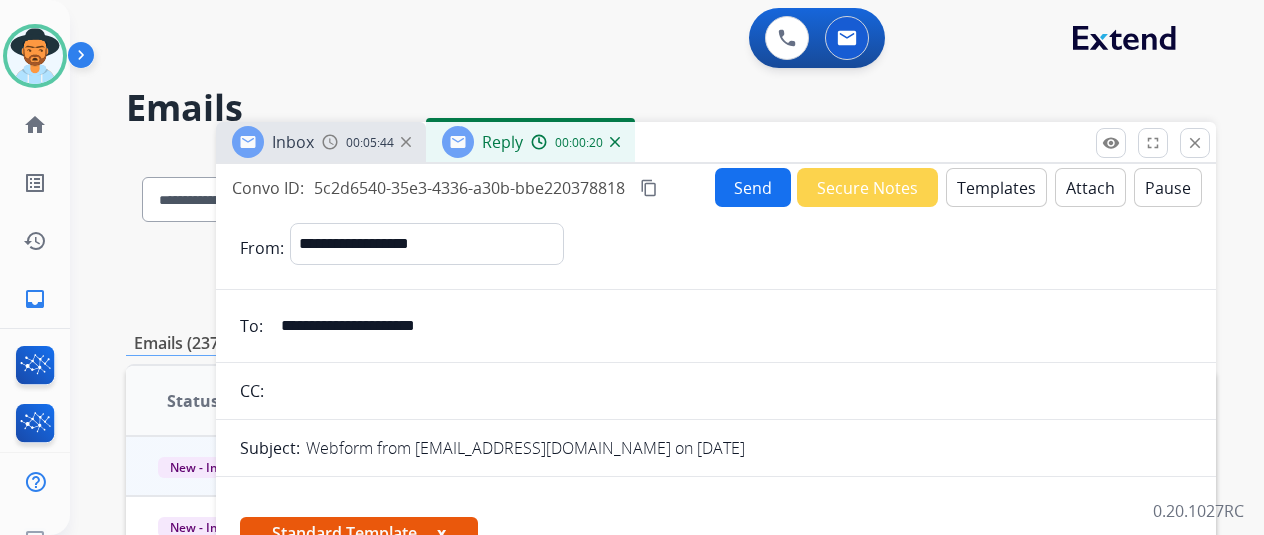 scroll, scrollTop: 0, scrollLeft: 0, axis: both 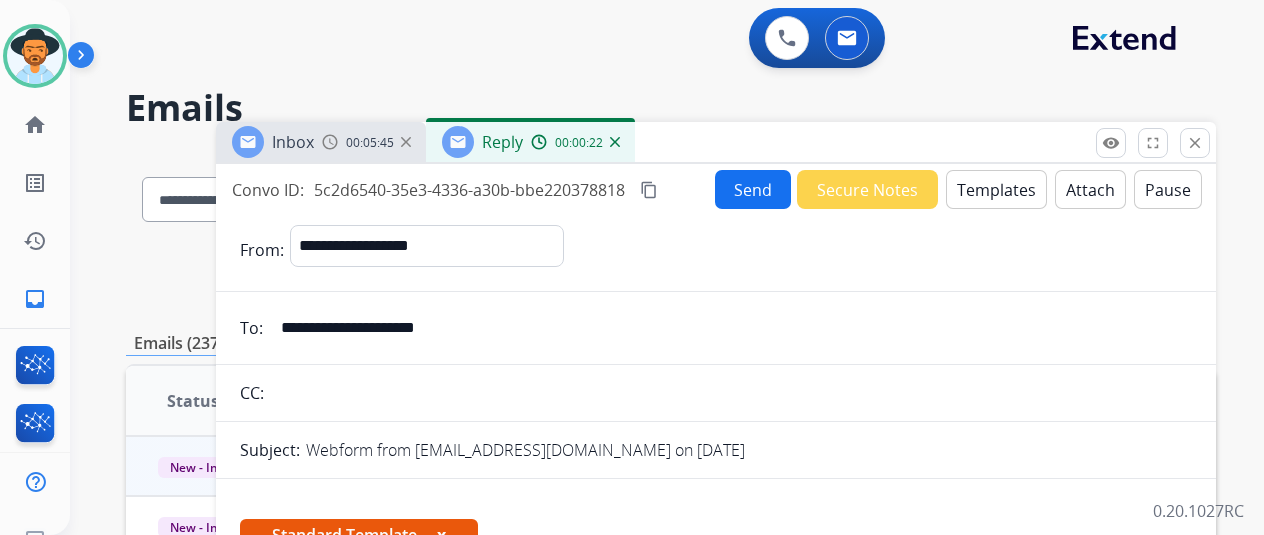 click on "Send" at bounding box center [753, 189] 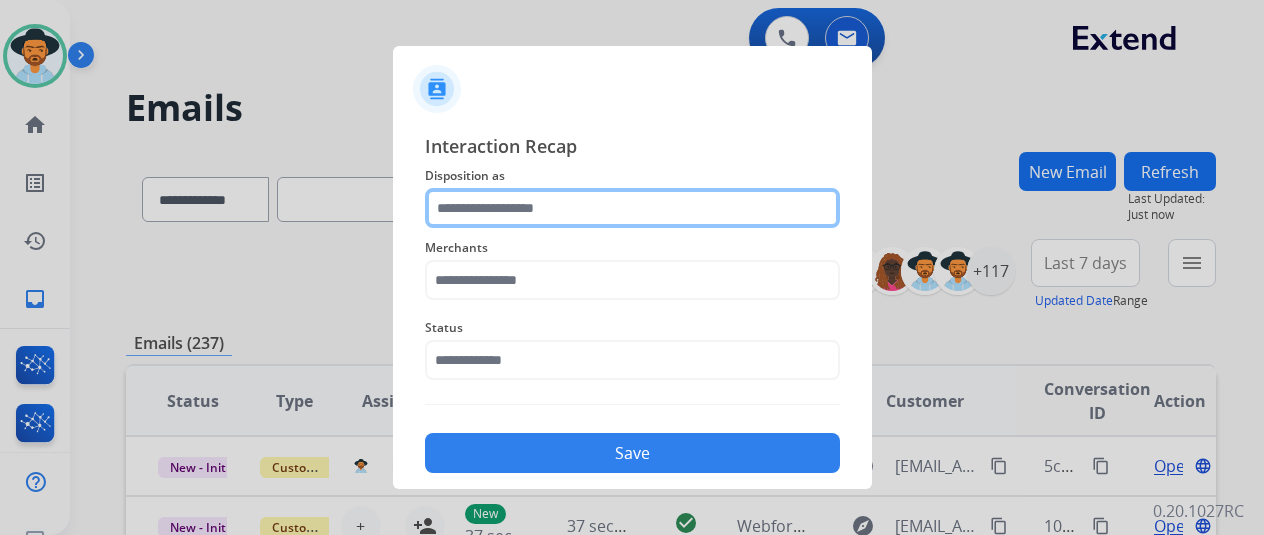 click 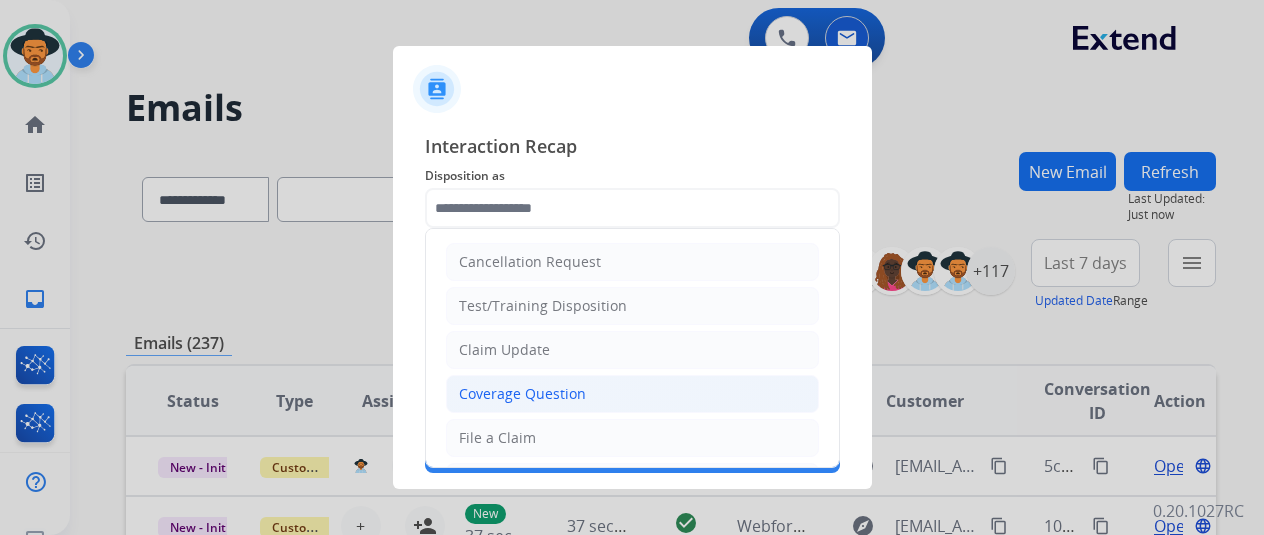 click on "Coverage Question" 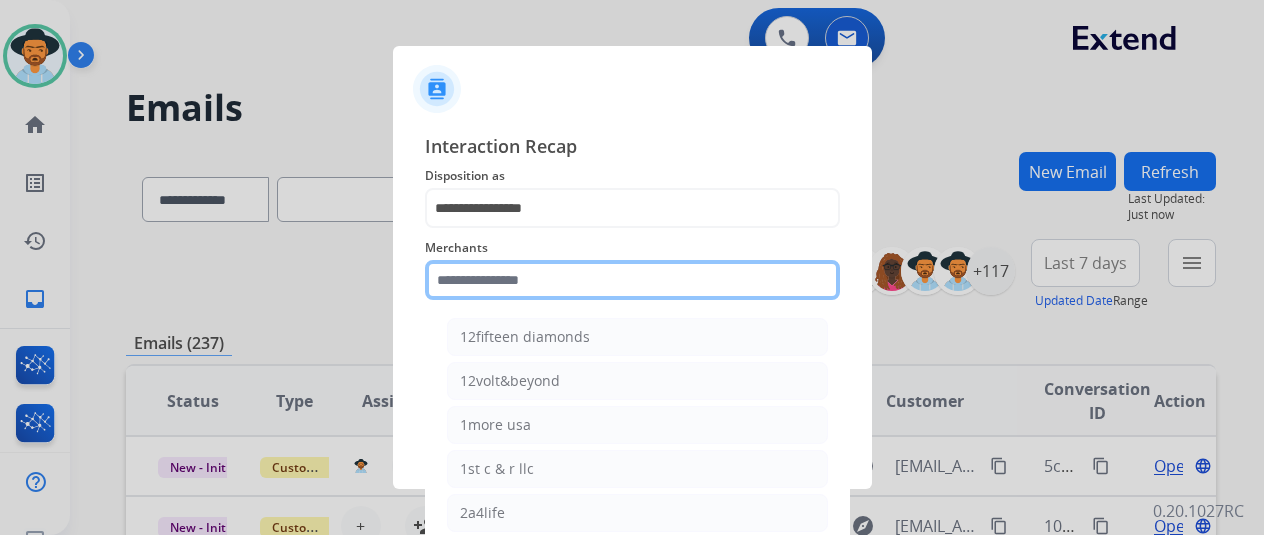 click 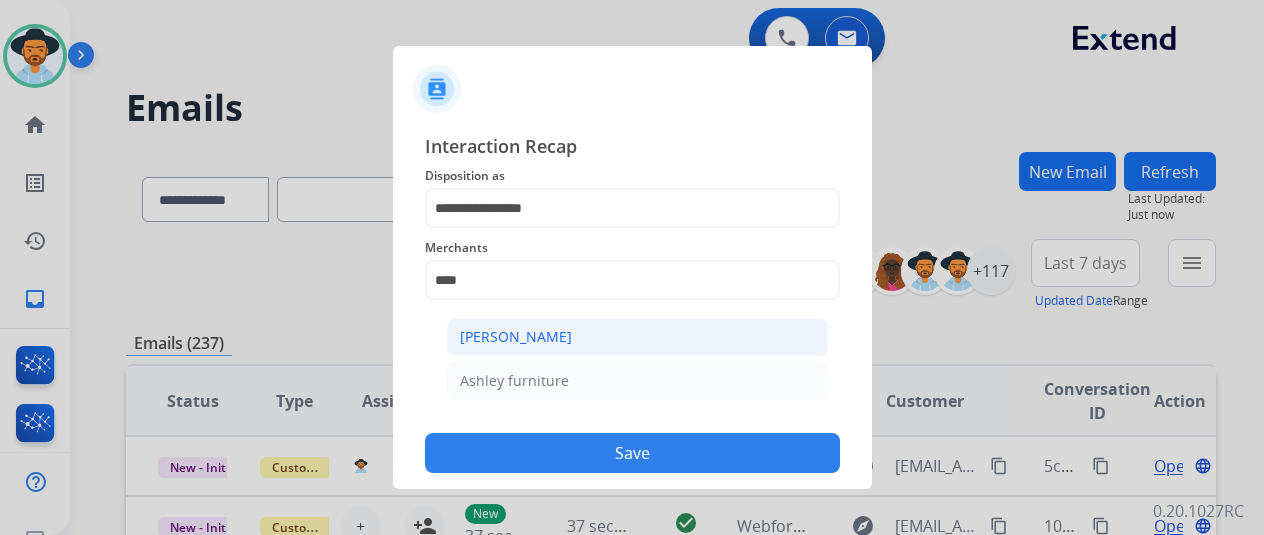click on "[PERSON_NAME]" 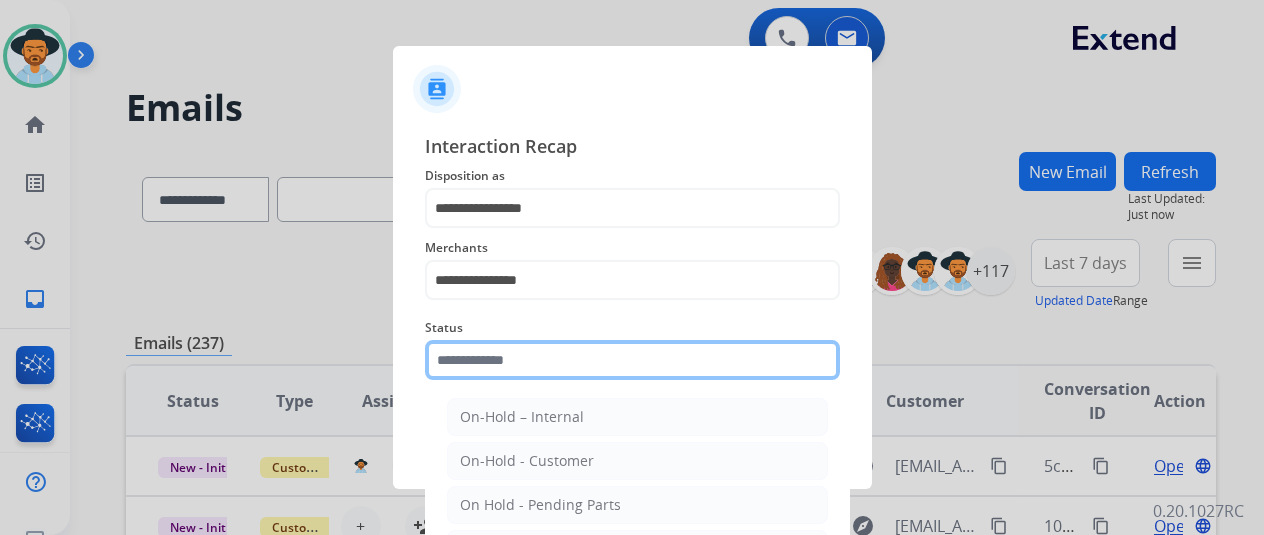 click 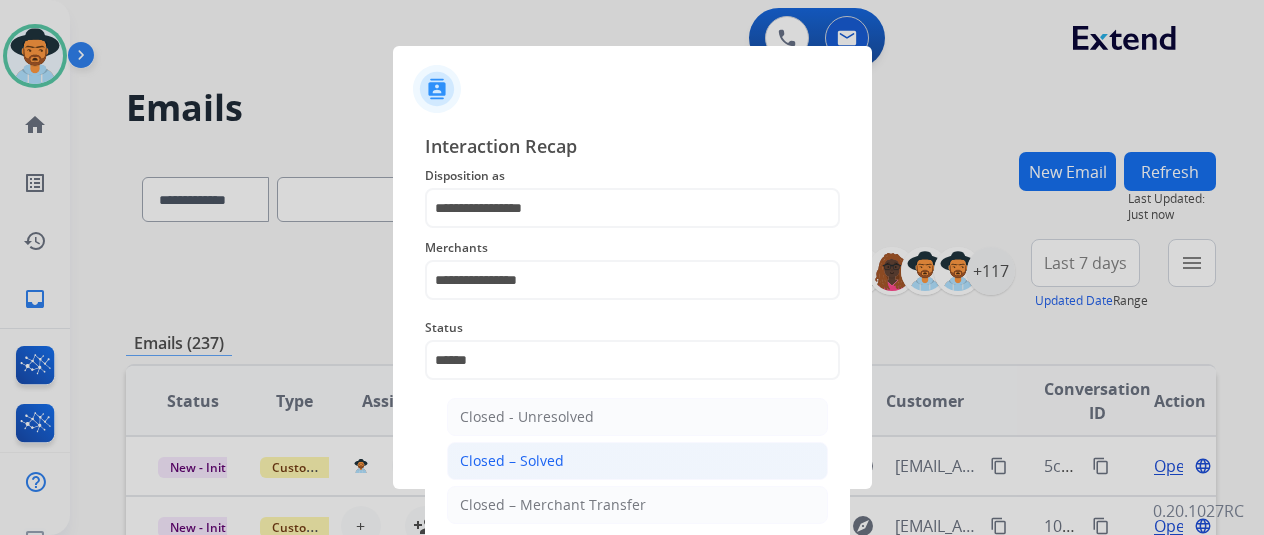 click on "Closed – Solved" 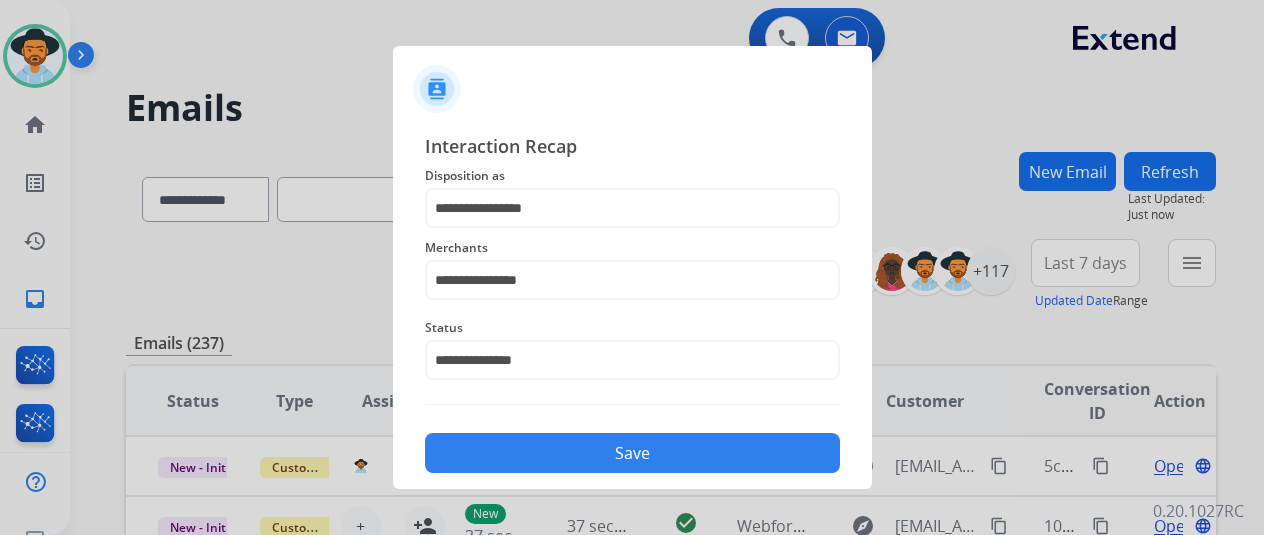 click on "Save" 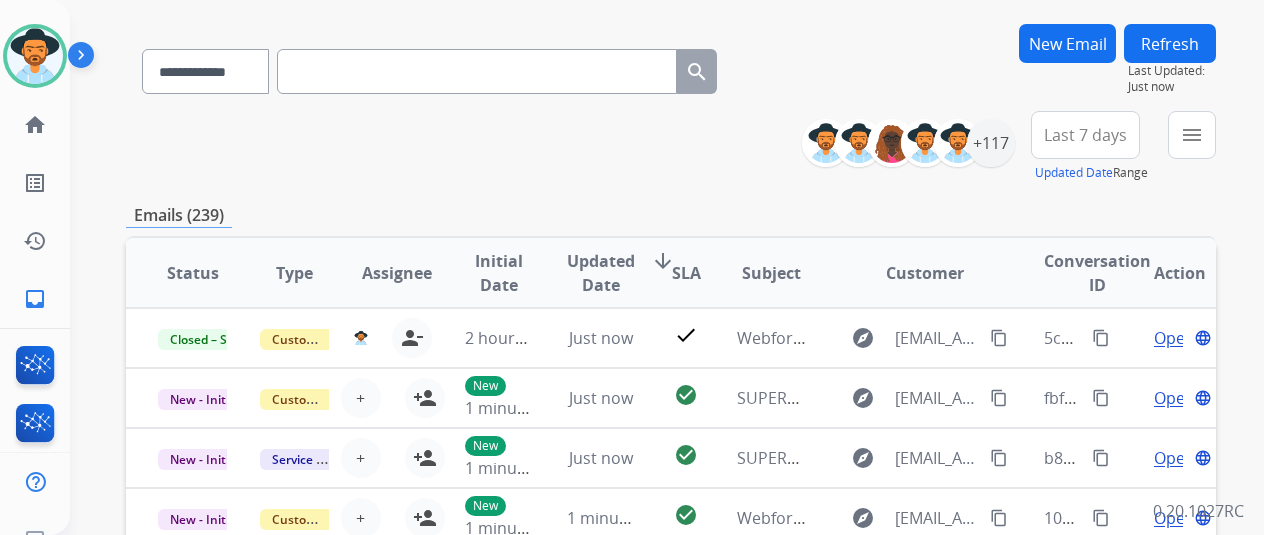 scroll, scrollTop: 0, scrollLeft: 0, axis: both 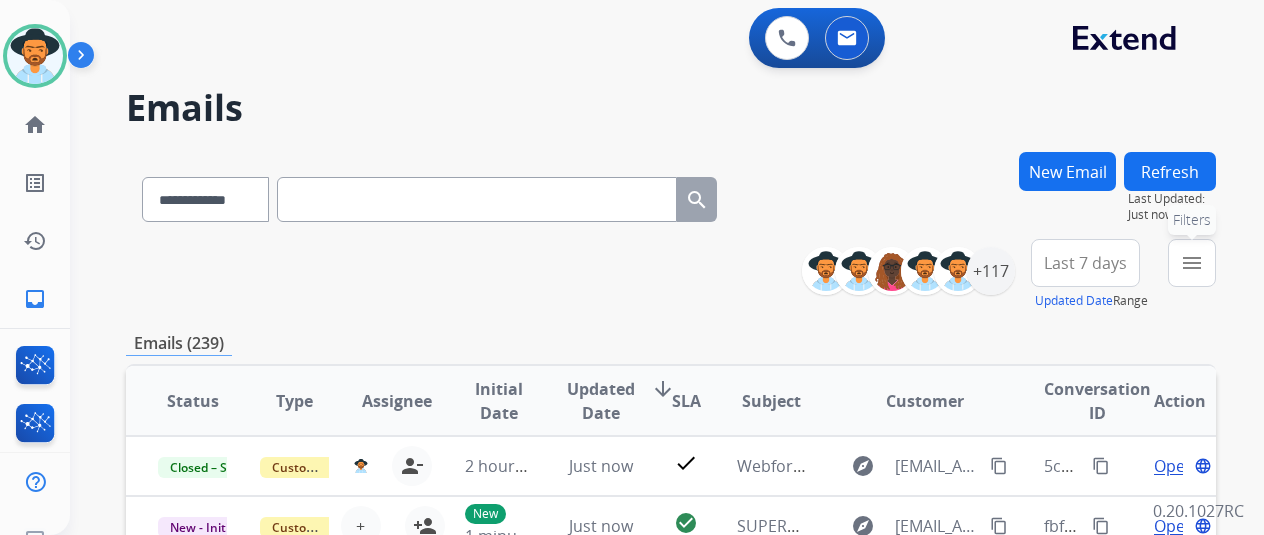 click on "menu  Filters" at bounding box center [1192, 263] 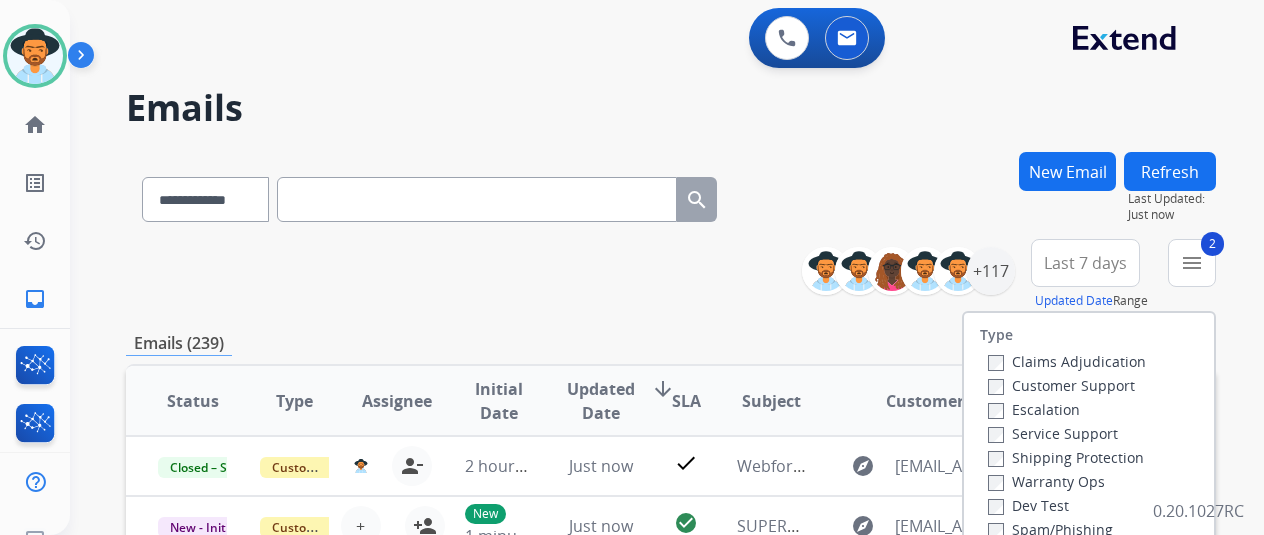 click on "**********" at bounding box center [643, 339] 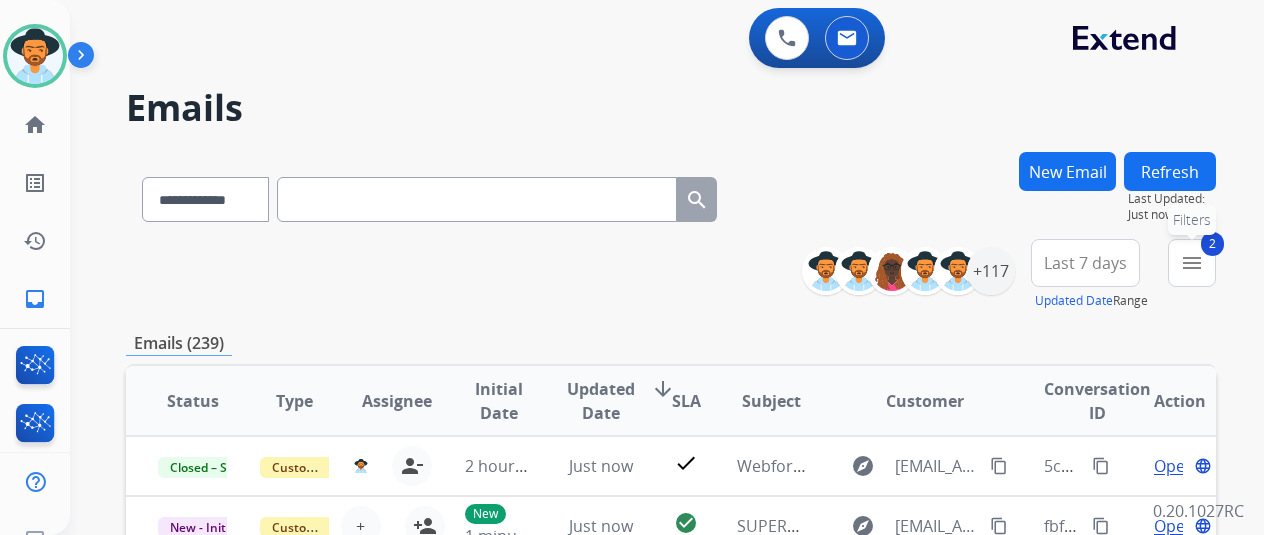 click on "menu" at bounding box center (1192, 263) 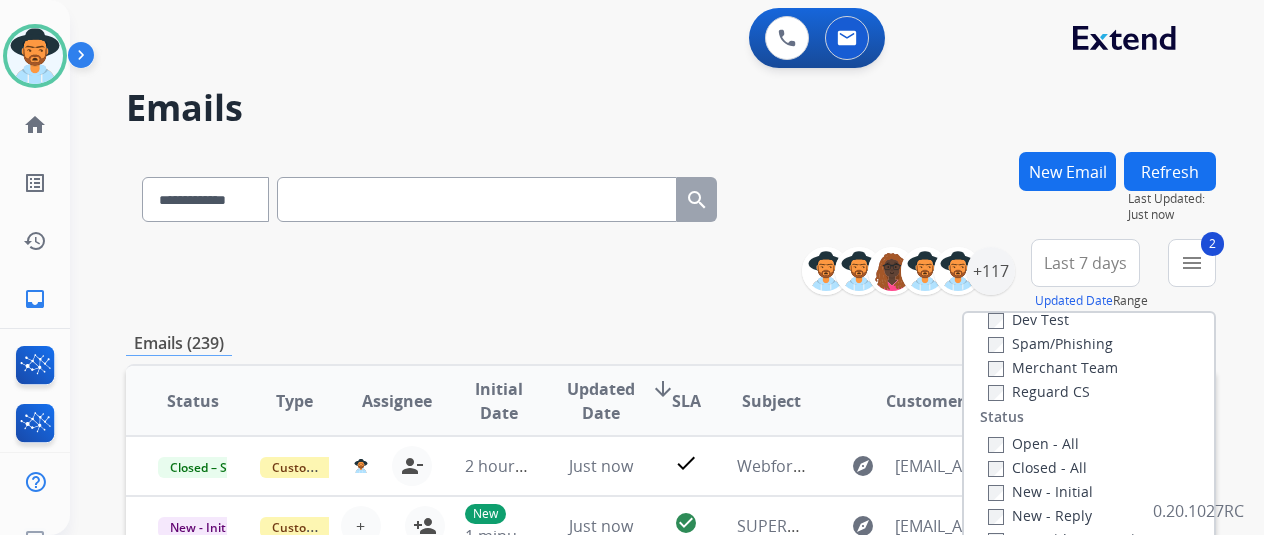 scroll, scrollTop: 200, scrollLeft: 0, axis: vertical 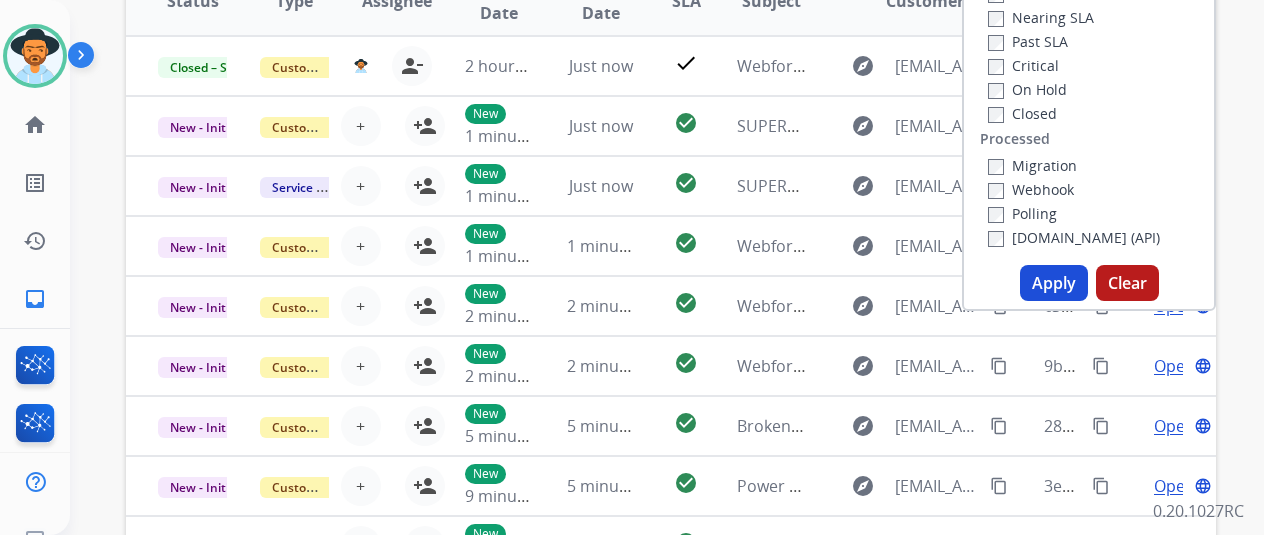 click on "Apply" at bounding box center [1054, 283] 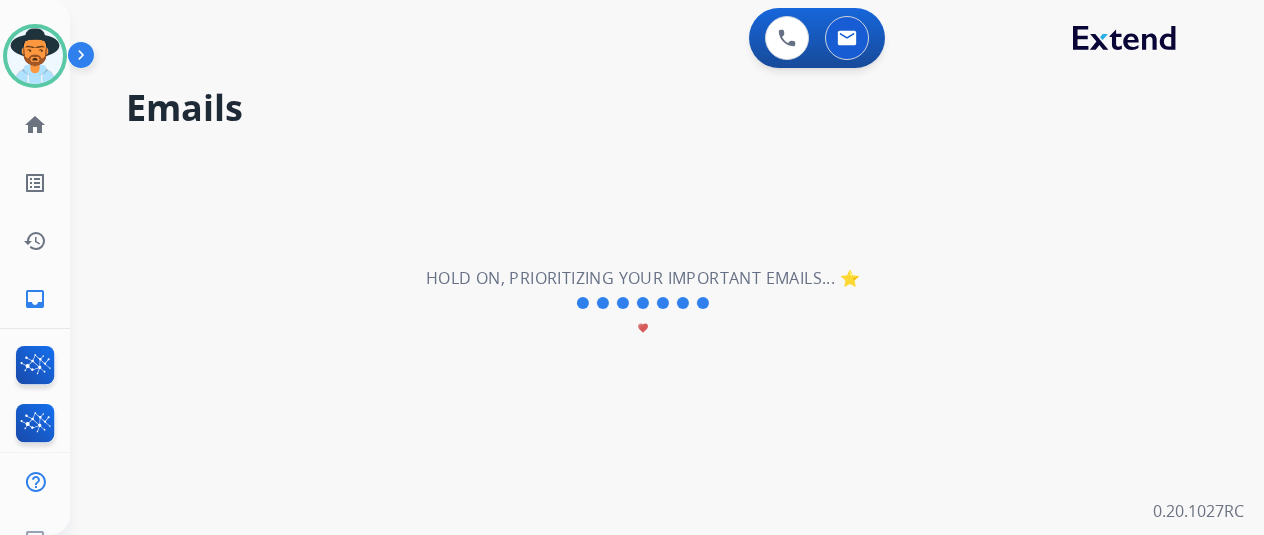 scroll, scrollTop: 0, scrollLeft: 0, axis: both 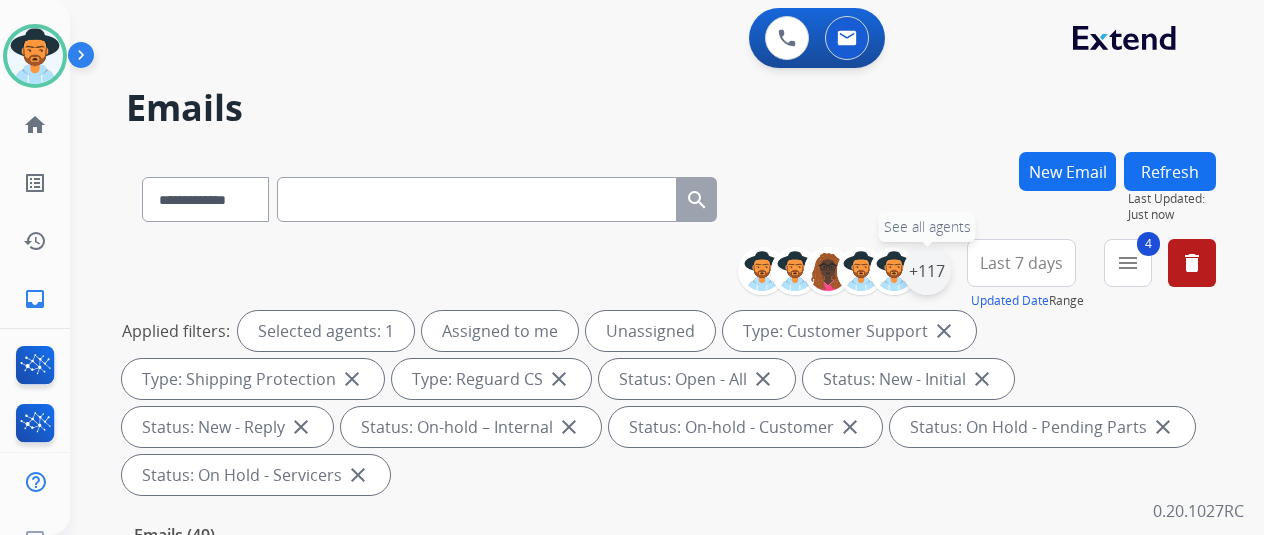 click on "+117" at bounding box center [927, 271] 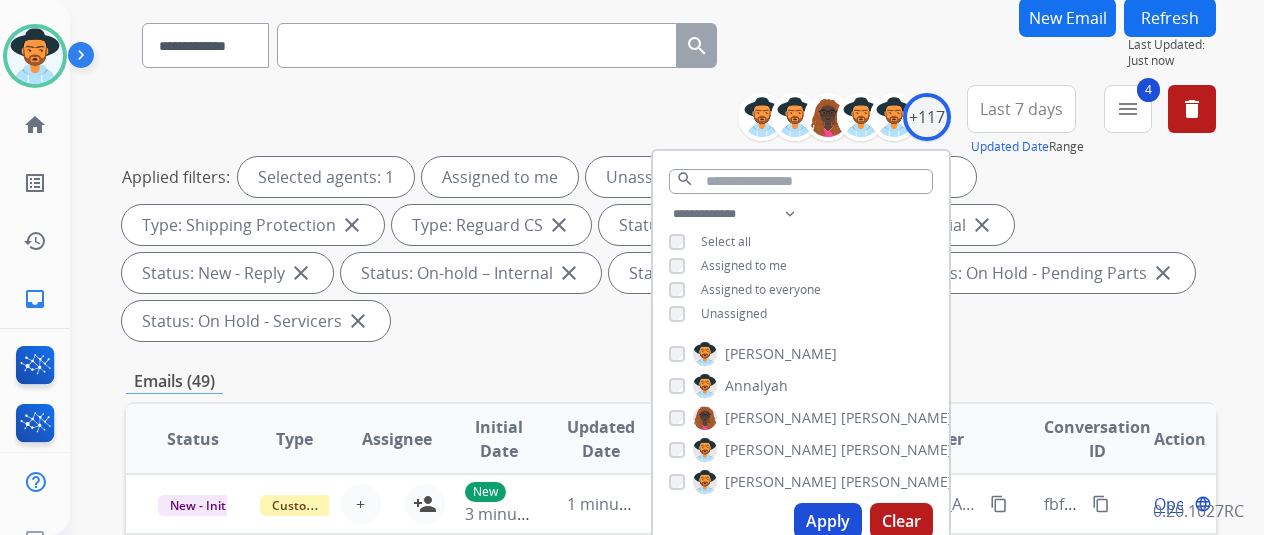 scroll, scrollTop: 200, scrollLeft: 0, axis: vertical 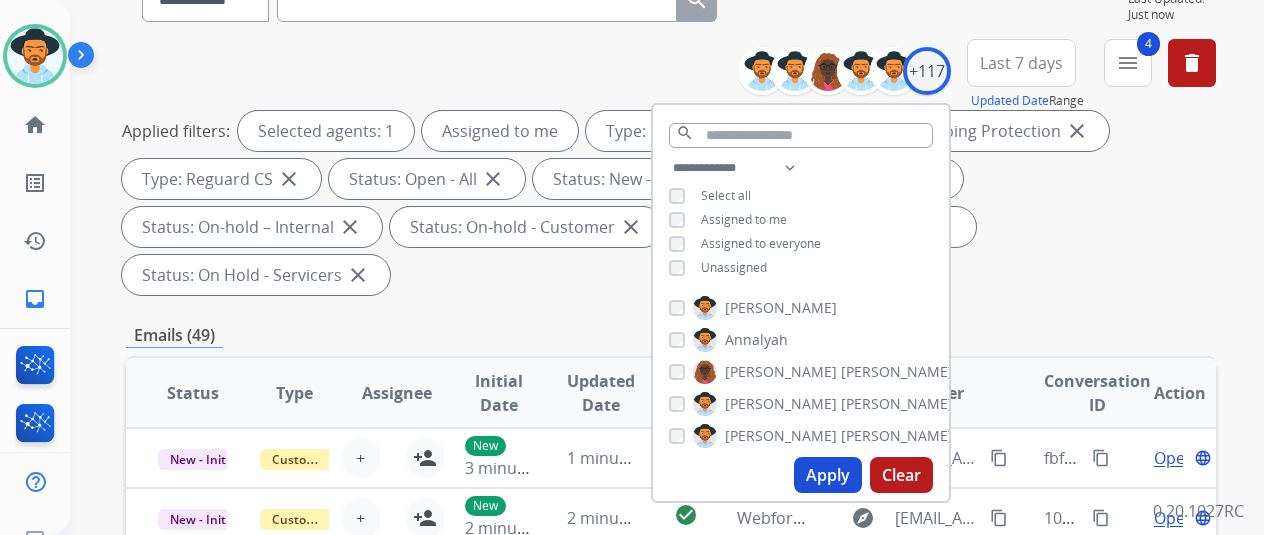 click on "Apply" at bounding box center [828, 475] 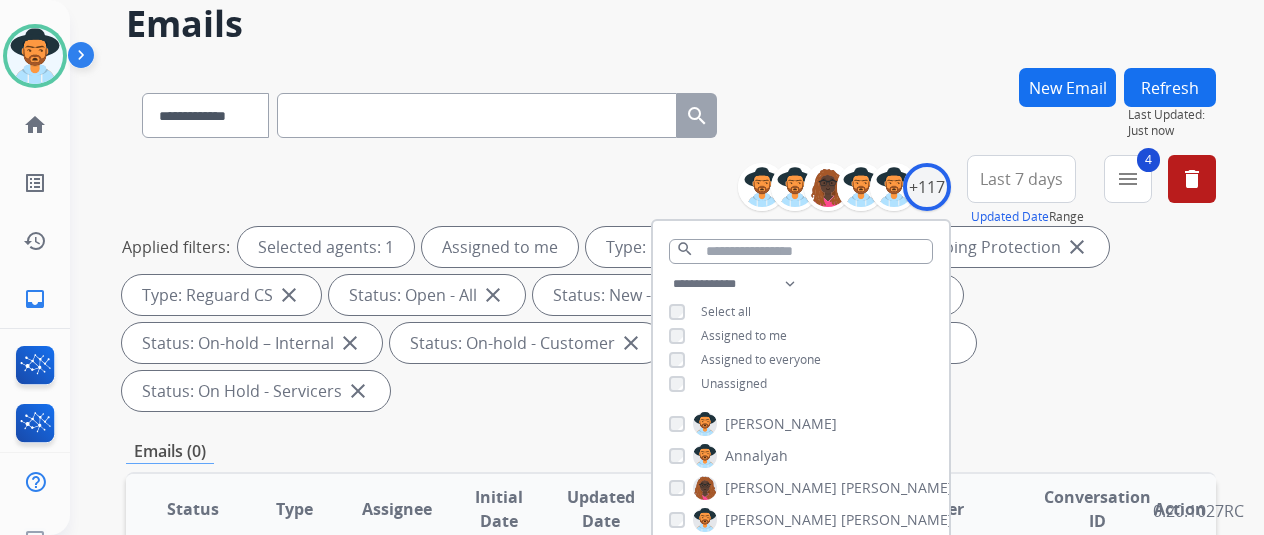 scroll, scrollTop: 300, scrollLeft: 0, axis: vertical 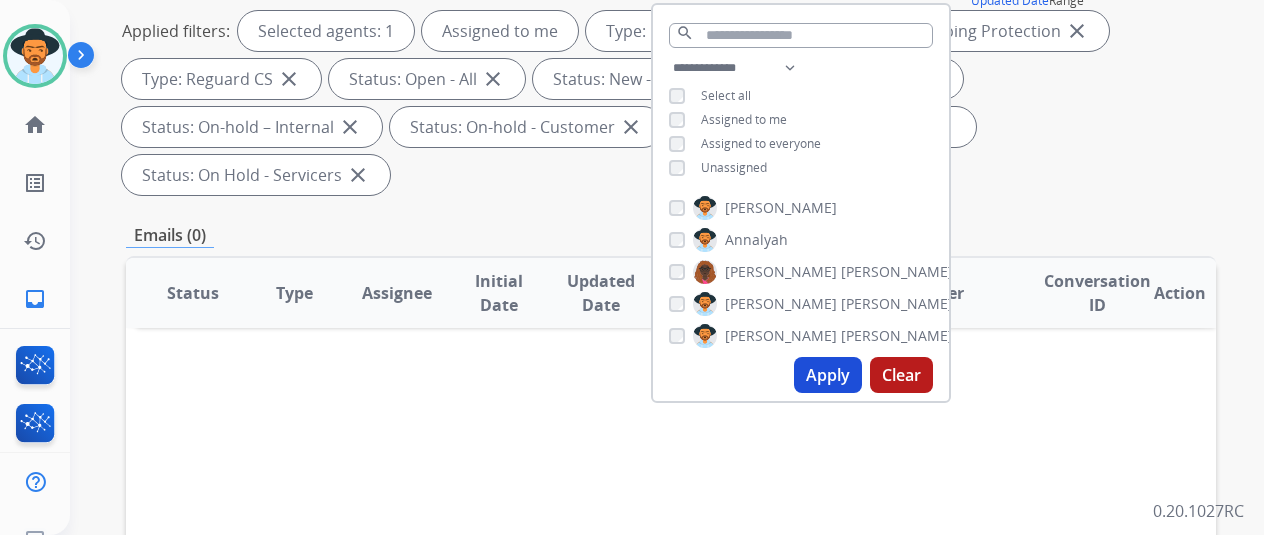 click on "Apply" at bounding box center [828, 375] 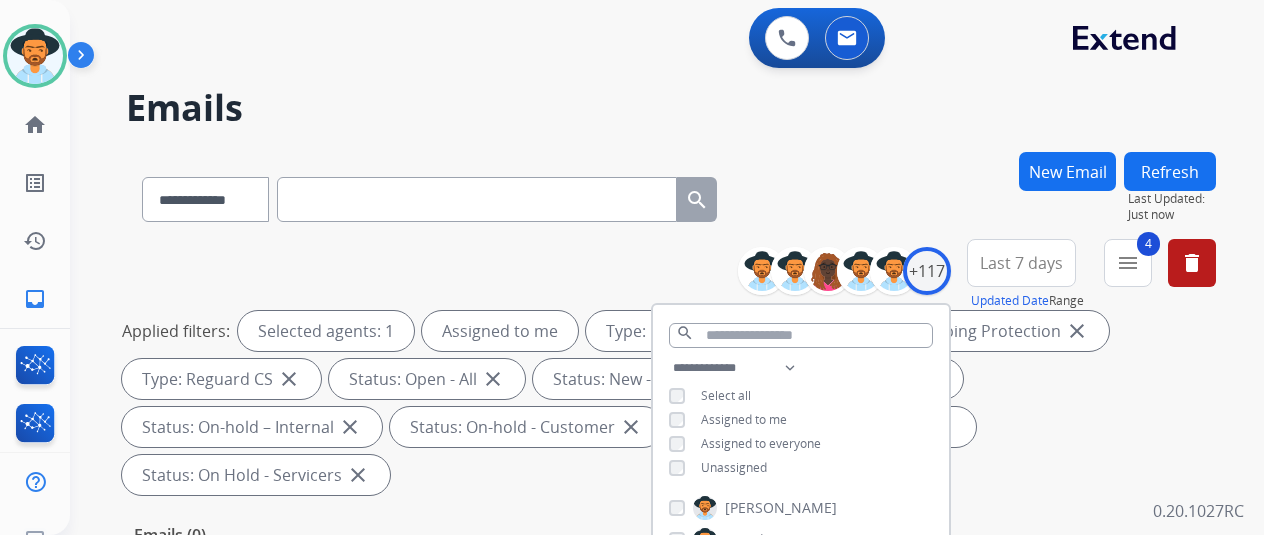 drag, startPoint x: 862, startPoint y: 201, endPoint x: 850, endPoint y: 175, distance: 28.635643 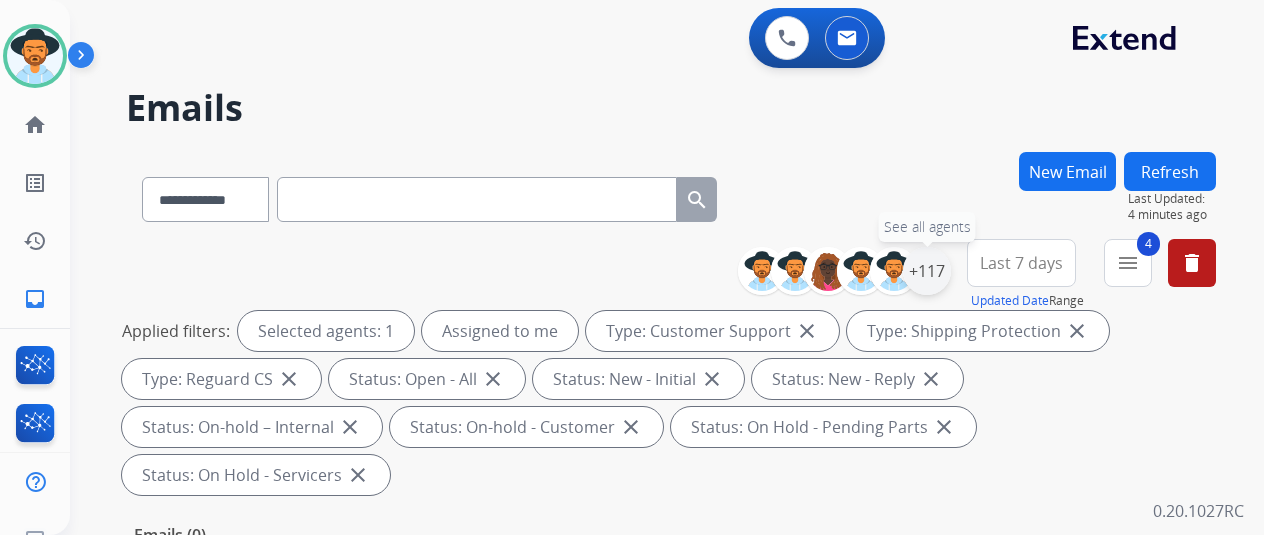 click on "+117" at bounding box center [927, 271] 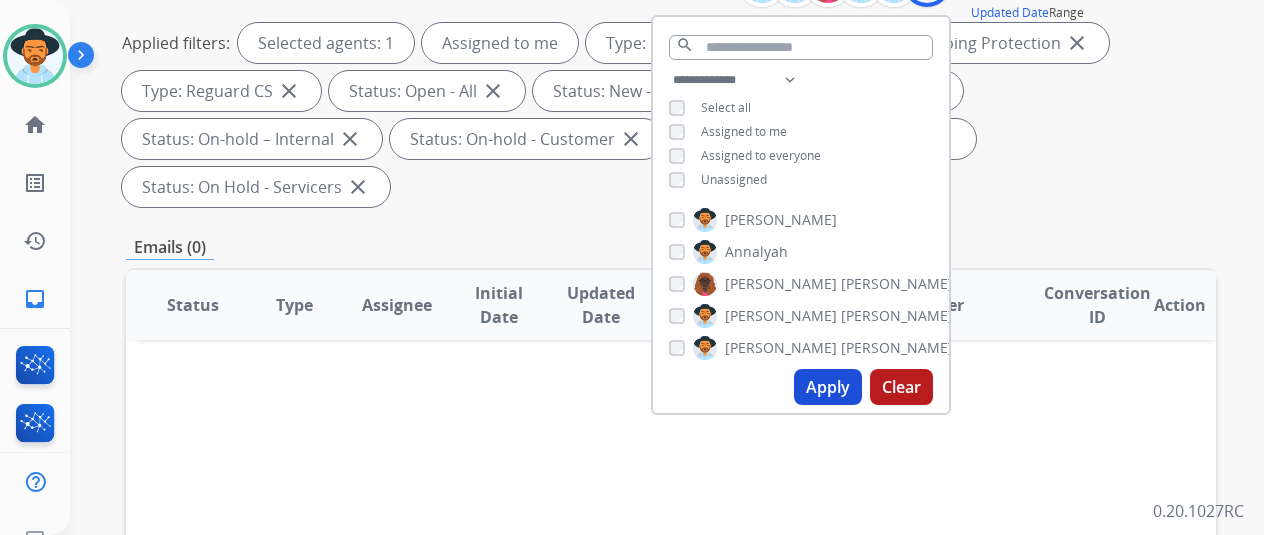 scroll, scrollTop: 300, scrollLeft: 0, axis: vertical 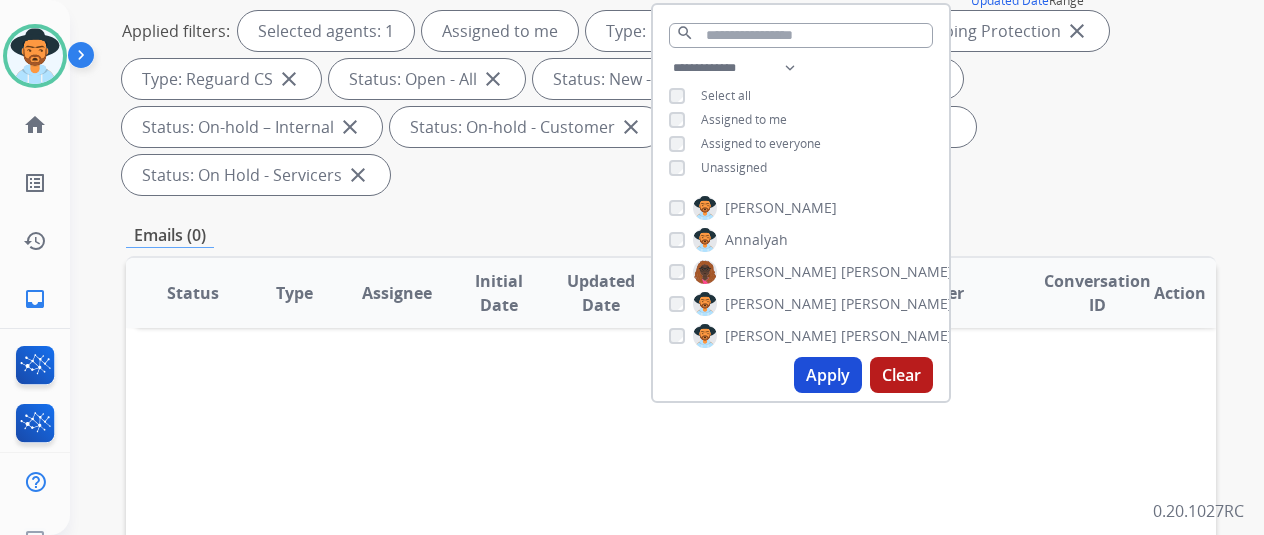 click on "Apply" at bounding box center [828, 375] 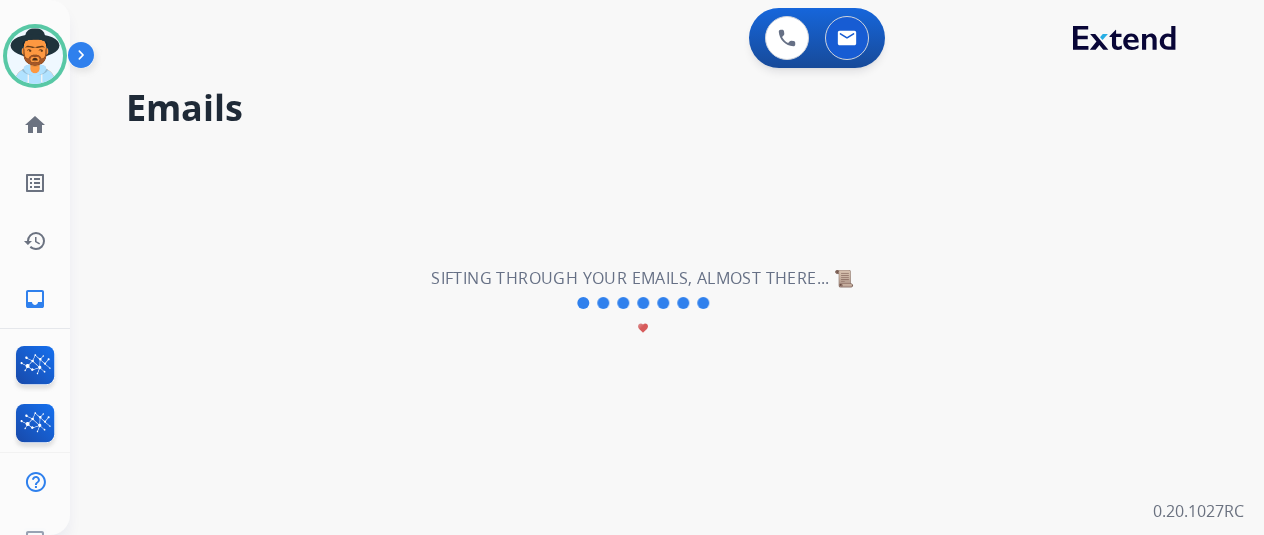 scroll, scrollTop: 0, scrollLeft: 0, axis: both 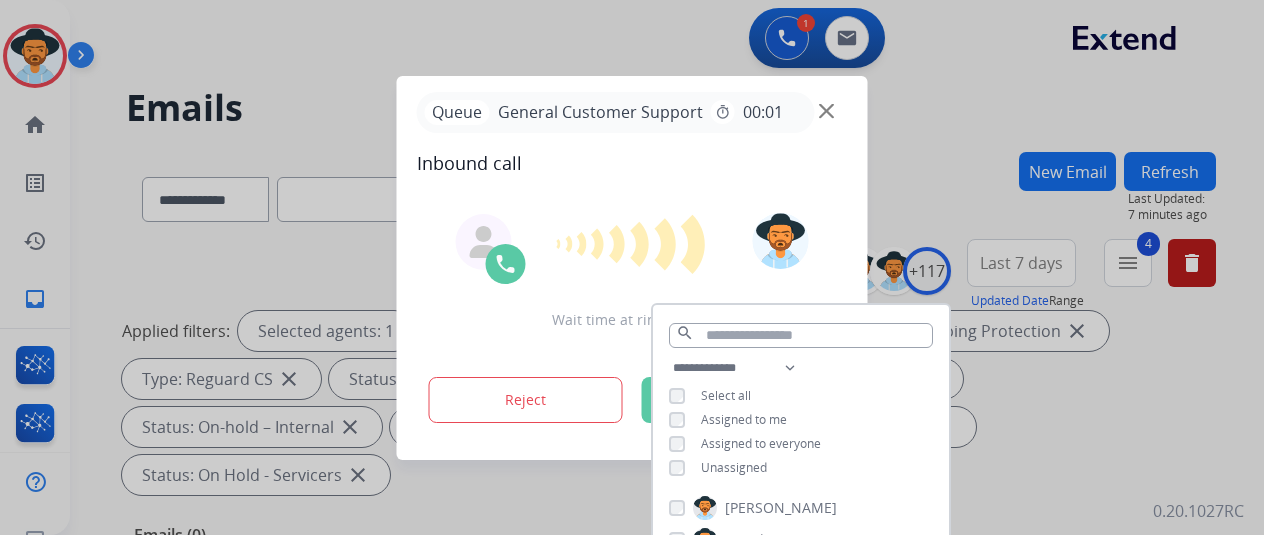 drag, startPoint x: 140, startPoint y: 267, endPoint x: 147, endPoint y: 255, distance: 13.892444 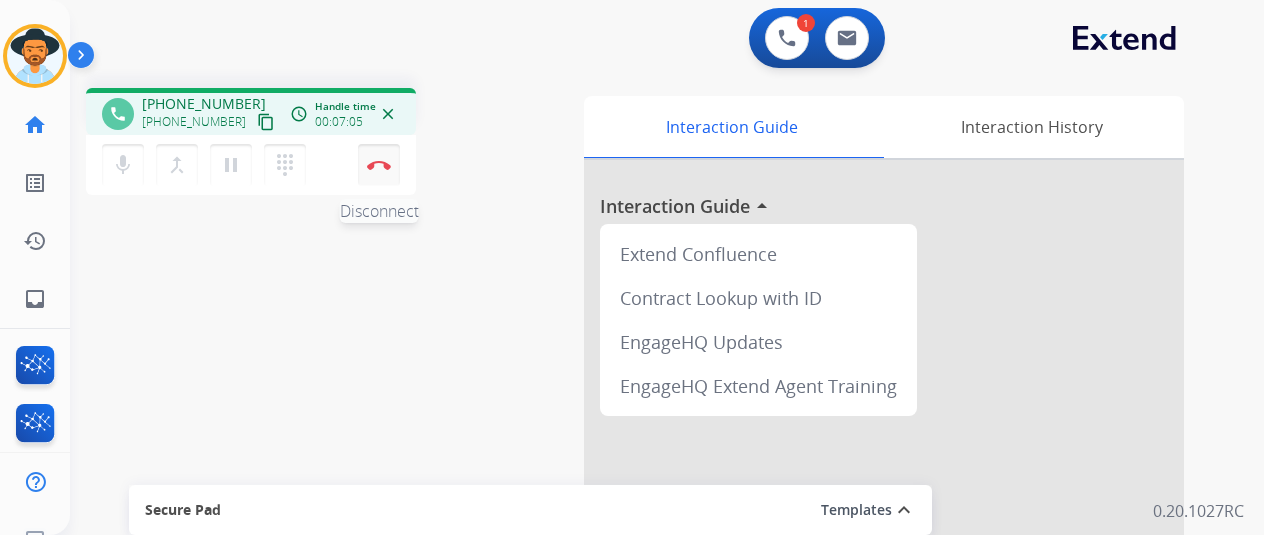 click at bounding box center (379, 165) 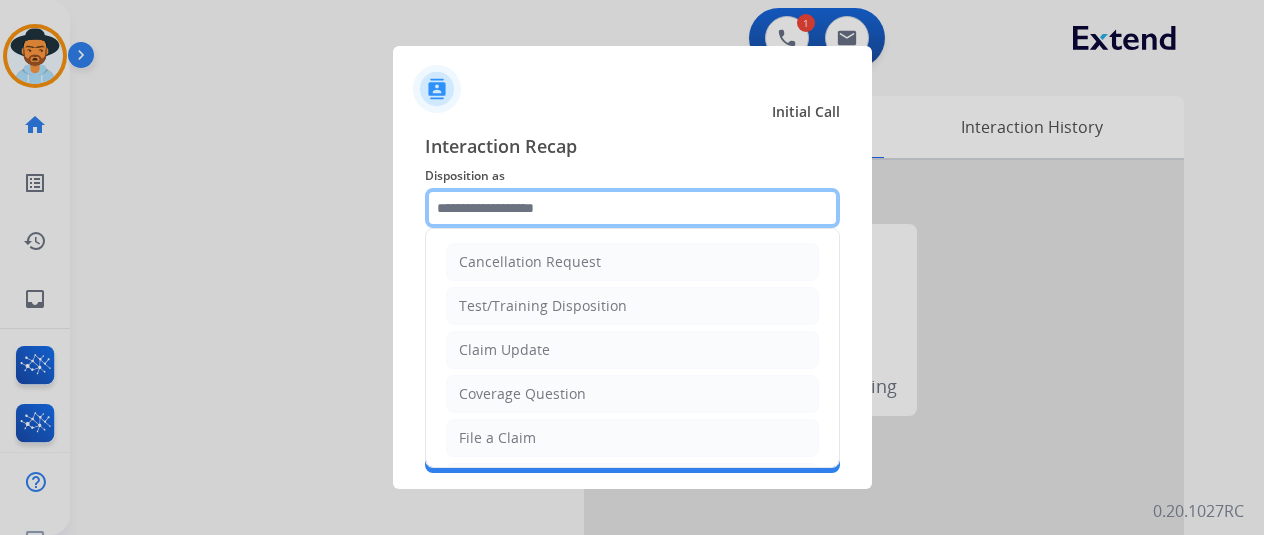click 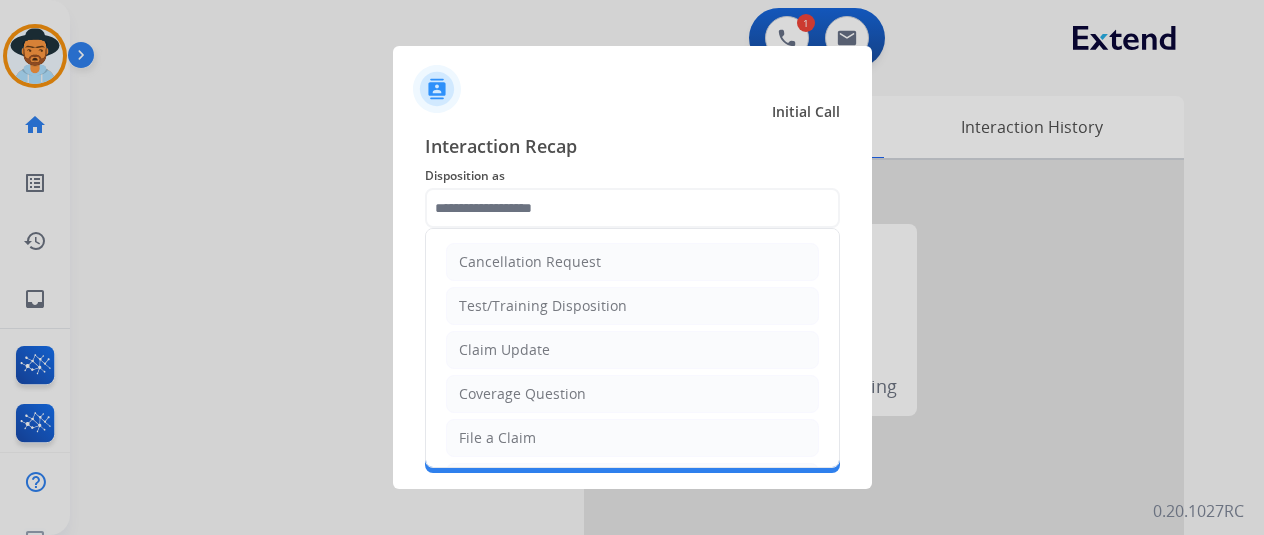 drag, startPoint x: 509, startPoint y: 439, endPoint x: 482, endPoint y: 332, distance: 110.35397 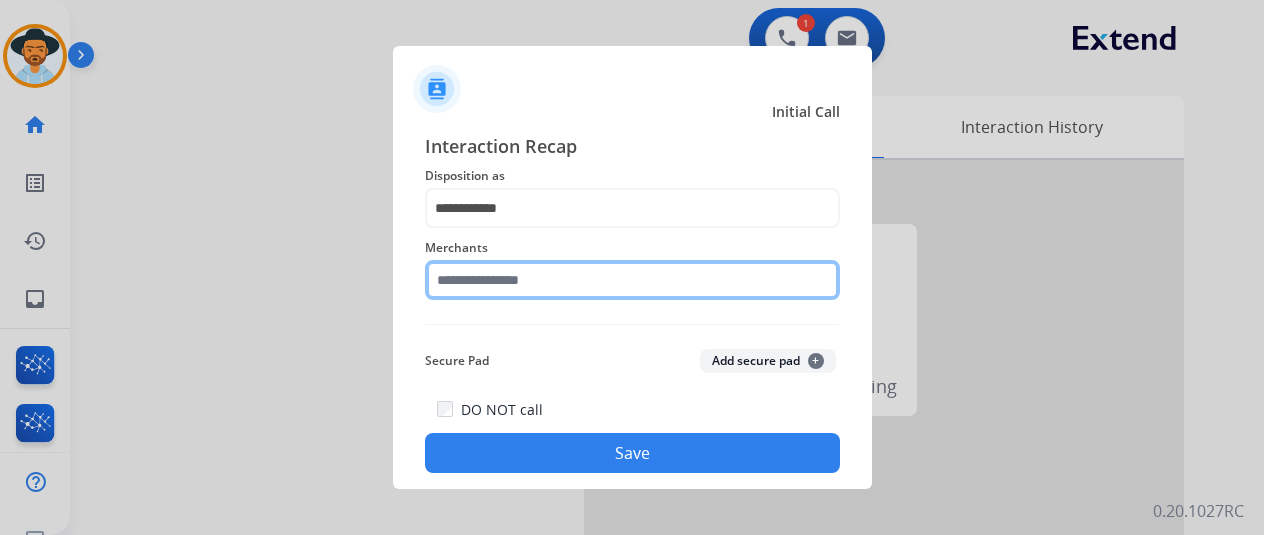 click 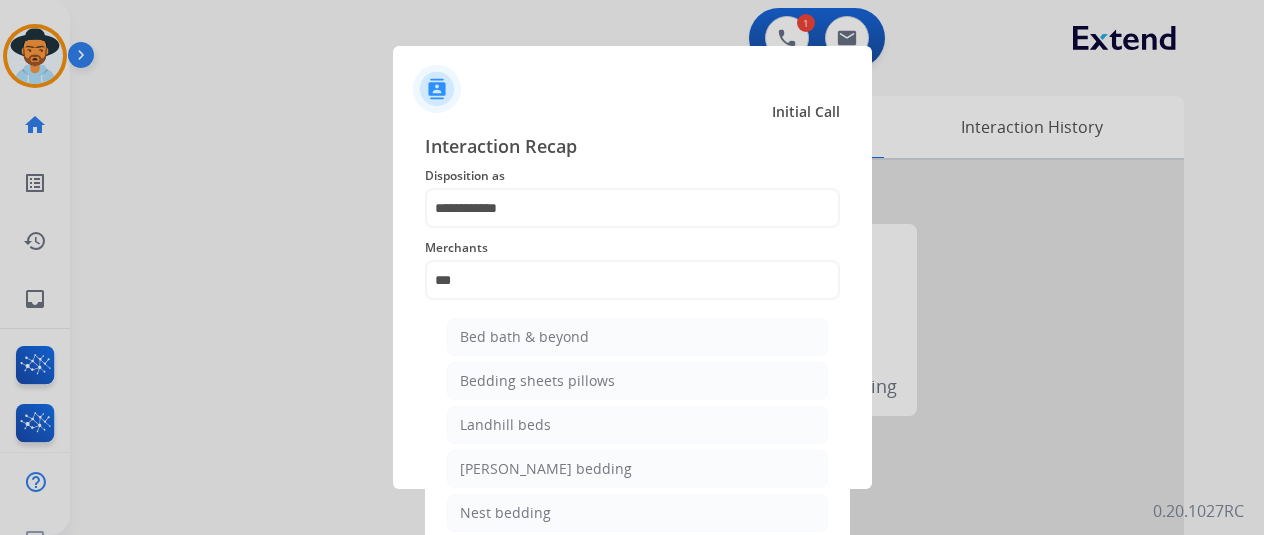 drag, startPoint x: 539, startPoint y: 325, endPoint x: 550, endPoint y: 321, distance: 11.7046995 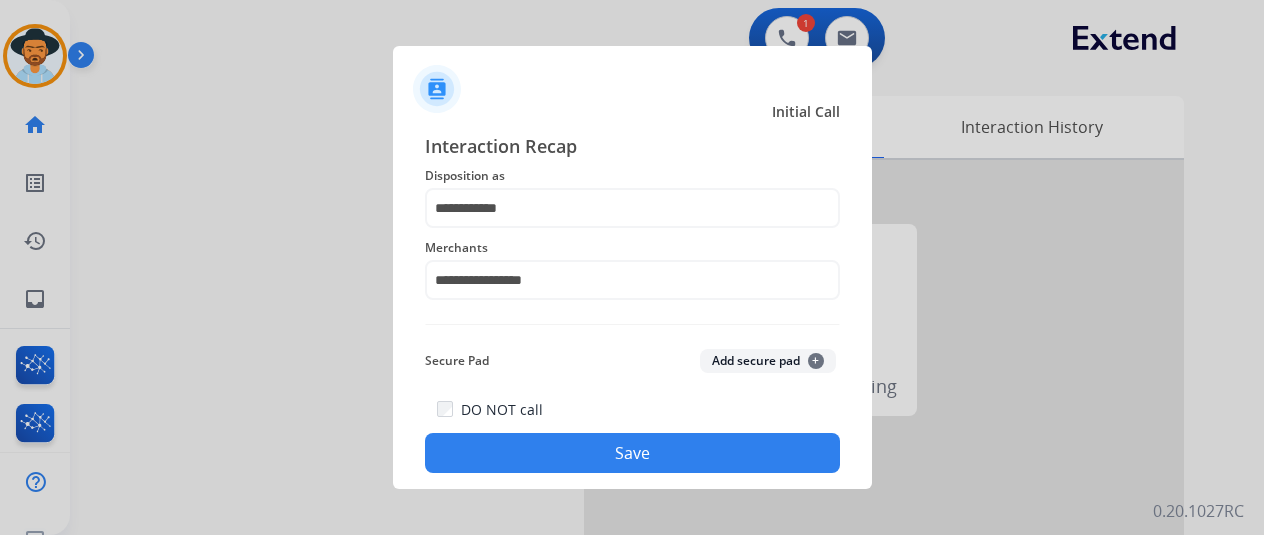click on "Save" 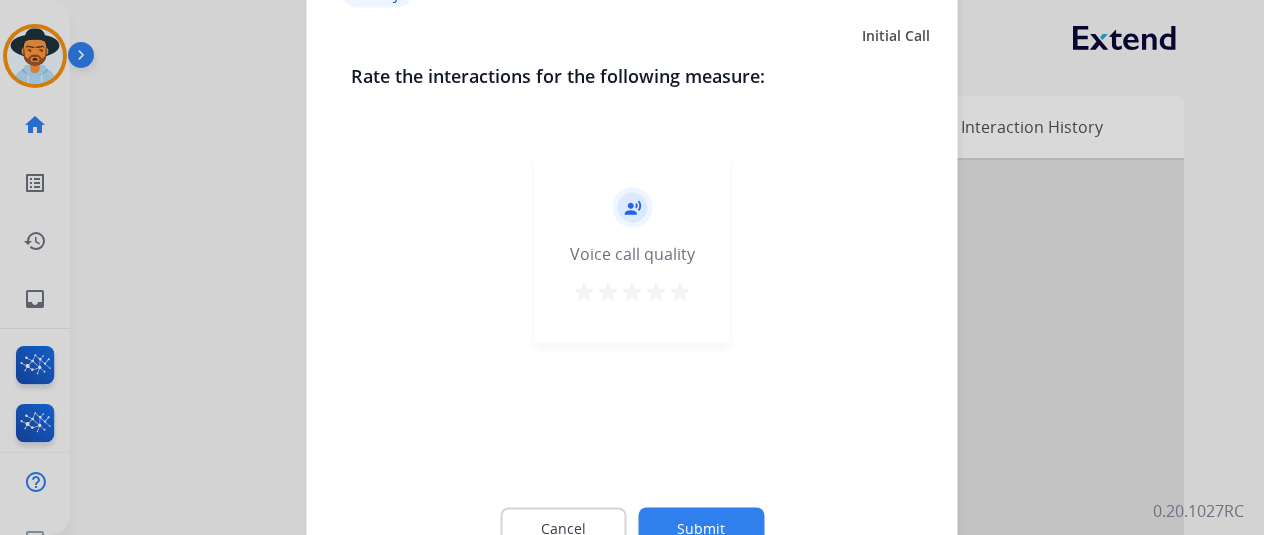 click on "Submit" 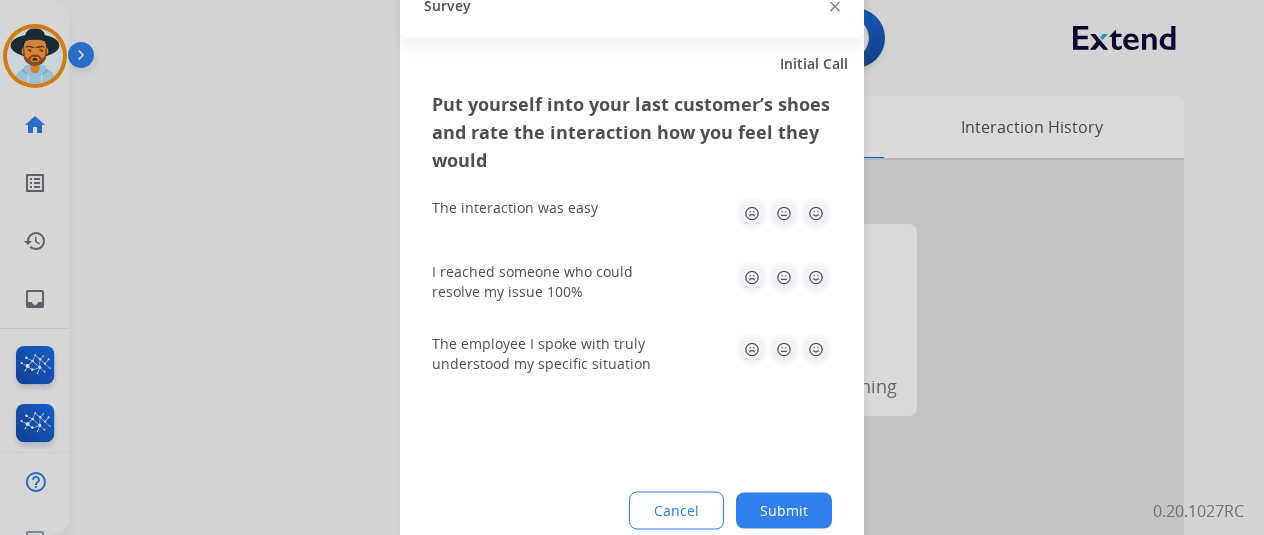 click on "Submit" 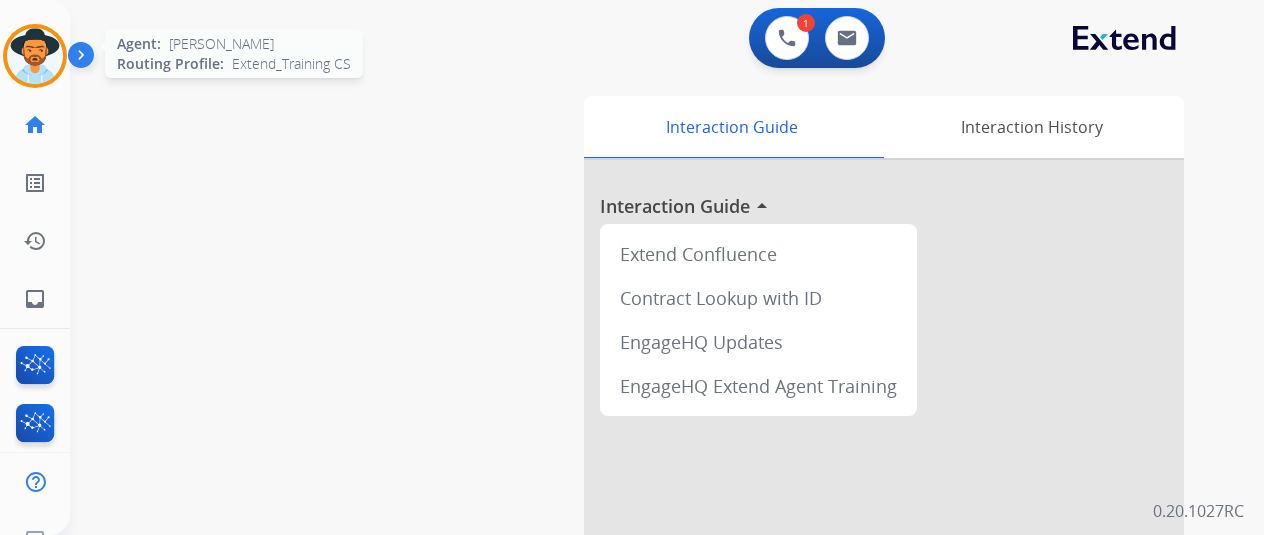 click at bounding box center [35, 56] 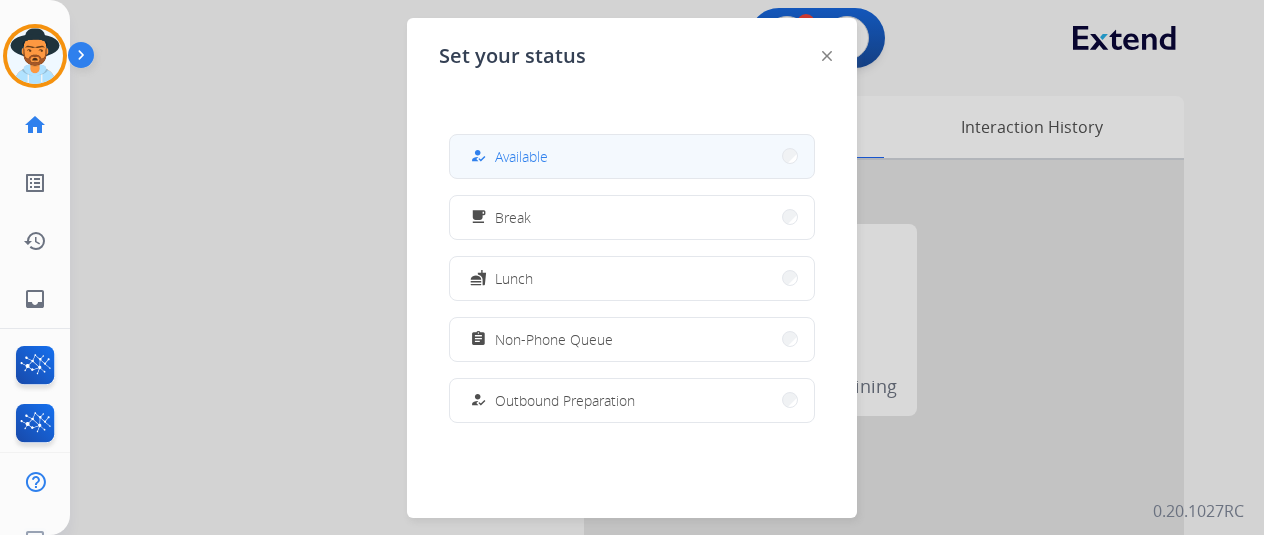 click on "Available" at bounding box center [521, 156] 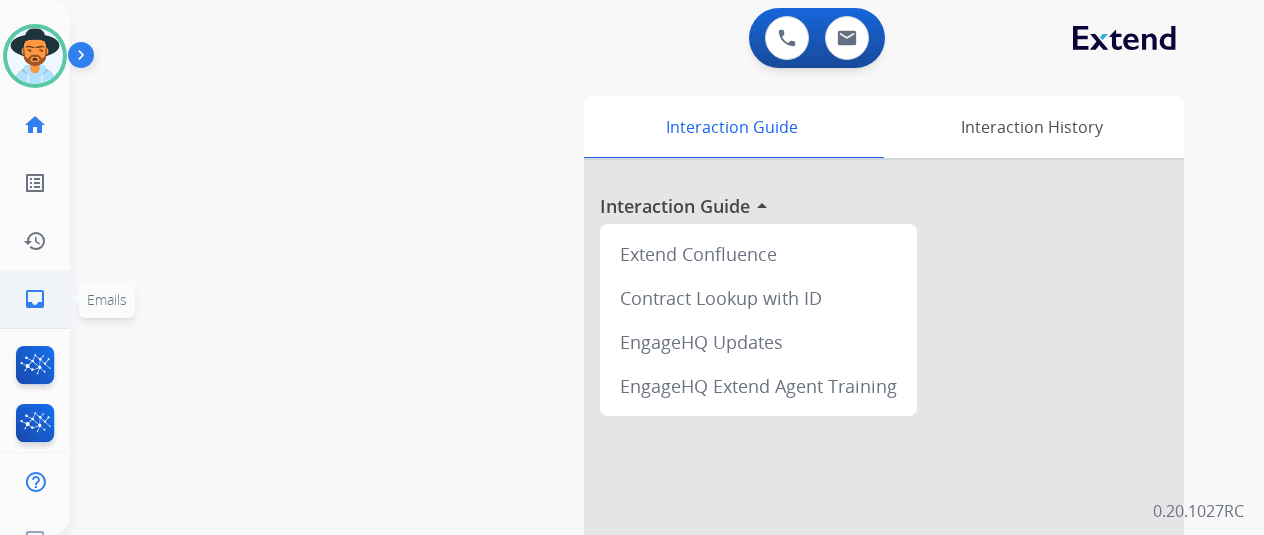 click on "inbox" 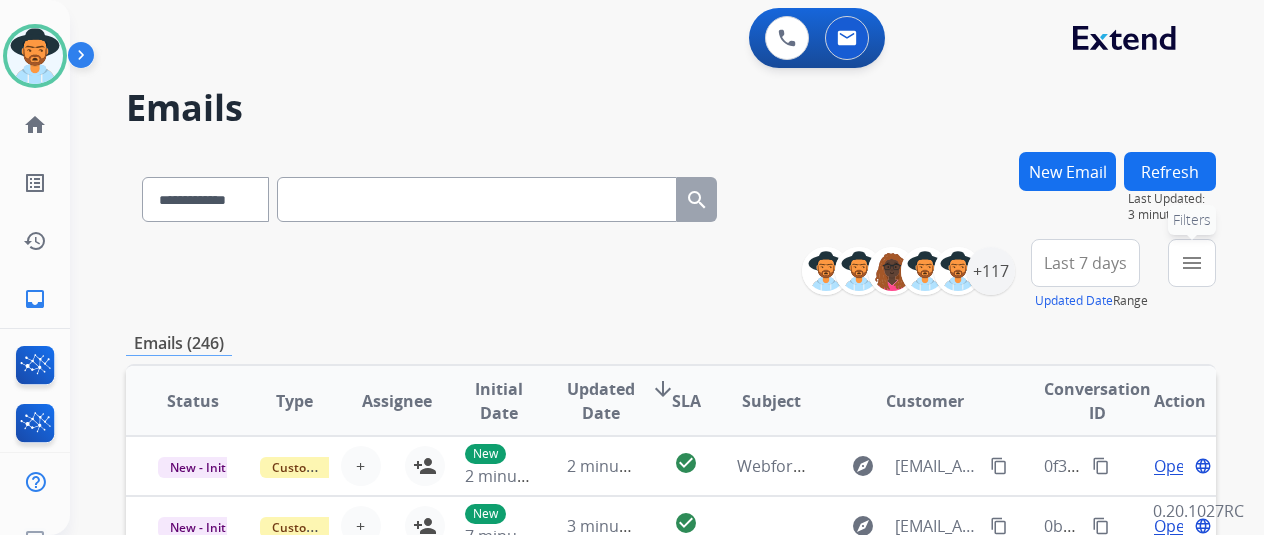click on "menu" at bounding box center (1192, 263) 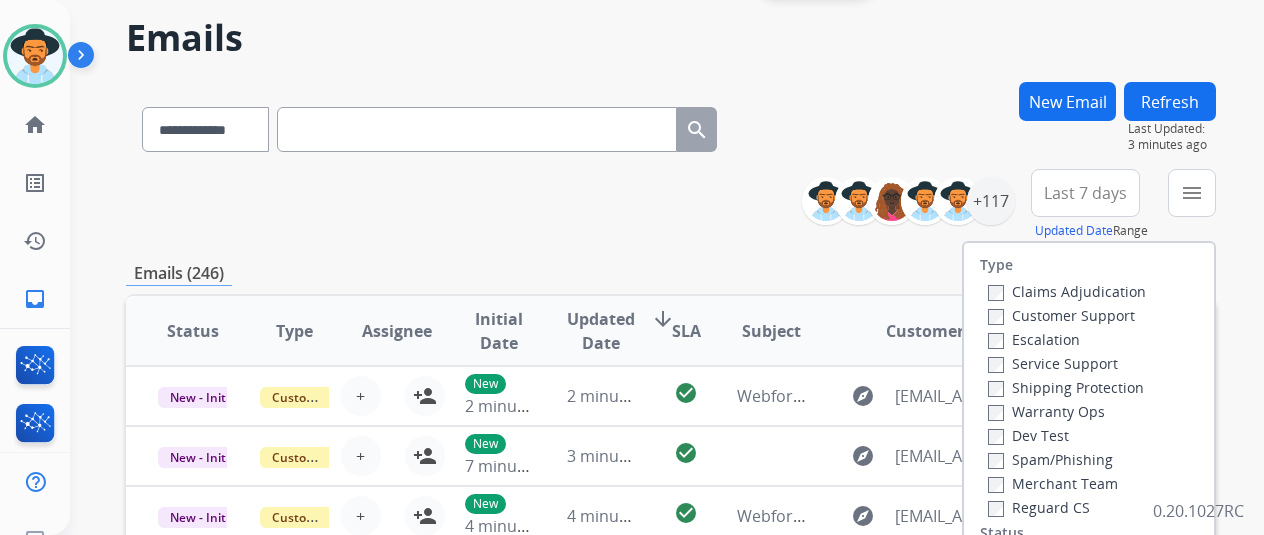 scroll, scrollTop: 200, scrollLeft: 0, axis: vertical 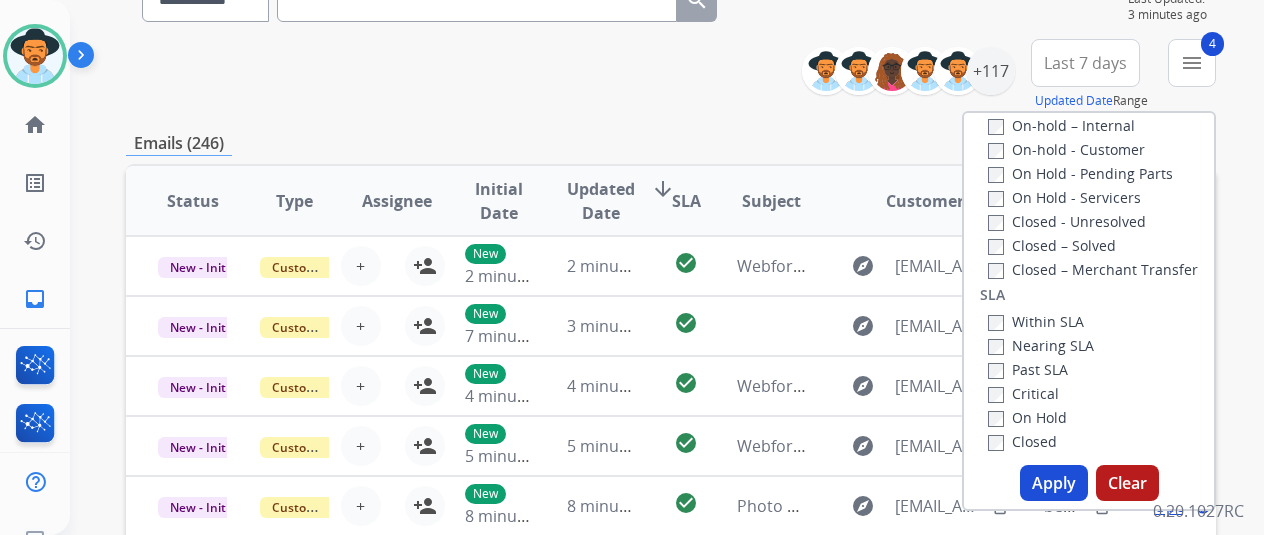 click on "Apply" at bounding box center [1054, 483] 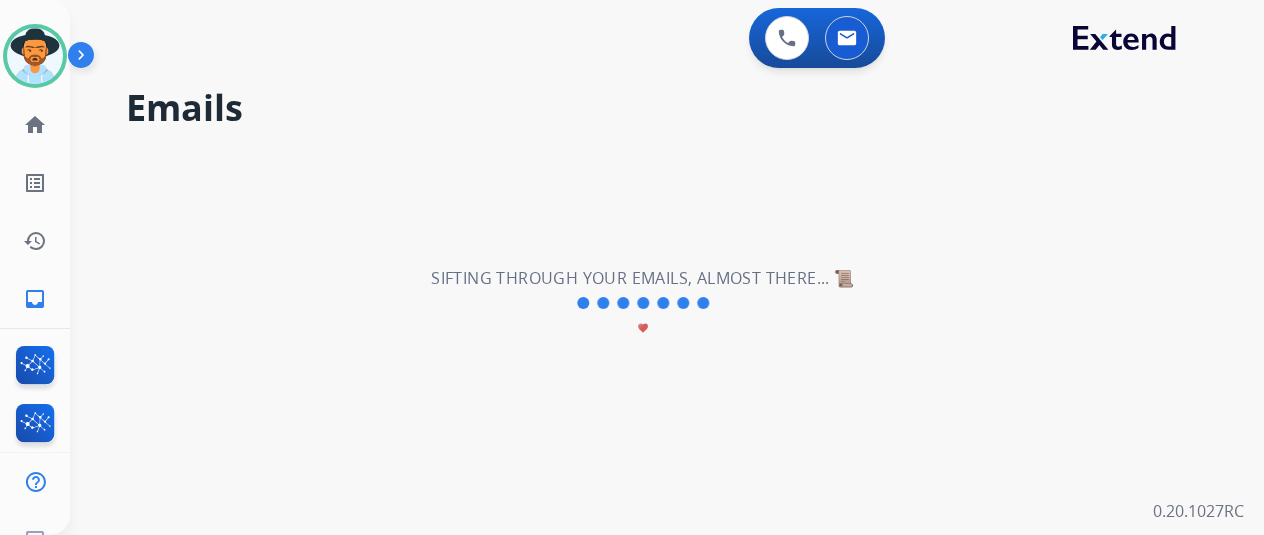 scroll, scrollTop: 0, scrollLeft: 0, axis: both 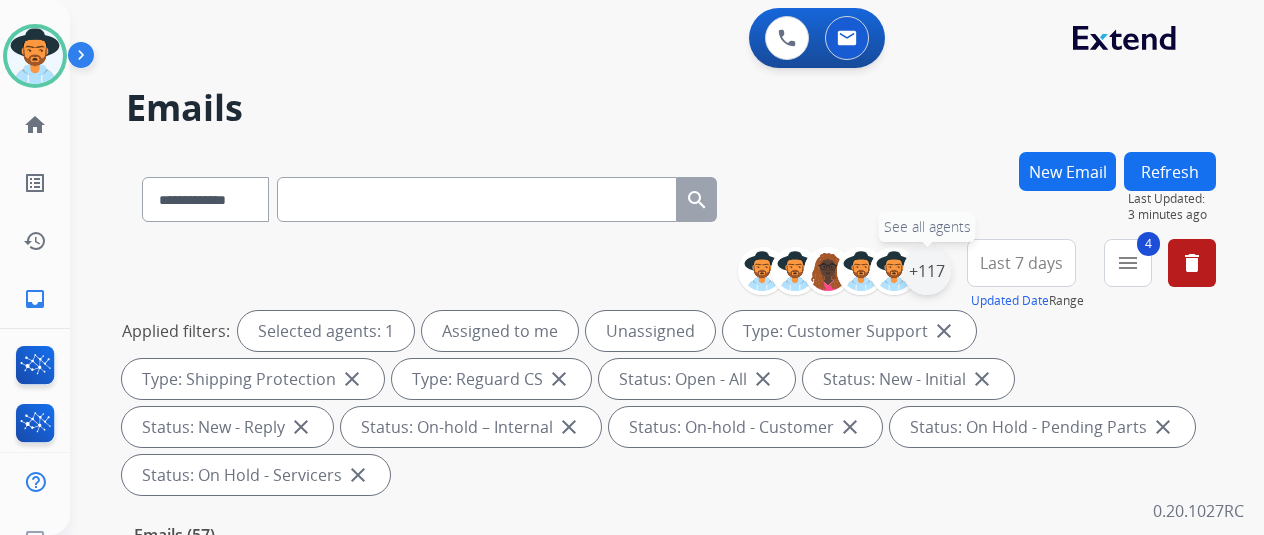 click on "+117" at bounding box center (927, 271) 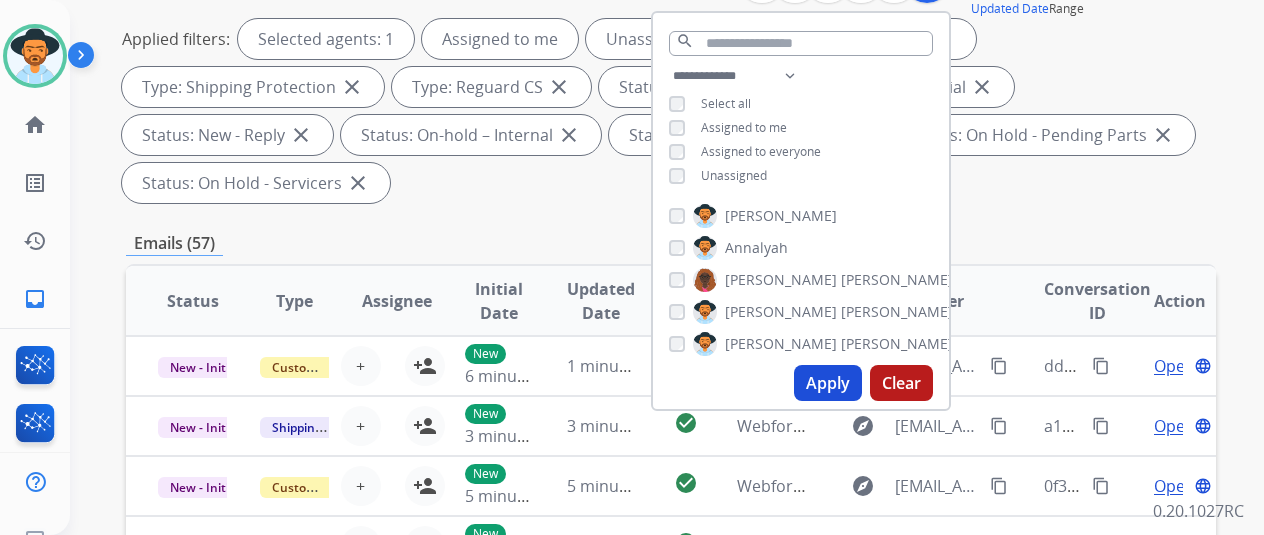 scroll, scrollTop: 300, scrollLeft: 0, axis: vertical 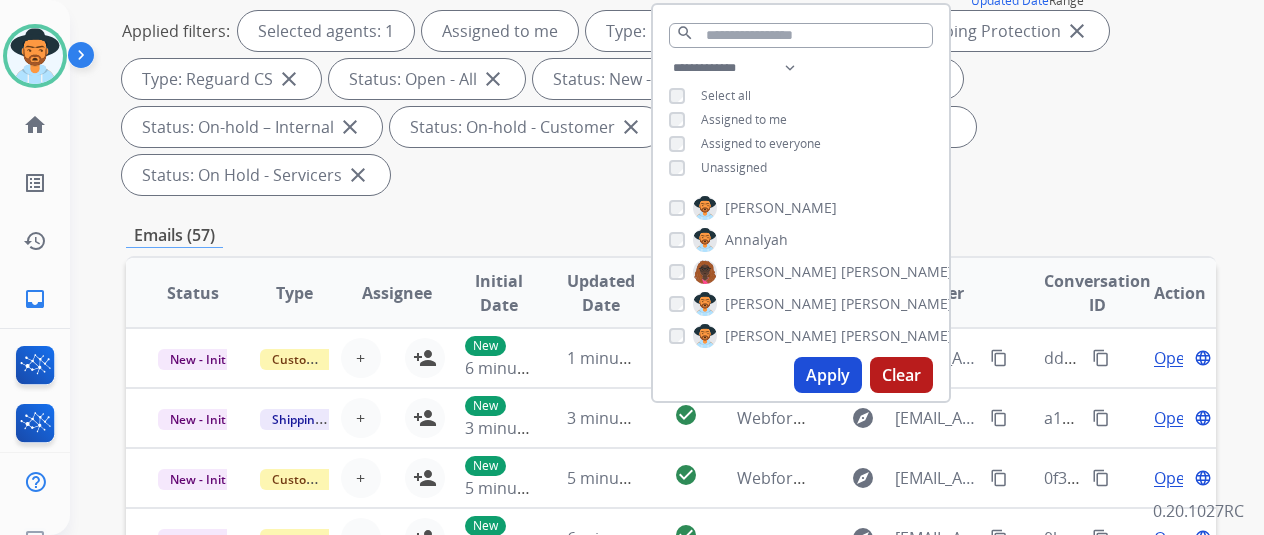 click on "Apply" at bounding box center [828, 375] 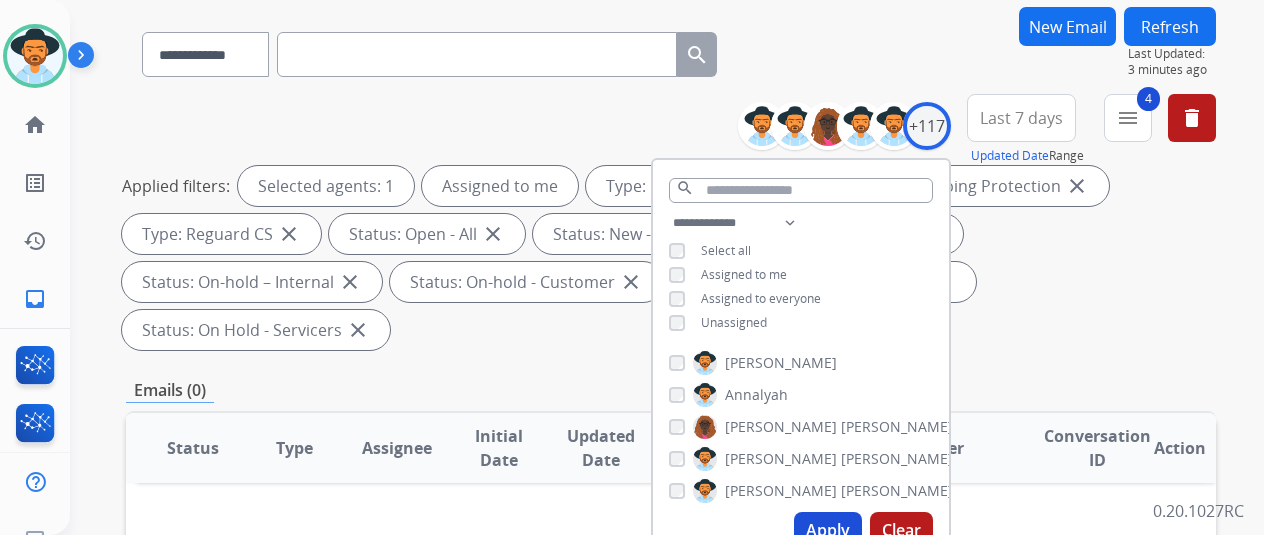 scroll, scrollTop: 0, scrollLeft: 0, axis: both 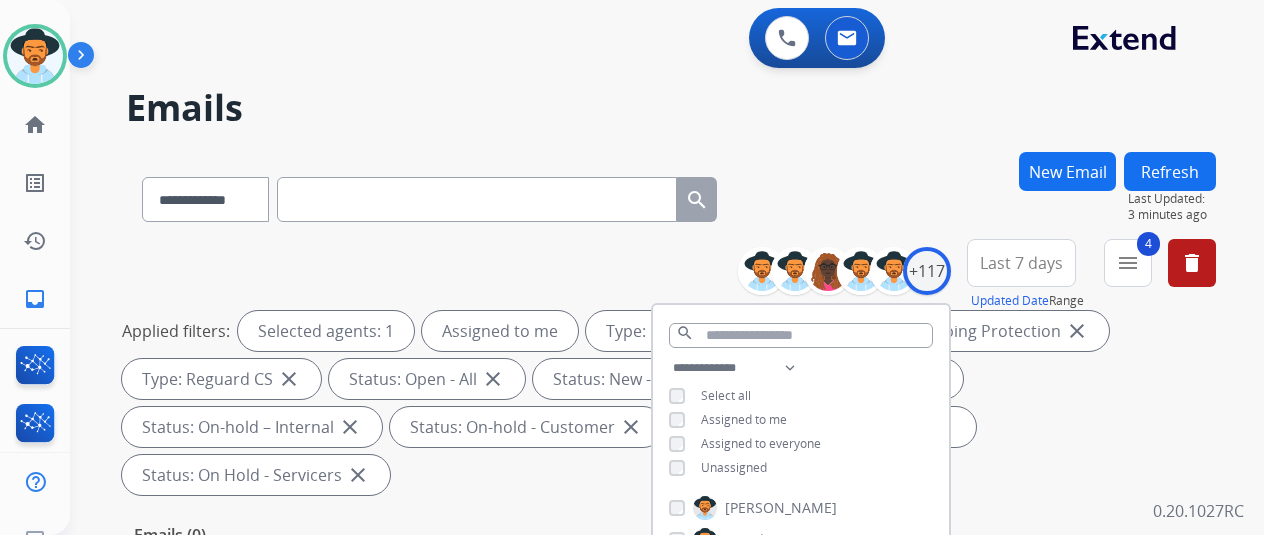 click on "Emails" at bounding box center (671, 108) 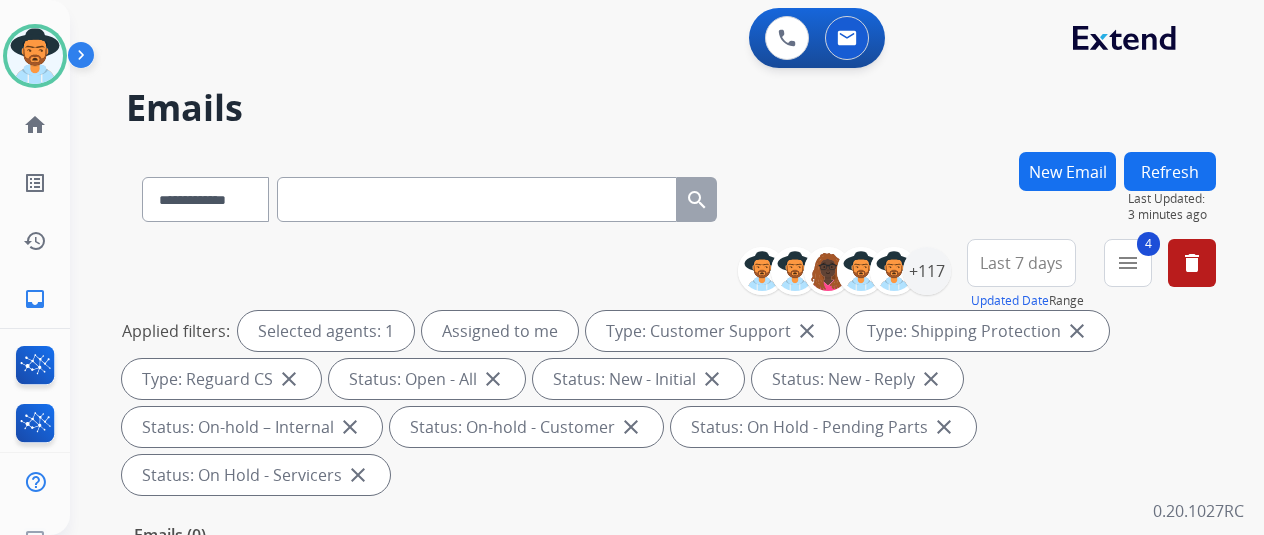 click on "**********" at bounding box center [643, 339] 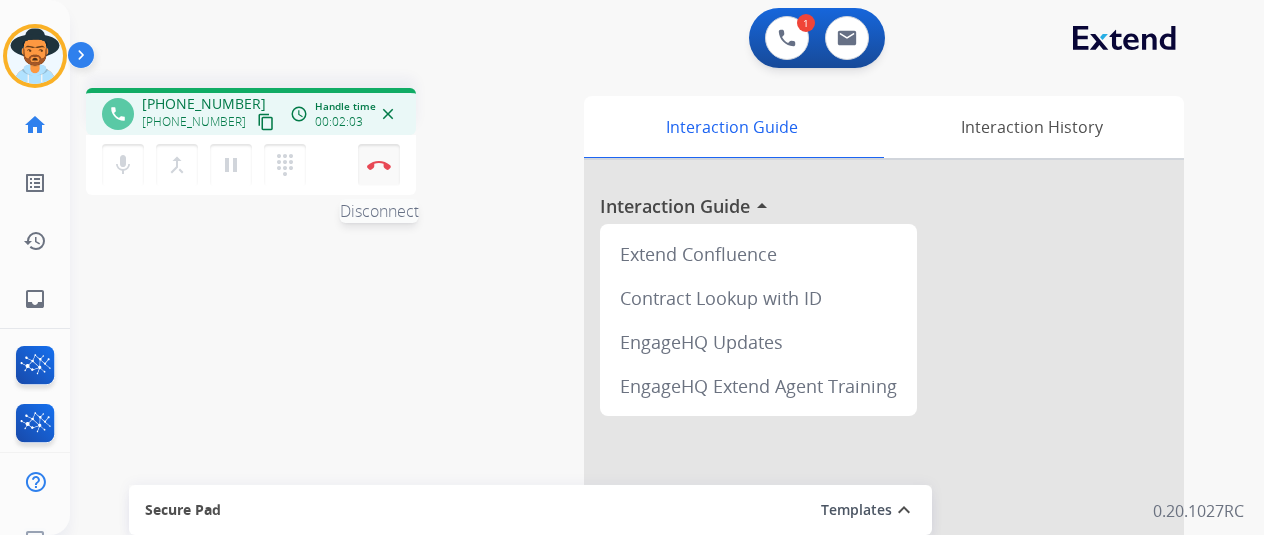 click on "Disconnect" at bounding box center [379, 165] 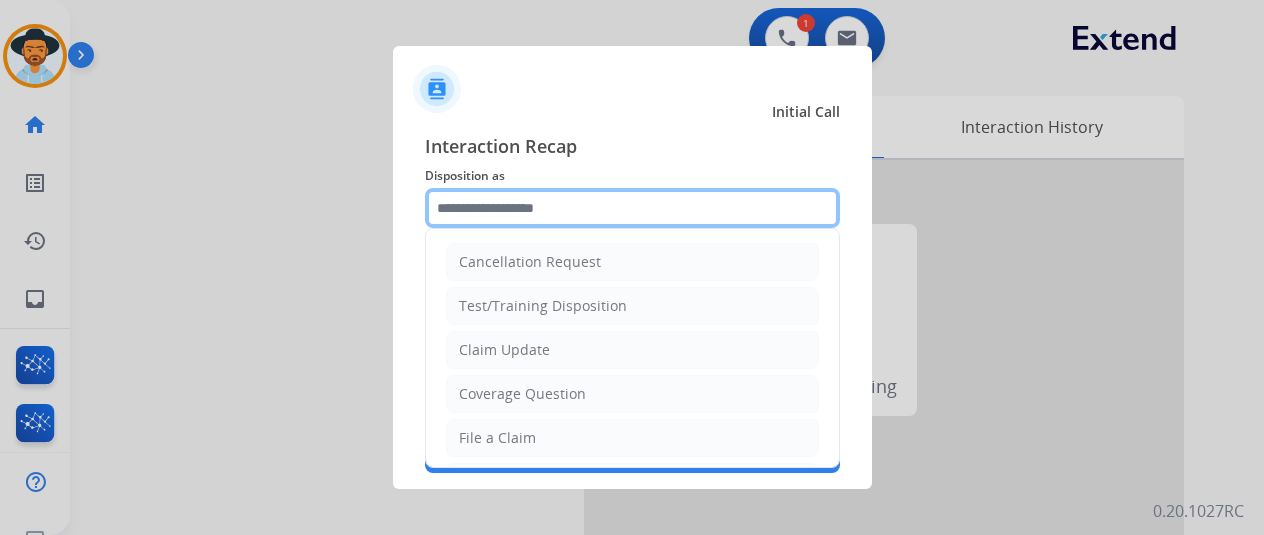 click 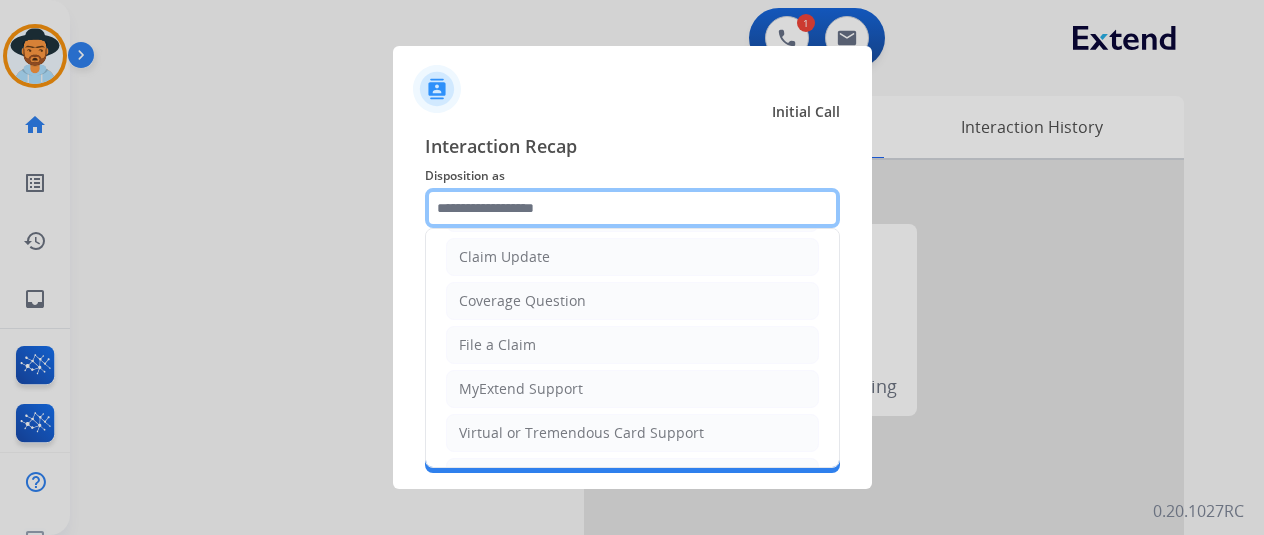 scroll, scrollTop: 200, scrollLeft: 0, axis: vertical 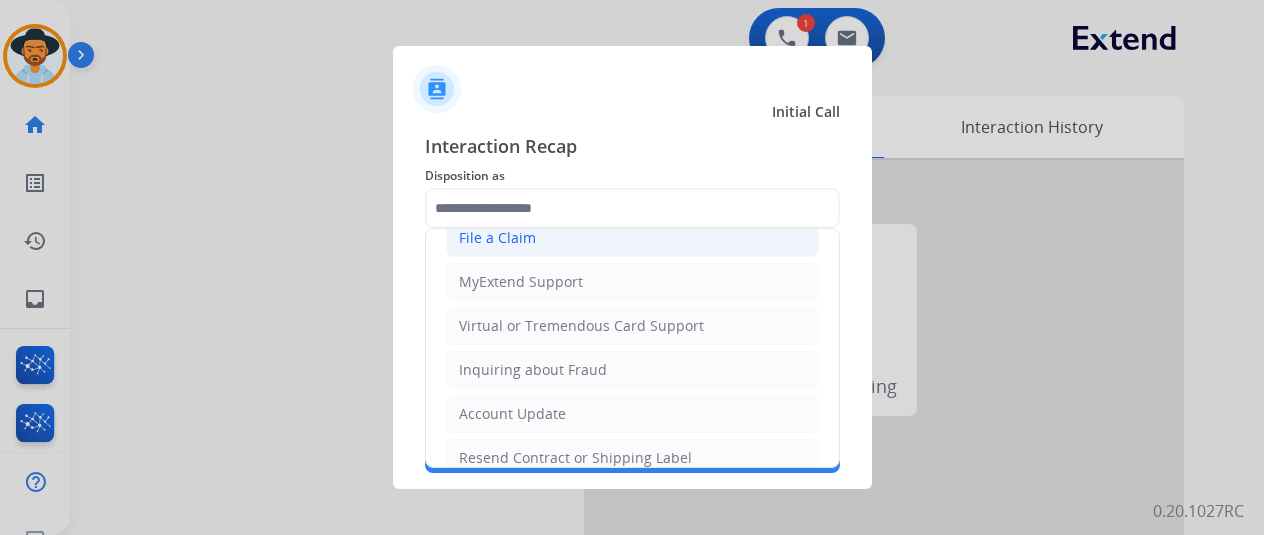 click on "File a Claim" 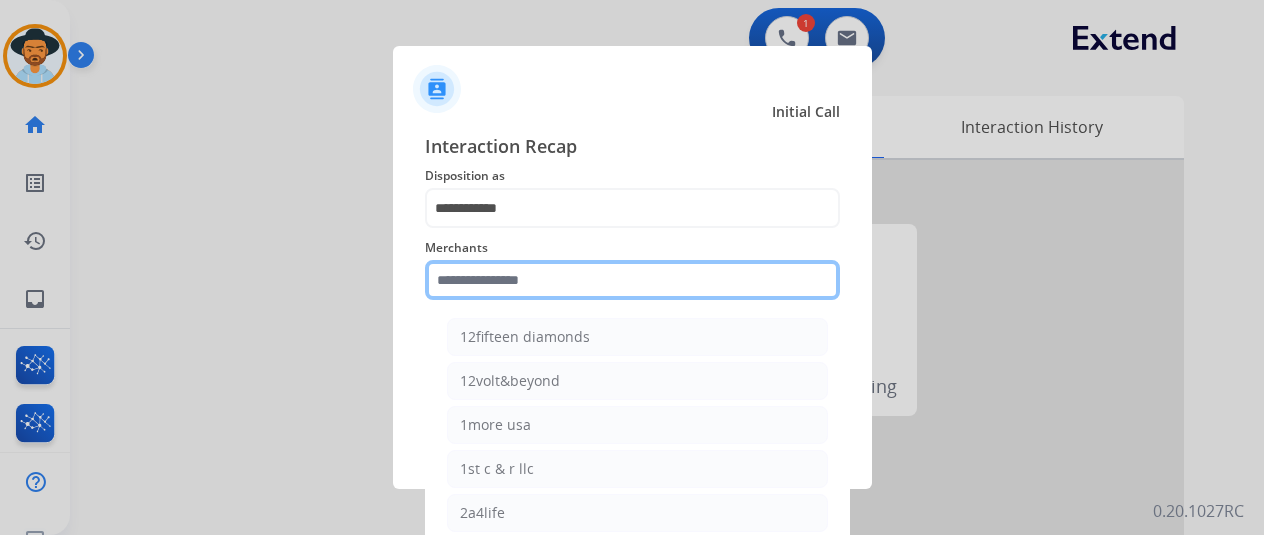 click 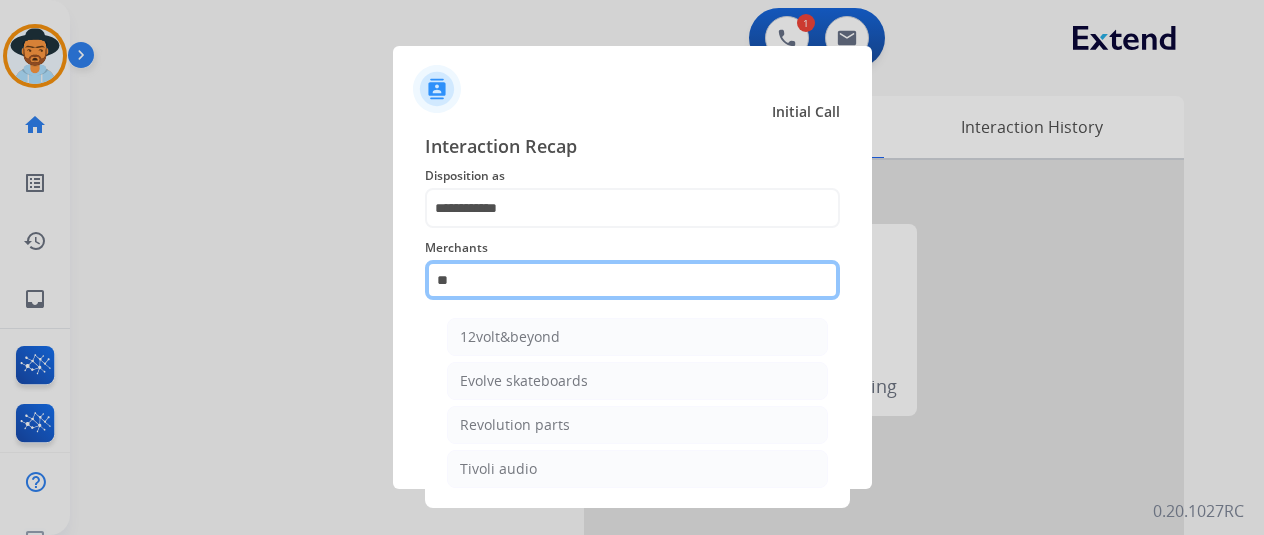 type on "*" 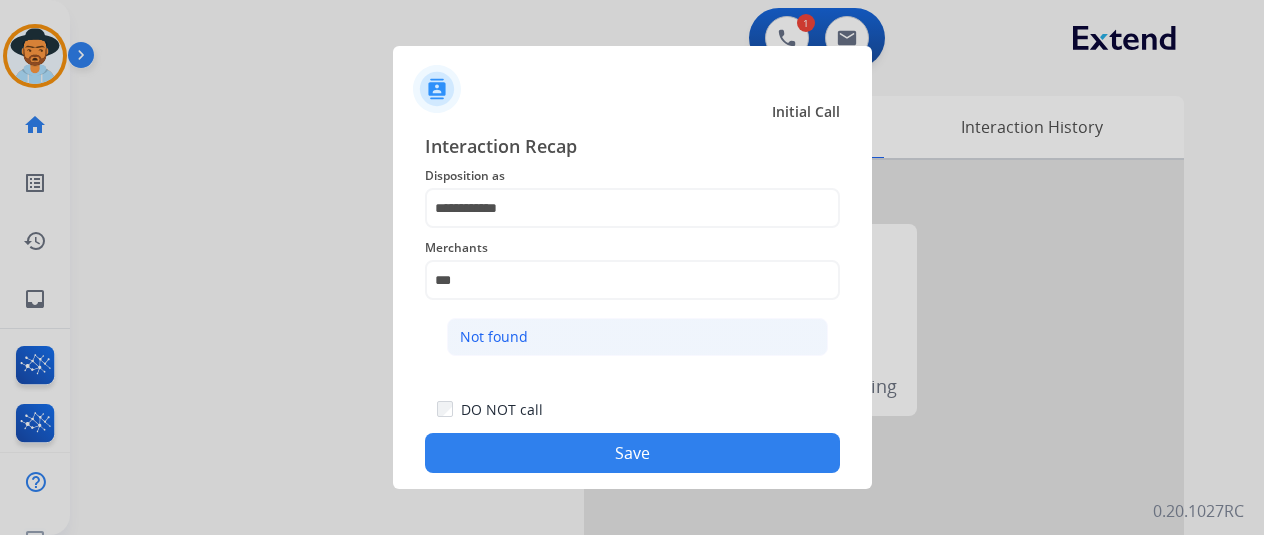 click on "Not found" 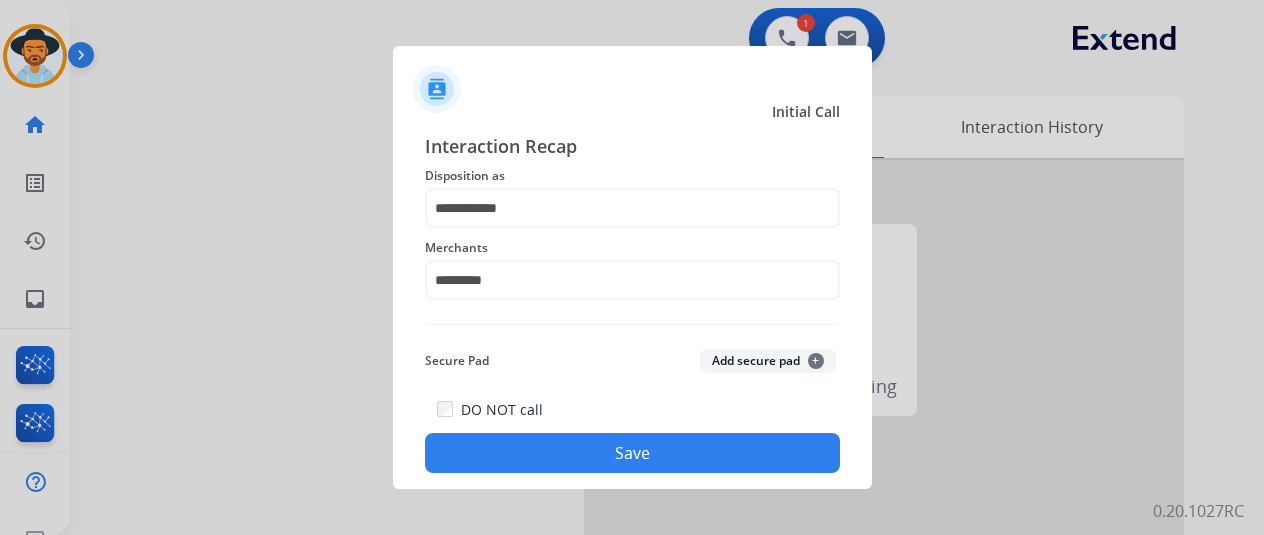 click on "Save" 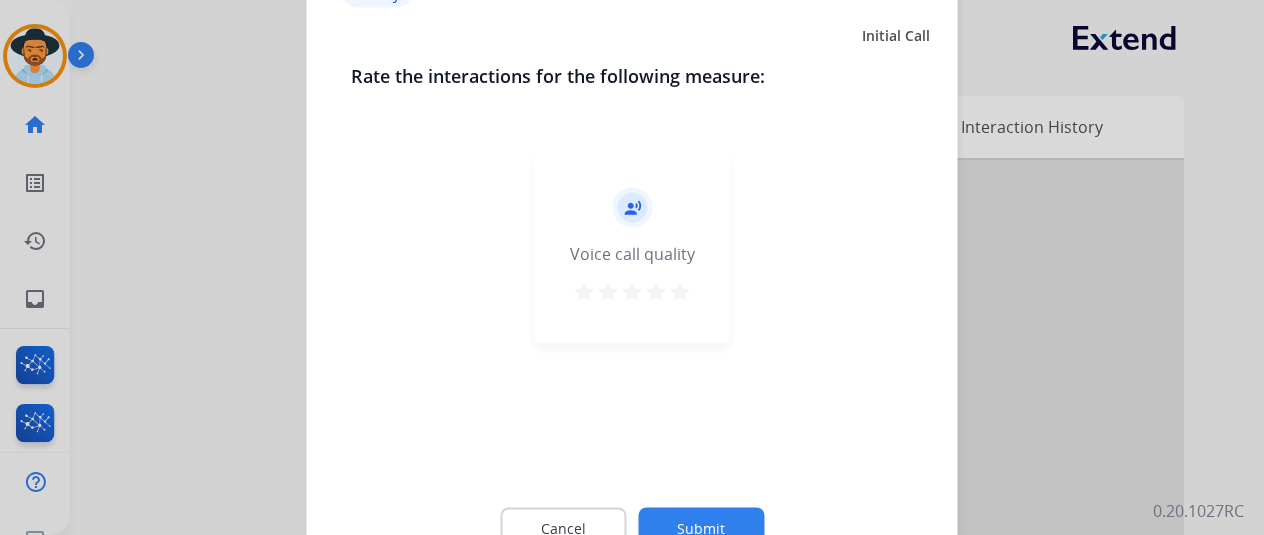 click on "Submit" 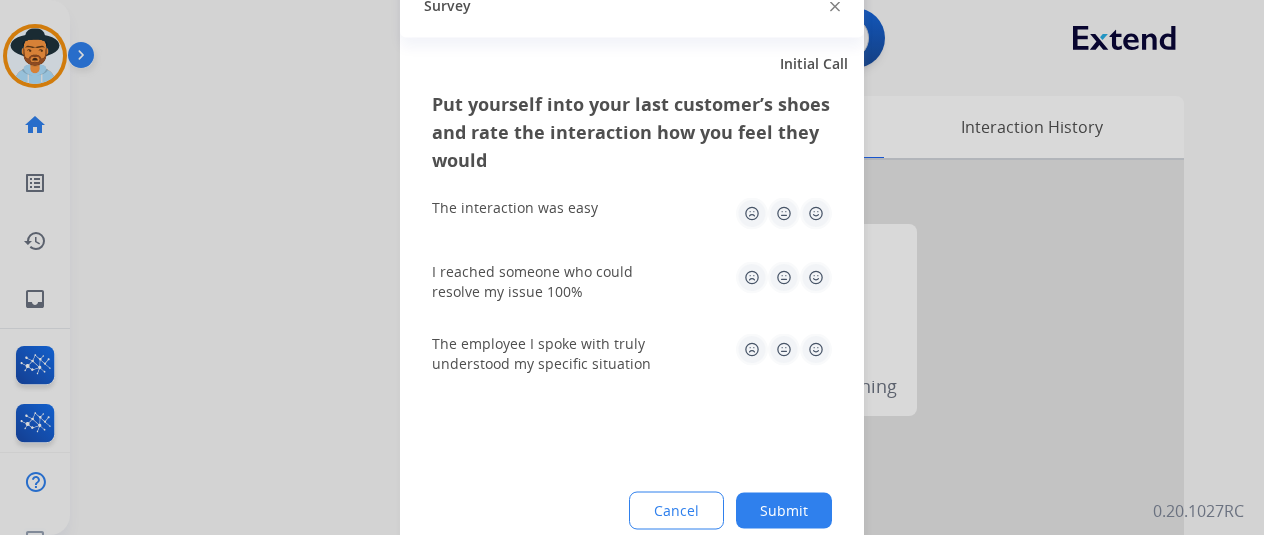 click on "Submit" 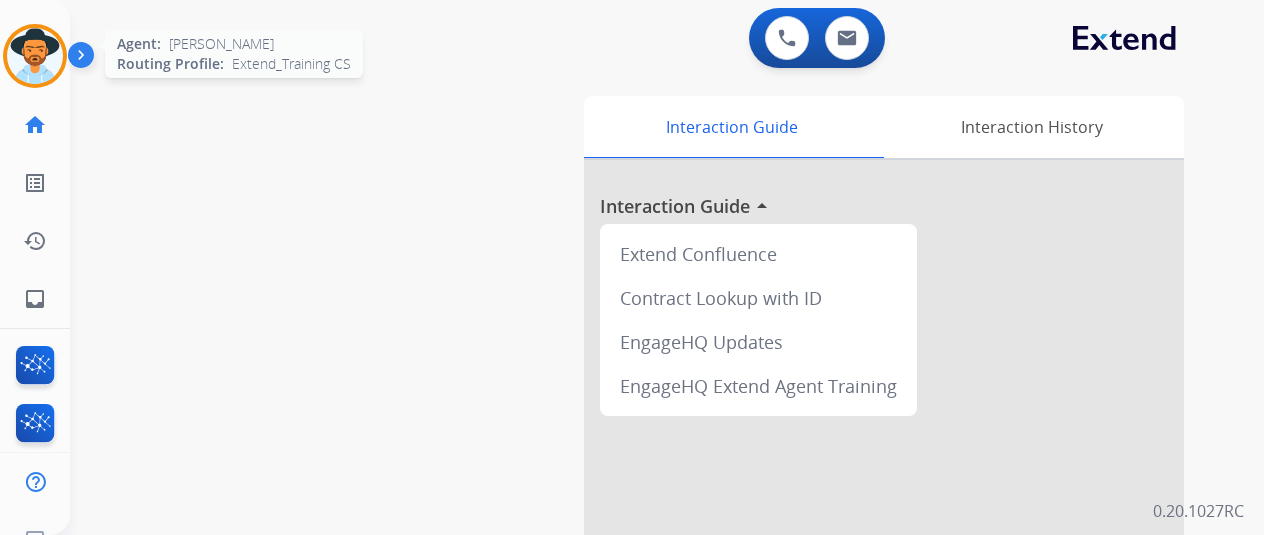 click at bounding box center [35, 56] 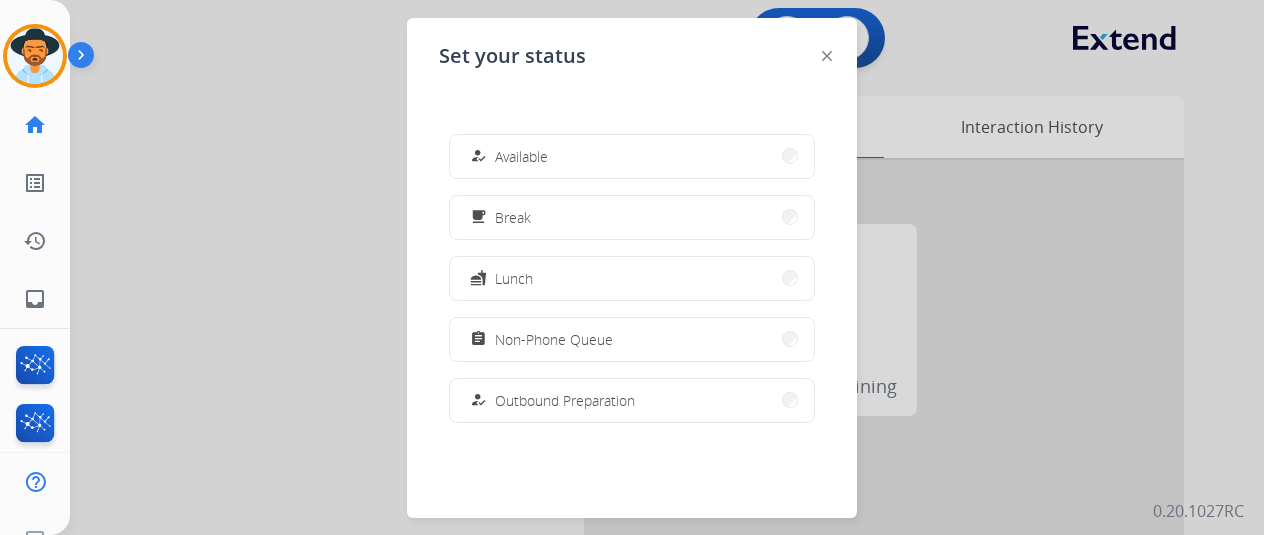click on "Available" at bounding box center [521, 156] 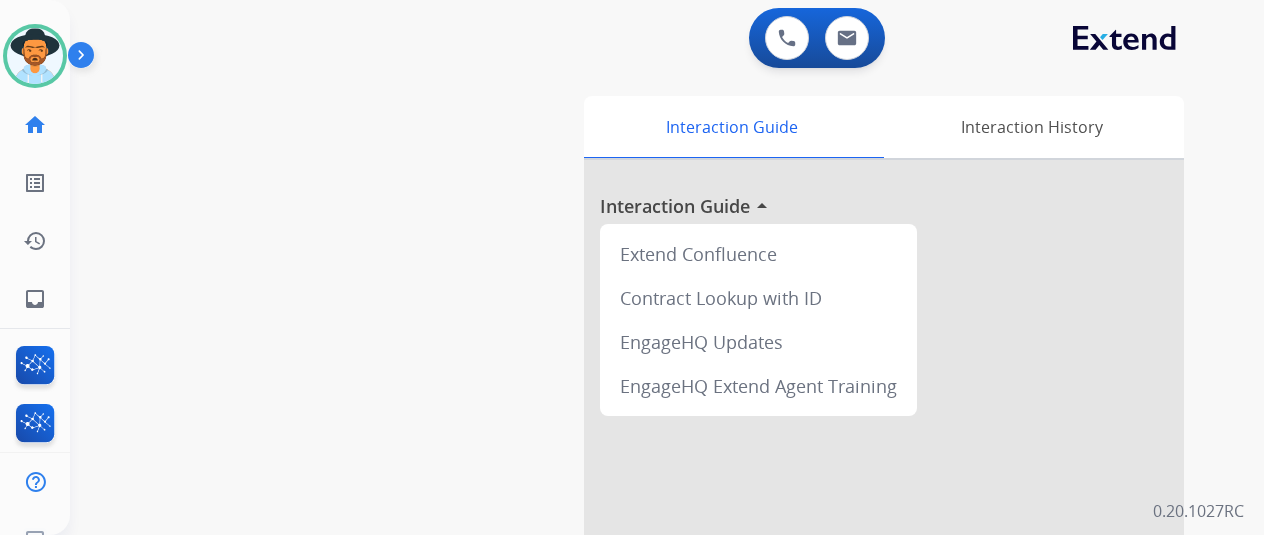 click on "swap_horiz Break voice bridge close_fullscreen Connect 3-Way Call merge_type Separate 3-Way Call  Interaction Guide   Interaction History  Interaction Guide arrow_drop_up  Extend Confluence   Contract Lookup with ID   EngageHQ Updates   EngageHQ Extend Agent Training" at bounding box center [643, 489] 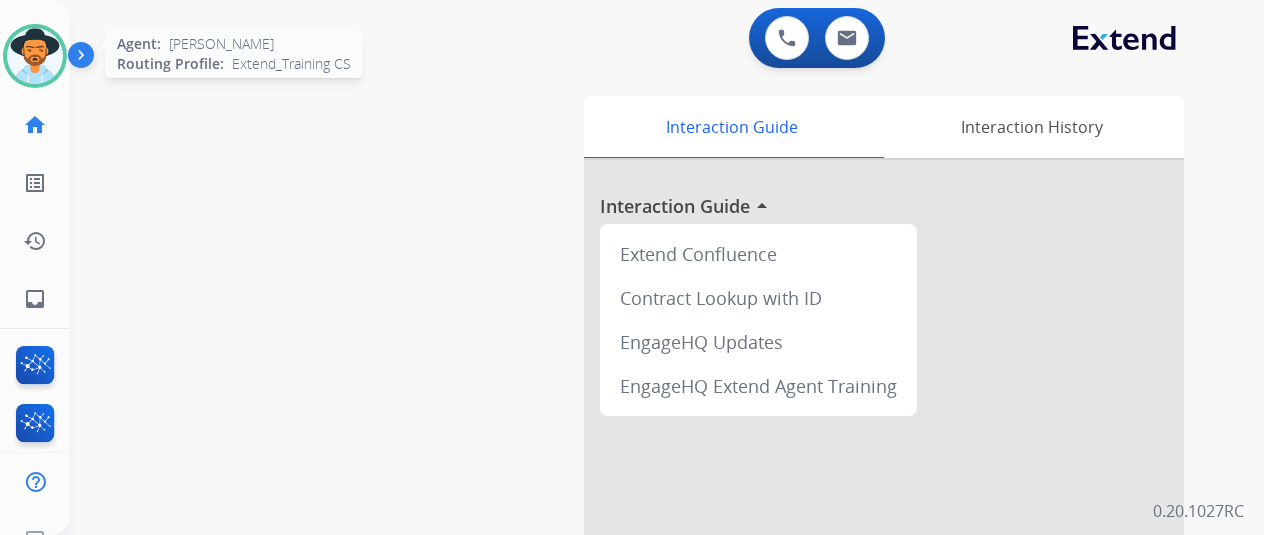 click at bounding box center [35, 56] 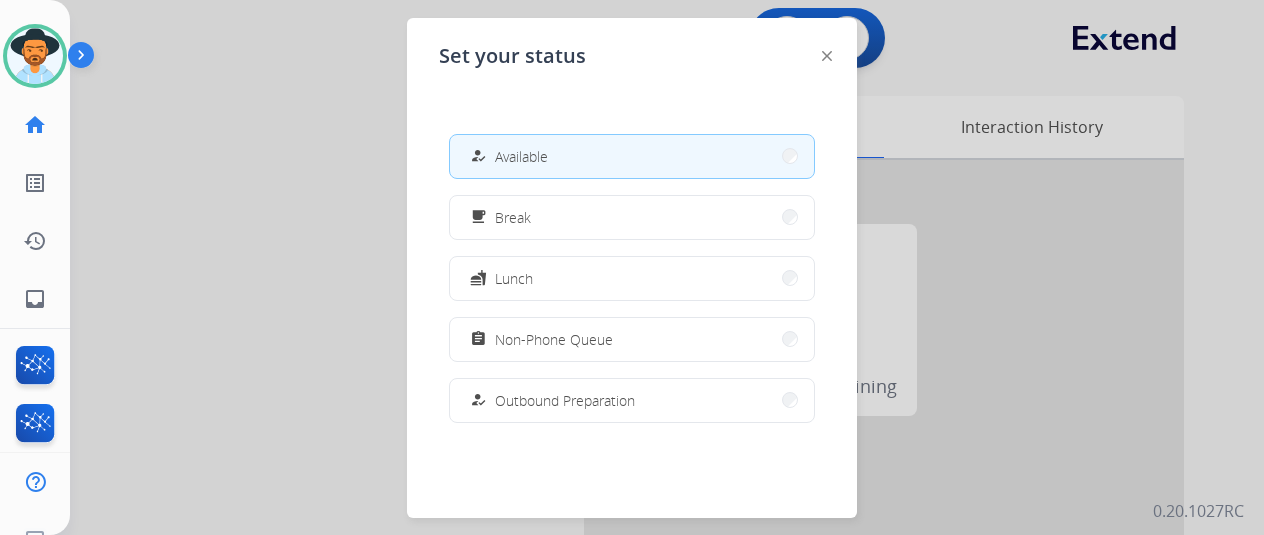 click on "how_to_reg Available" at bounding box center [632, 156] 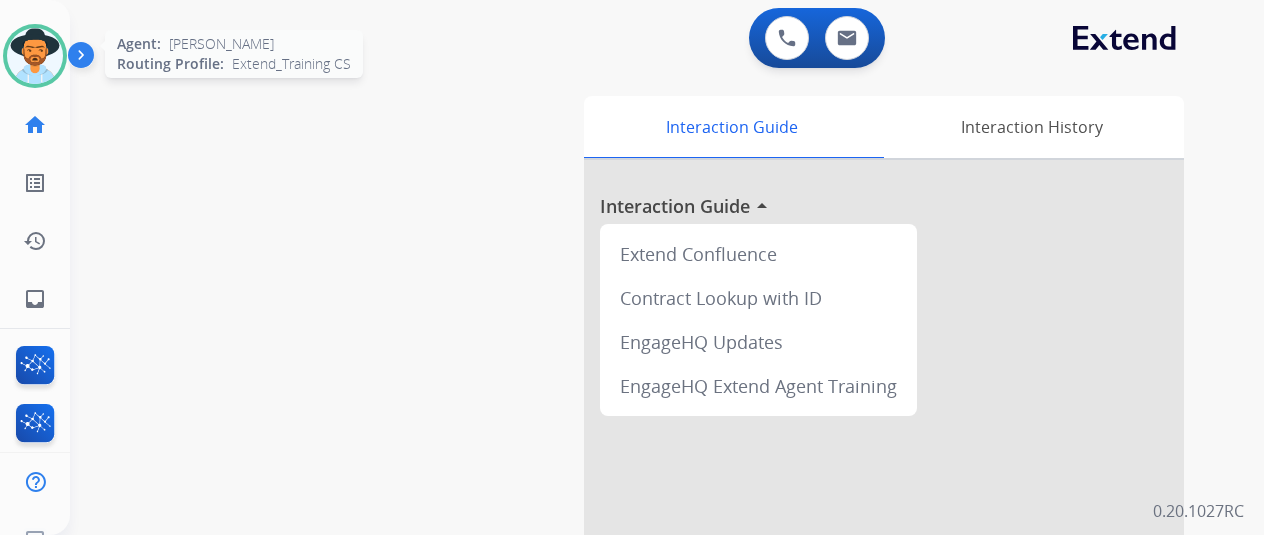 click at bounding box center (35, 56) 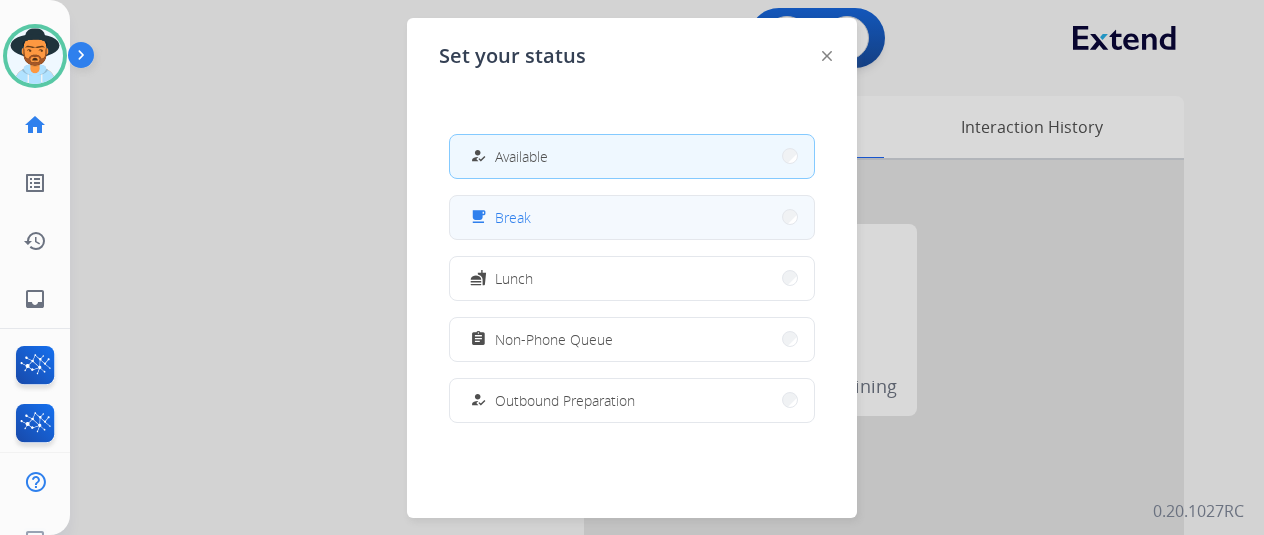 click on "free_breakfast Break" at bounding box center (632, 217) 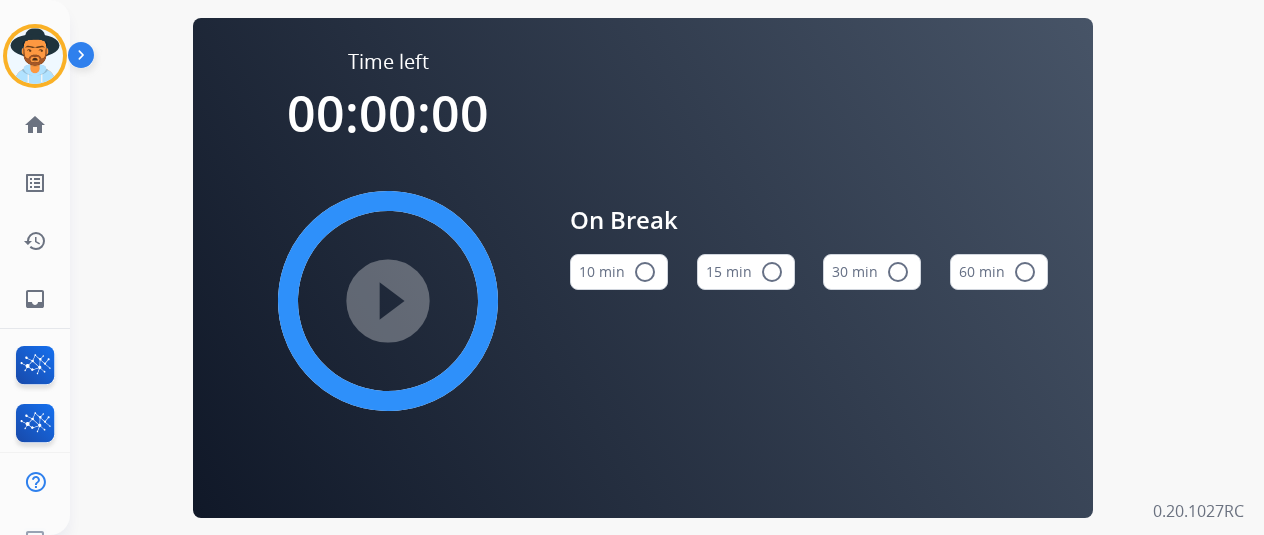 click on "10 min  radio_button_unchecked" at bounding box center (619, 272) 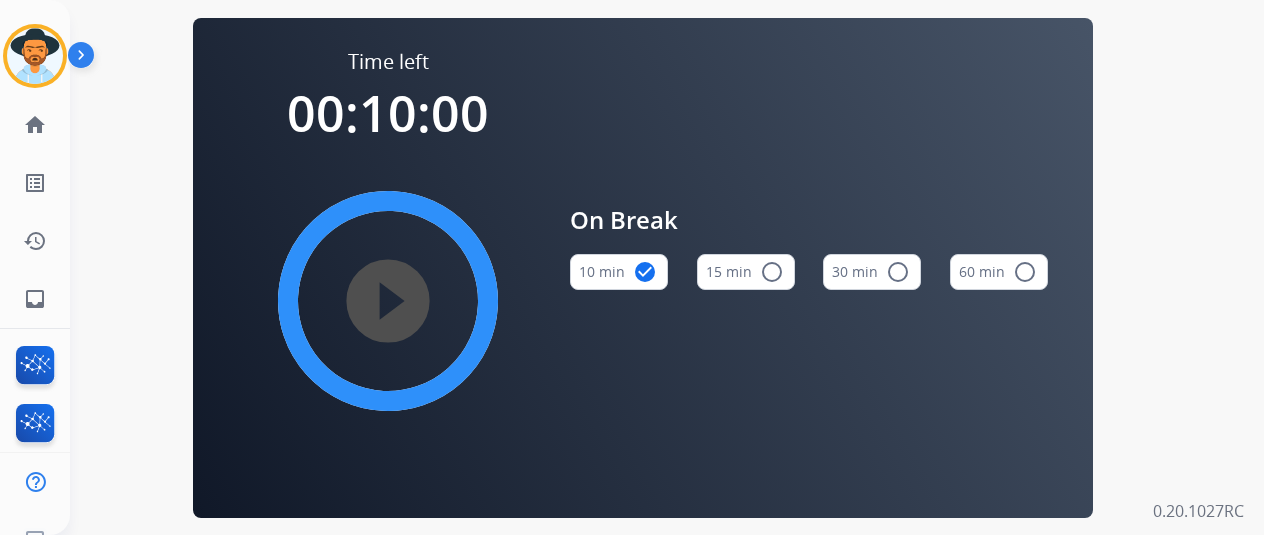 click on "play_circle_filled" at bounding box center [388, 301] 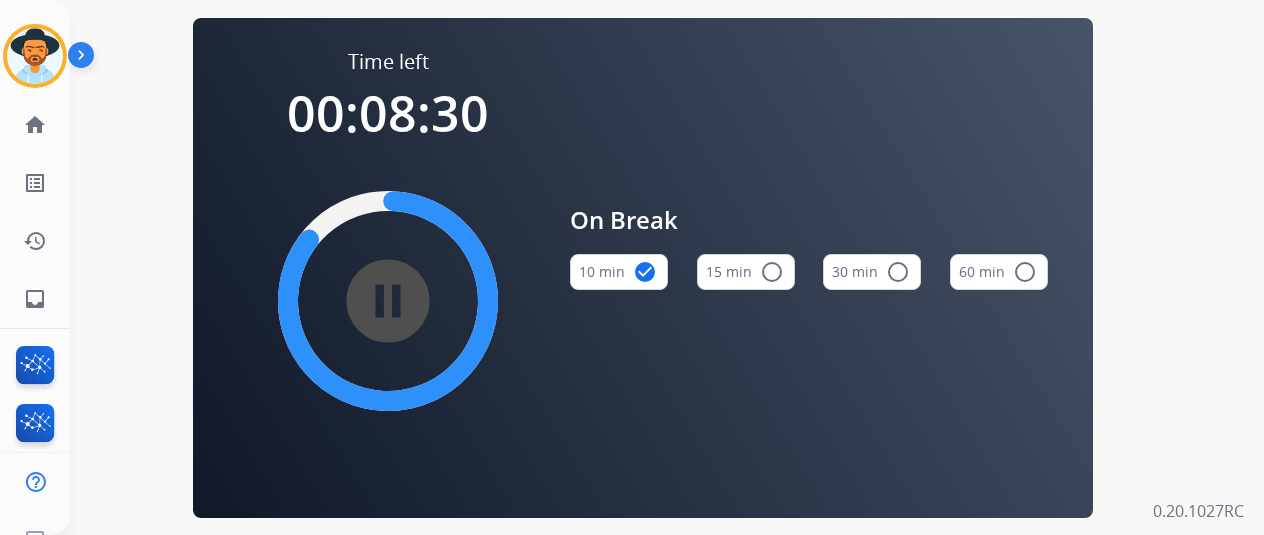 click on "Time left 00:08:30 pause_circle_filled On Break  10 min  check_circle  15 min  radio_button_unchecked  30 min  radio_button_unchecked  60 min  radio_button_unchecked" at bounding box center (643, 267) 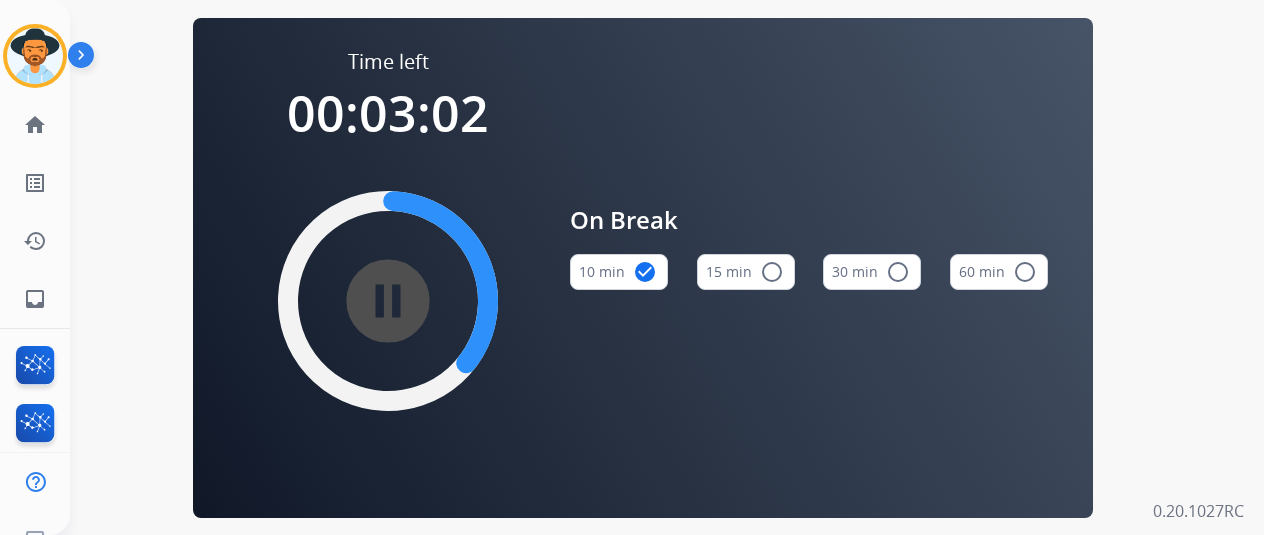 click on "Time left 00:03:02 pause_circle_filled On Break  10 min  check_circle  15 min  radio_button_unchecked  30 min  radio_button_unchecked  60 min  radio_button_unchecked" at bounding box center (643, 267) 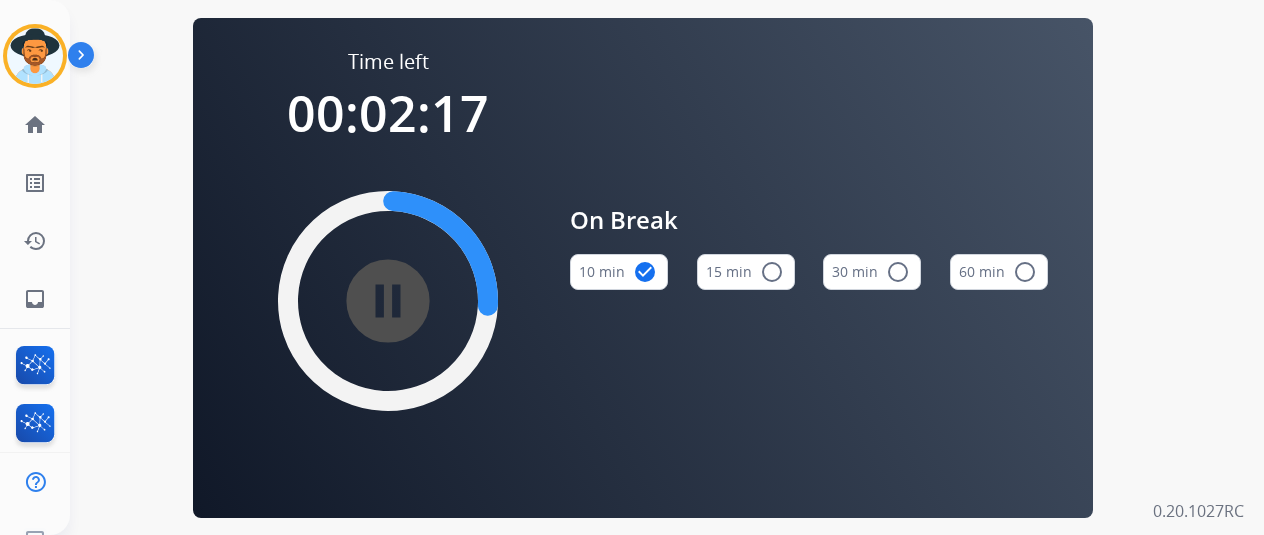 click on "Time left 00:02:17 pause_circle_filled On Break  10 min  check_circle  15 min  radio_button_unchecked  30 min  radio_button_unchecked  60 min  radio_button_unchecked" at bounding box center (643, 267) 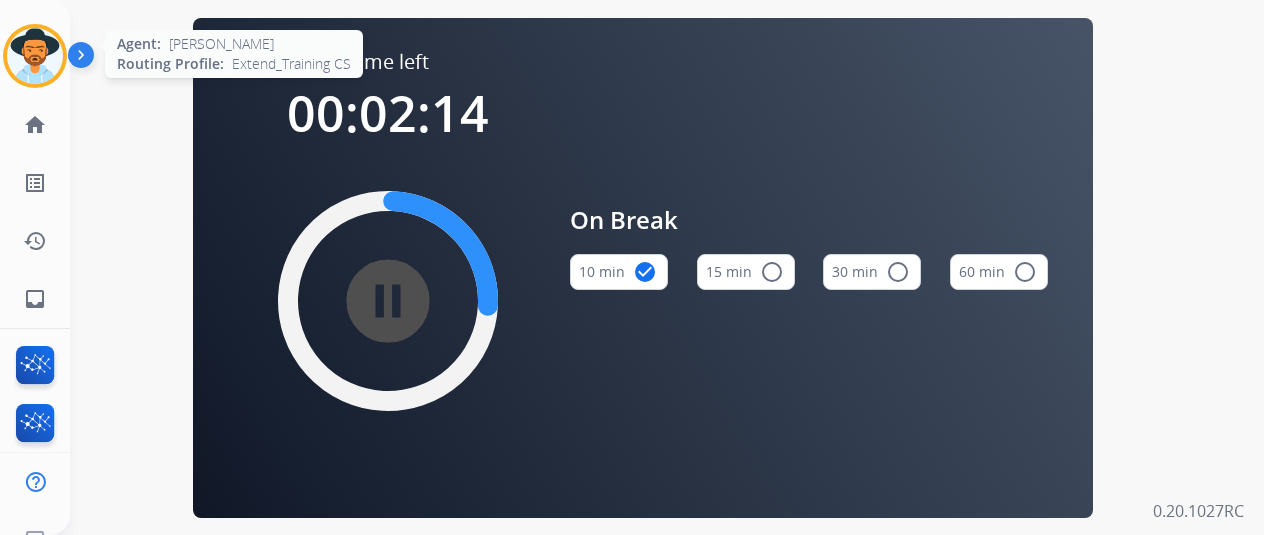 click at bounding box center [35, 56] 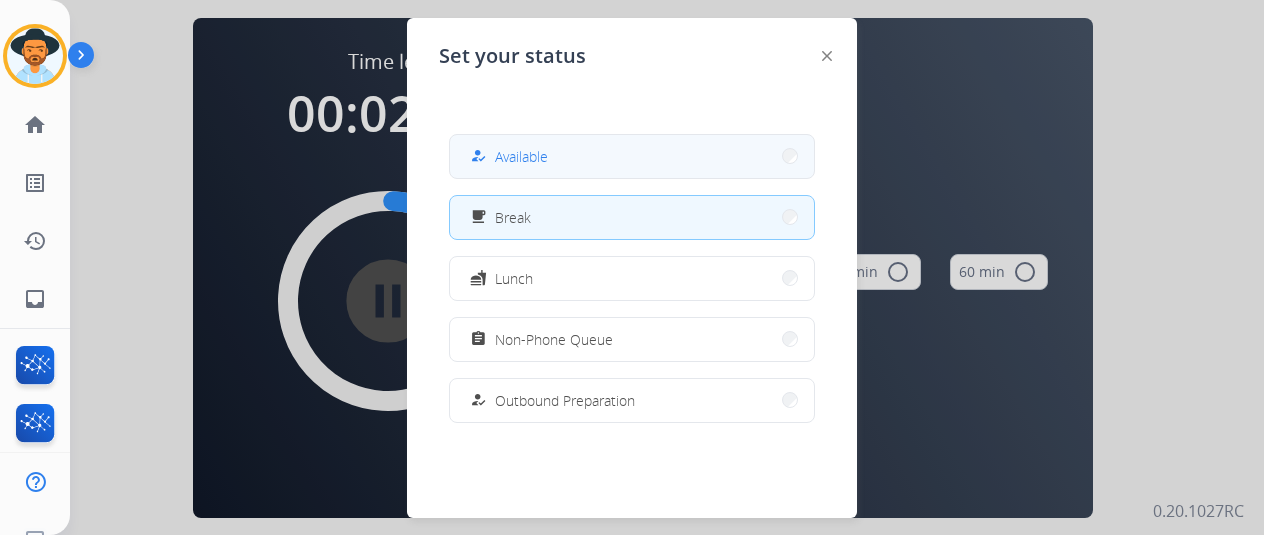 click on "how_to_reg Available" at bounding box center [632, 156] 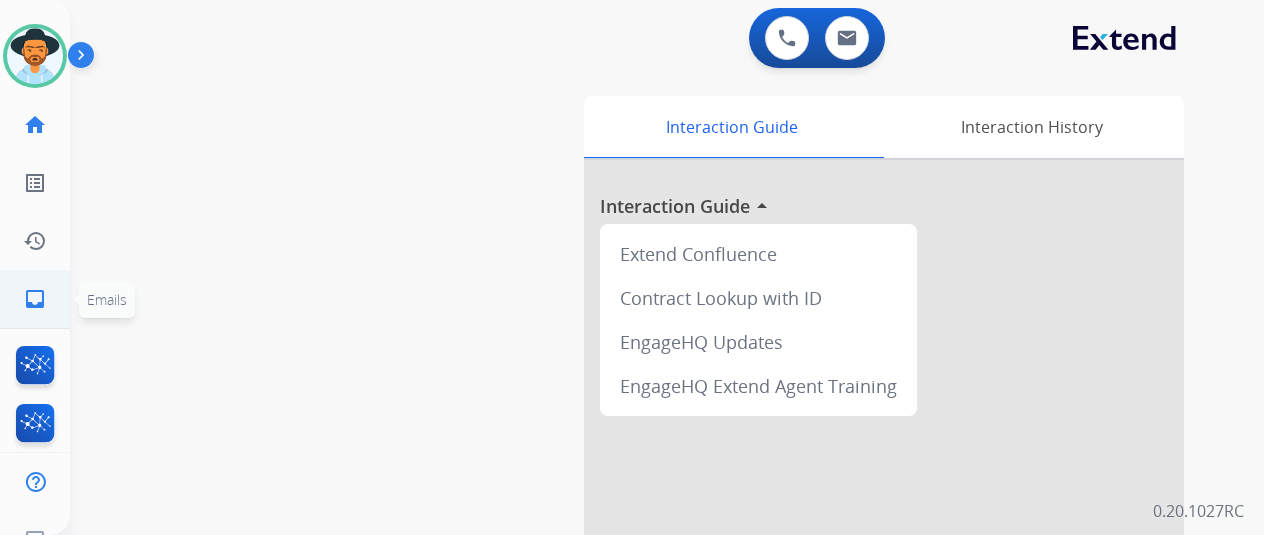 click on "inbox" 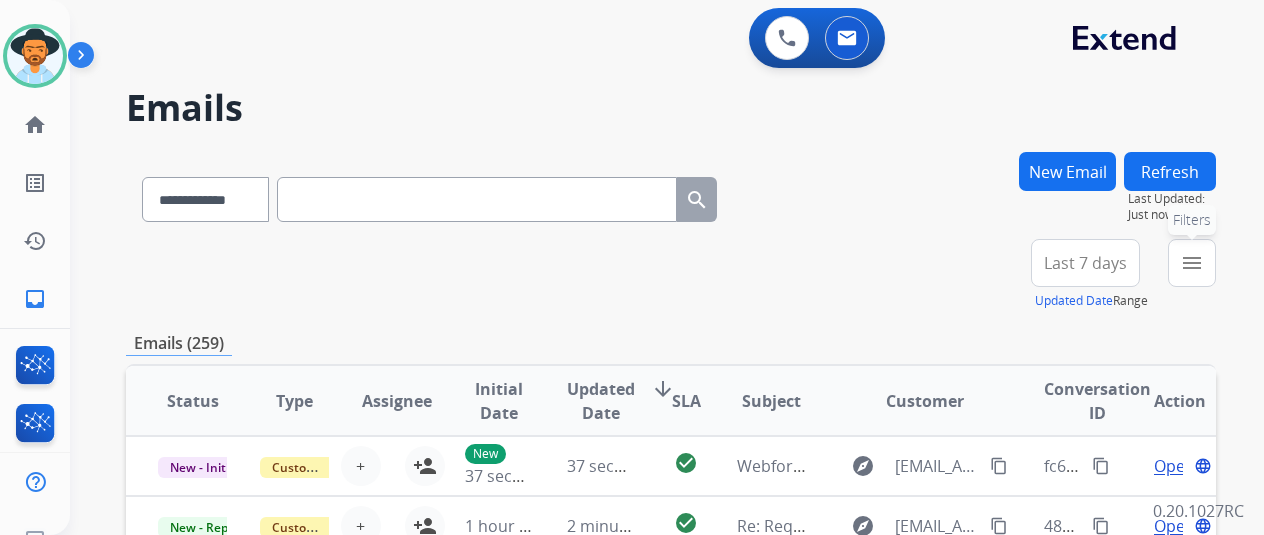 click on "menu" at bounding box center [1192, 263] 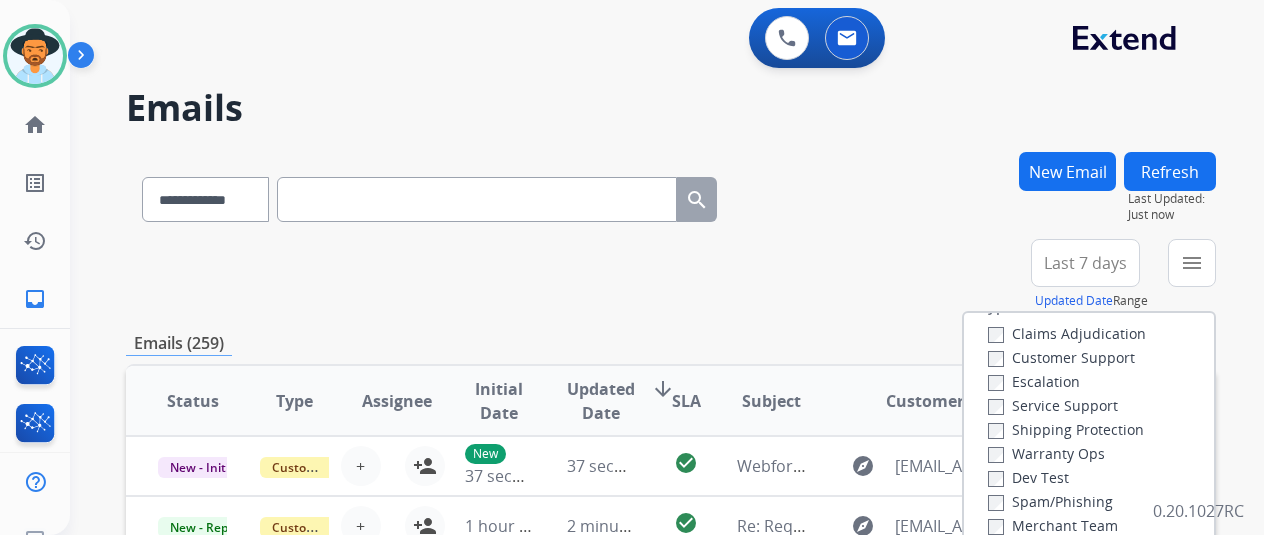 scroll, scrollTop: 0, scrollLeft: 0, axis: both 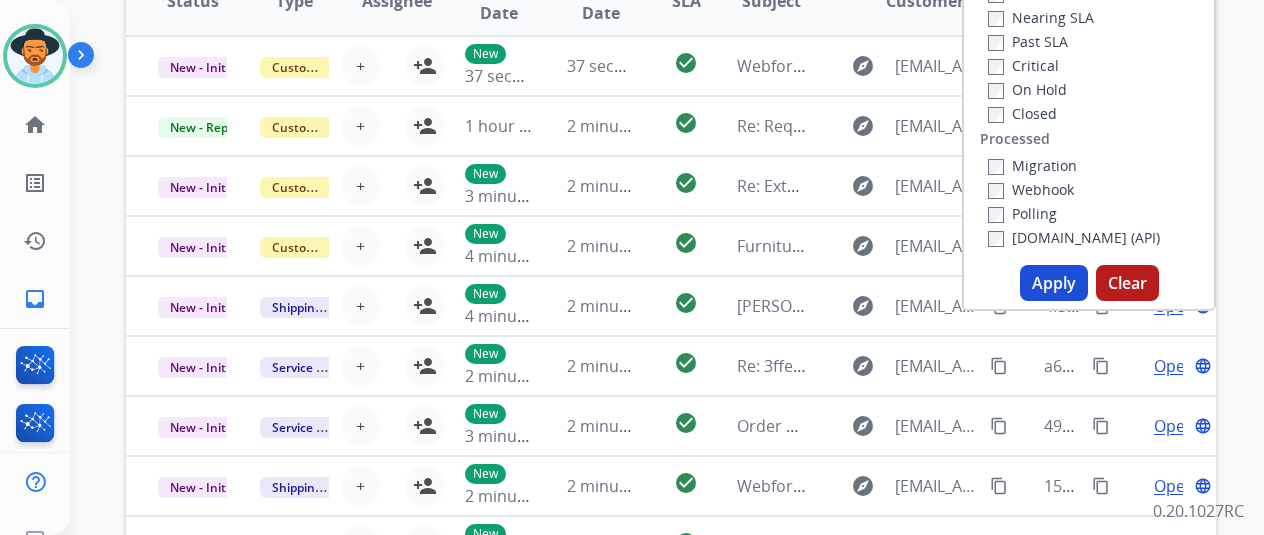 click on "Apply" at bounding box center (1054, 283) 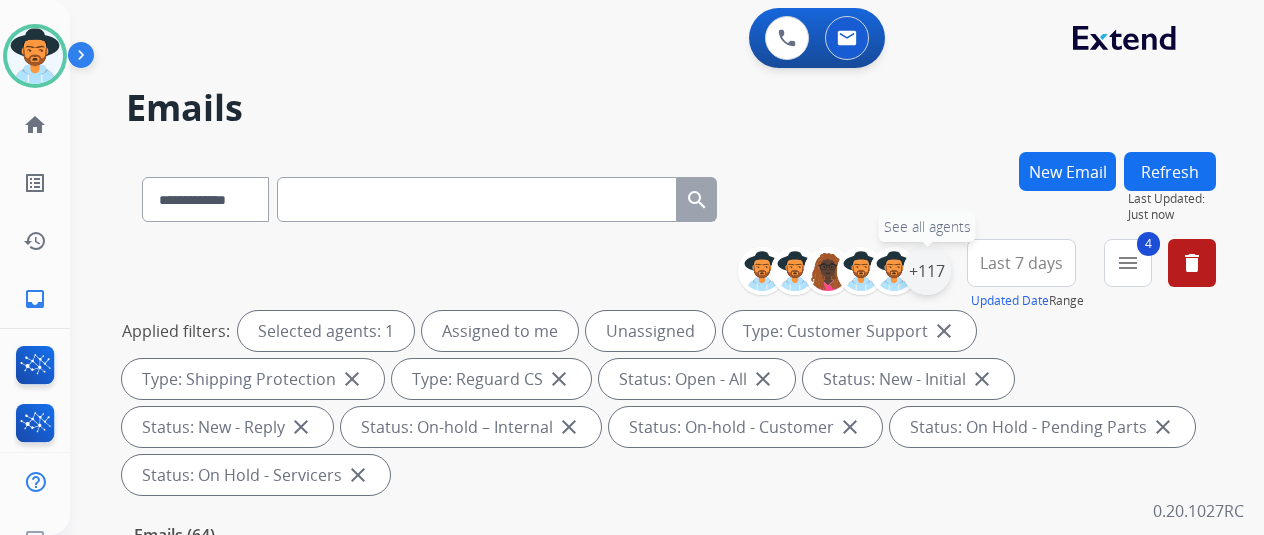 click on "+117" at bounding box center [927, 271] 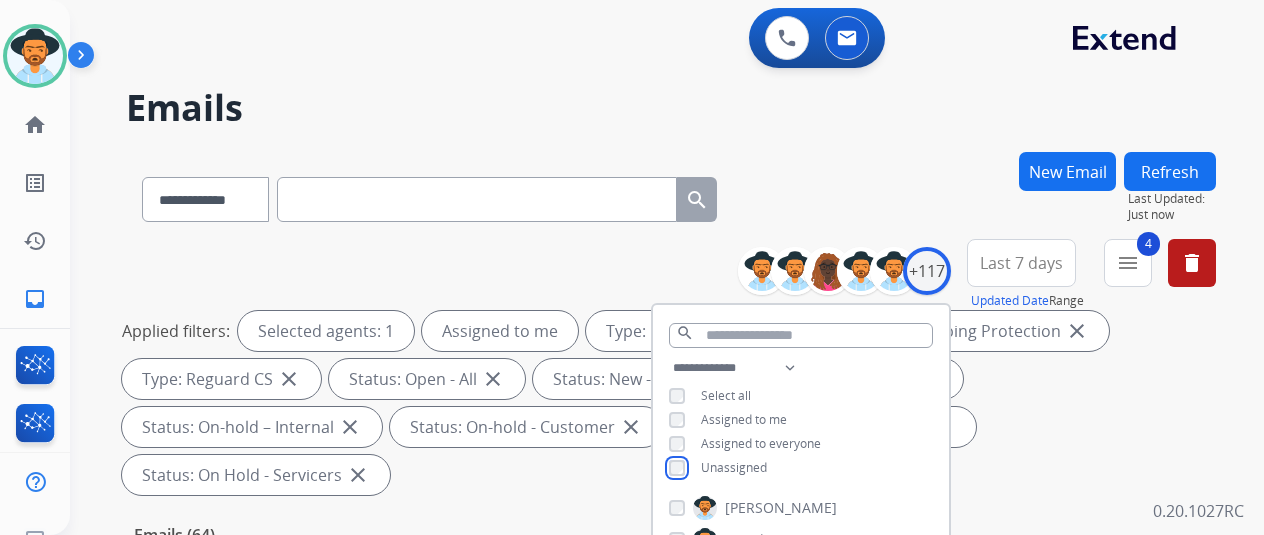 scroll, scrollTop: 300, scrollLeft: 0, axis: vertical 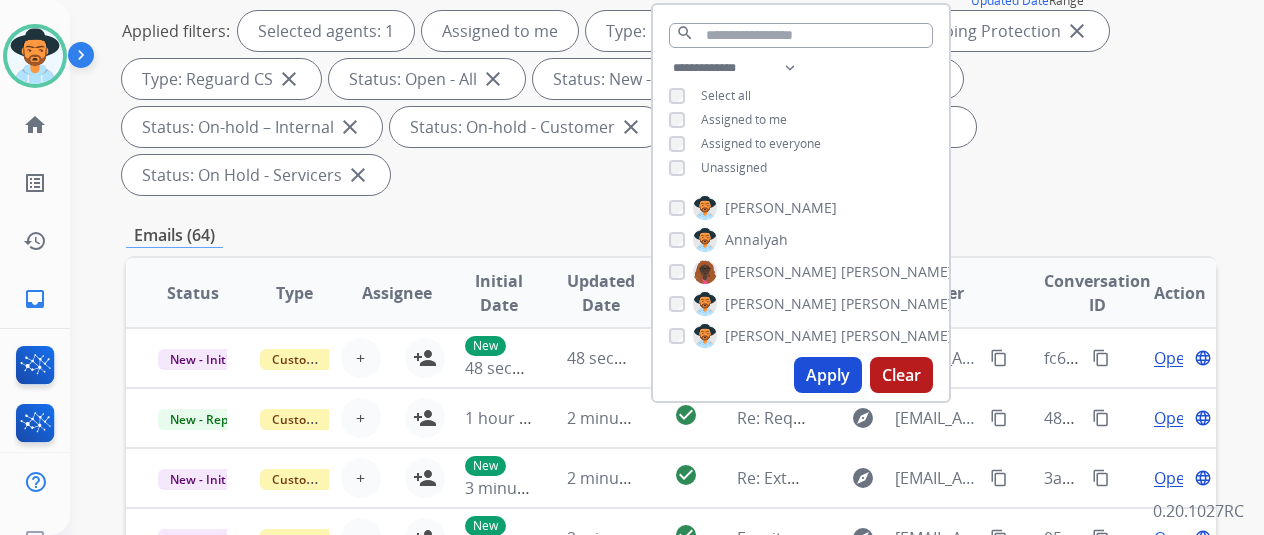 click on "Apply" at bounding box center (828, 375) 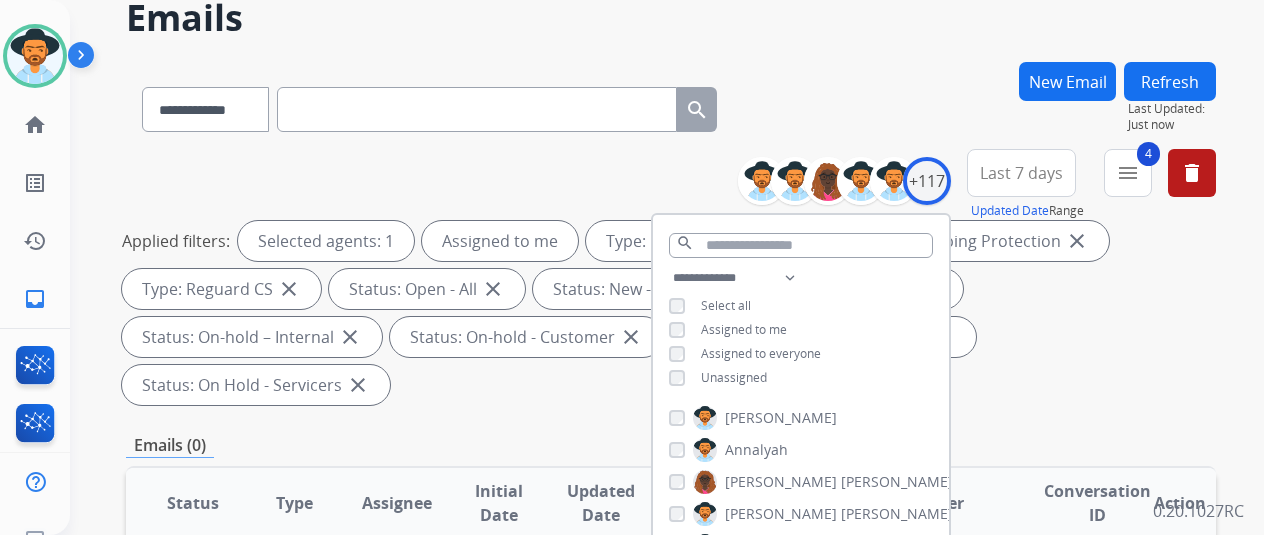 scroll, scrollTop: 0, scrollLeft: 0, axis: both 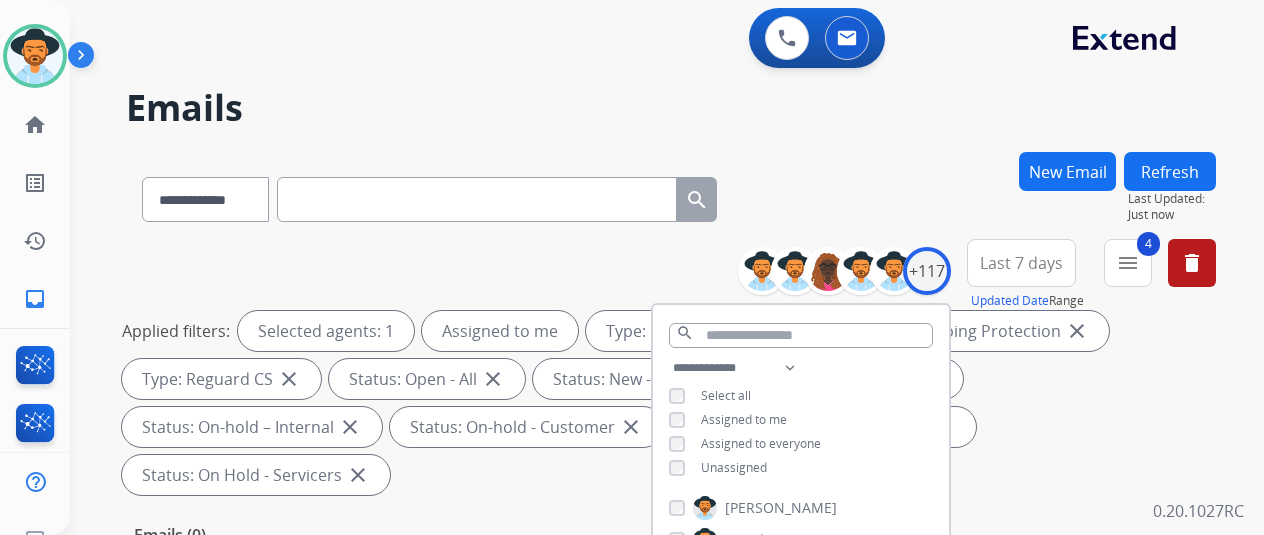 click on "**********" at bounding box center (671, 195) 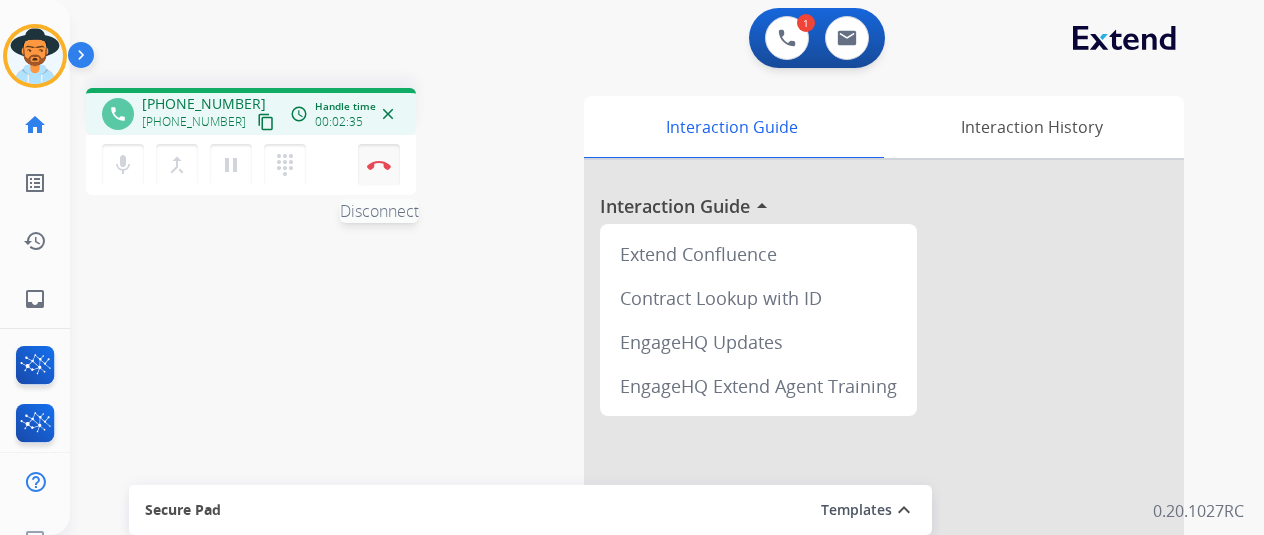 click at bounding box center [379, 165] 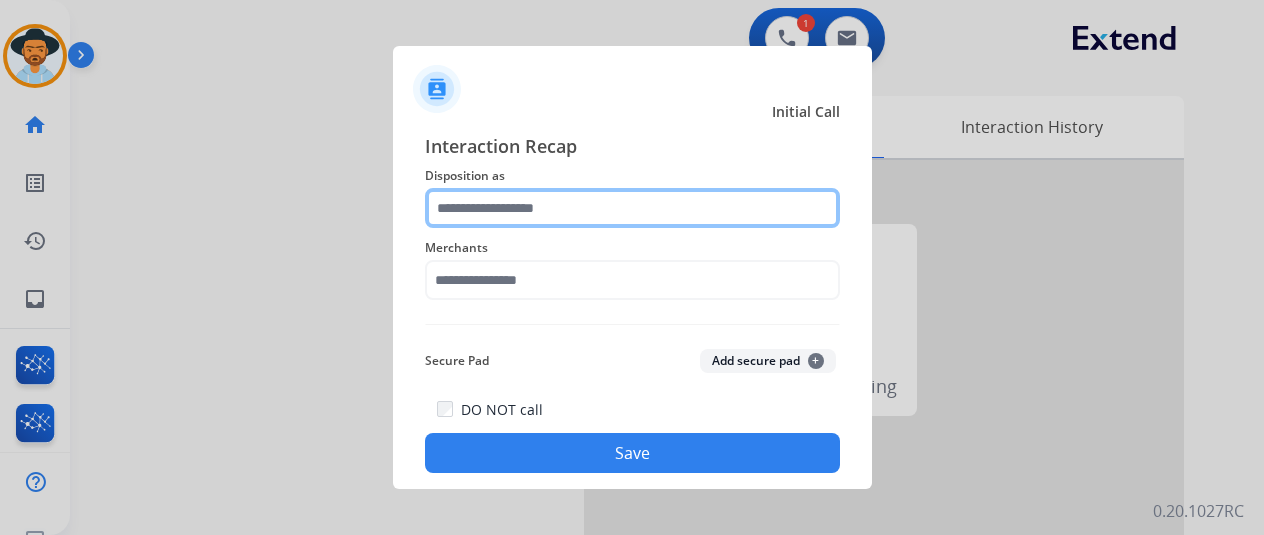 click 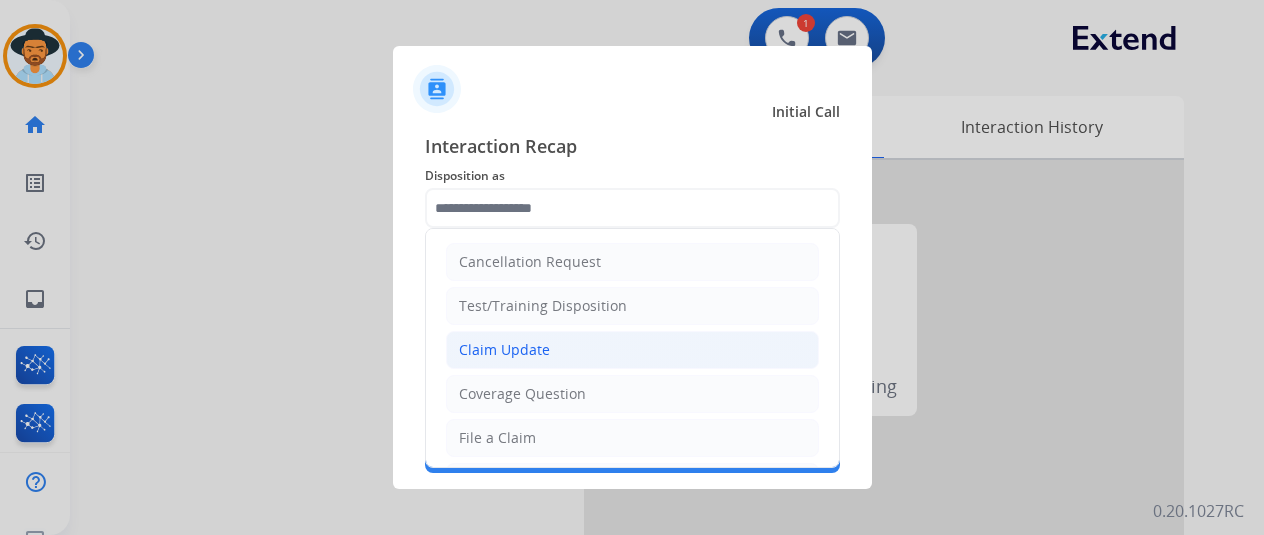 click on "Claim Update" 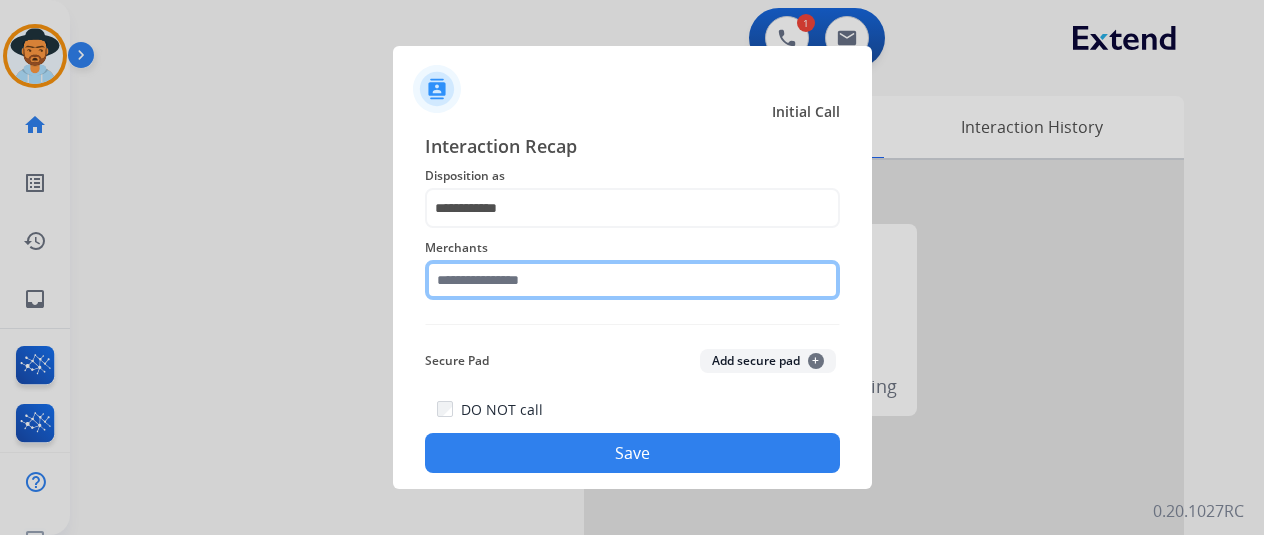 click 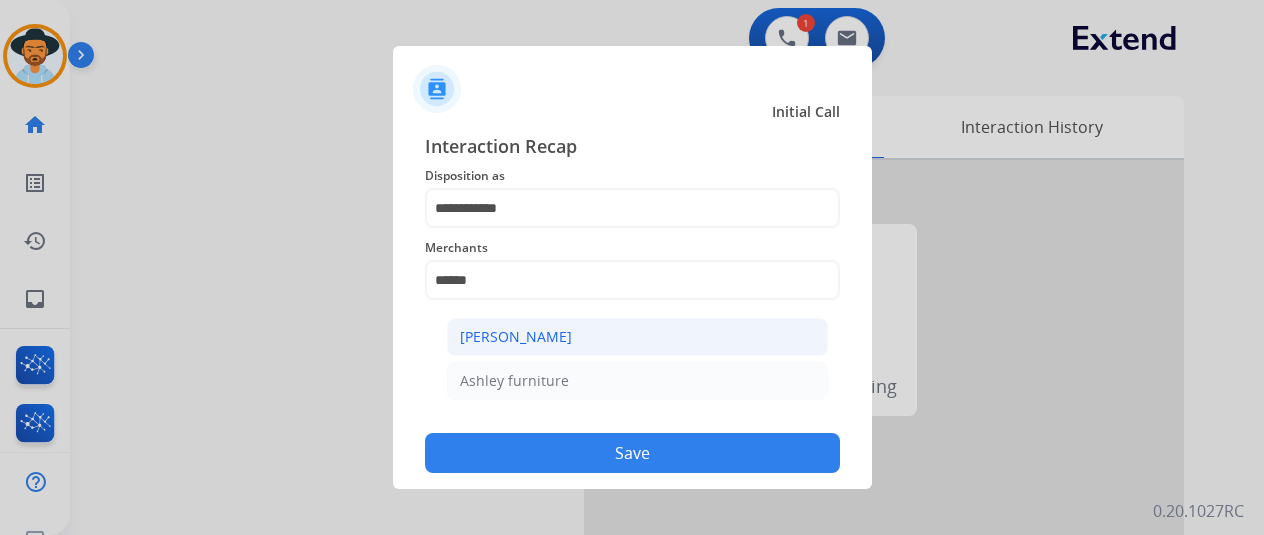 click on "[PERSON_NAME]" 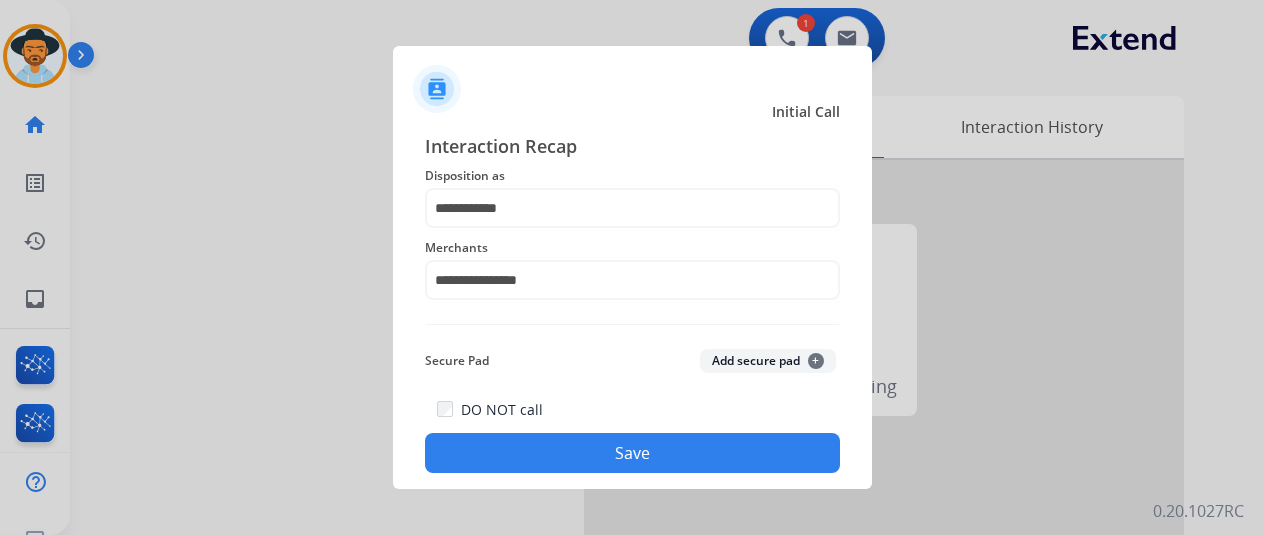 click on "Save" 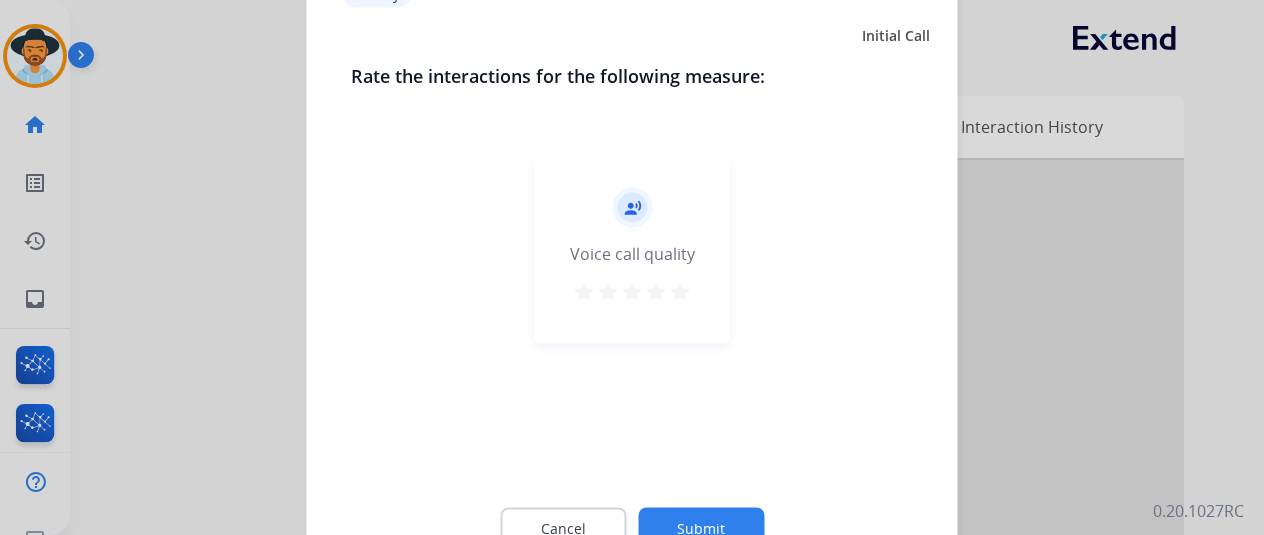 click on "Cancel Submit" 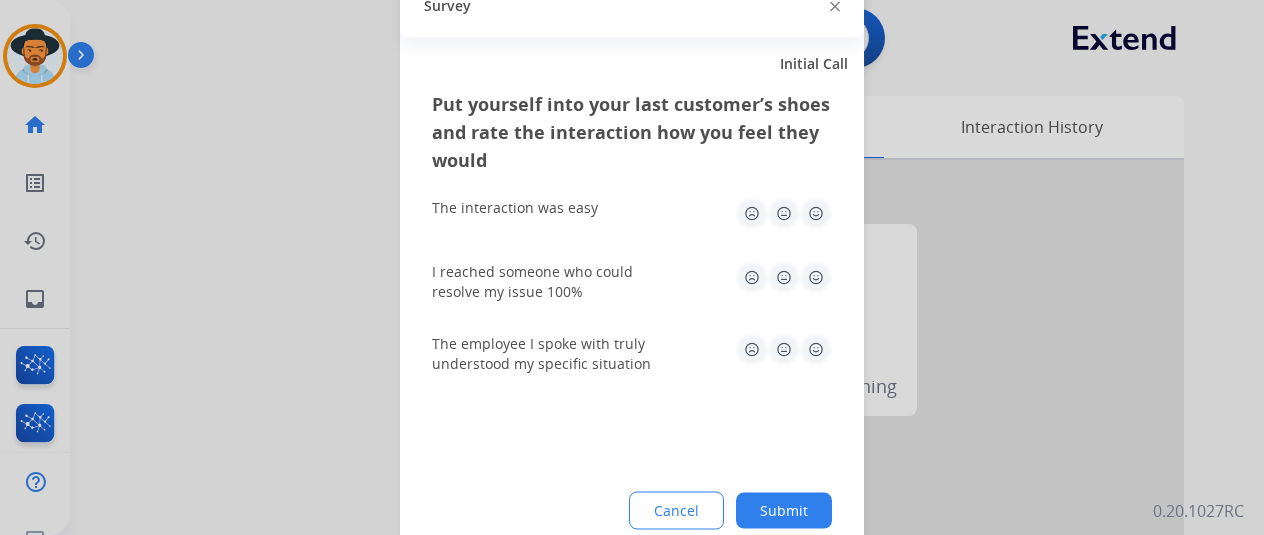 click on "Submit" 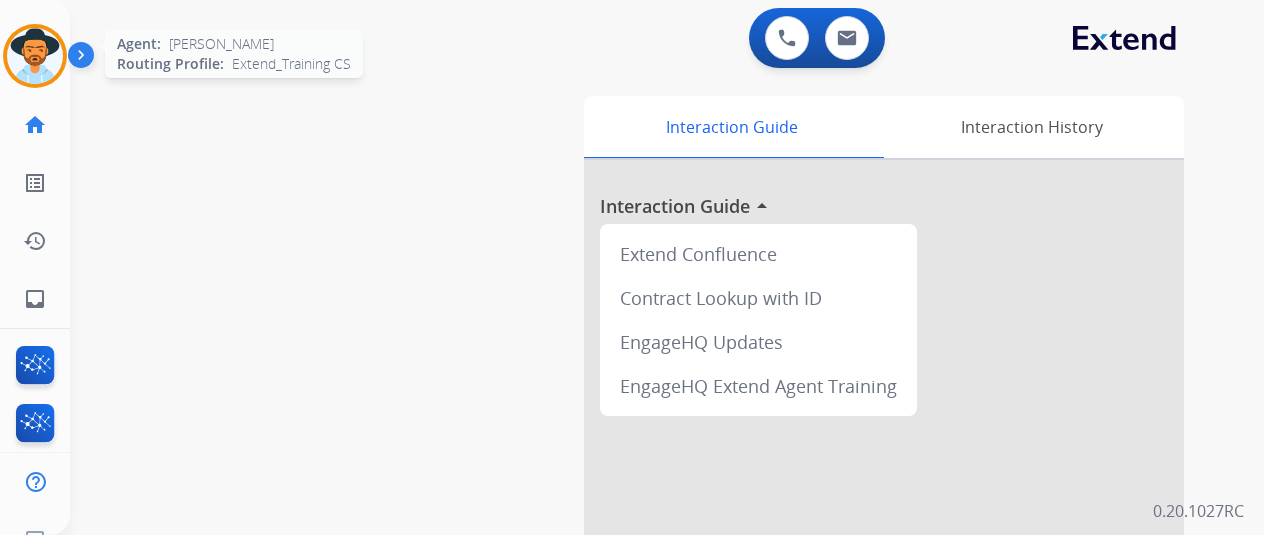 click at bounding box center (35, 56) 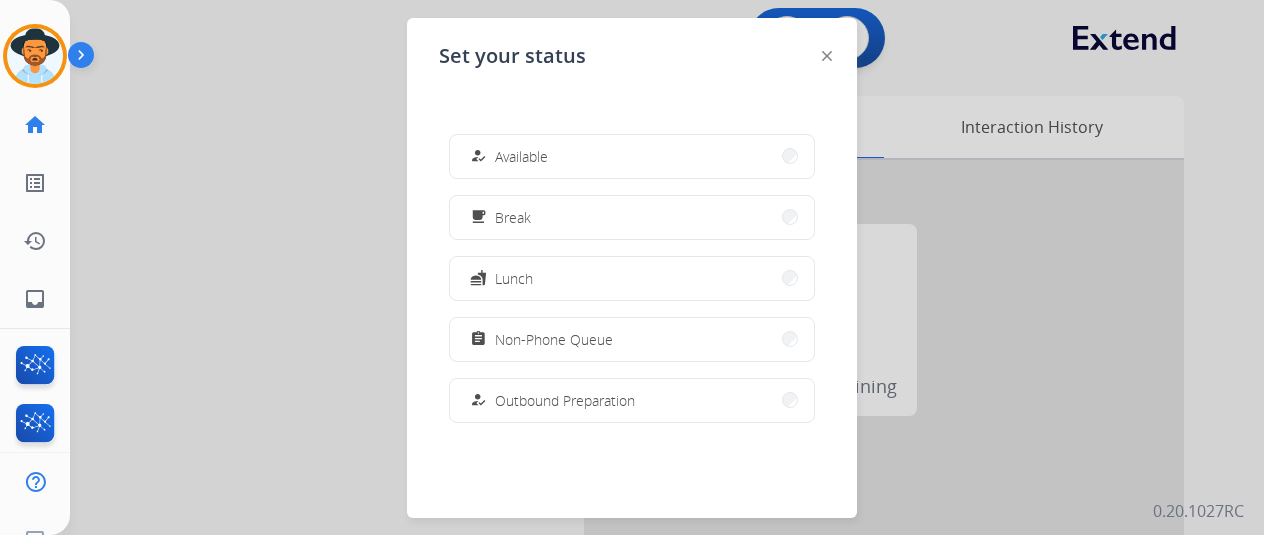 click on "how_to_reg Available" at bounding box center (632, 156) 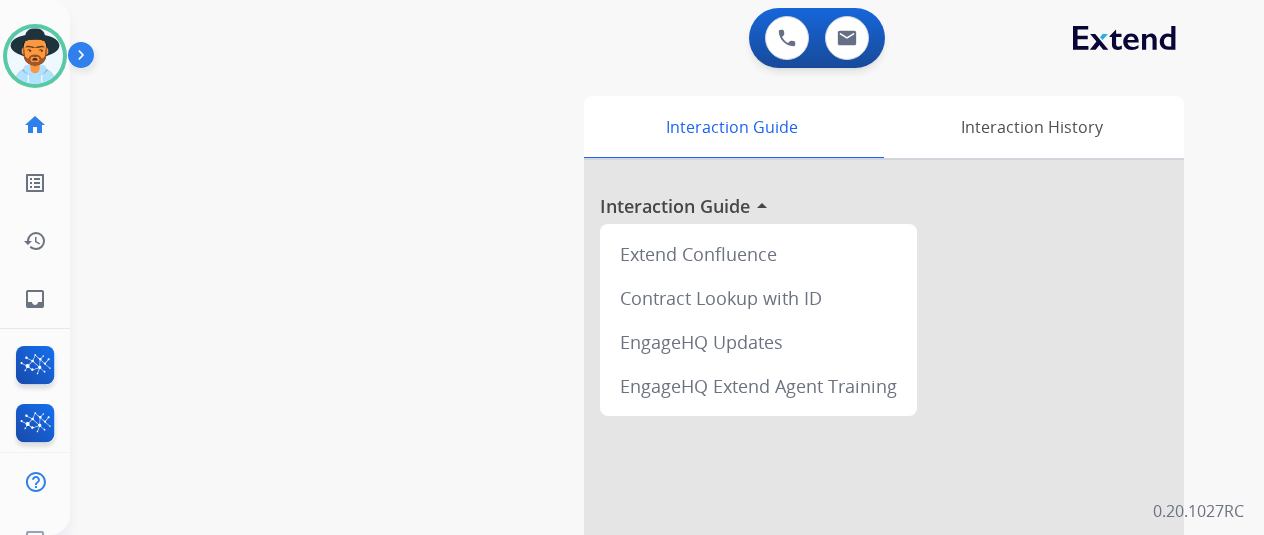 click on "swap_horiz Break voice bridge close_fullscreen Connect 3-Way Call merge_type Separate 3-Way Call  Interaction Guide   Interaction History  Interaction Guide arrow_drop_up  Extend Confluence   Contract Lookup with ID   EngageHQ Updates   EngageHQ Extend Agent Training" at bounding box center [643, 489] 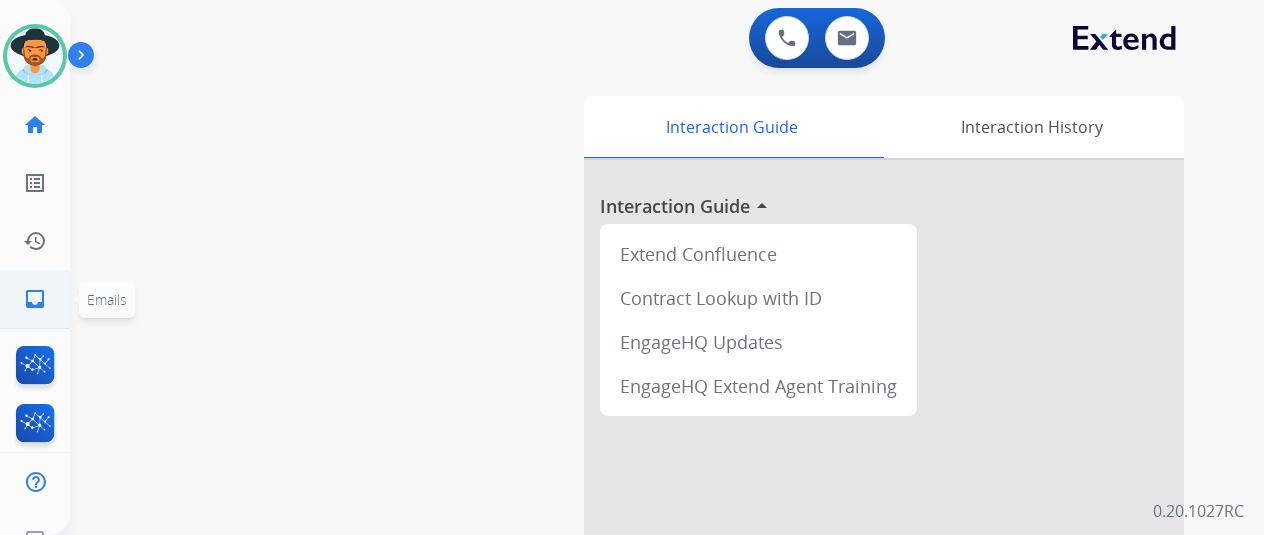 click on "inbox" 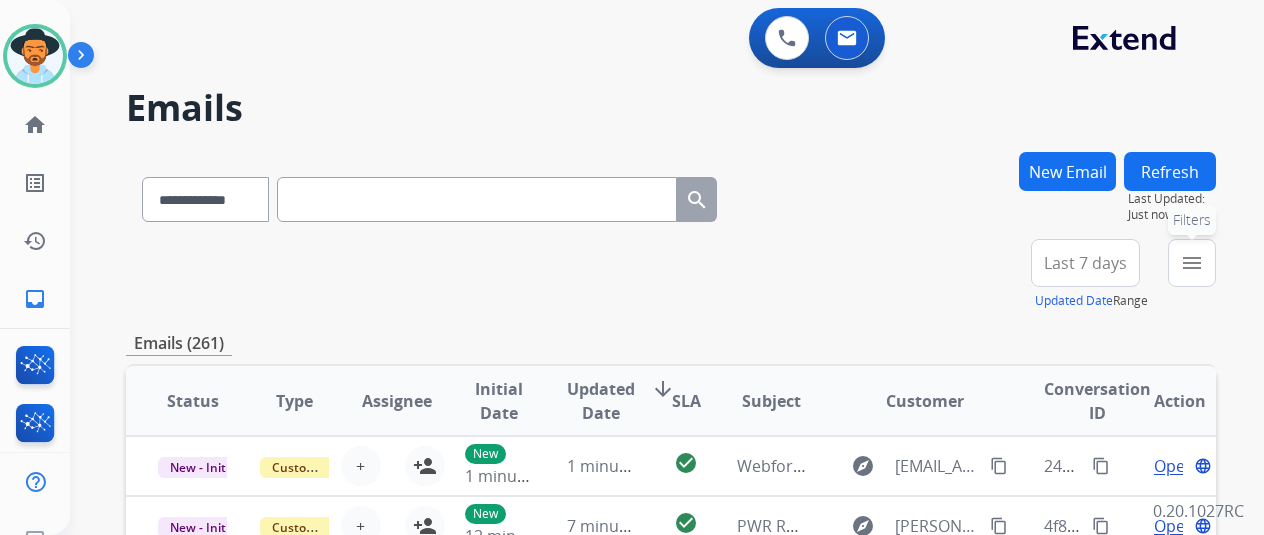 click on "menu" at bounding box center (1192, 263) 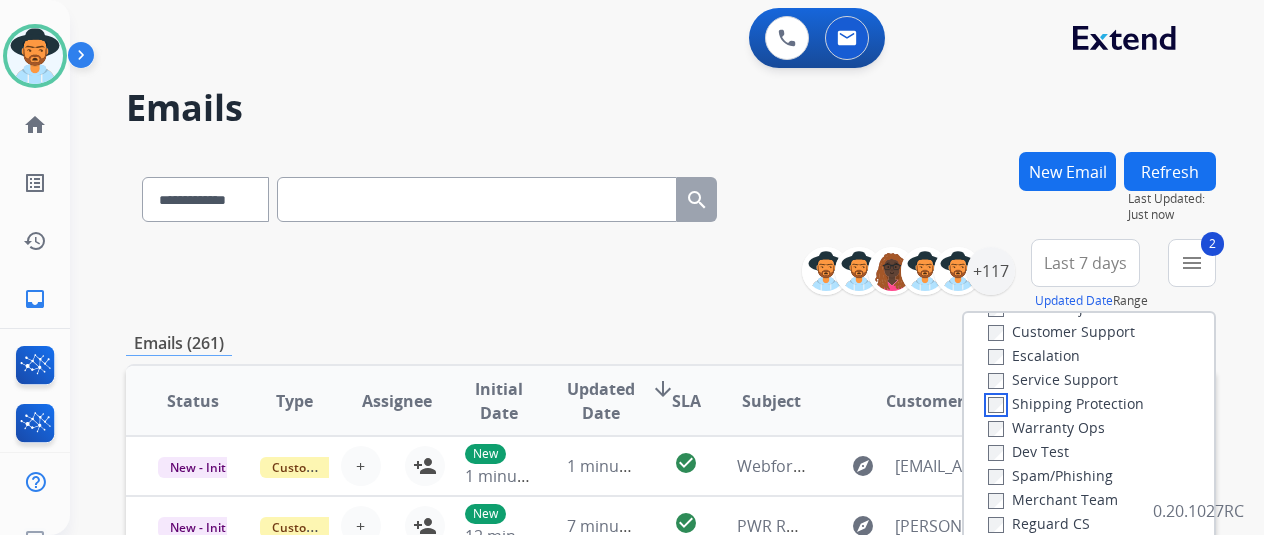 scroll, scrollTop: 100, scrollLeft: 0, axis: vertical 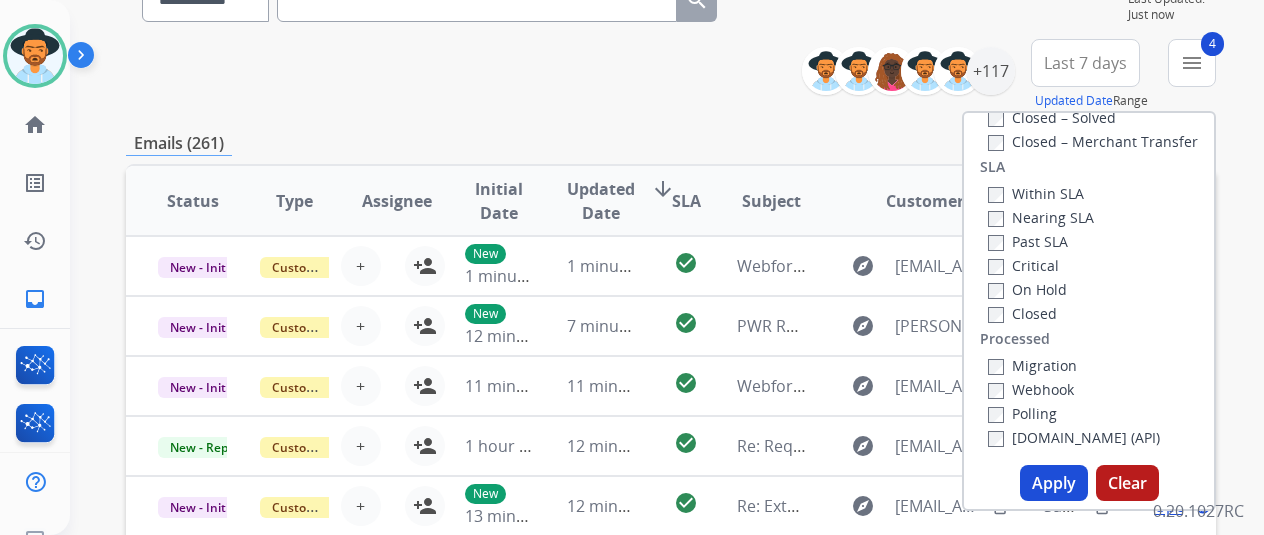 click on "Apply" at bounding box center (1054, 483) 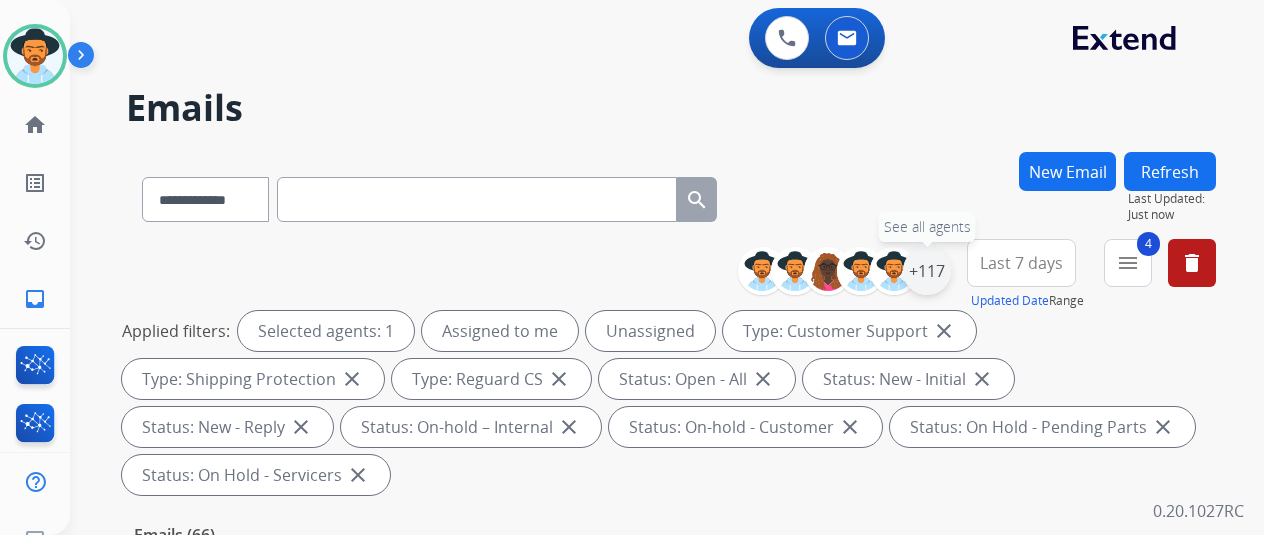 click on "+117" at bounding box center [927, 271] 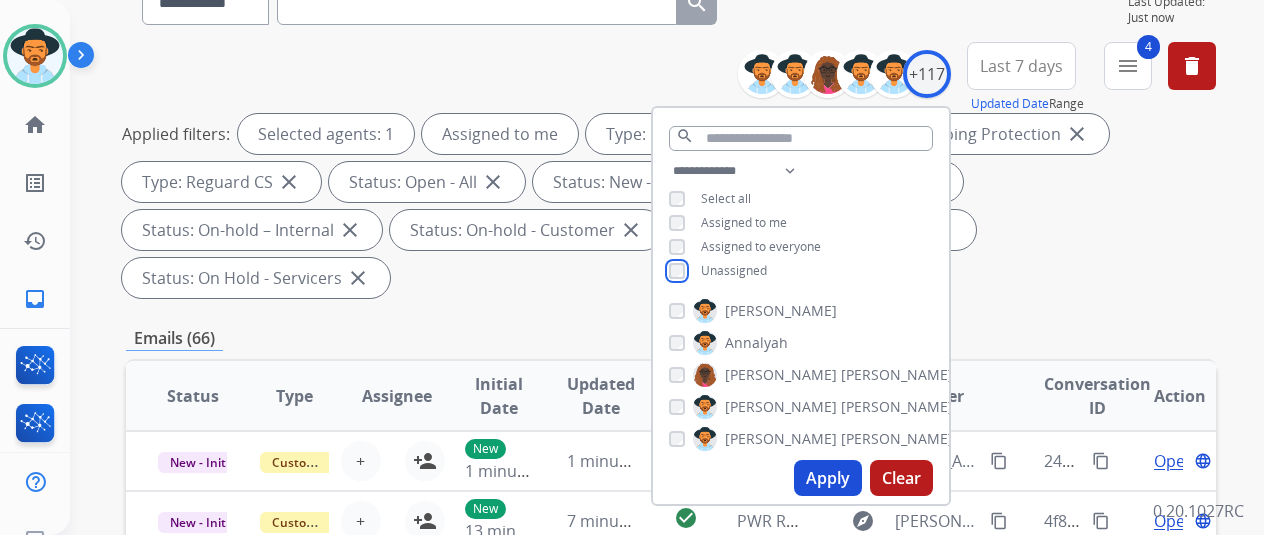 scroll, scrollTop: 200, scrollLeft: 0, axis: vertical 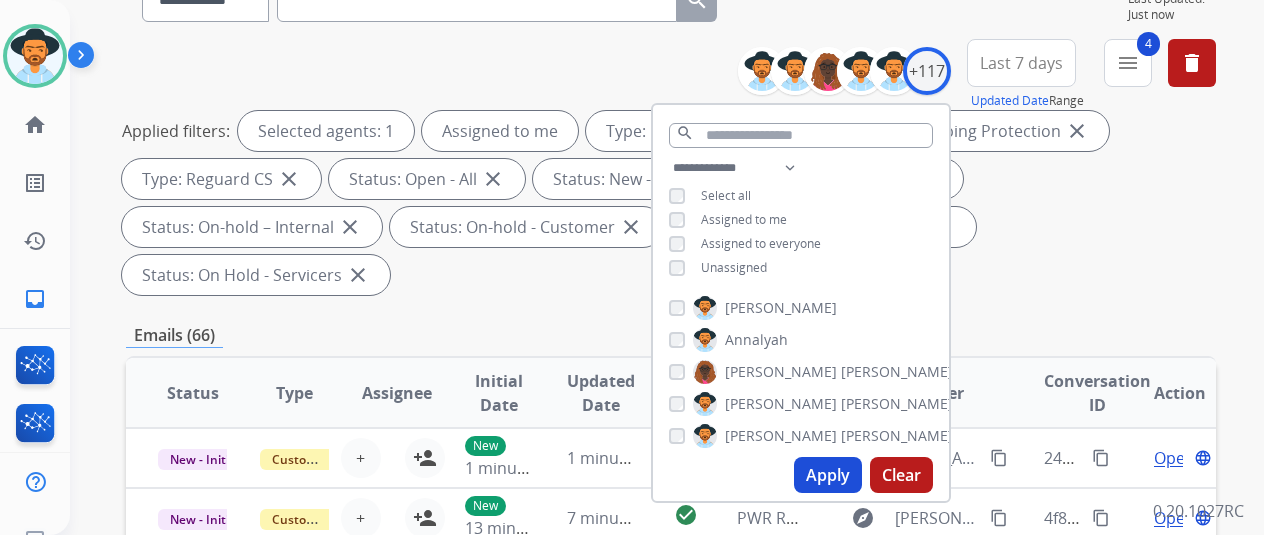 click on "Apply" at bounding box center [828, 475] 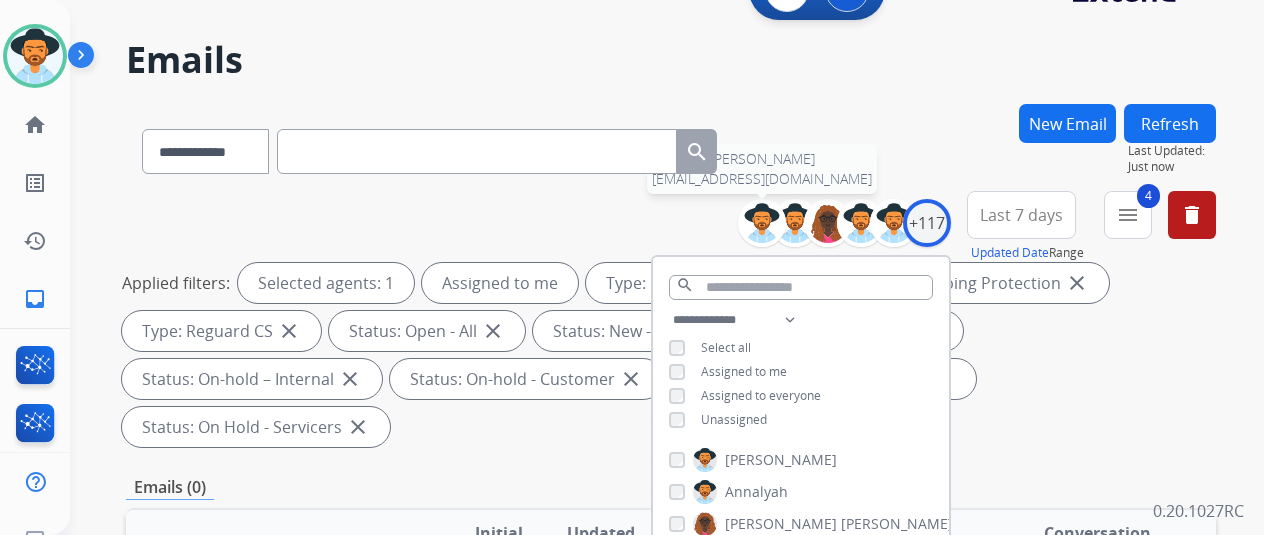 scroll, scrollTop: 0, scrollLeft: 0, axis: both 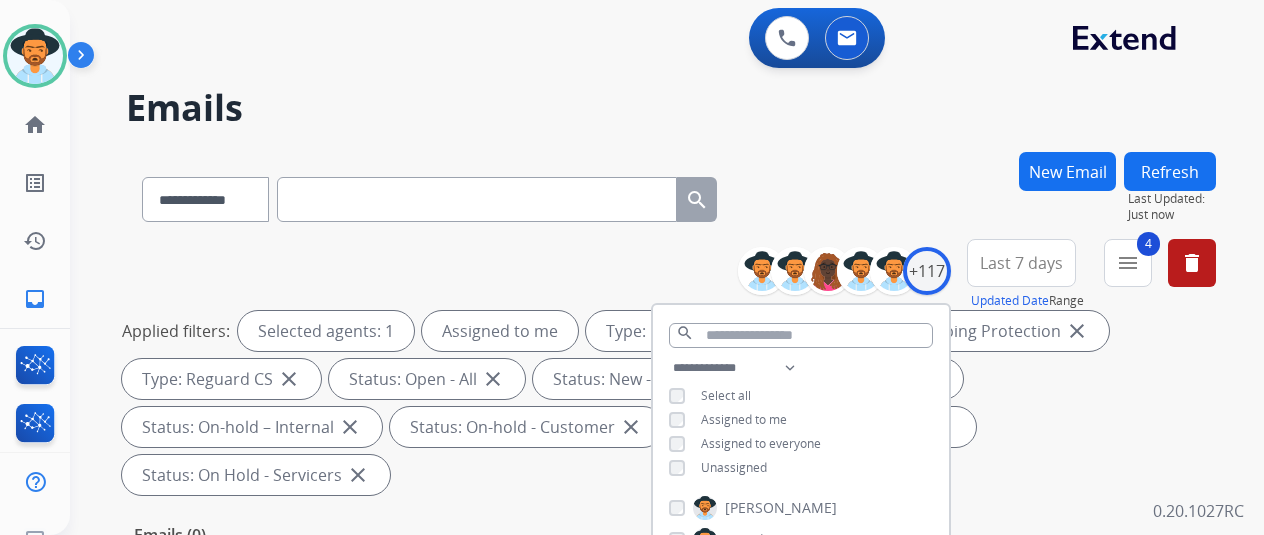 click on "**********" at bounding box center [671, 195] 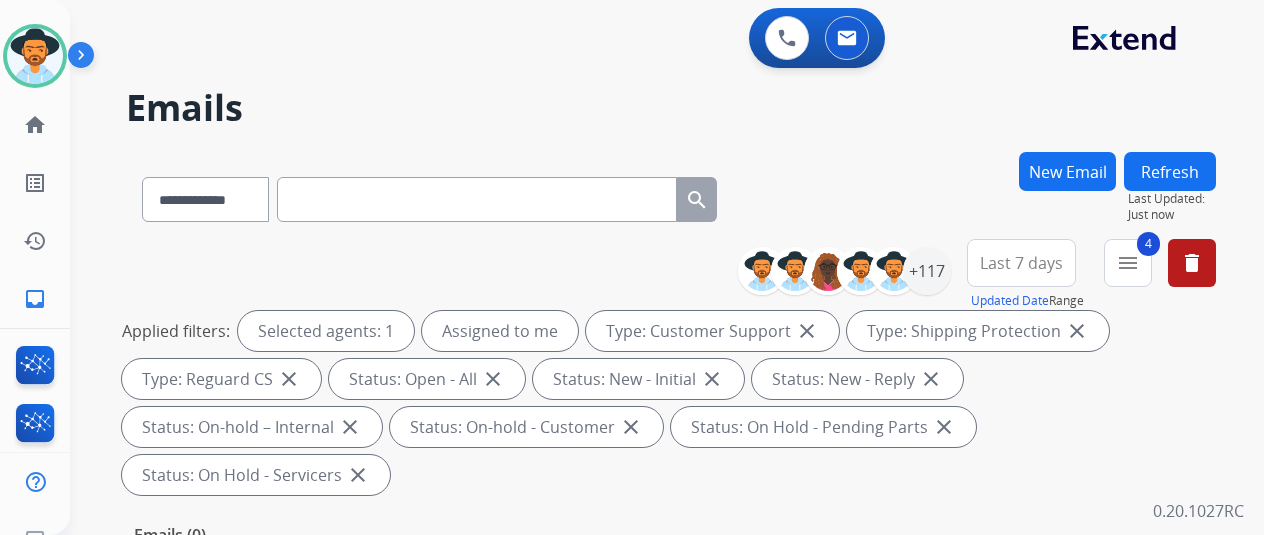 click on "0 Voice Interactions  0  Email Interactions" at bounding box center (655, 40) 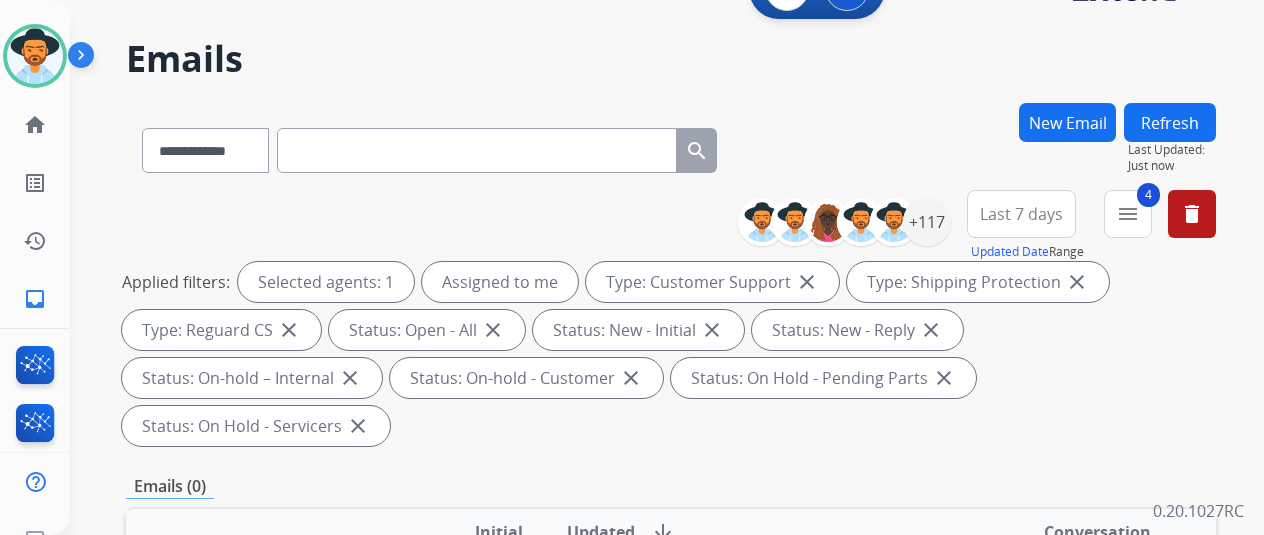 scroll, scrollTop: 0, scrollLeft: 0, axis: both 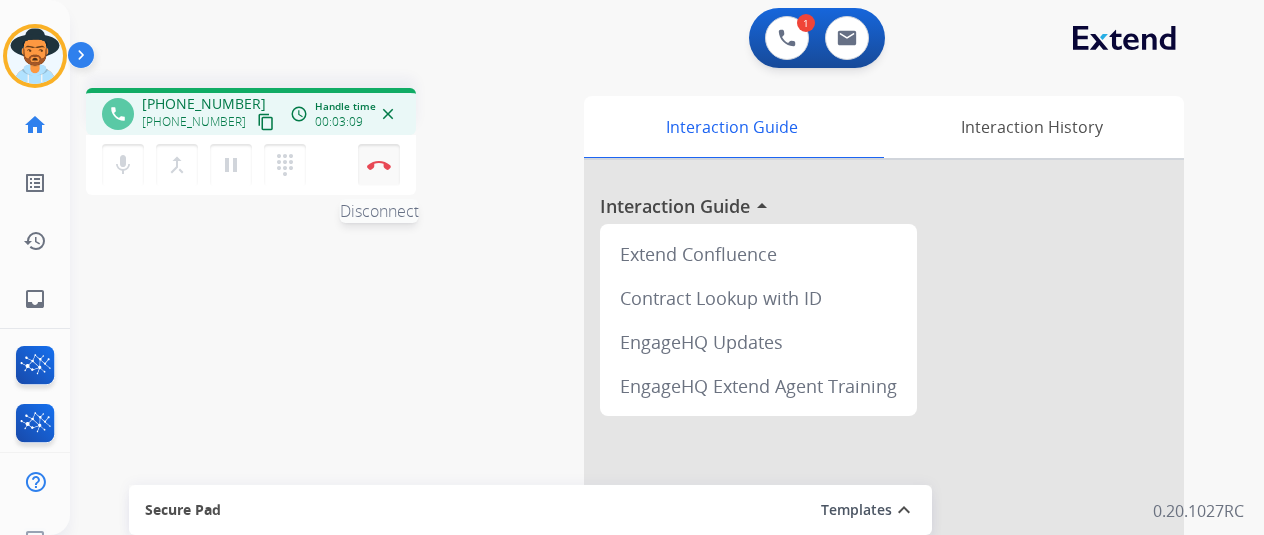 click on "Disconnect" at bounding box center [379, 165] 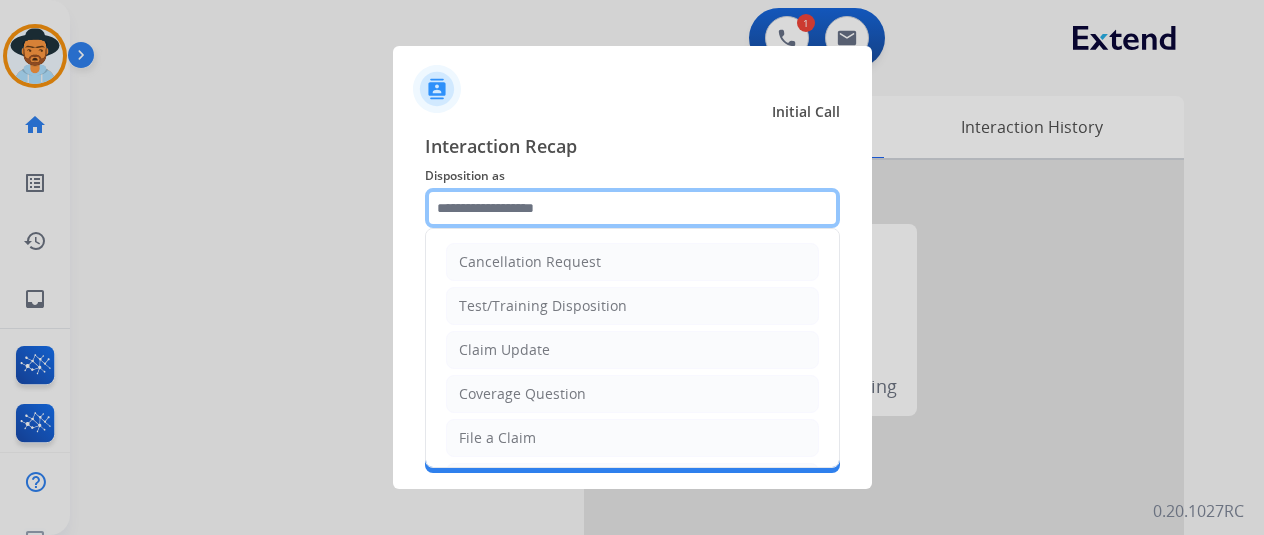 click 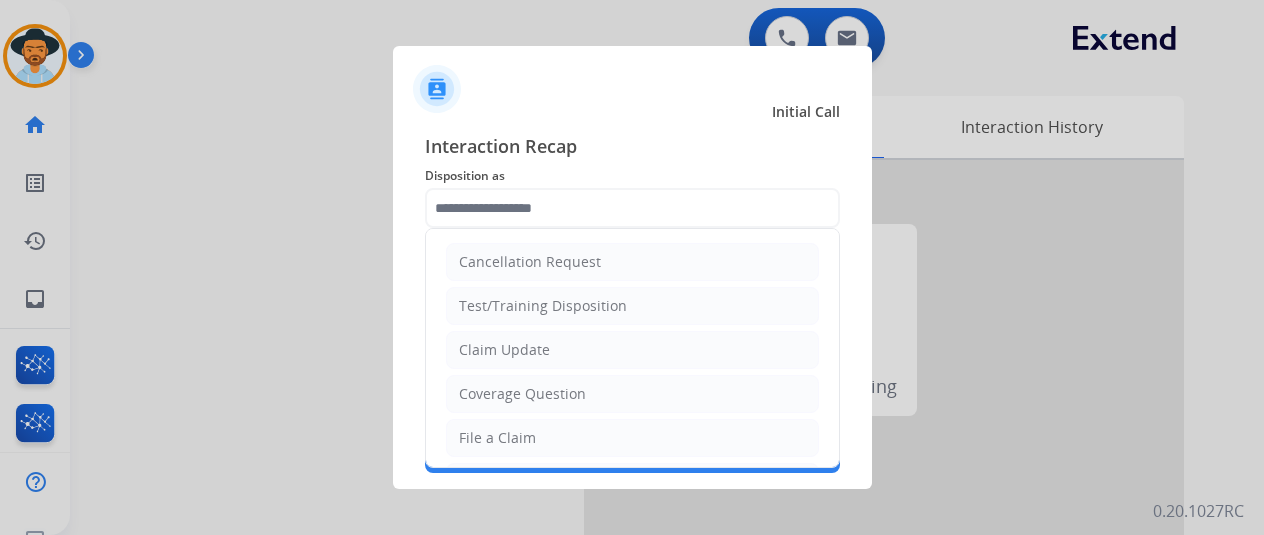 drag, startPoint x: 482, startPoint y: 444, endPoint x: 491, endPoint y: 395, distance: 49.819675 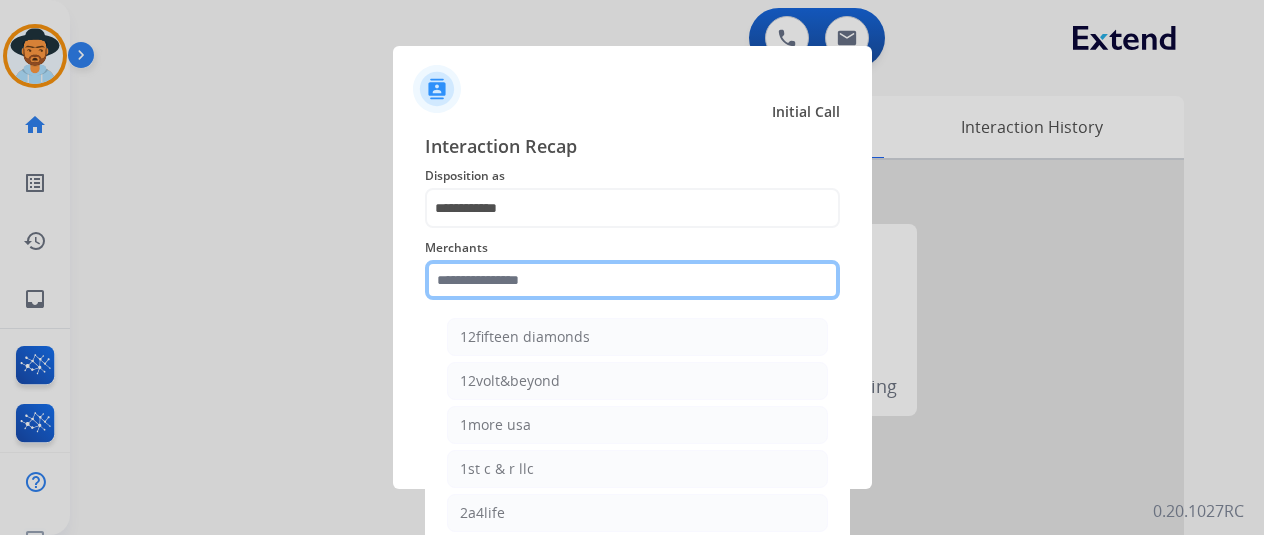 click 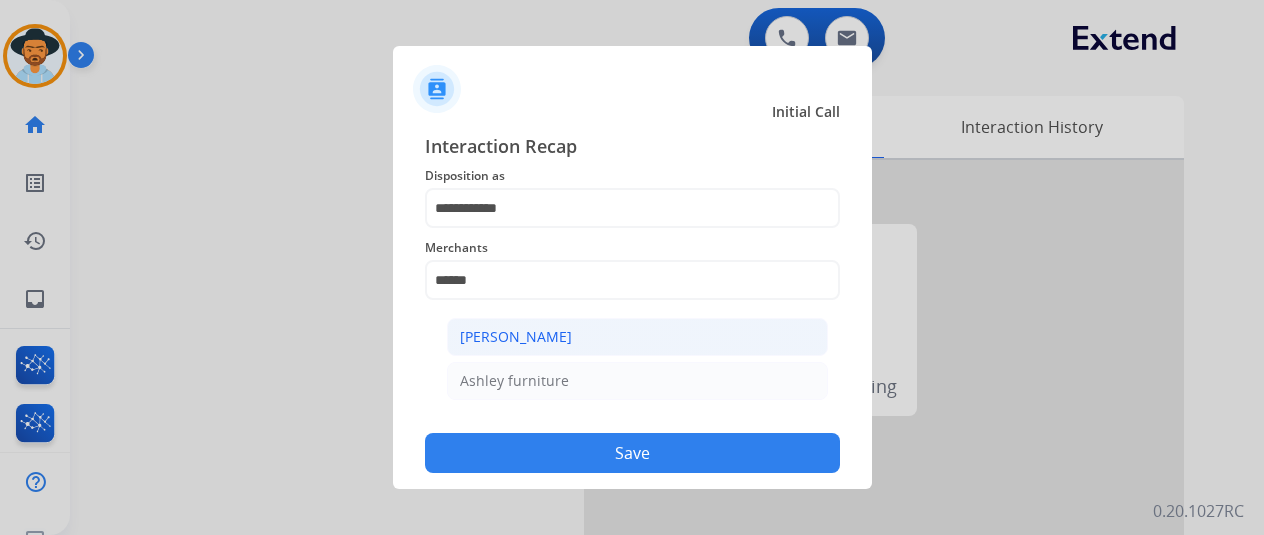 click on "[PERSON_NAME]" 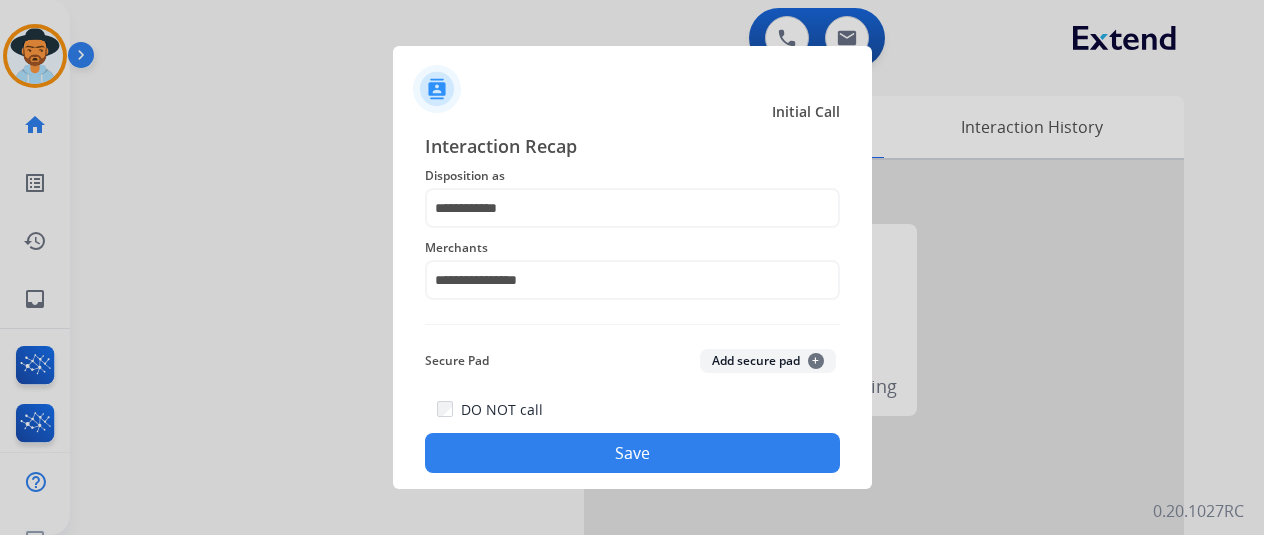 click on "Save" 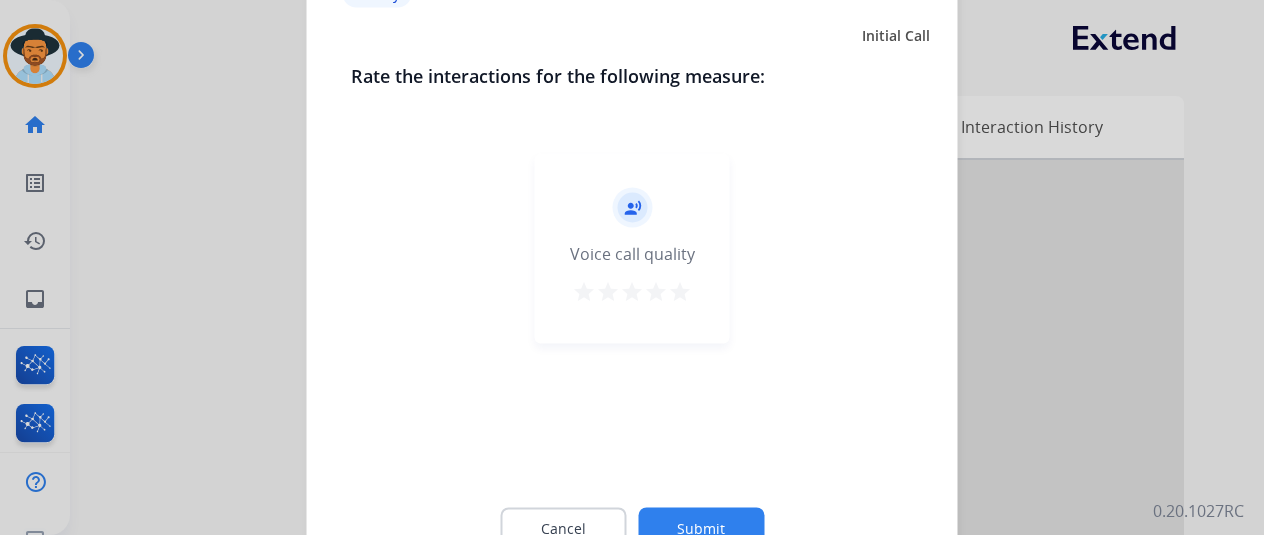 click on "Cancel Submit" 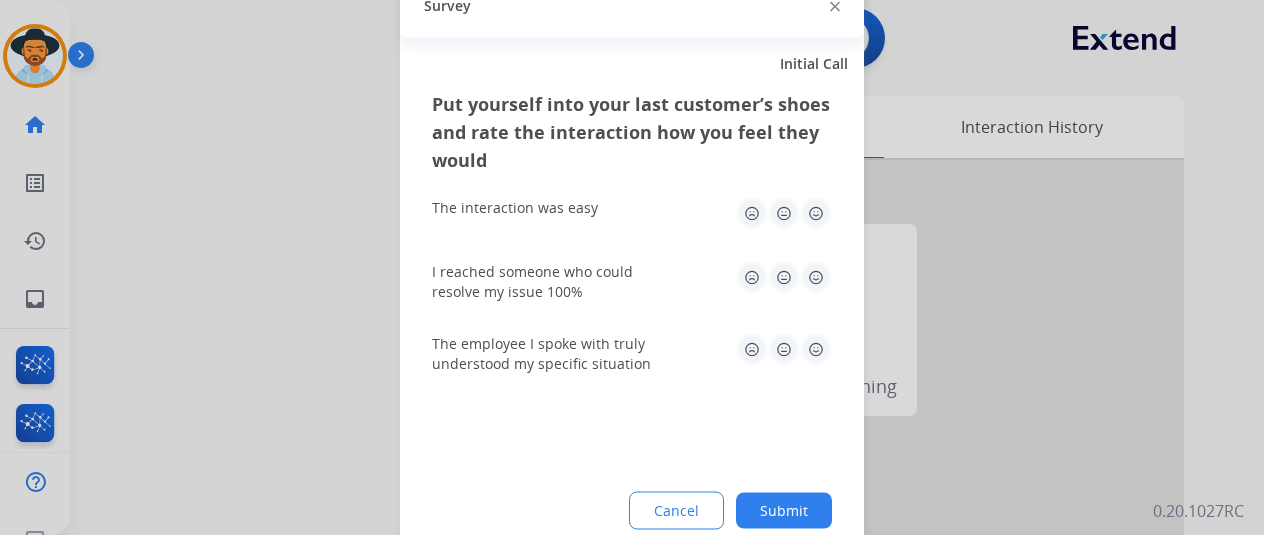 click on "Submit" 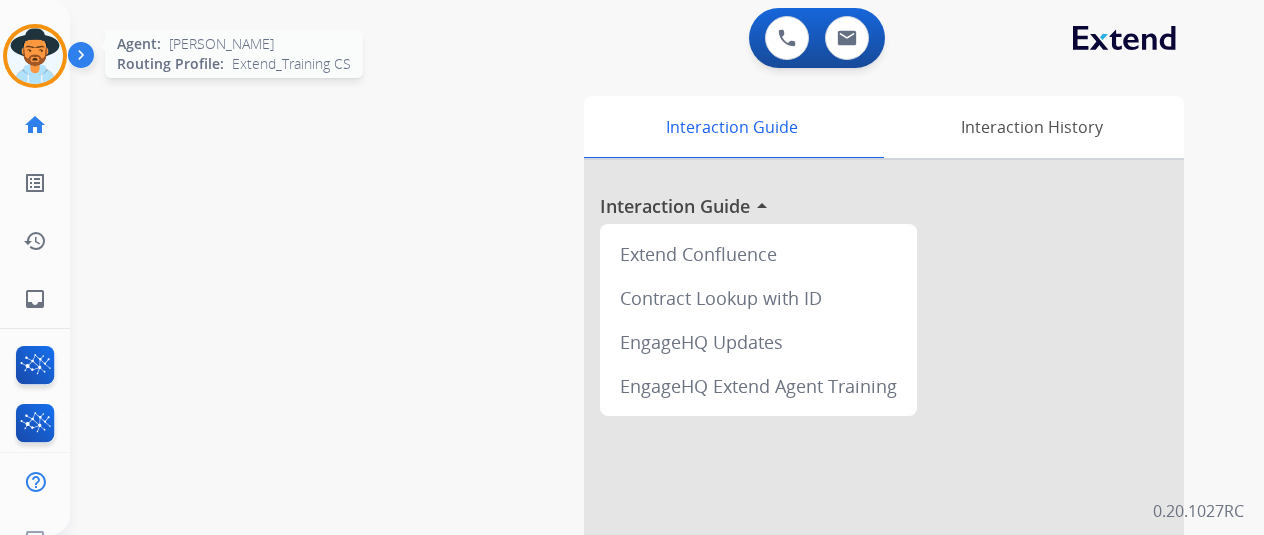 click at bounding box center [35, 56] 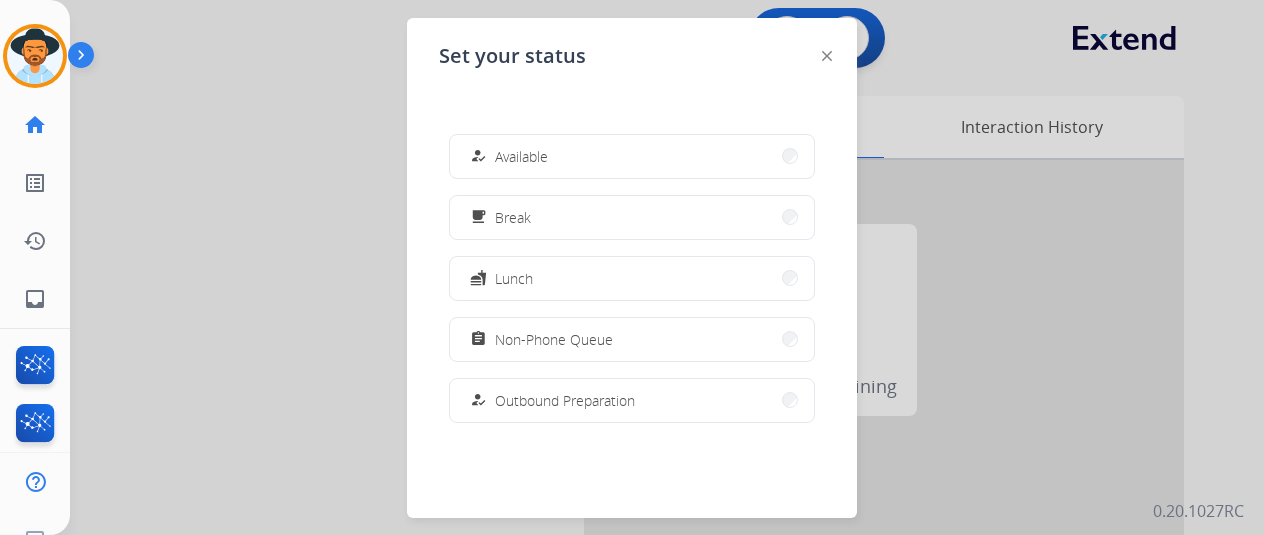 click on "how_to_reg Available" at bounding box center (632, 156) 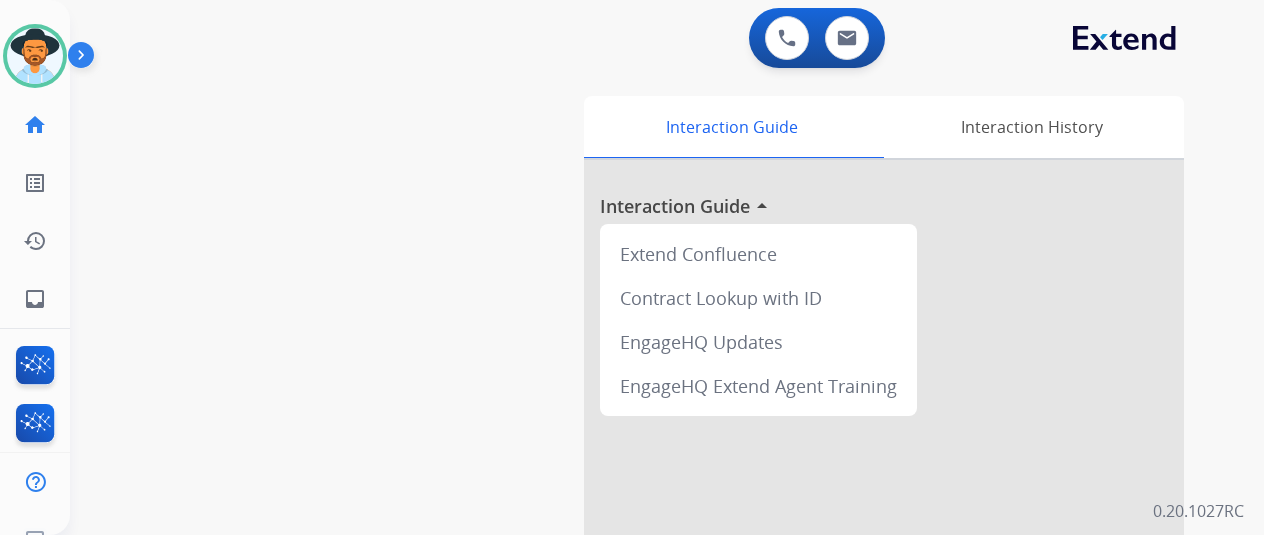 drag, startPoint x: 118, startPoint y: 164, endPoint x: 136, endPoint y: 153, distance: 21.095022 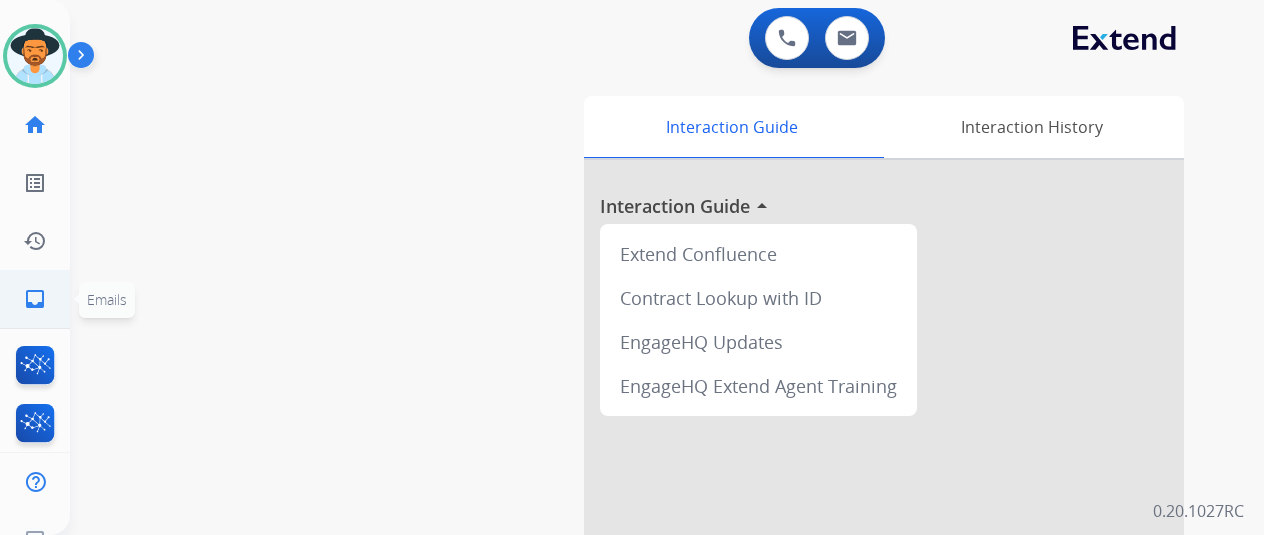 click on "inbox" 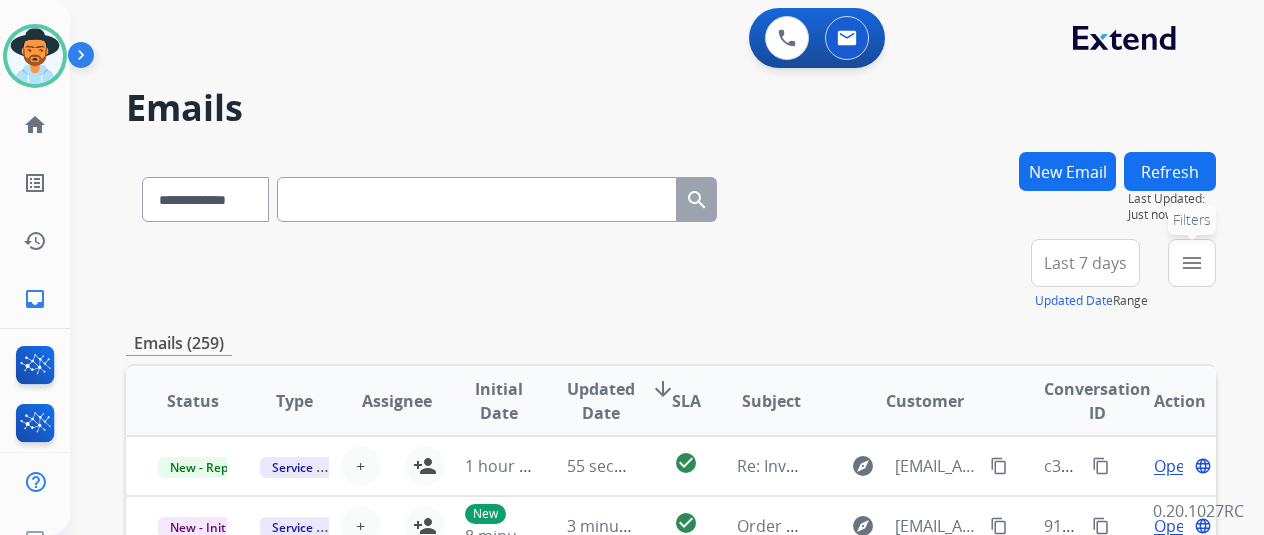 click on "menu" at bounding box center [1192, 263] 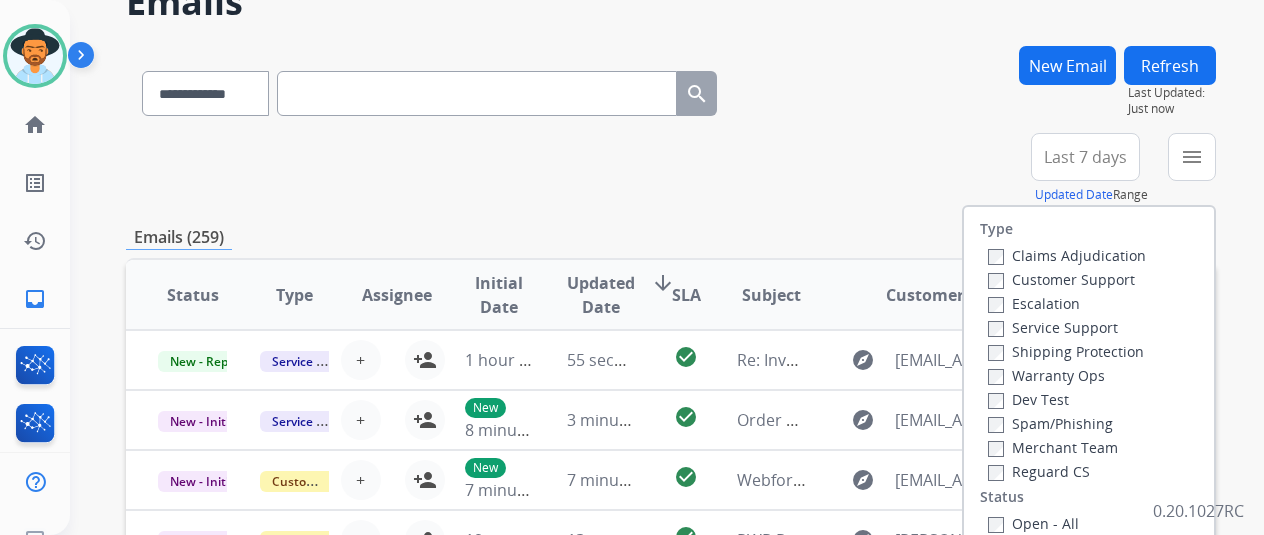 scroll, scrollTop: 200, scrollLeft: 0, axis: vertical 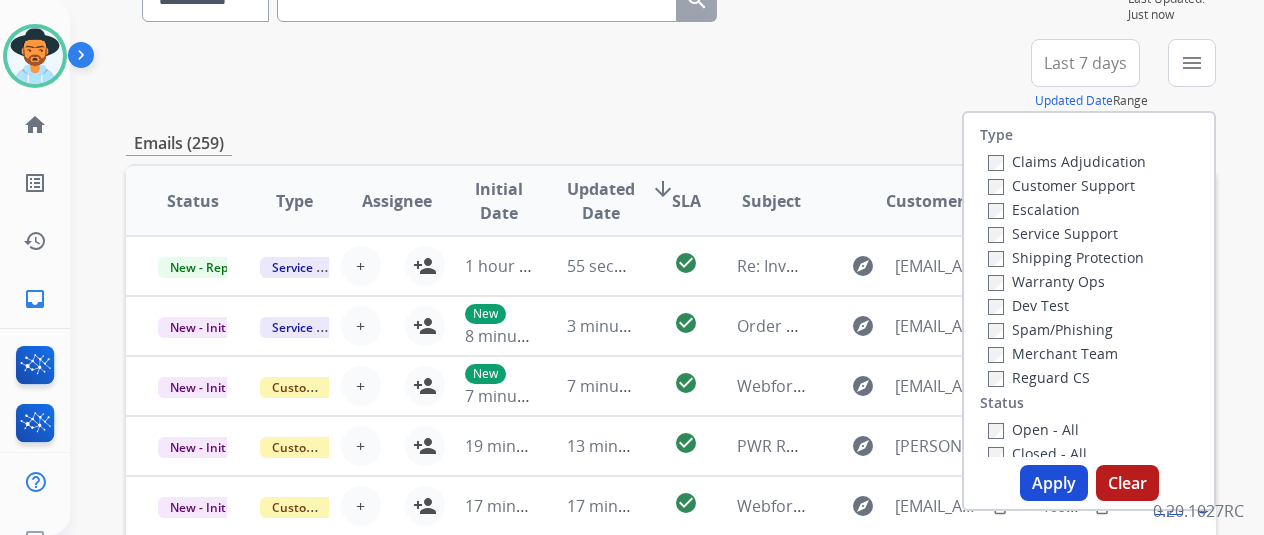 click on "Customer Support" at bounding box center [1061, 185] 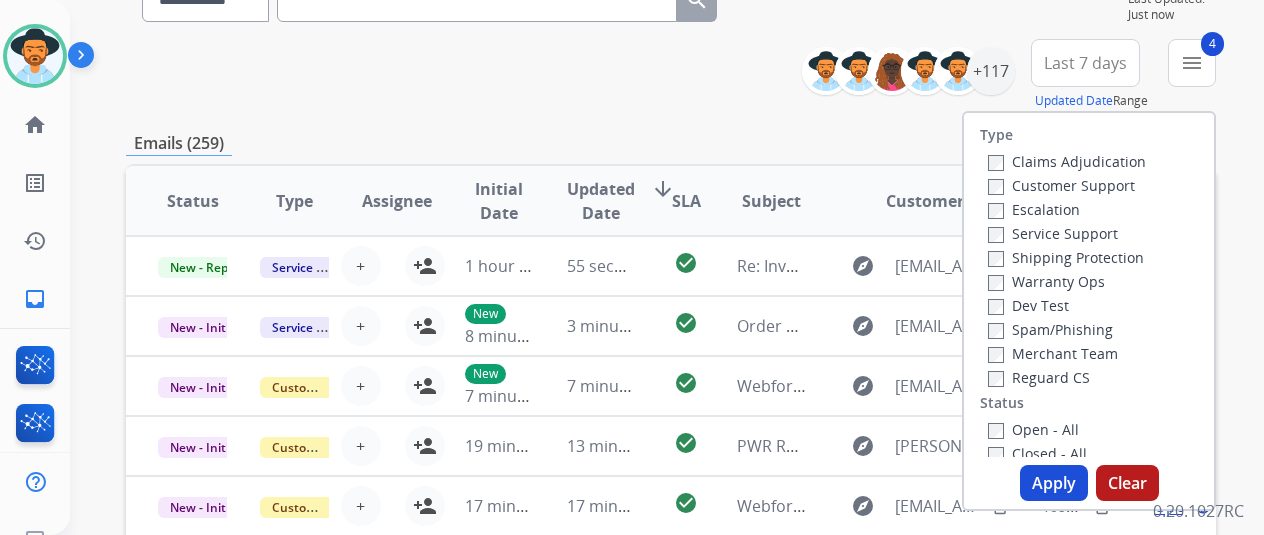 drag, startPoint x: 1064, startPoint y: 484, endPoint x: 1058, endPoint y: 475, distance: 10.816654 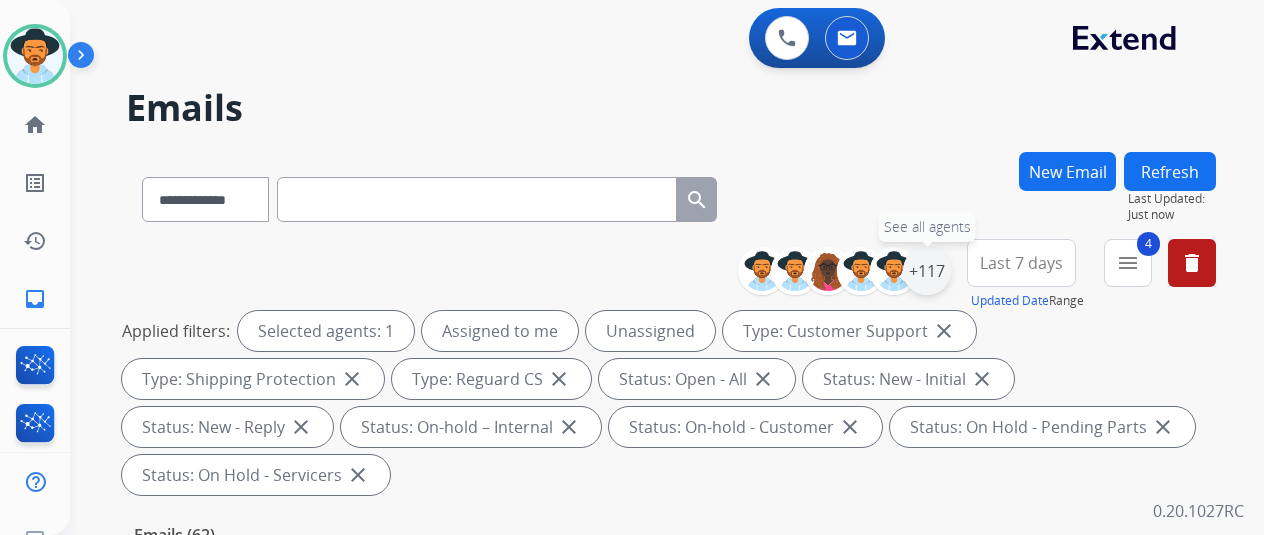 click on "+117" at bounding box center [927, 271] 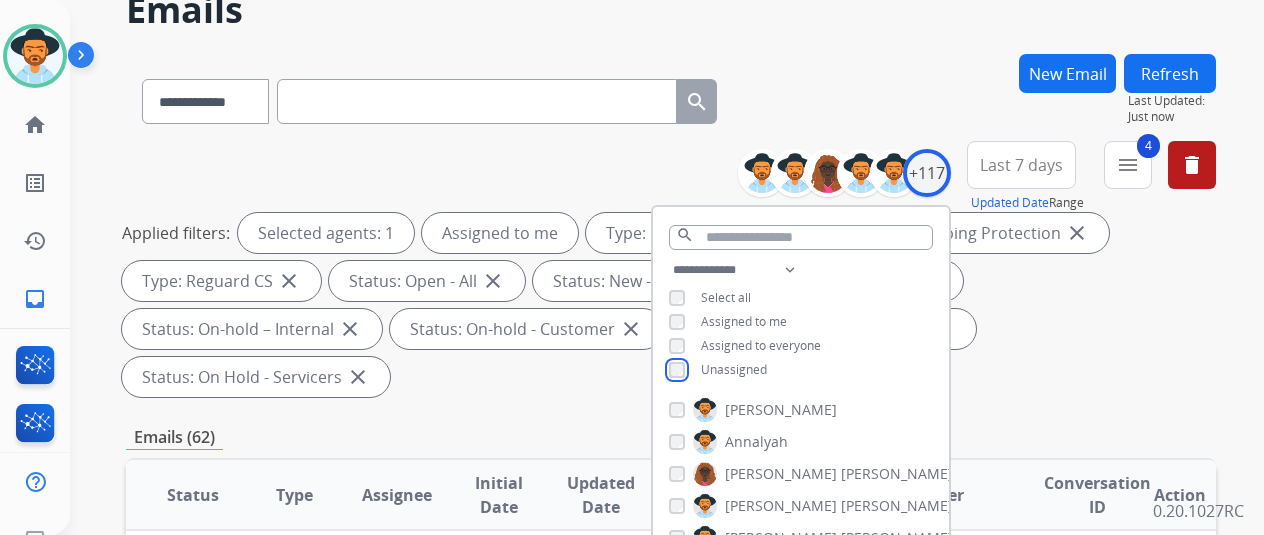 scroll, scrollTop: 300, scrollLeft: 0, axis: vertical 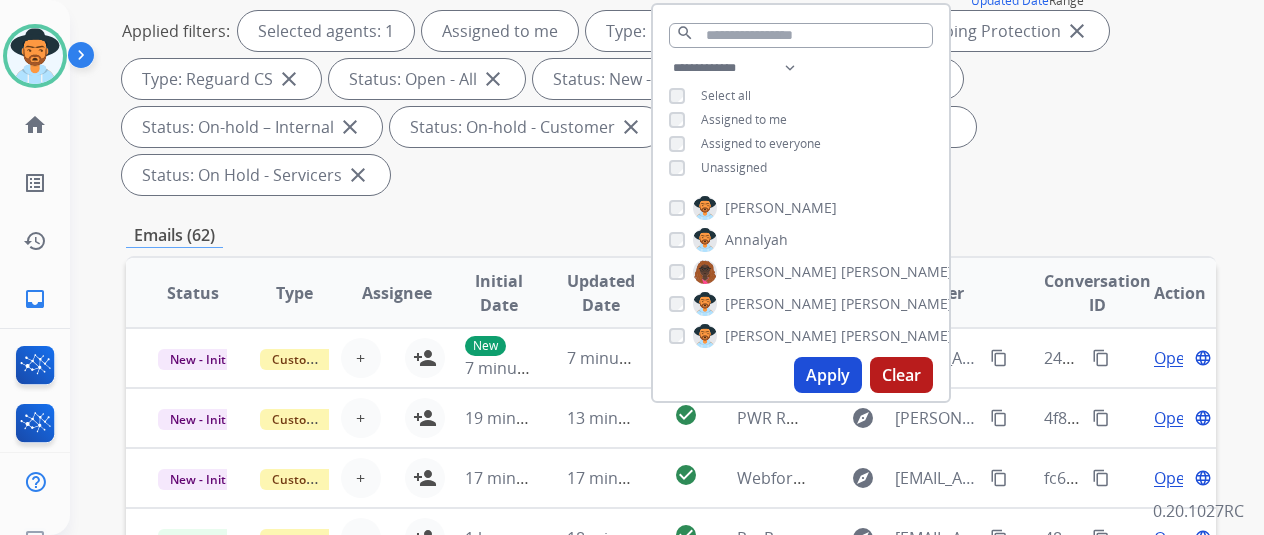 click on "Apply" at bounding box center (828, 375) 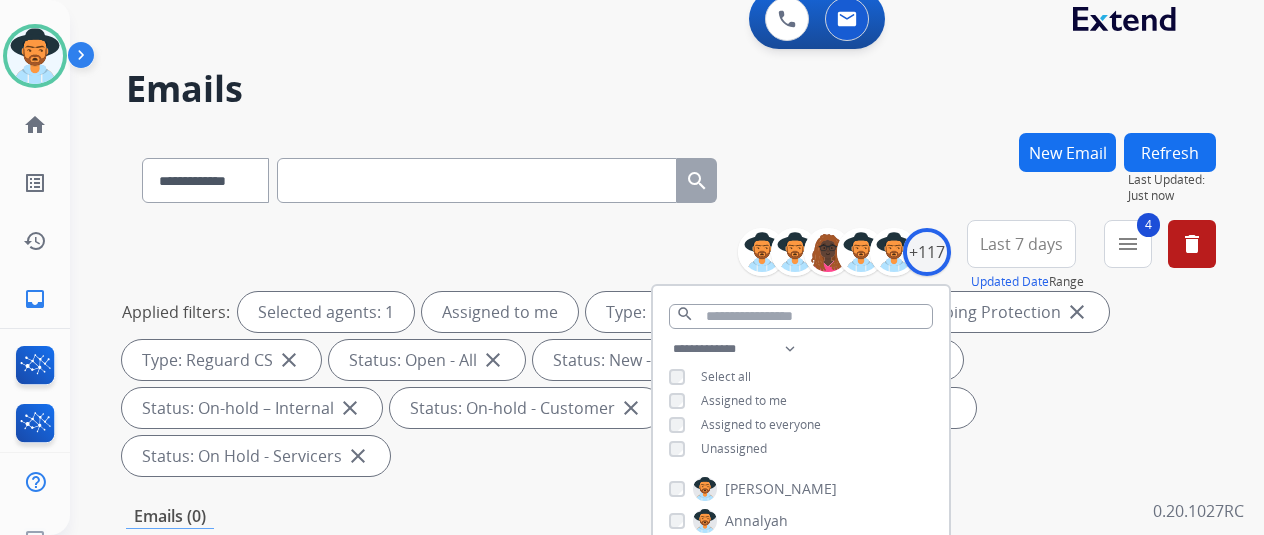 scroll, scrollTop: 0, scrollLeft: 0, axis: both 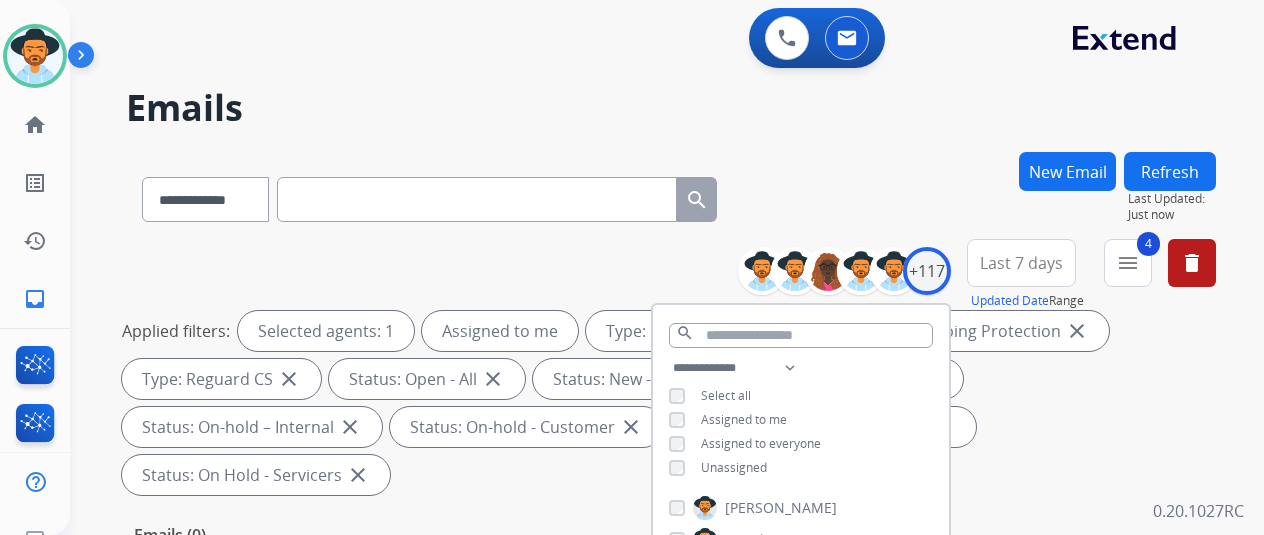 click on "**********" at bounding box center (643, 339) 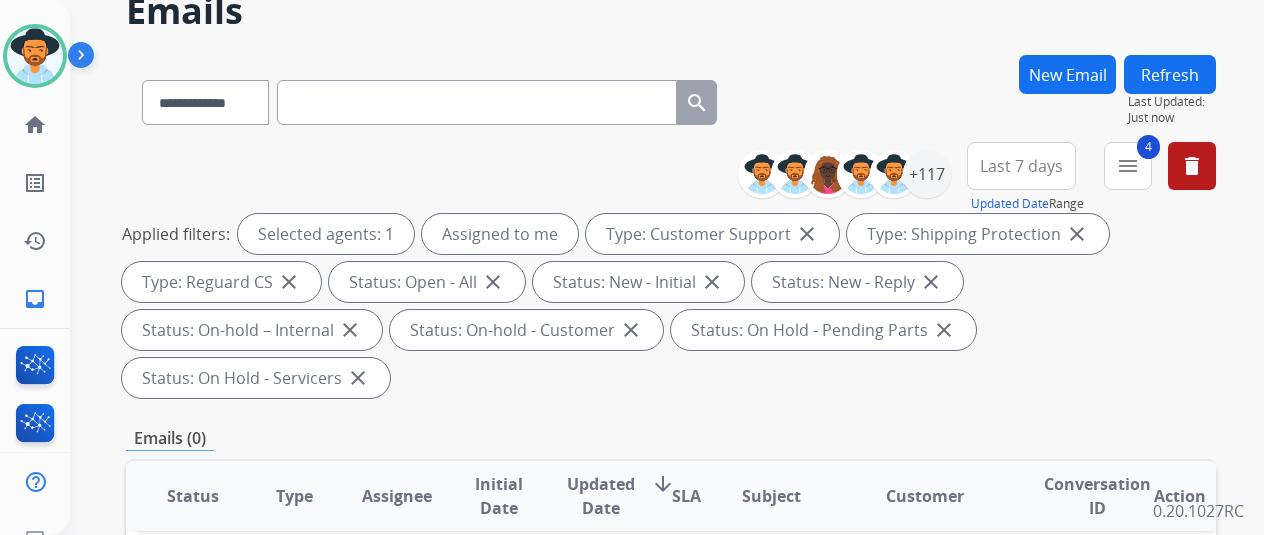 scroll, scrollTop: 0, scrollLeft: 0, axis: both 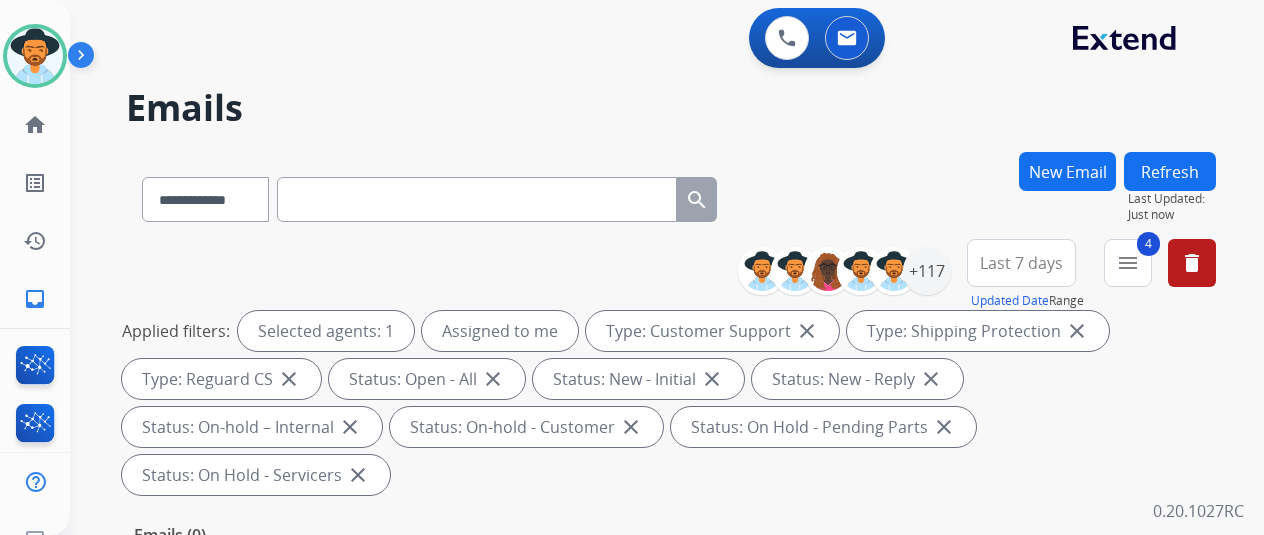 click on "Emails" at bounding box center [671, 108] 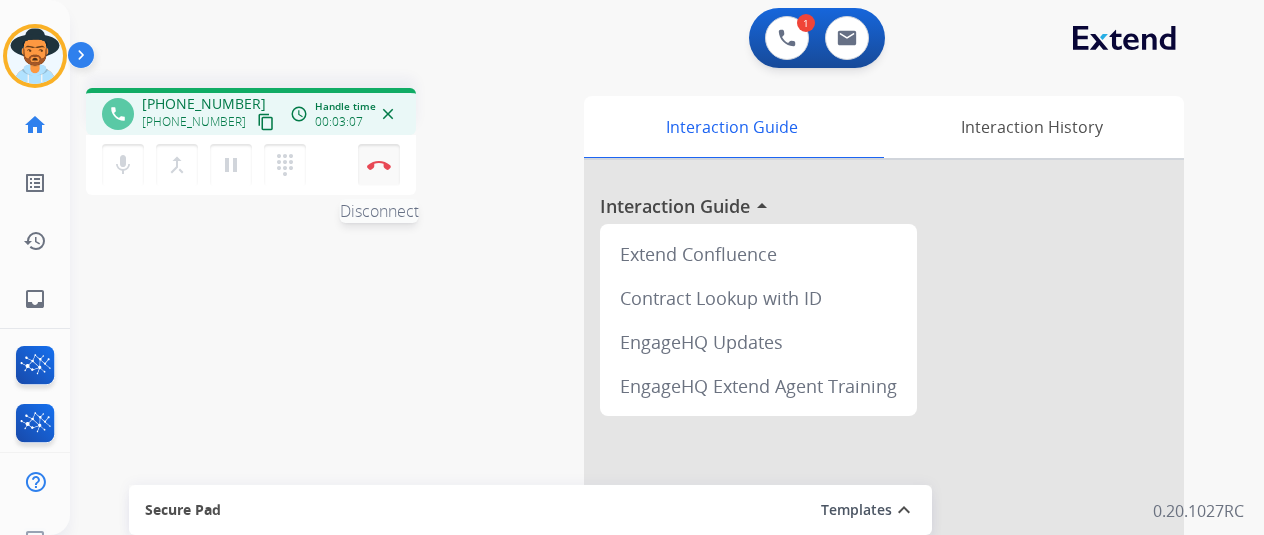 click on "Disconnect" at bounding box center (379, 165) 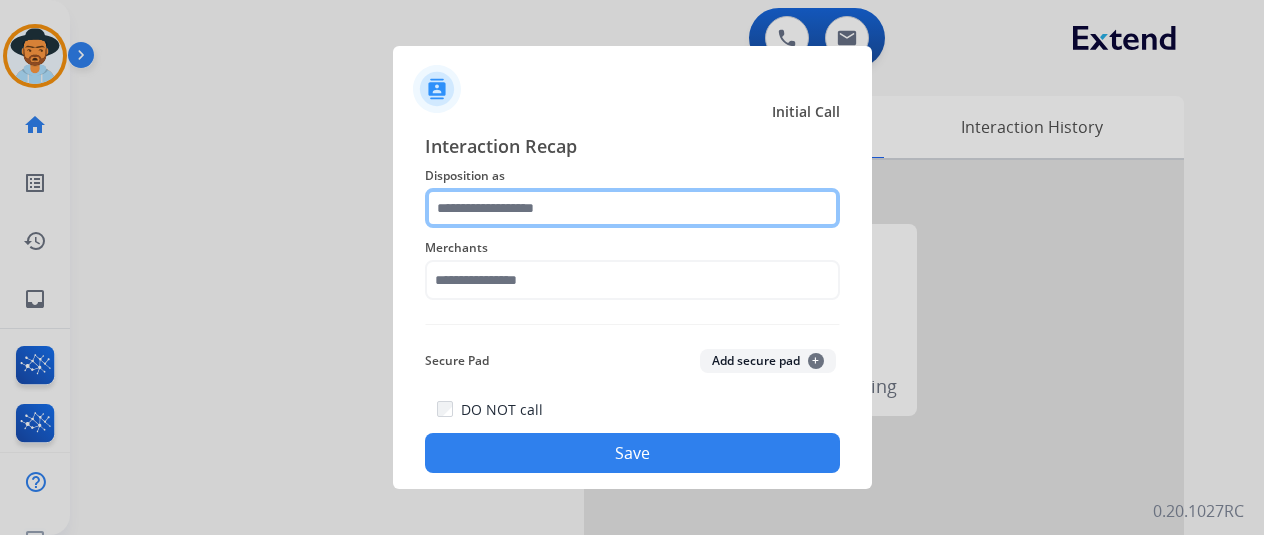 click 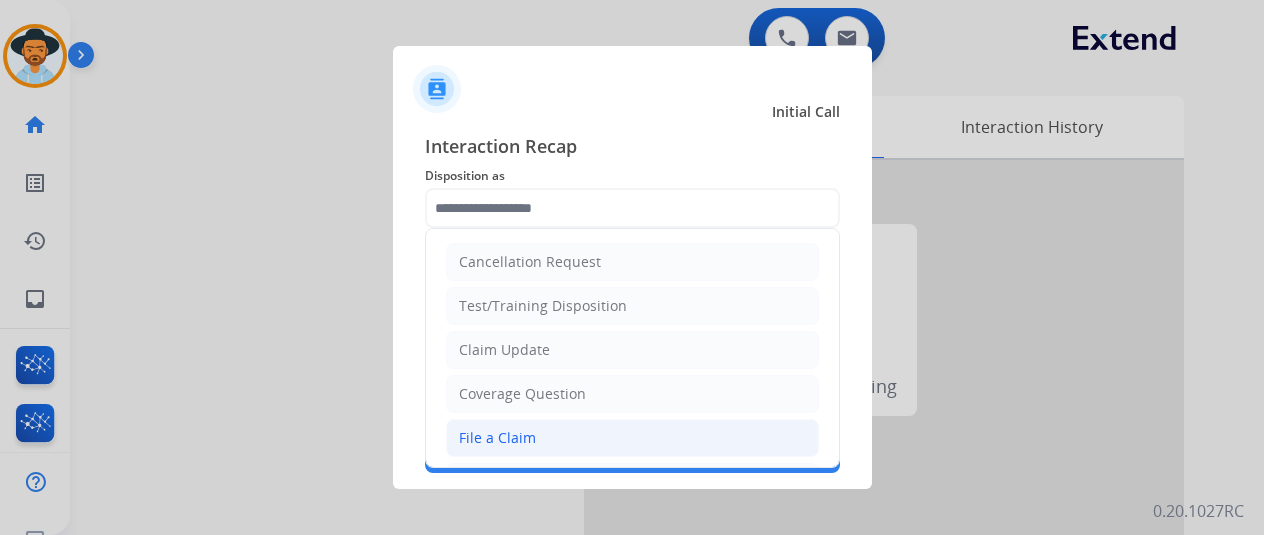 click on "File a Claim" 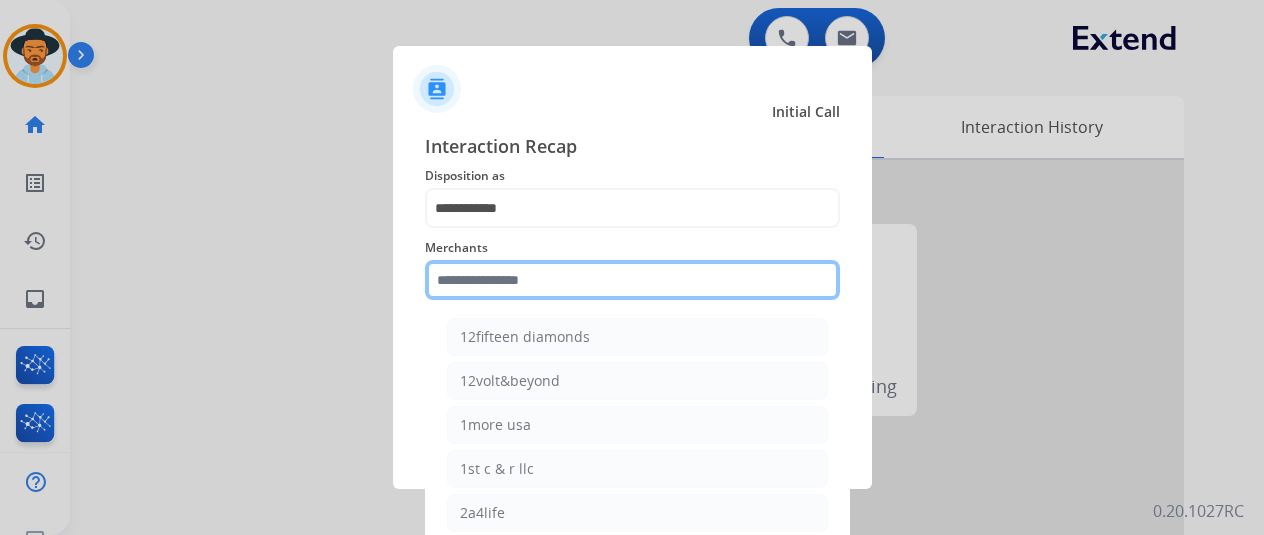 click 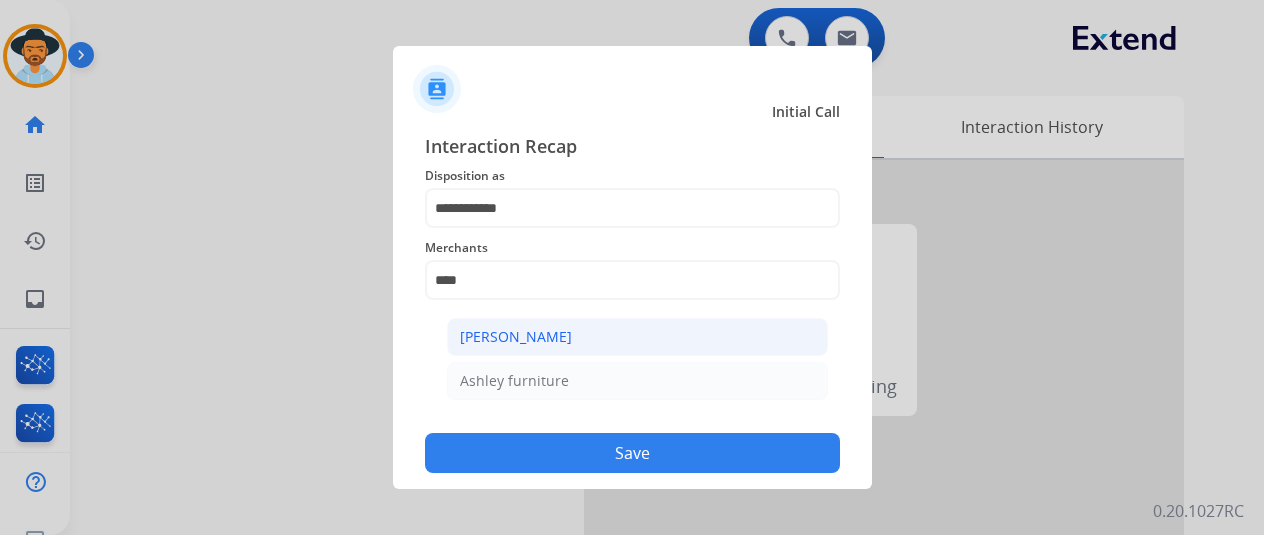 click on "[PERSON_NAME]" 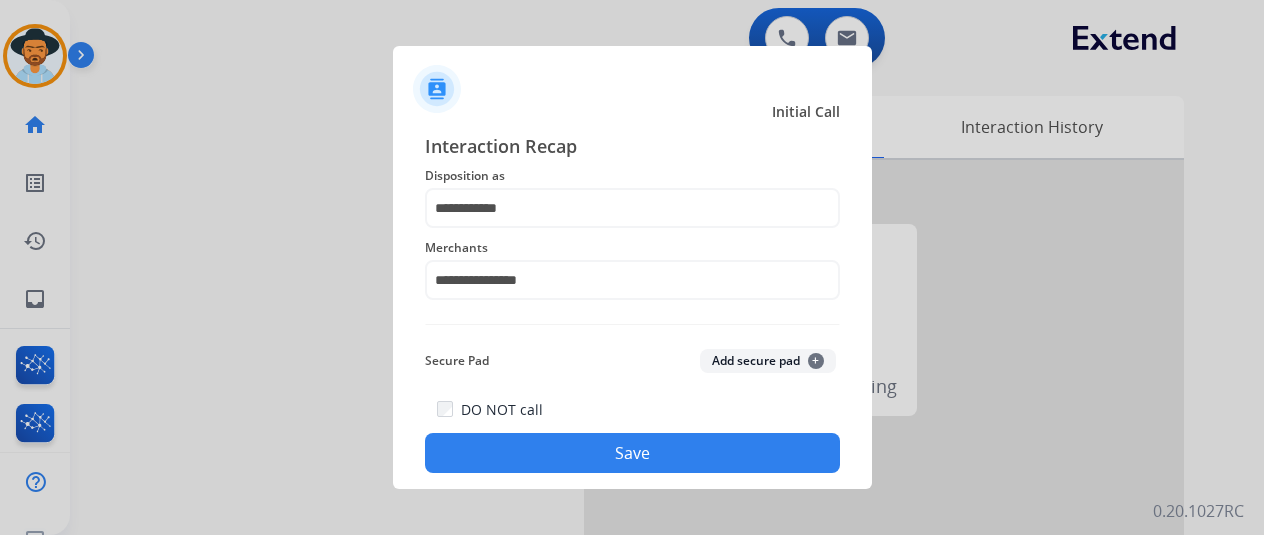 click on "Save" 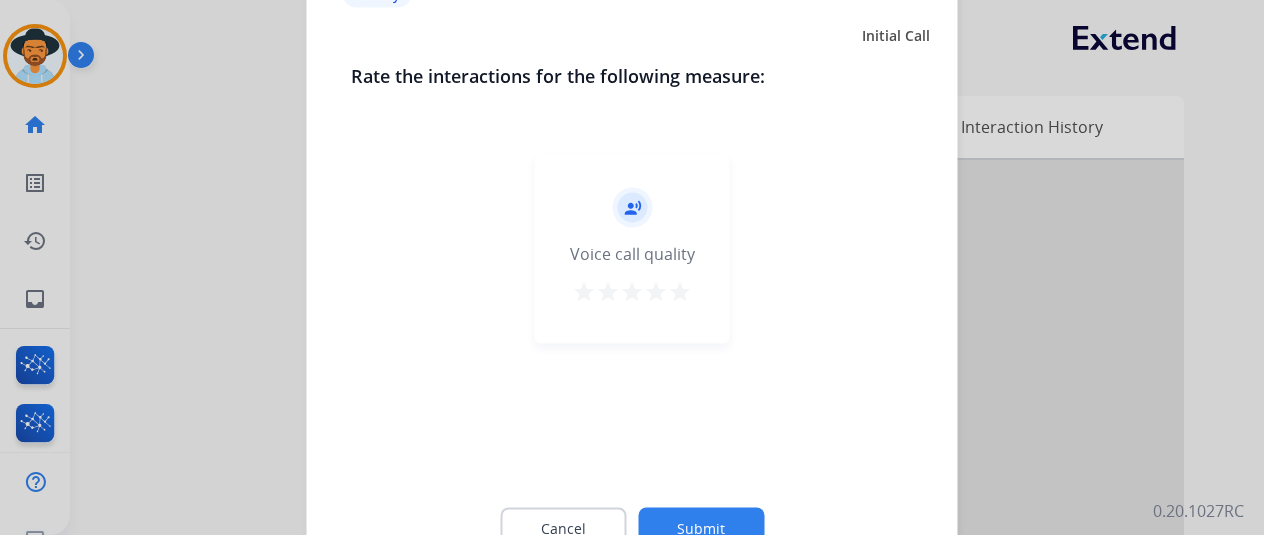 click on "Submit" 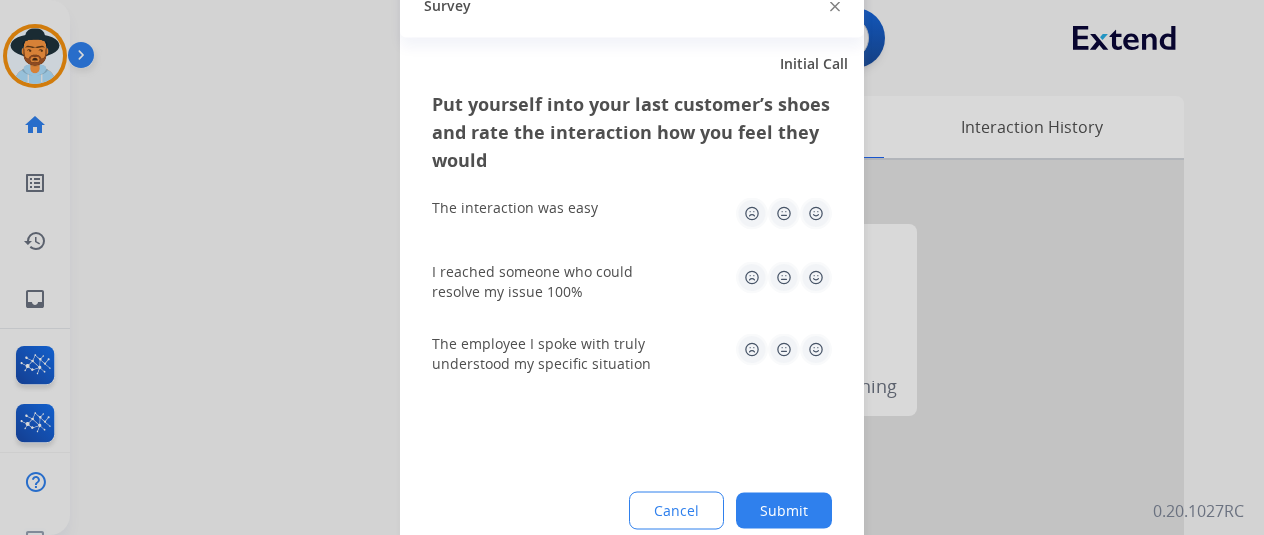 drag, startPoint x: 805, startPoint y: 505, endPoint x: 760, endPoint y: 490, distance: 47.434166 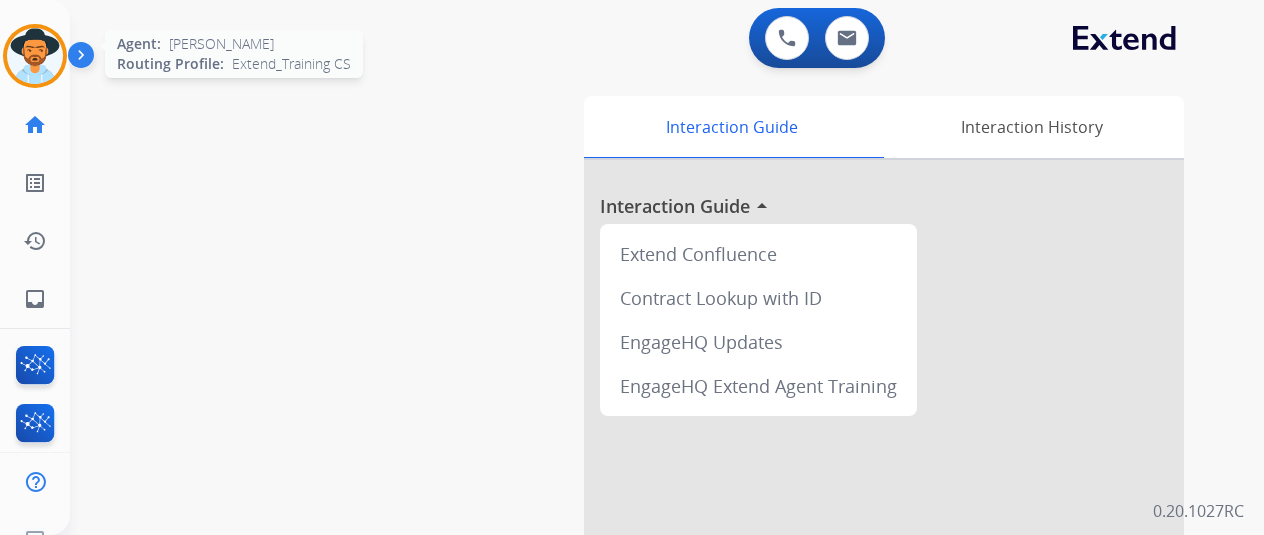 click at bounding box center [35, 56] 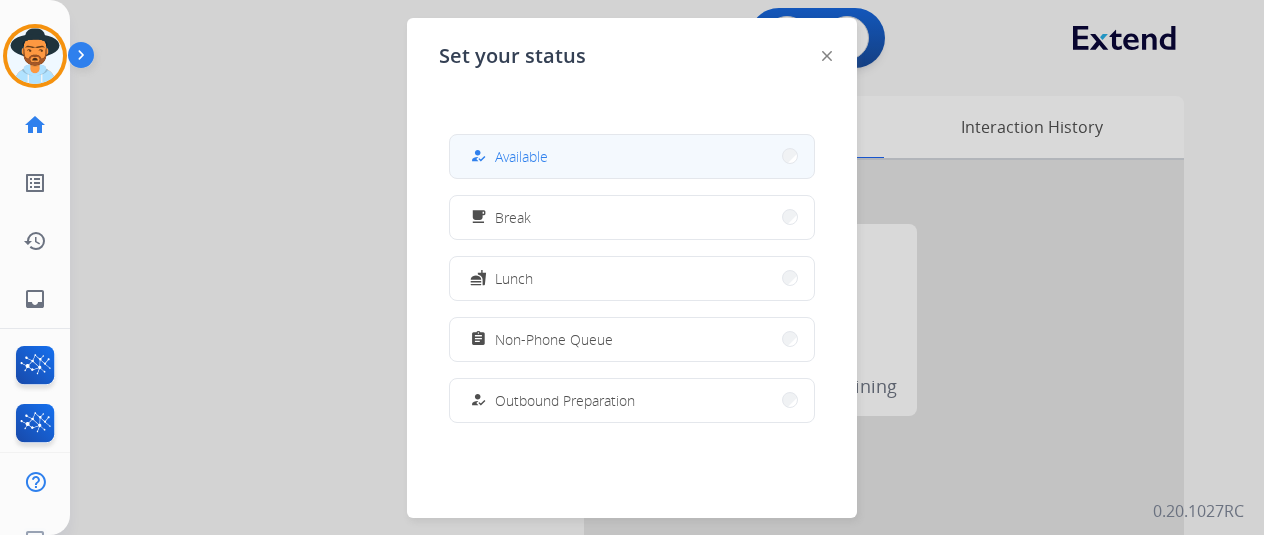 click on "Available" at bounding box center [521, 156] 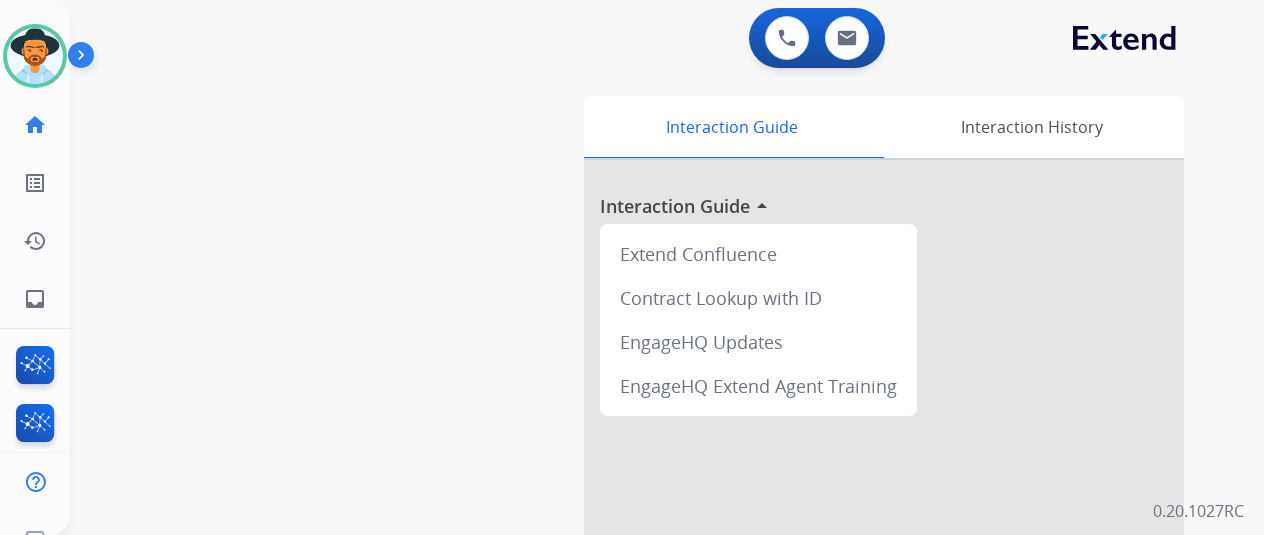 click on "swap_horiz Break voice bridge close_fullscreen Connect 3-Way Call merge_type Separate 3-Way Call  Interaction Guide   Interaction History  Interaction Guide arrow_drop_up  Extend Confluence   Contract Lookup with ID   EngageHQ Updates   EngageHQ Extend Agent Training" at bounding box center [643, 489] 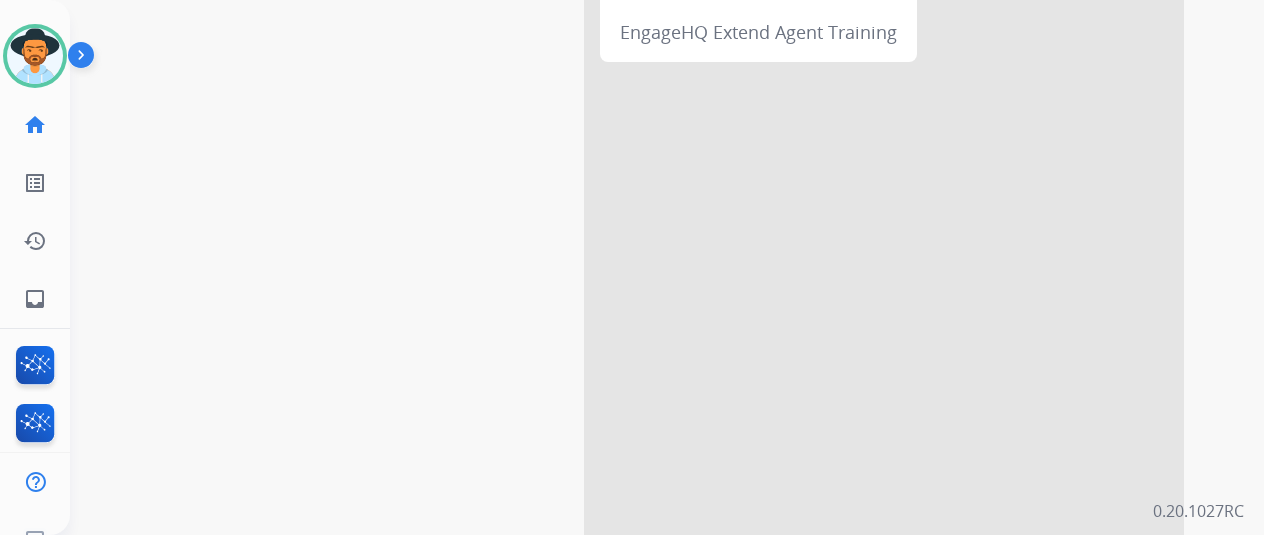 scroll, scrollTop: 0, scrollLeft: 0, axis: both 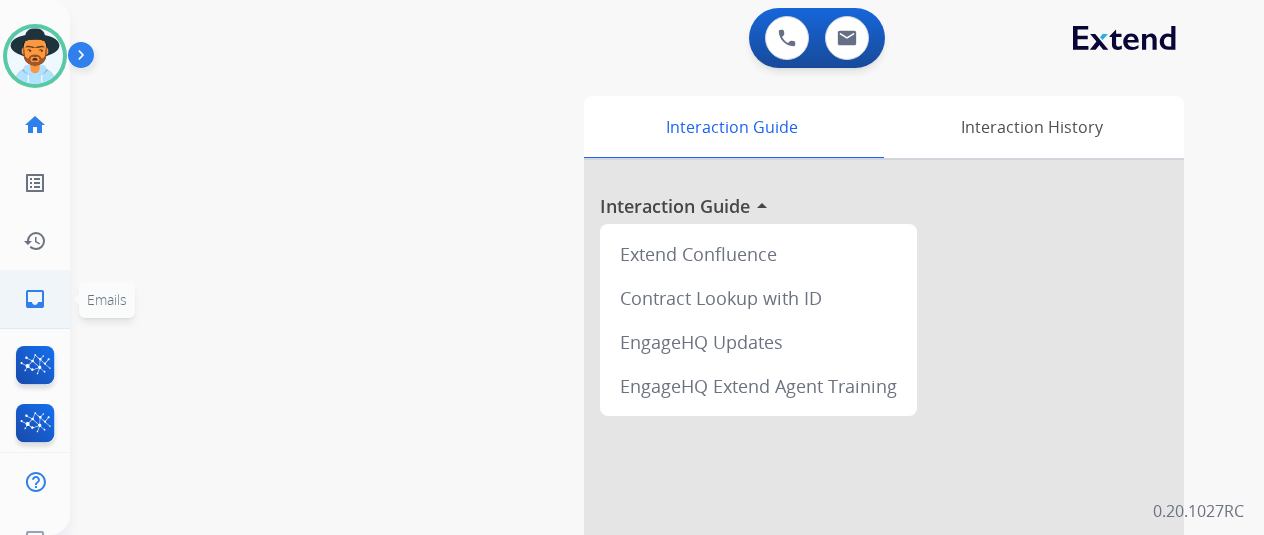 click on "inbox  Emails" 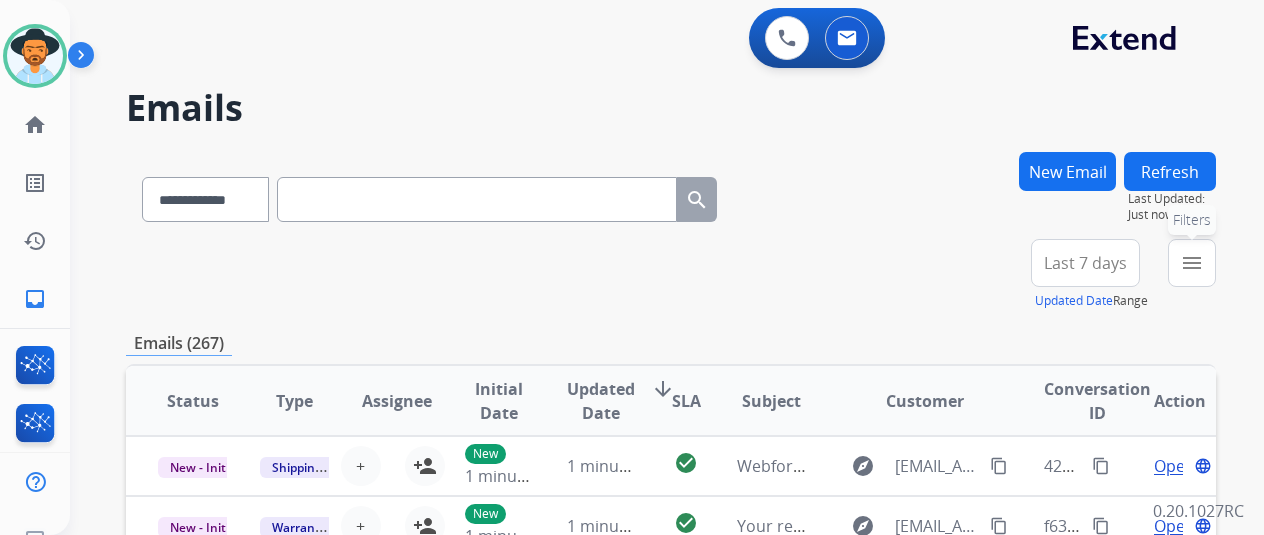 click on "menu" at bounding box center (1192, 263) 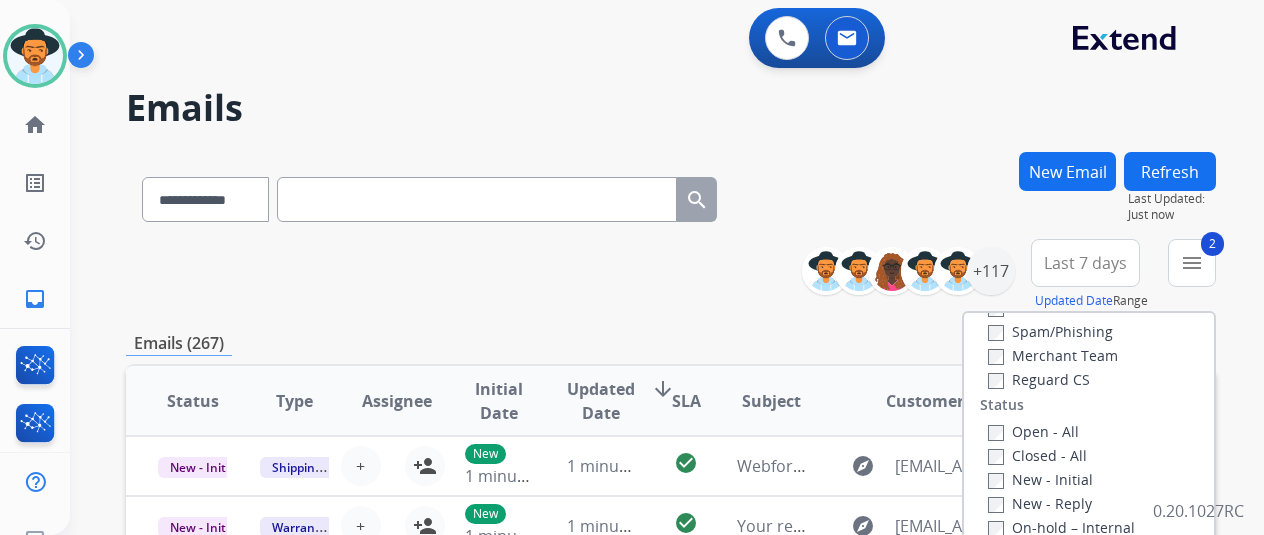 scroll, scrollTop: 200, scrollLeft: 0, axis: vertical 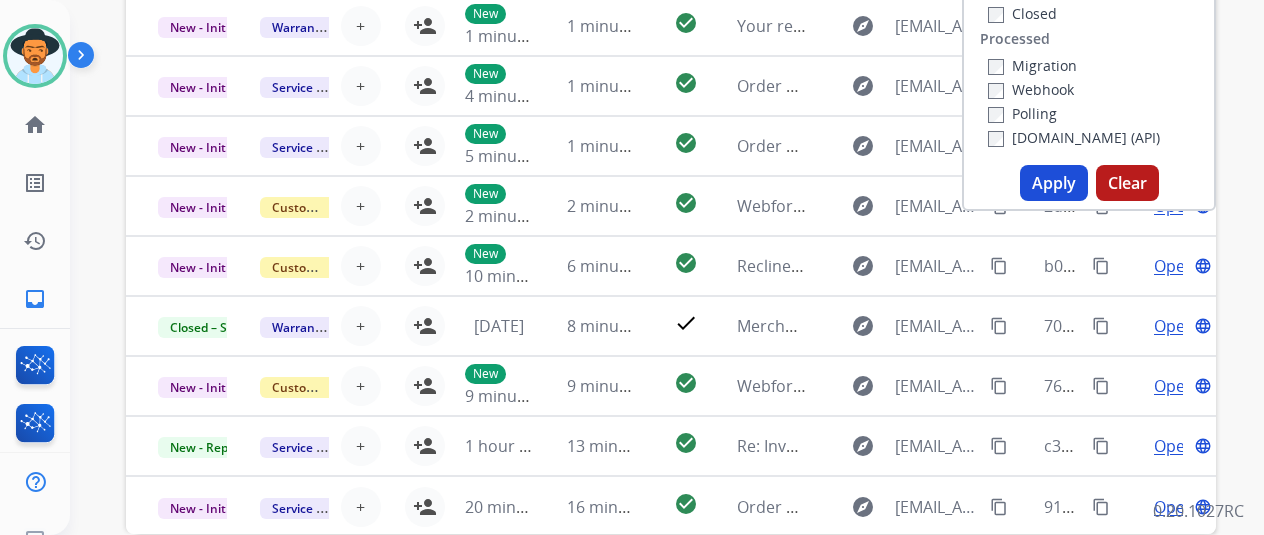 click on "Apply" at bounding box center [1054, 183] 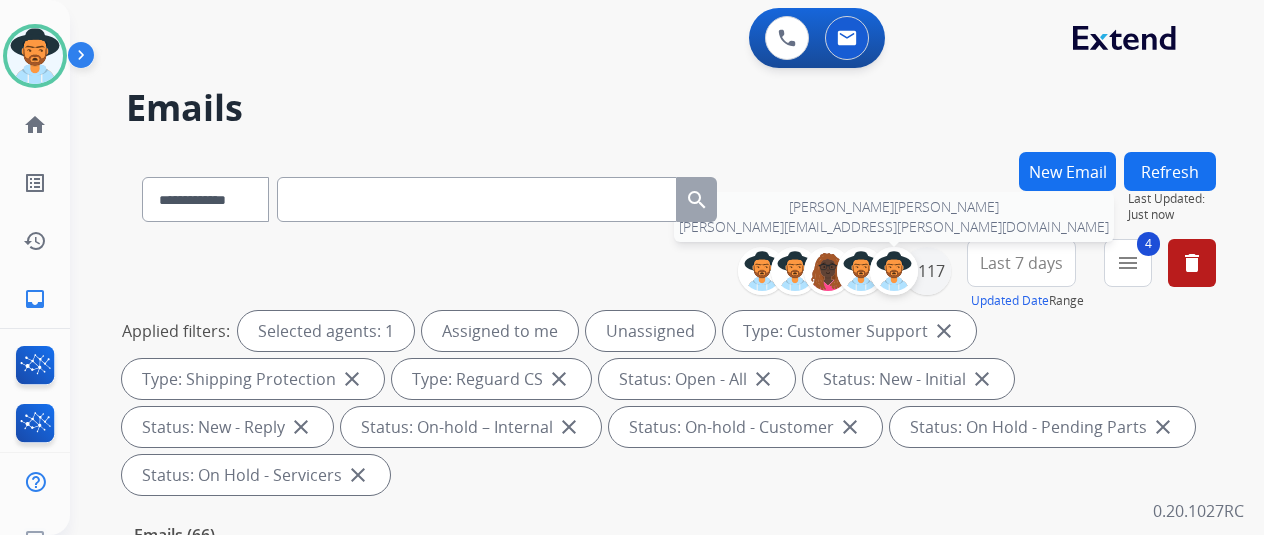 click at bounding box center [894, 271] 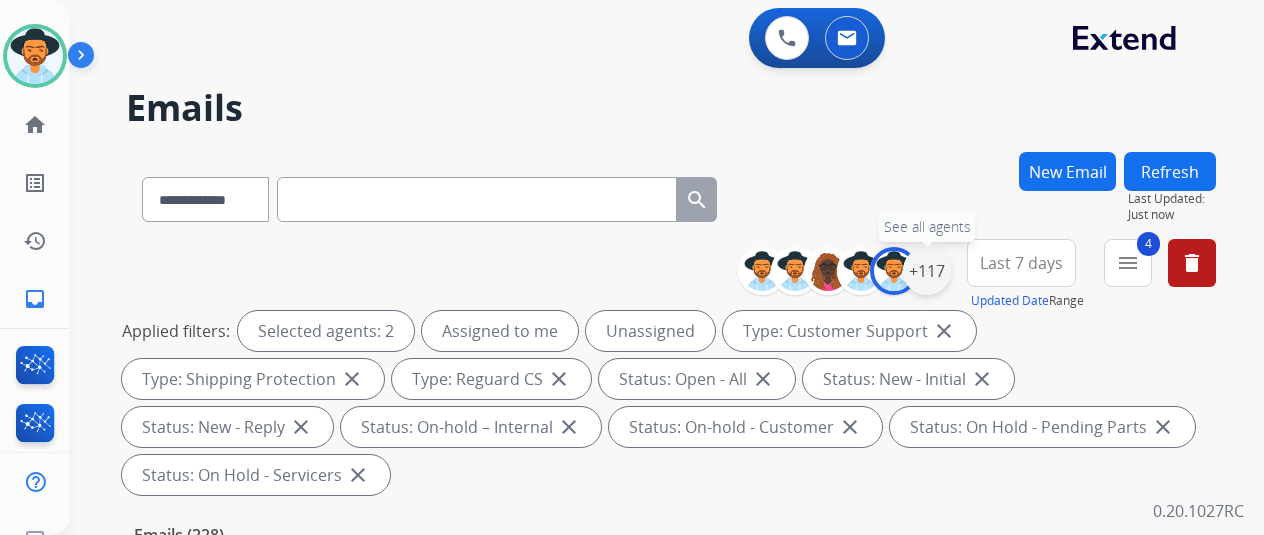 click on "+117" at bounding box center [927, 271] 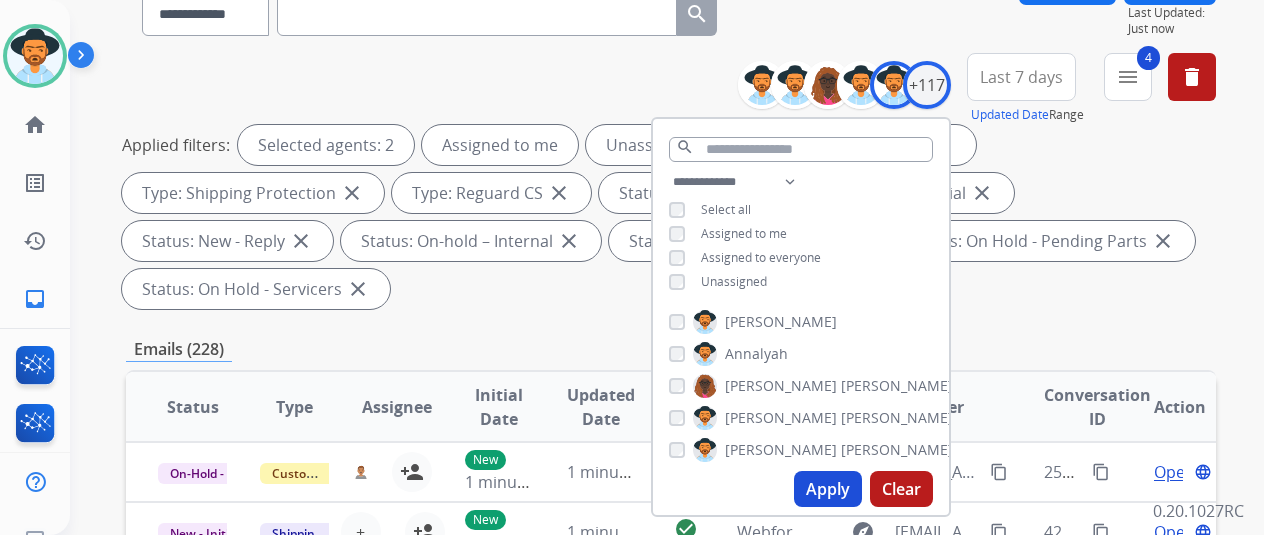 scroll, scrollTop: 200, scrollLeft: 0, axis: vertical 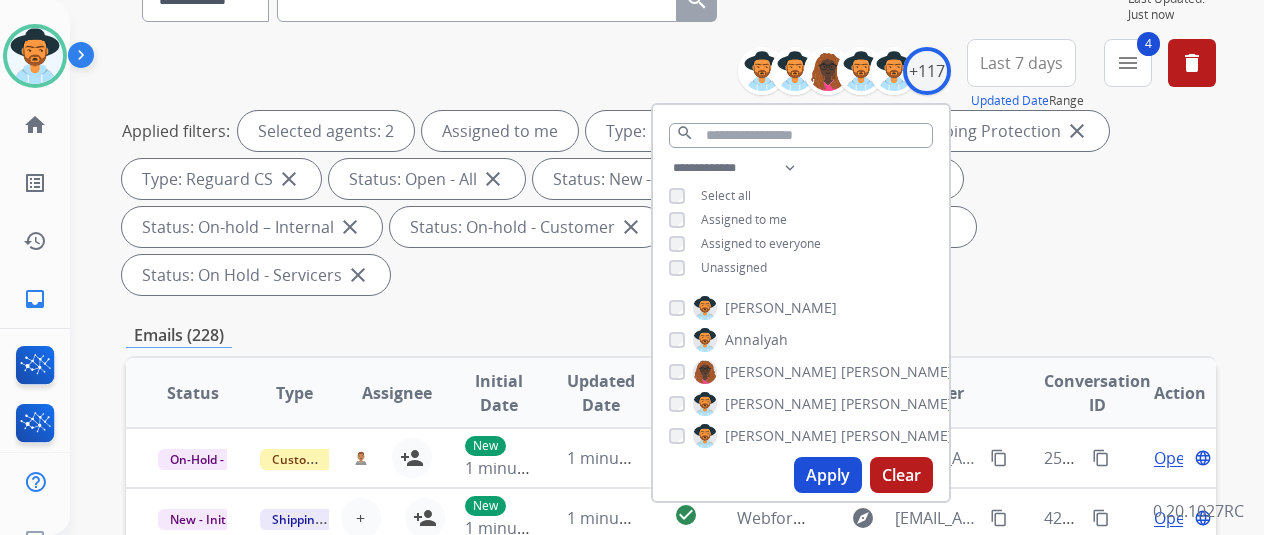 click on "Apply" at bounding box center (828, 475) 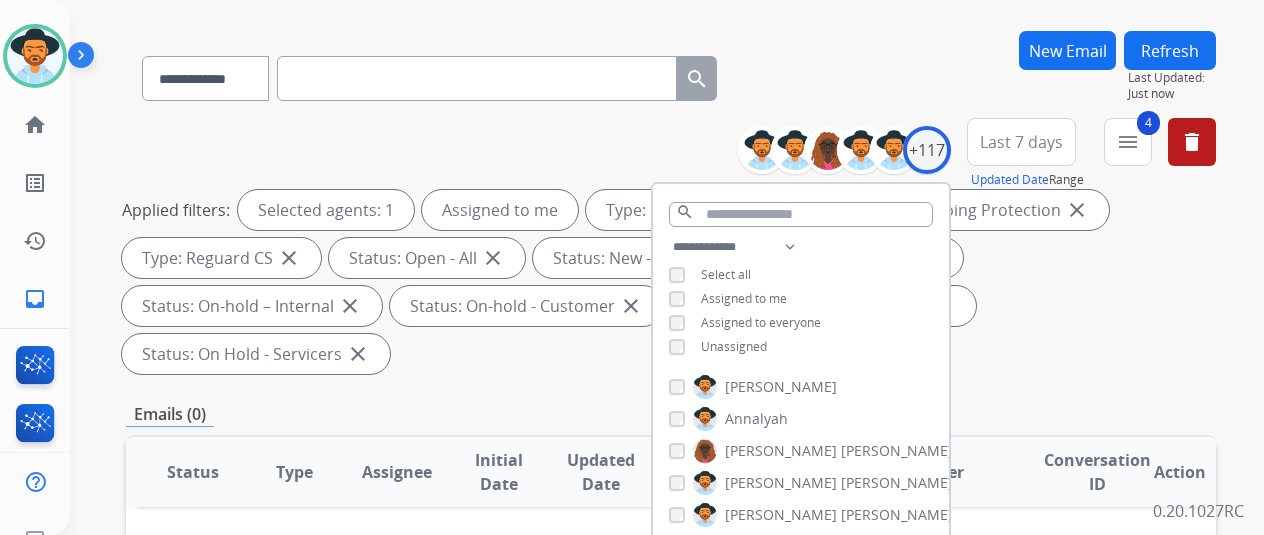 scroll, scrollTop: 300, scrollLeft: 0, axis: vertical 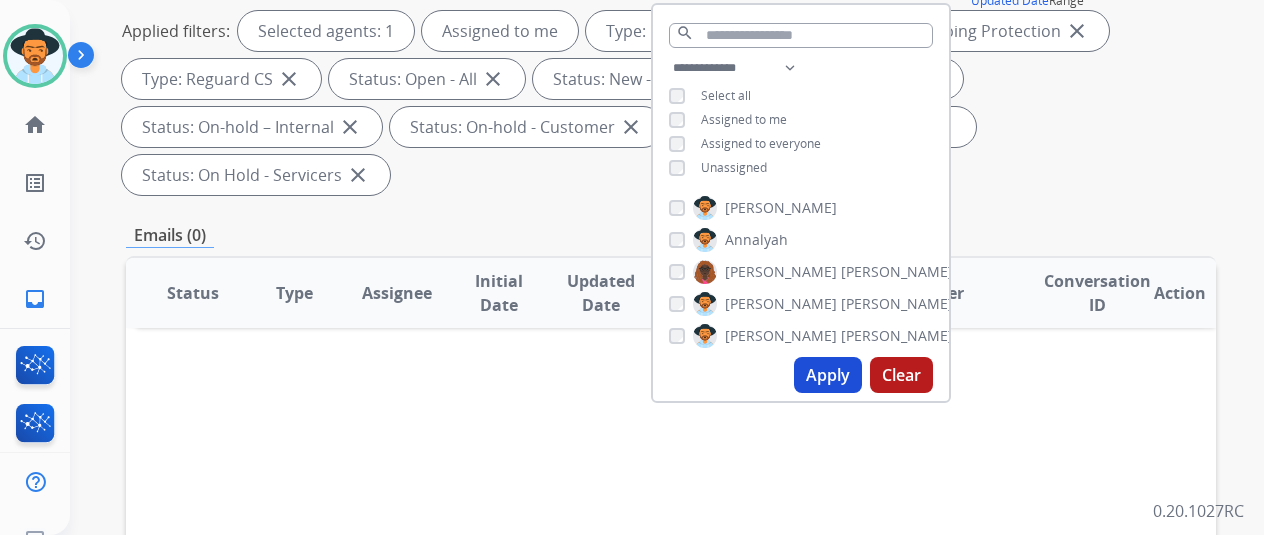 click on "**********" at bounding box center [671, 441] 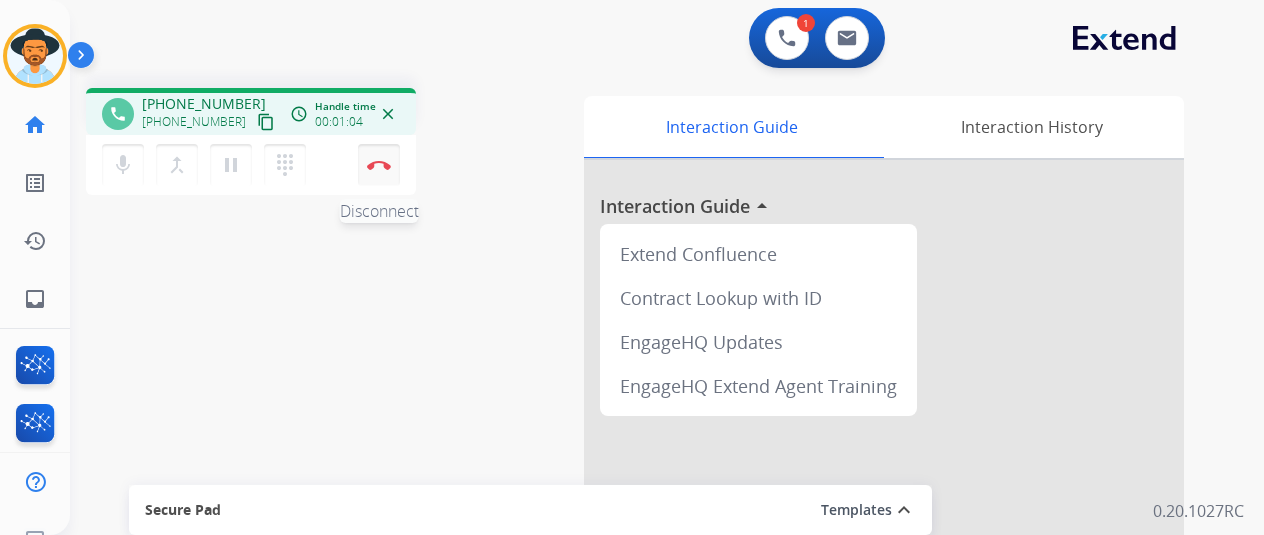 click at bounding box center (379, 165) 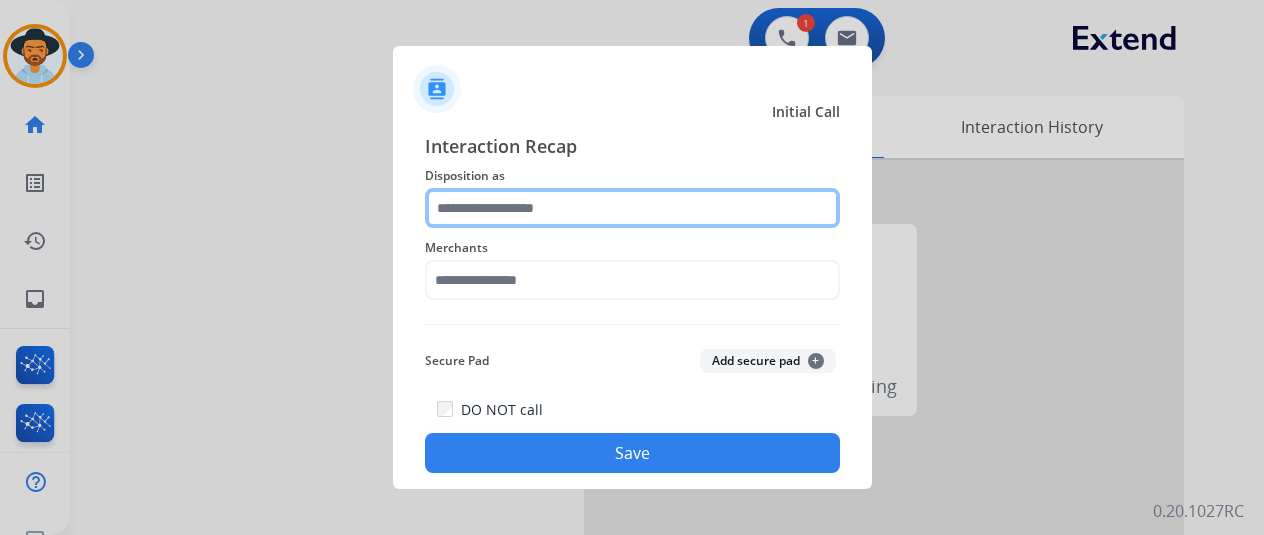 click 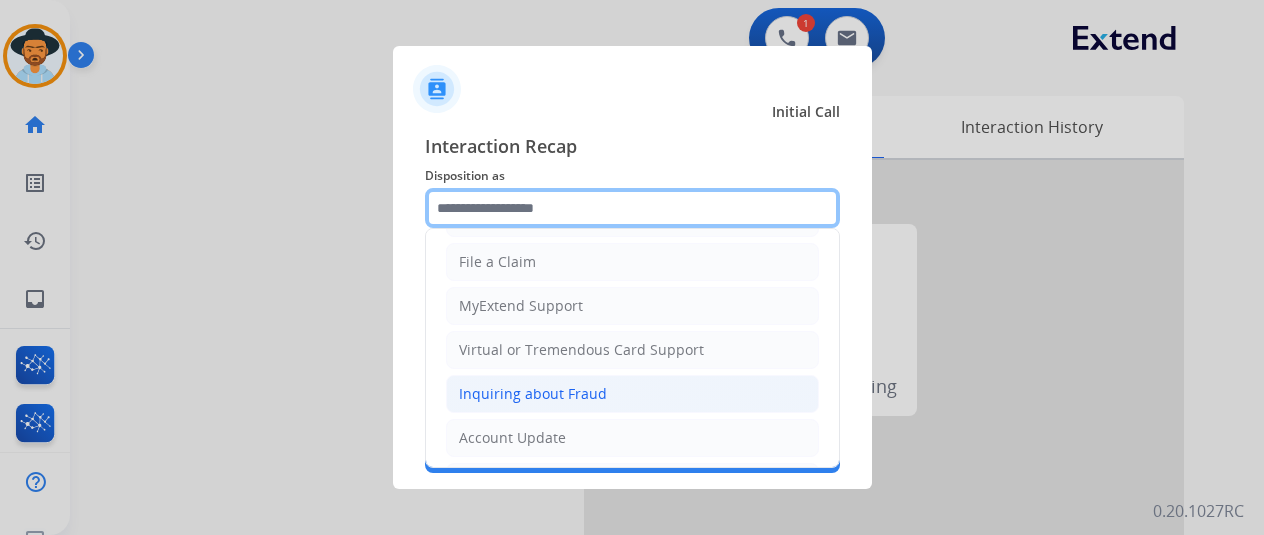 scroll, scrollTop: 303, scrollLeft: 0, axis: vertical 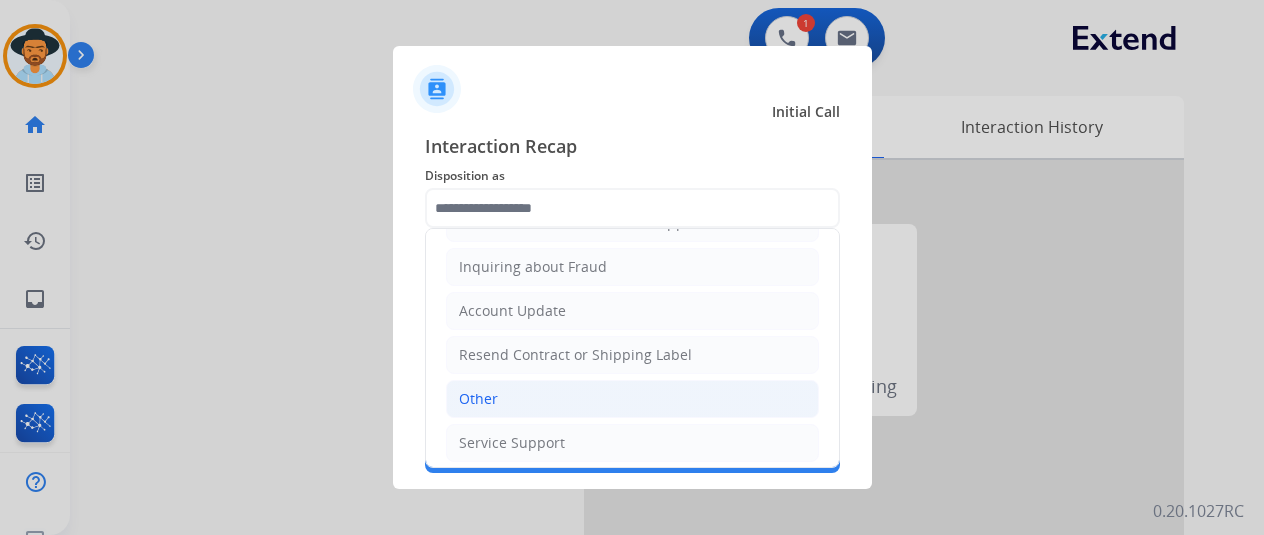click on "Other" 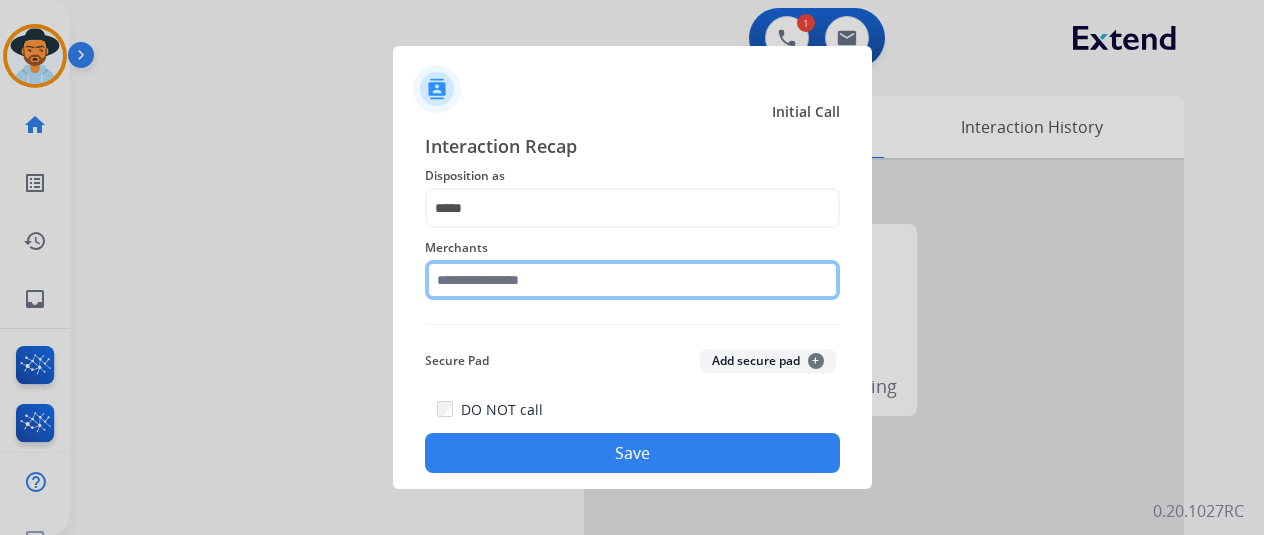 click 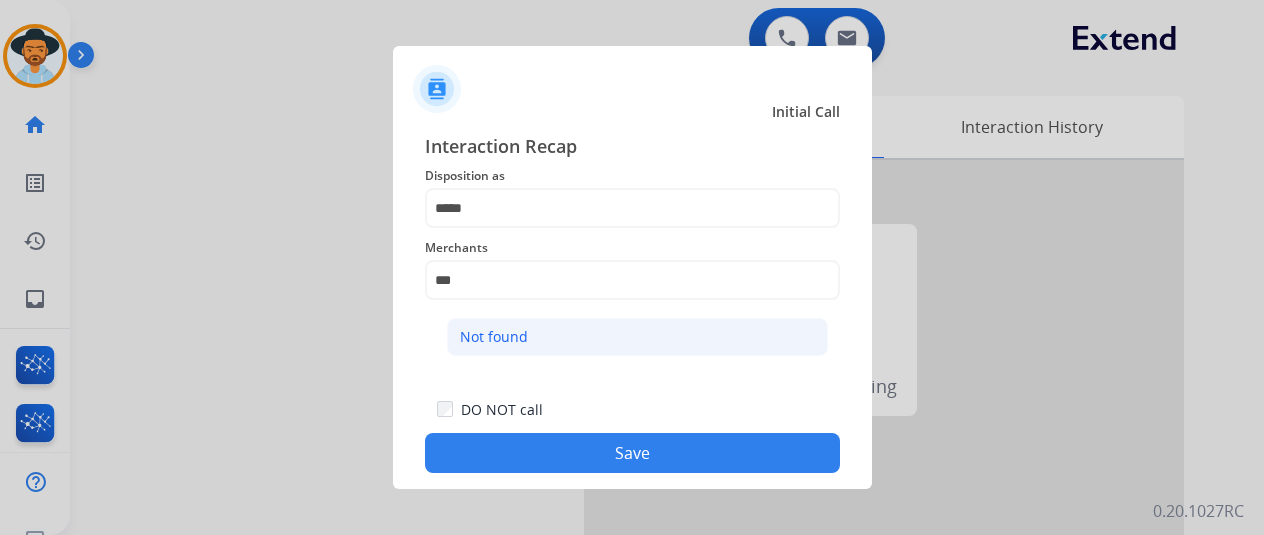 click on "Not found" 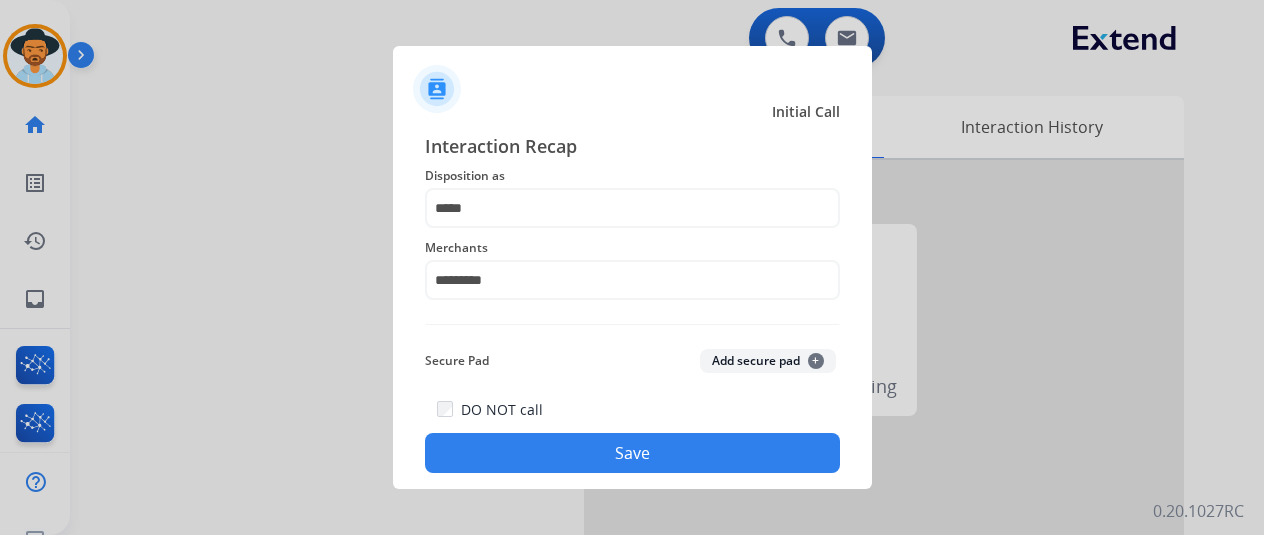 click on "Save" 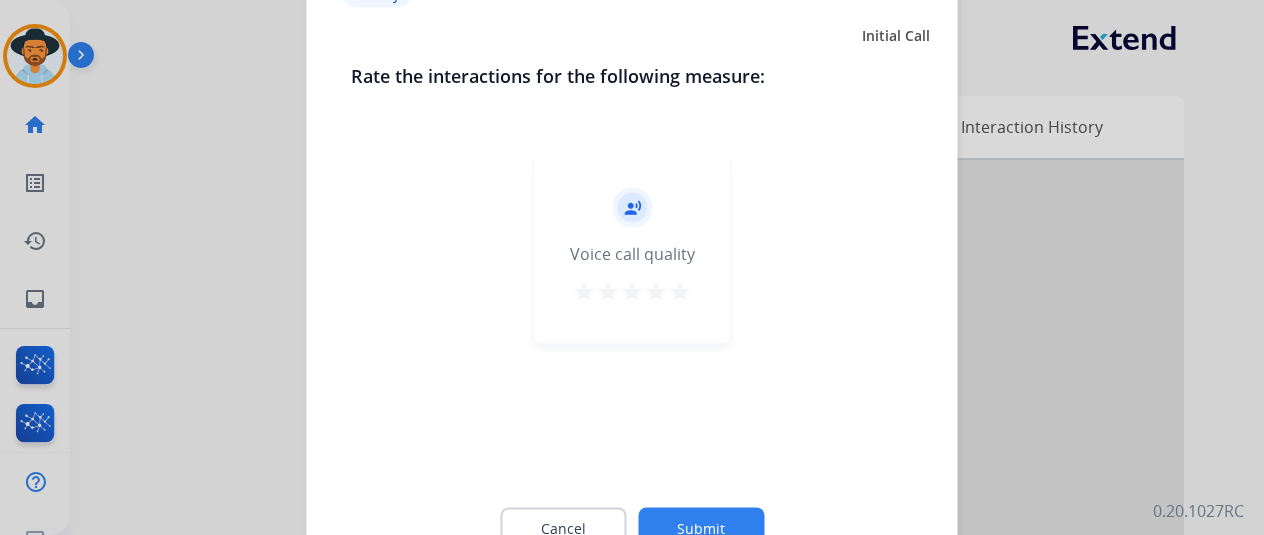 click on "Submit" 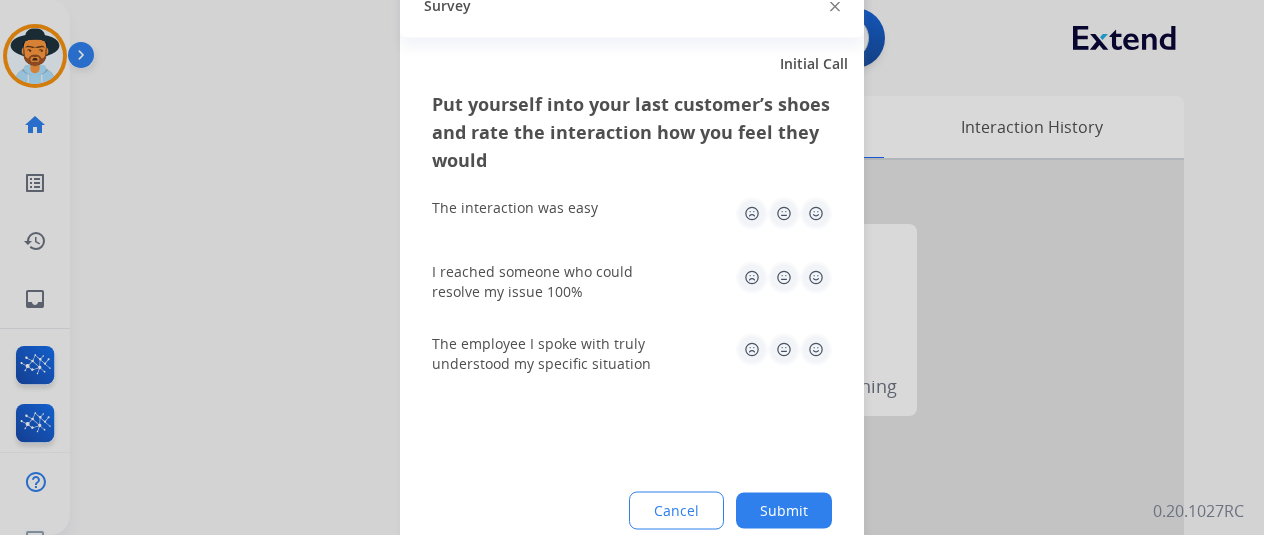 click on "Submit" 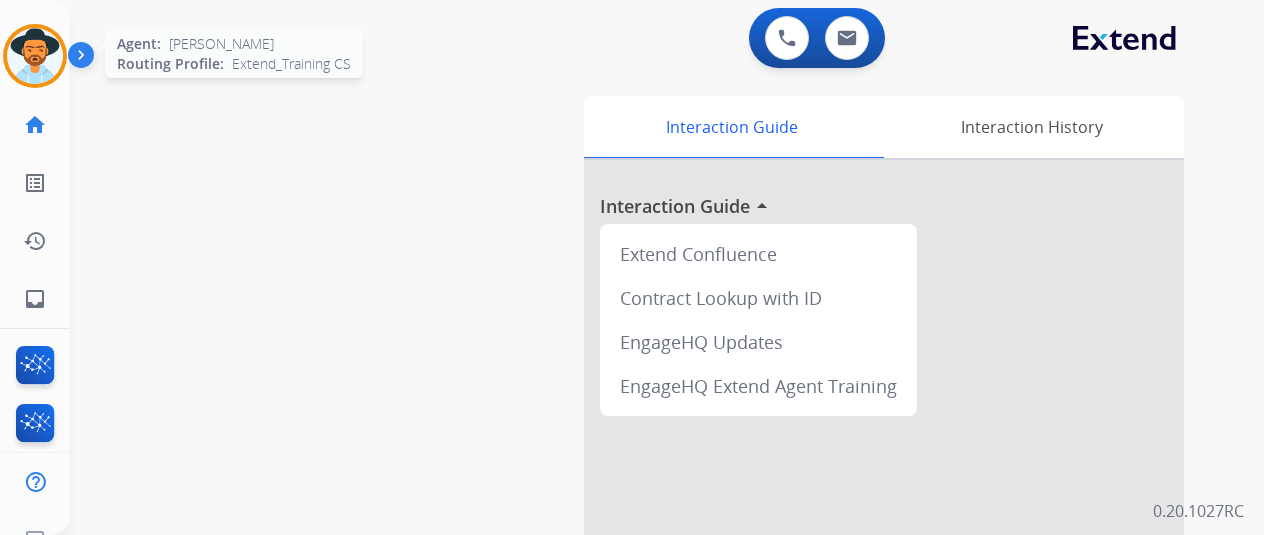 click at bounding box center (35, 56) 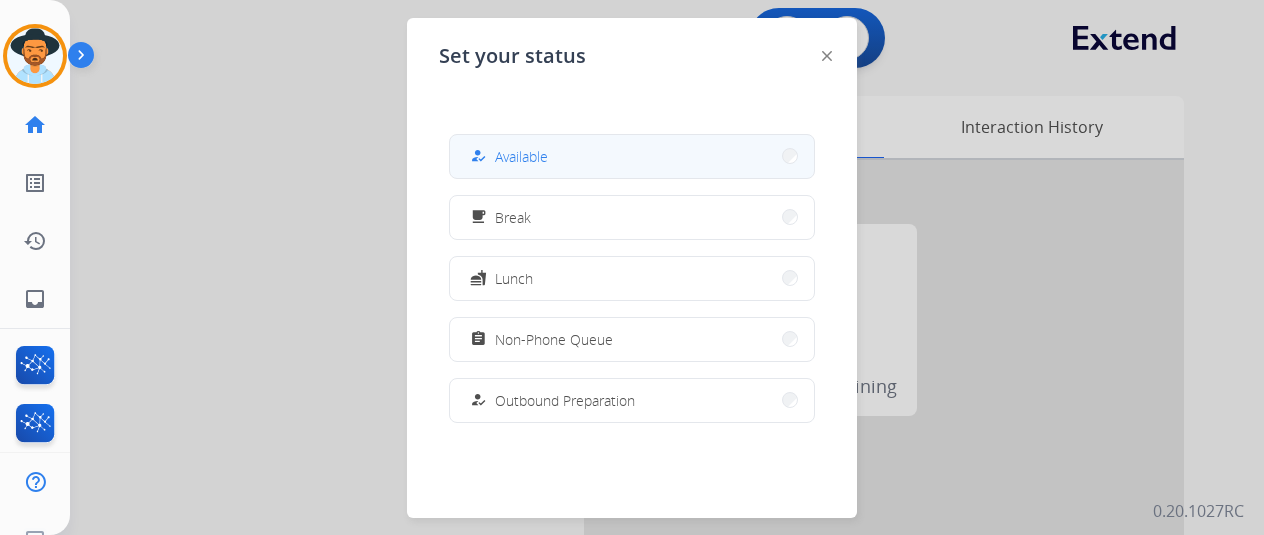 click on "Available" at bounding box center (521, 156) 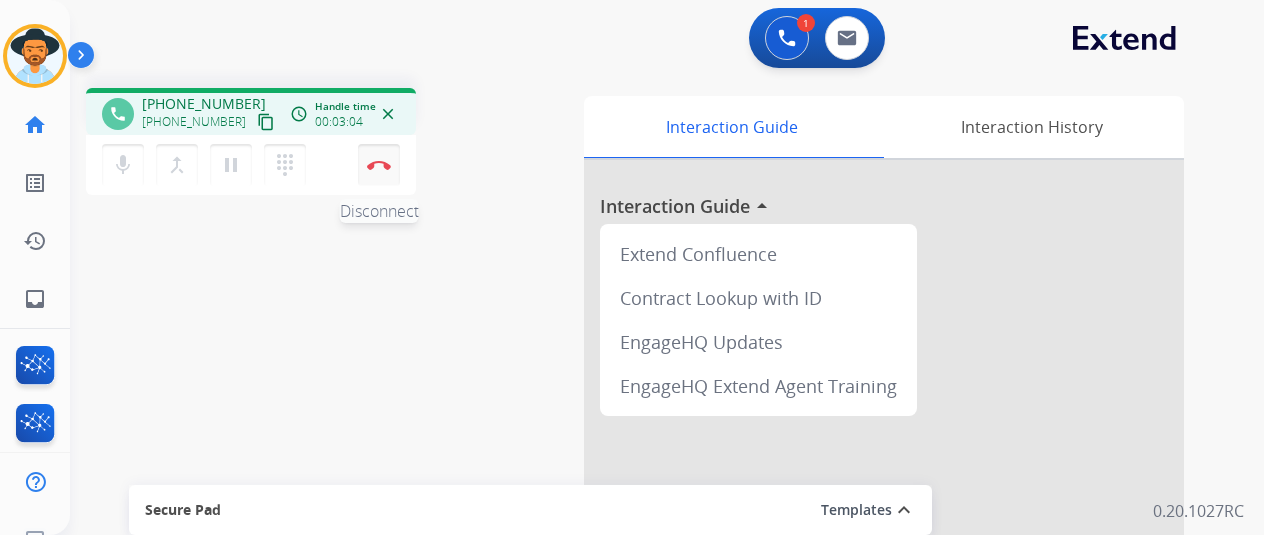 click on "Disconnect" at bounding box center (379, 165) 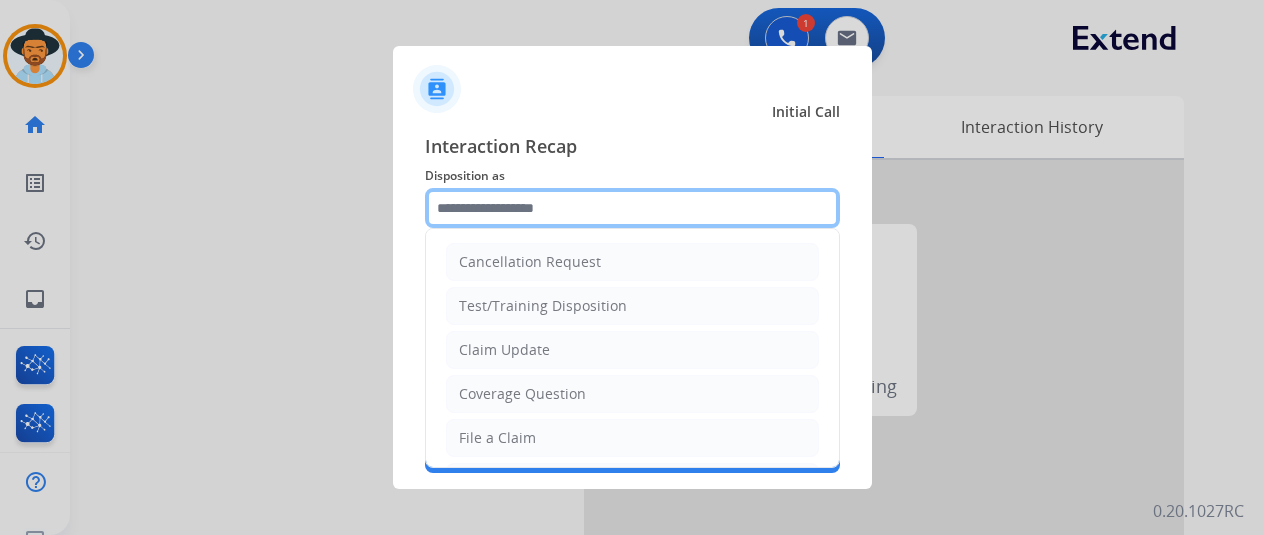 click 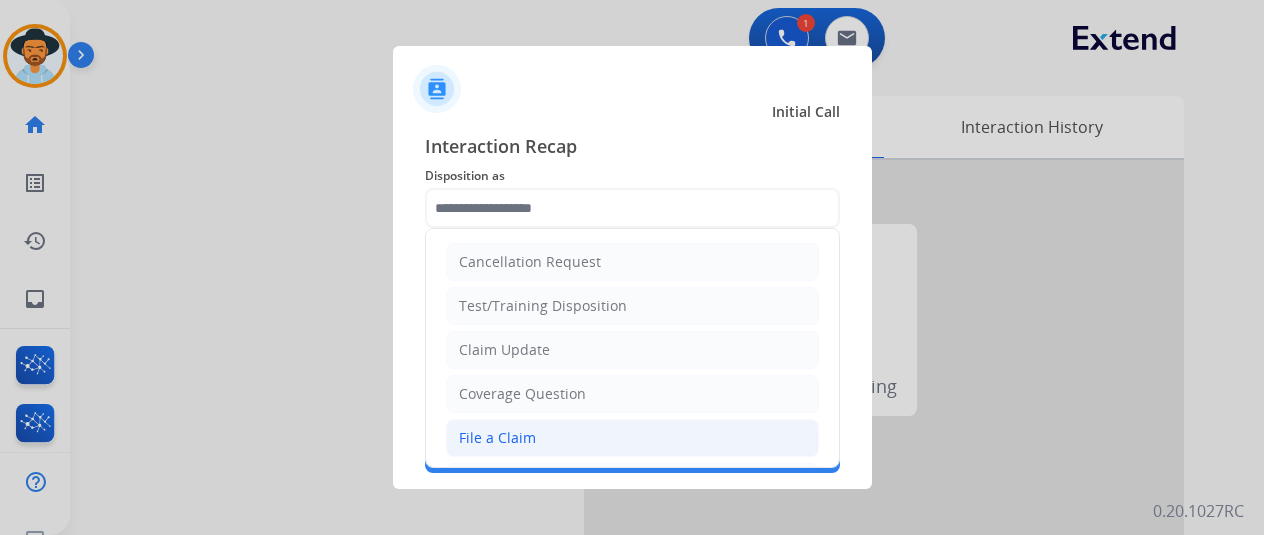 click on "File a Claim" 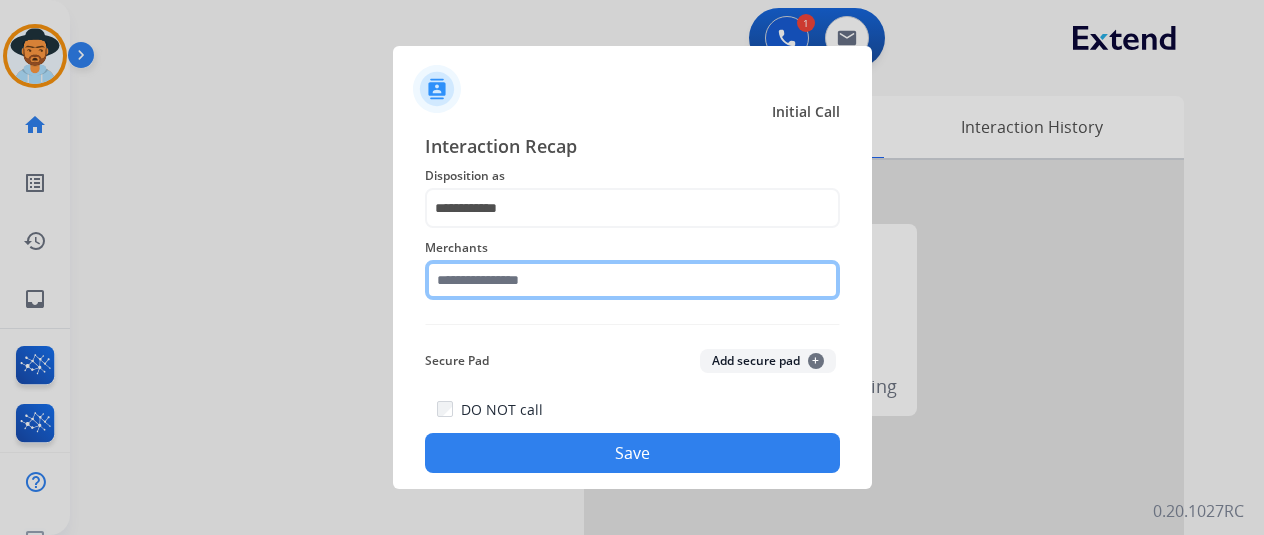 click 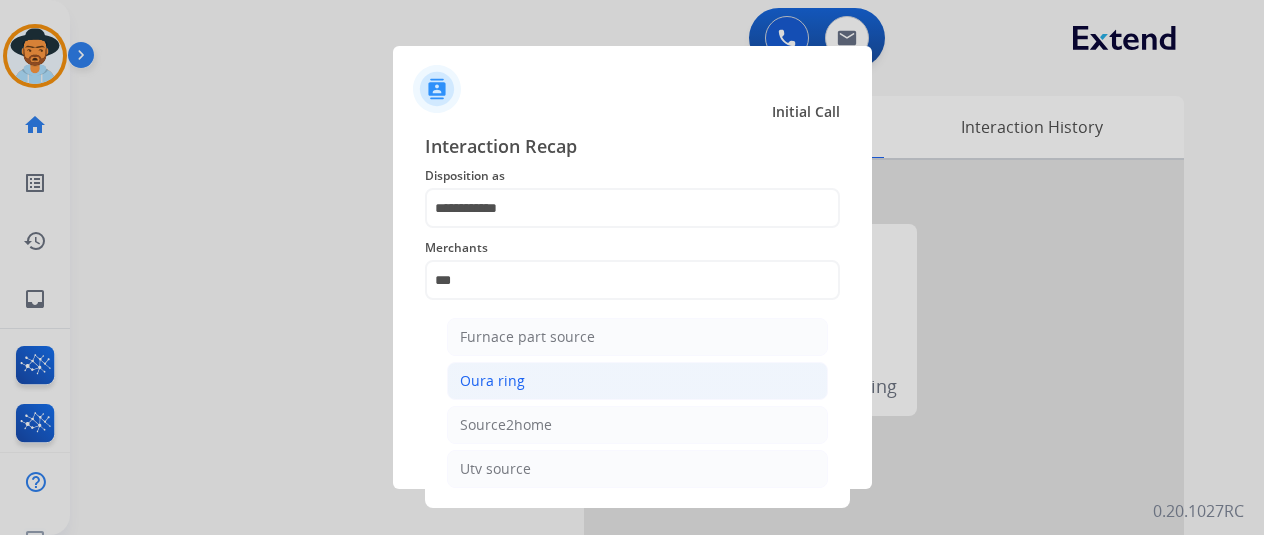 click on "Oura ring" 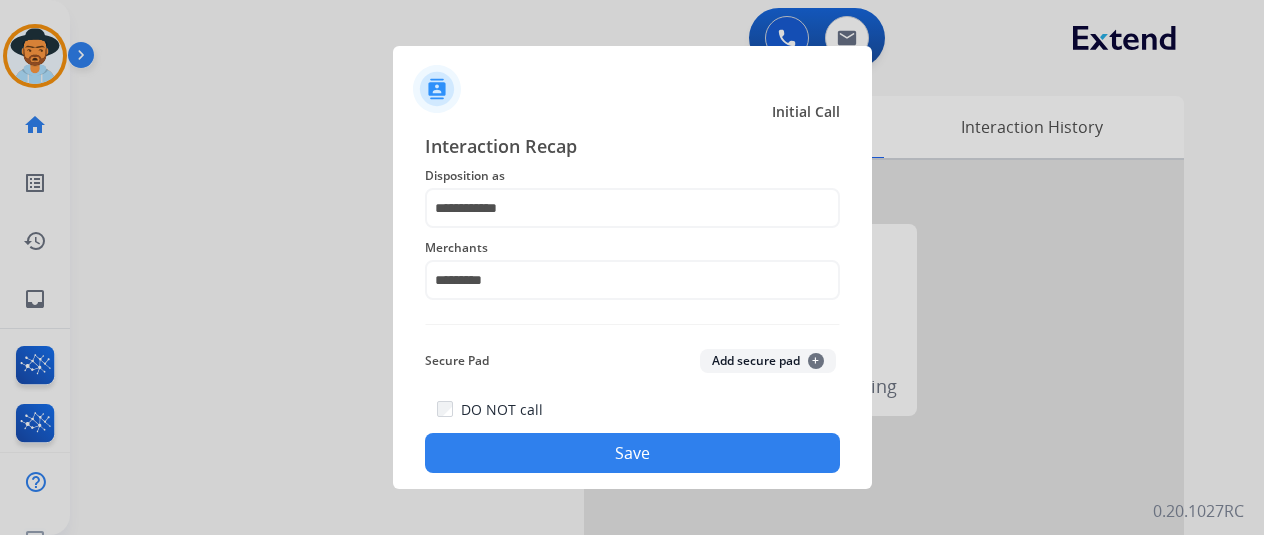 click on "Save" 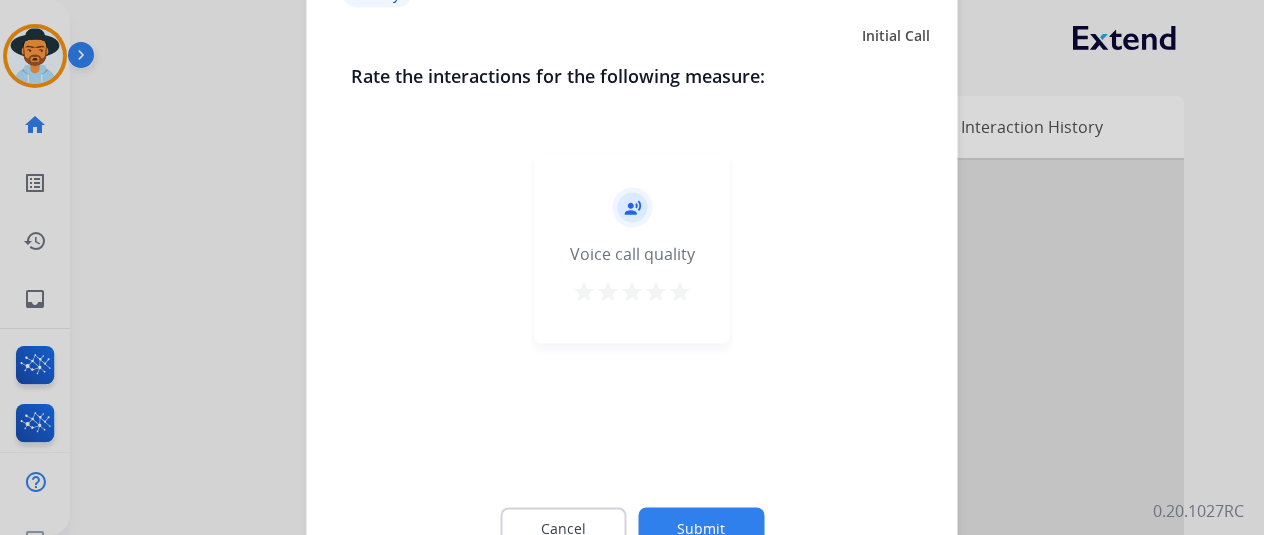 click on "Submit" 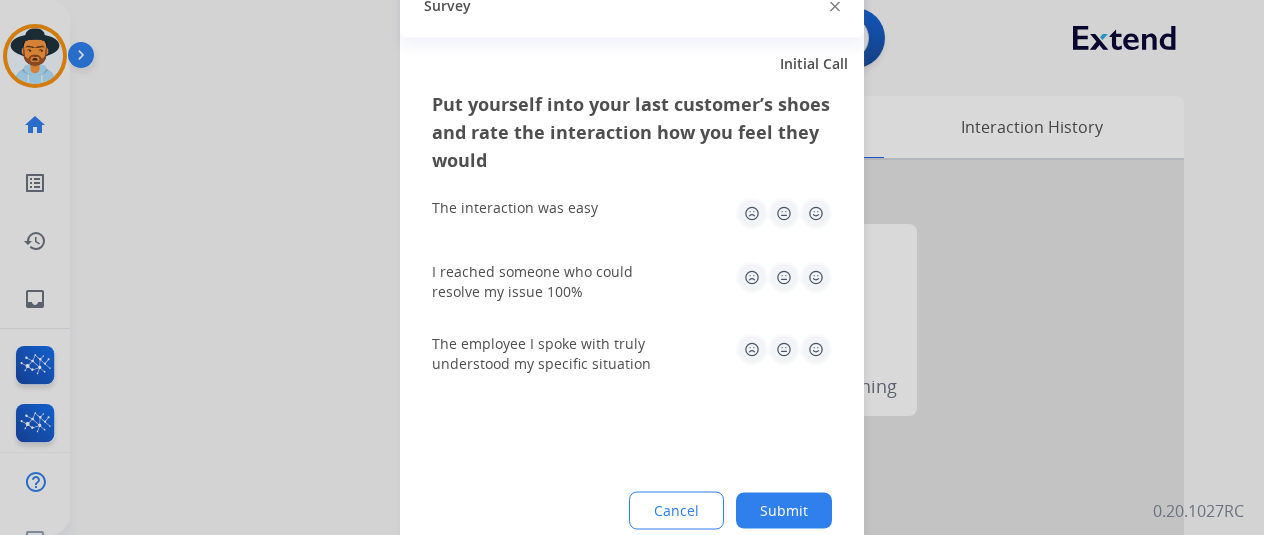 click on "Submit" 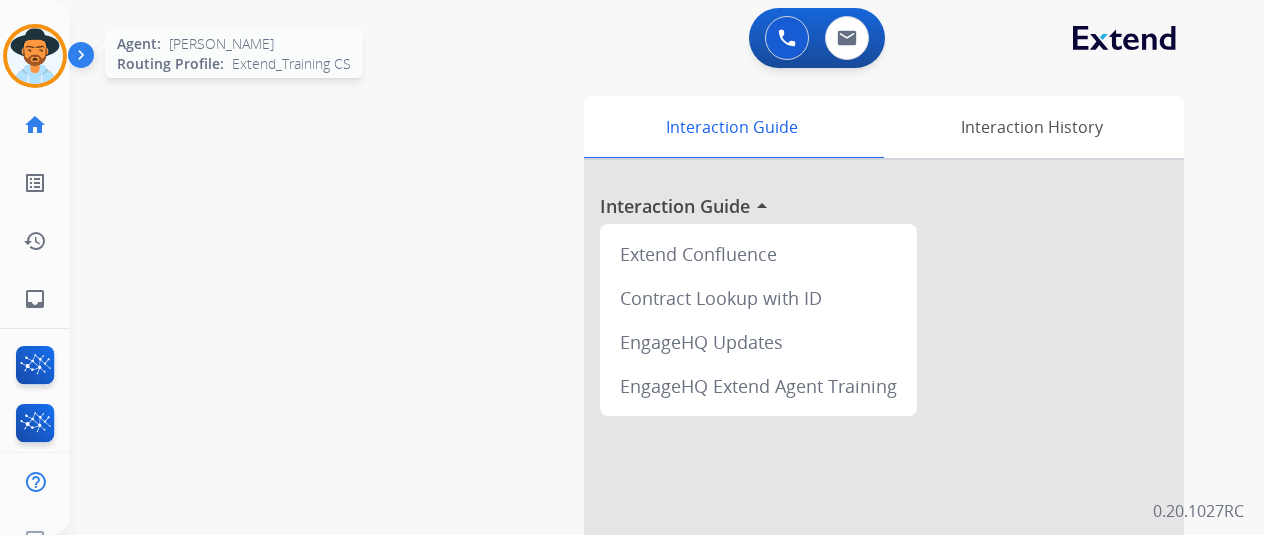 click at bounding box center (35, 56) 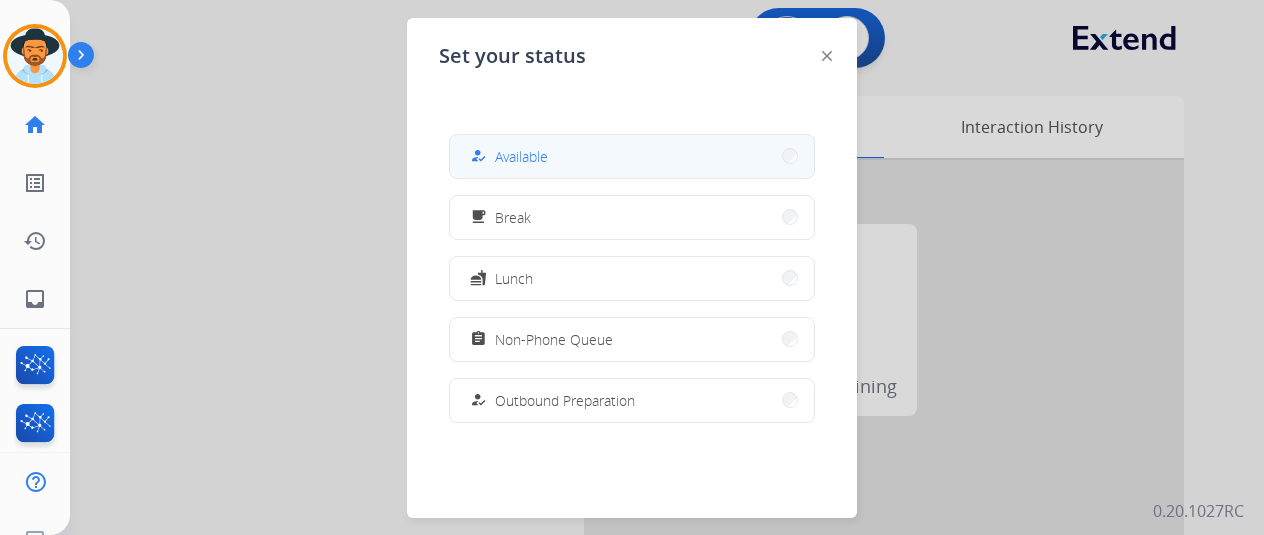click on "Available" at bounding box center (521, 156) 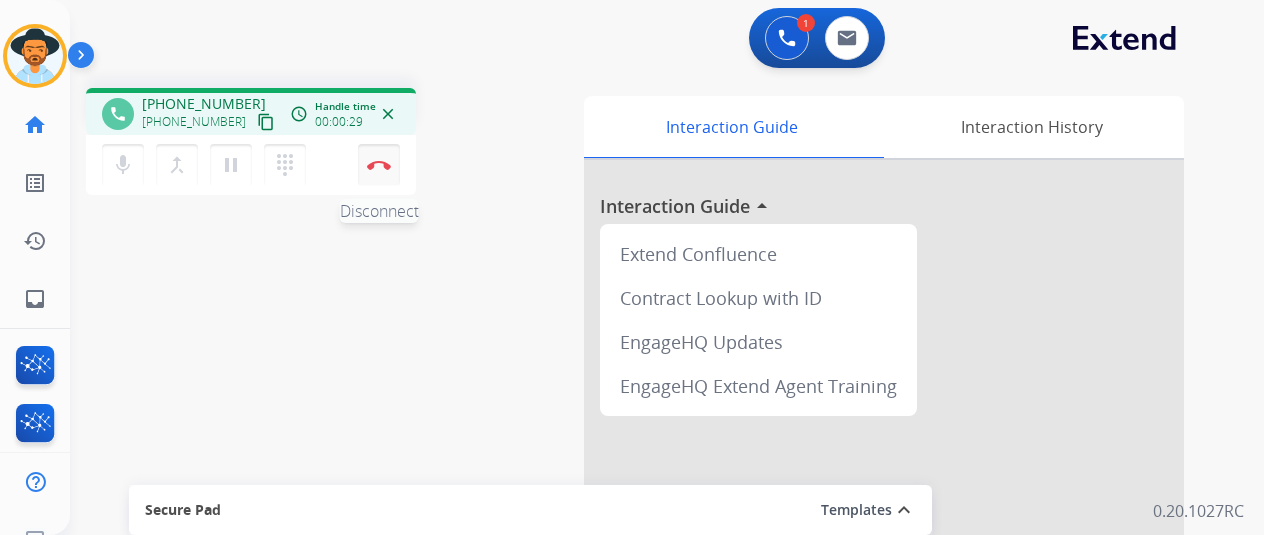 click at bounding box center (379, 165) 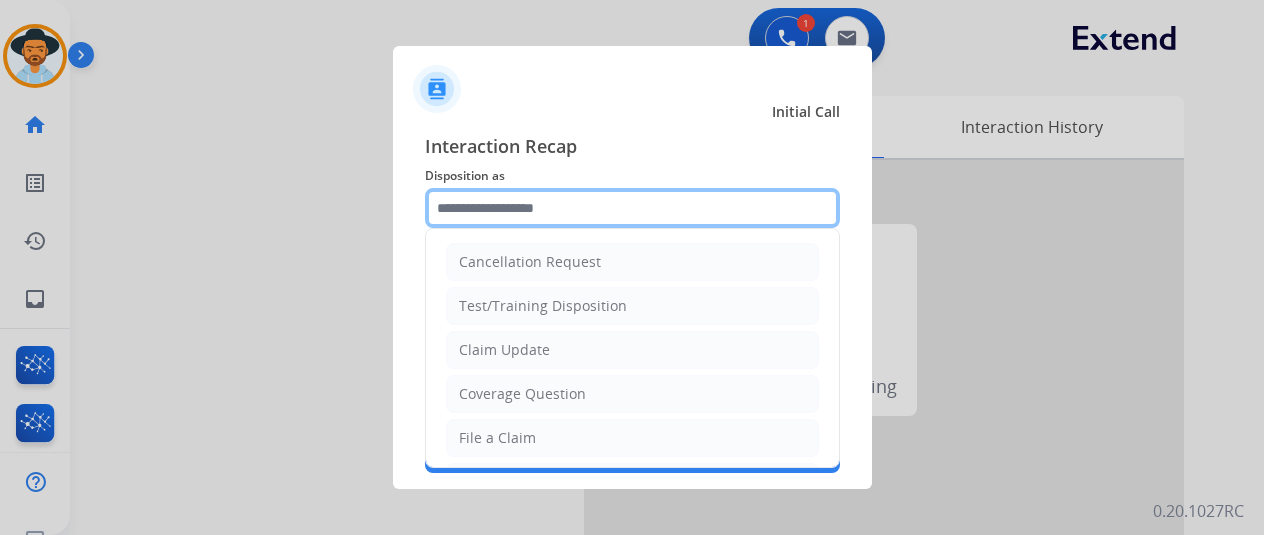 drag, startPoint x: 470, startPoint y: 215, endPoint x: 460, endPoint y: 223, distance: 12.806249 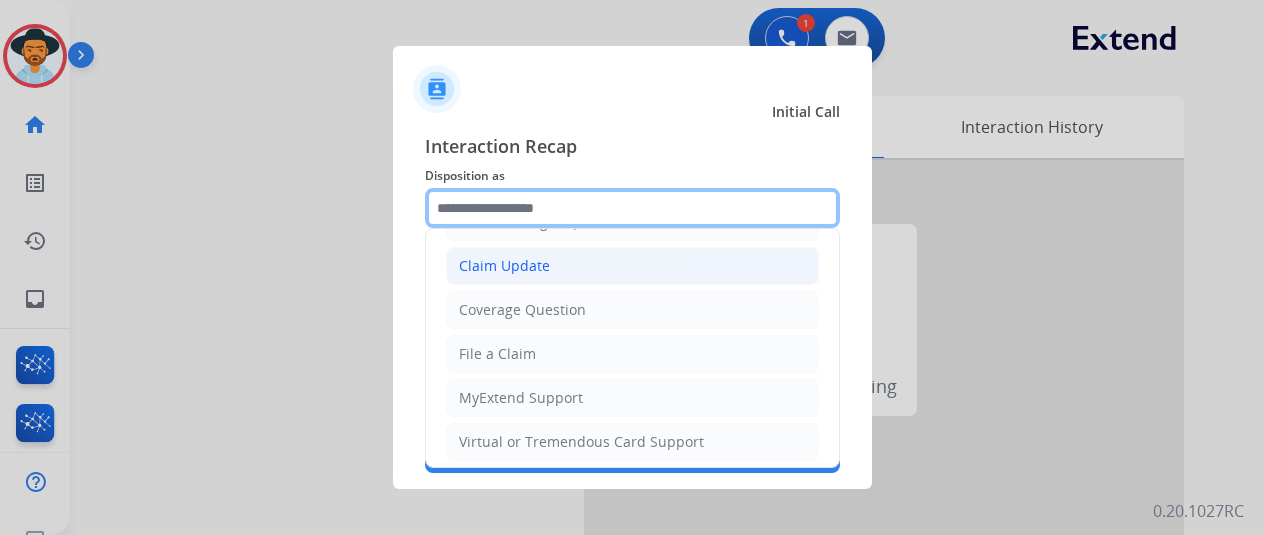 scroll, scrollTop: 300, scrollLeft: 0, axis: vertical 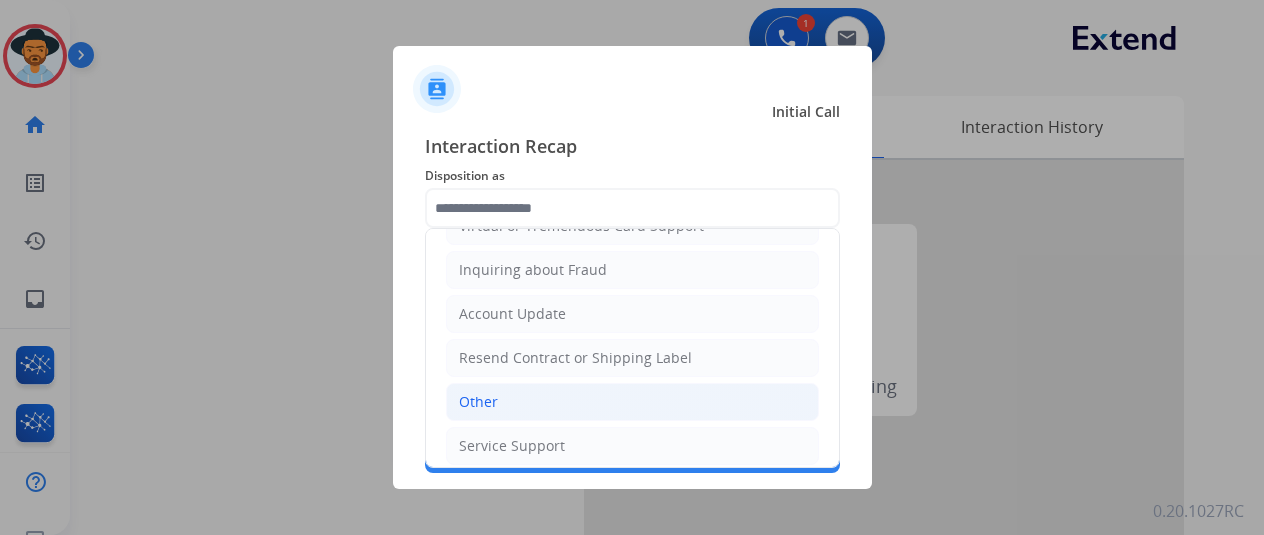 click on "Other" 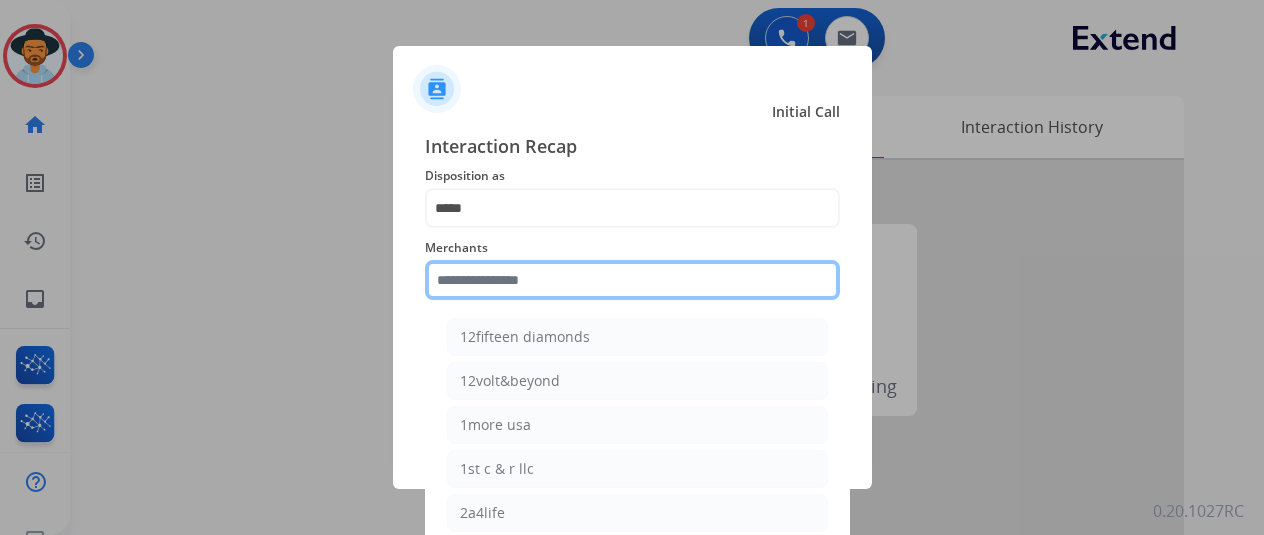 click 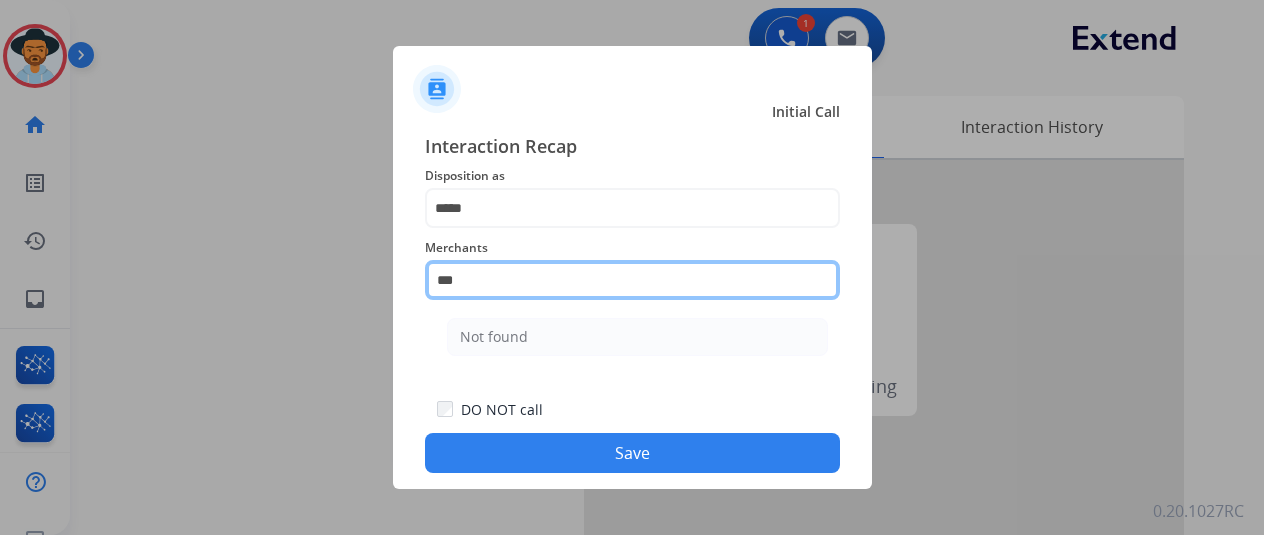 scroll, scrollTop: 0, scrollLeft: 0, axis: both 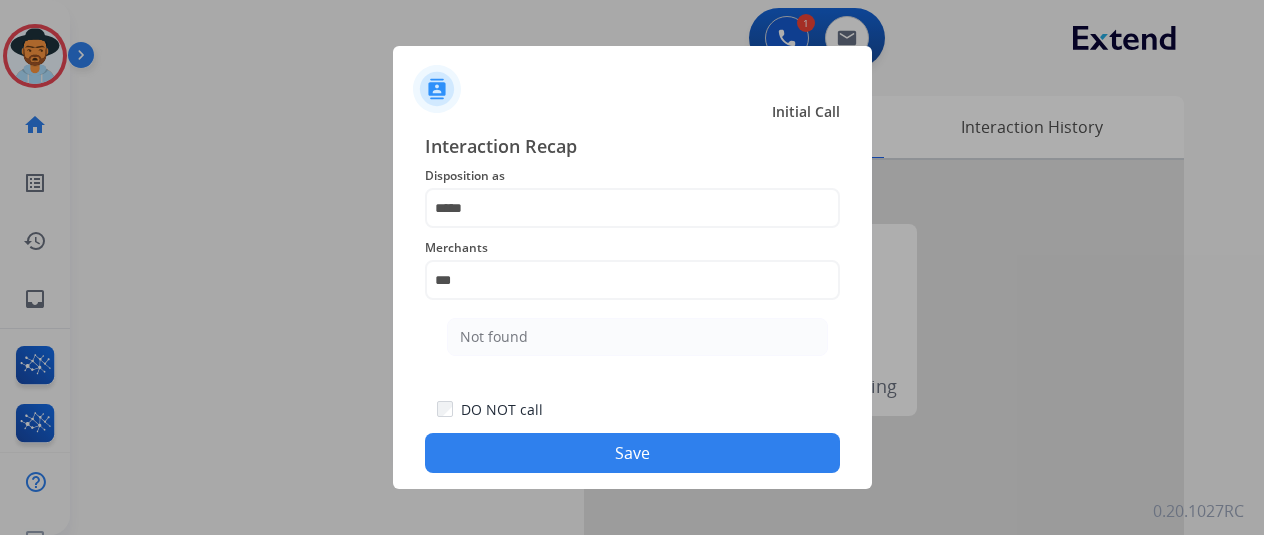 click on "Not found" 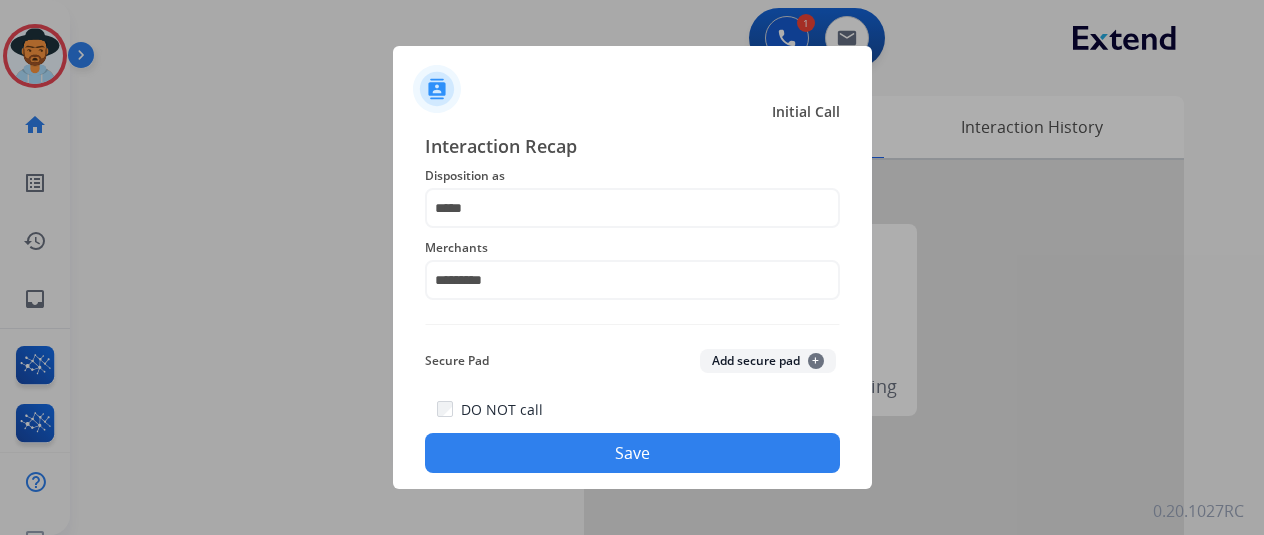 click on "Save" 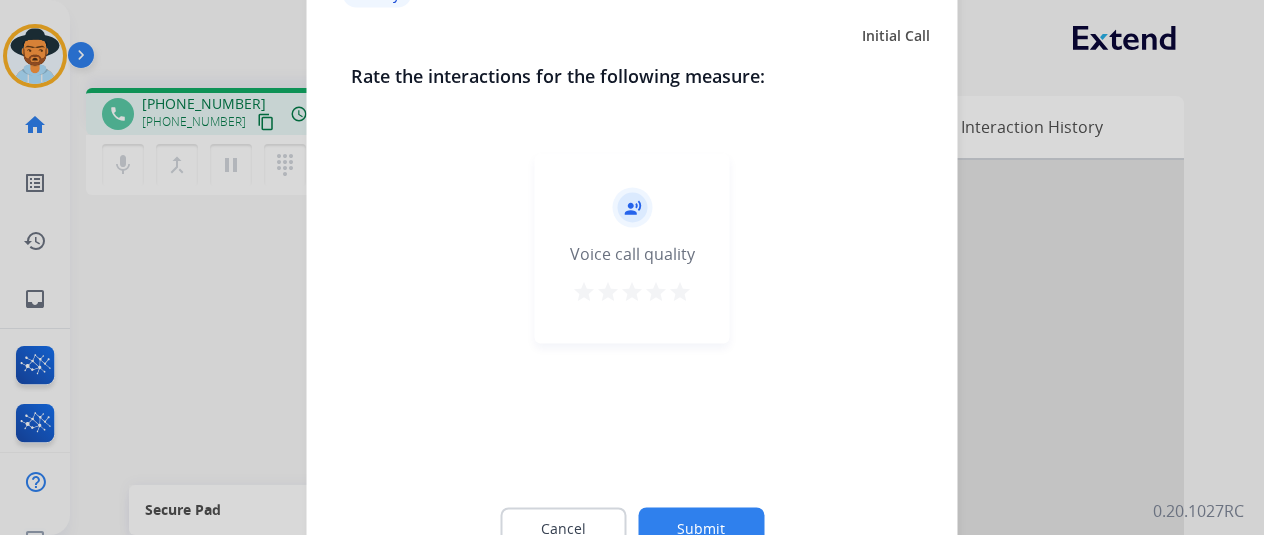 click on "Submit" 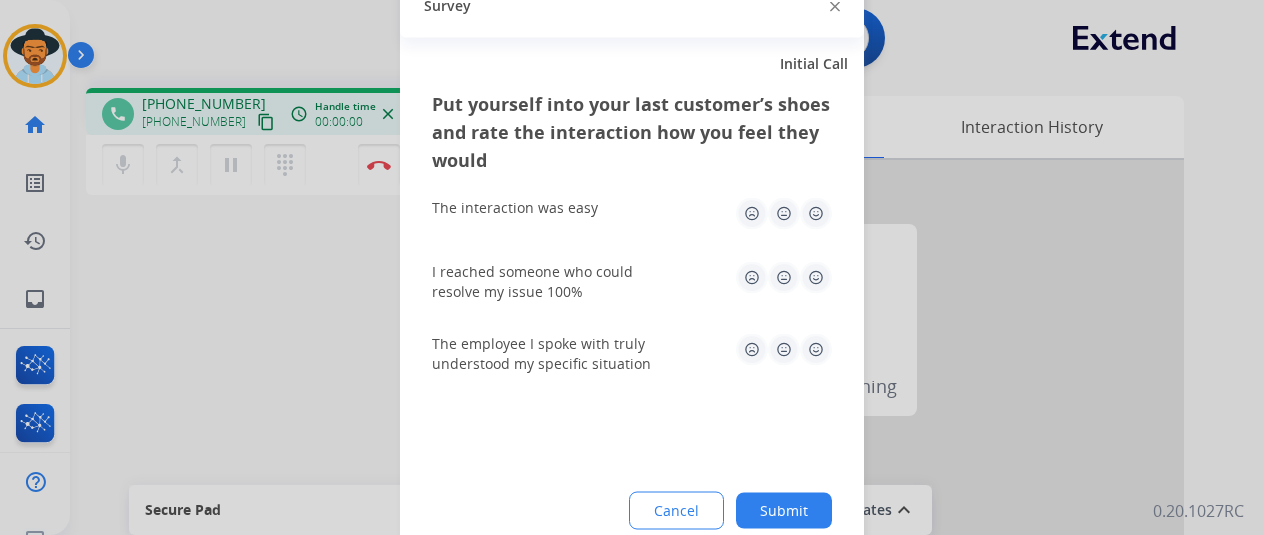 click on "Submit" 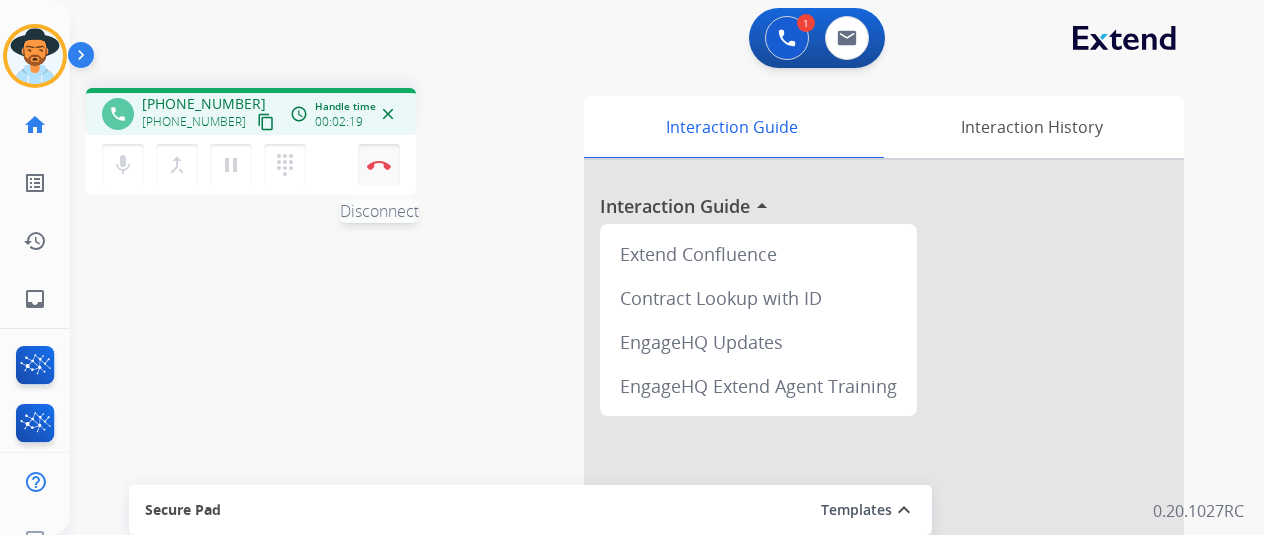 click at bounding box center [379, 165] 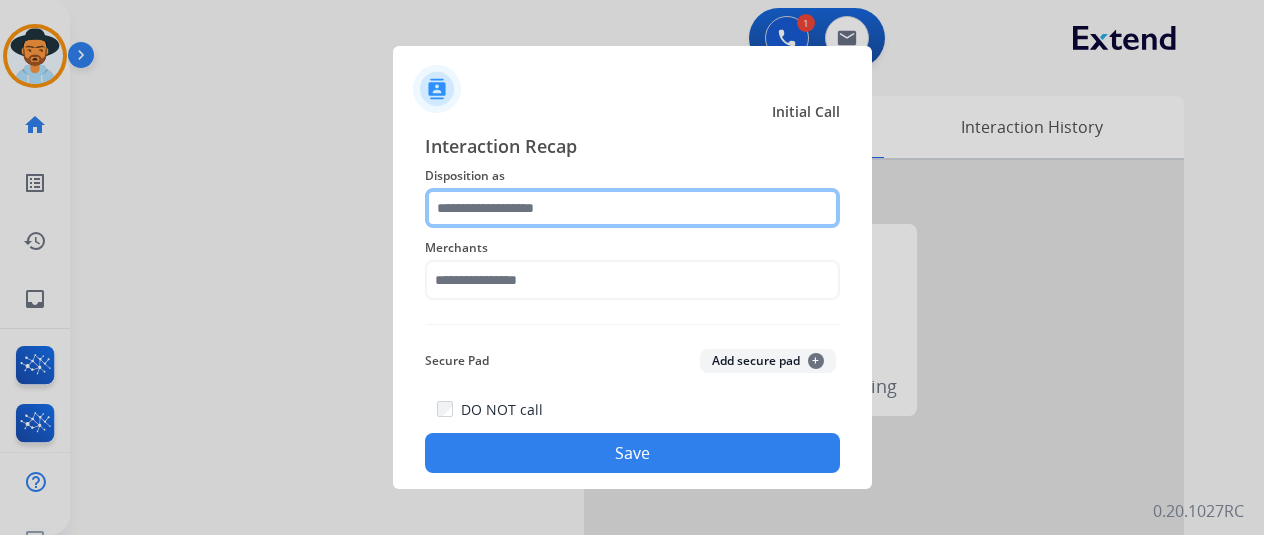 click 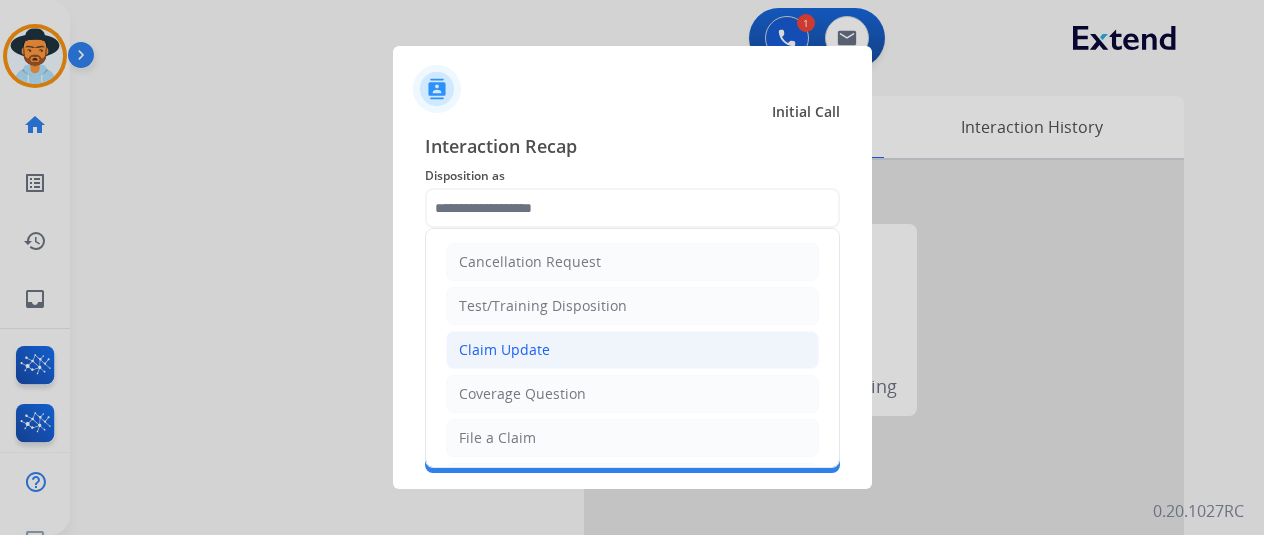 click on "Claim Update" 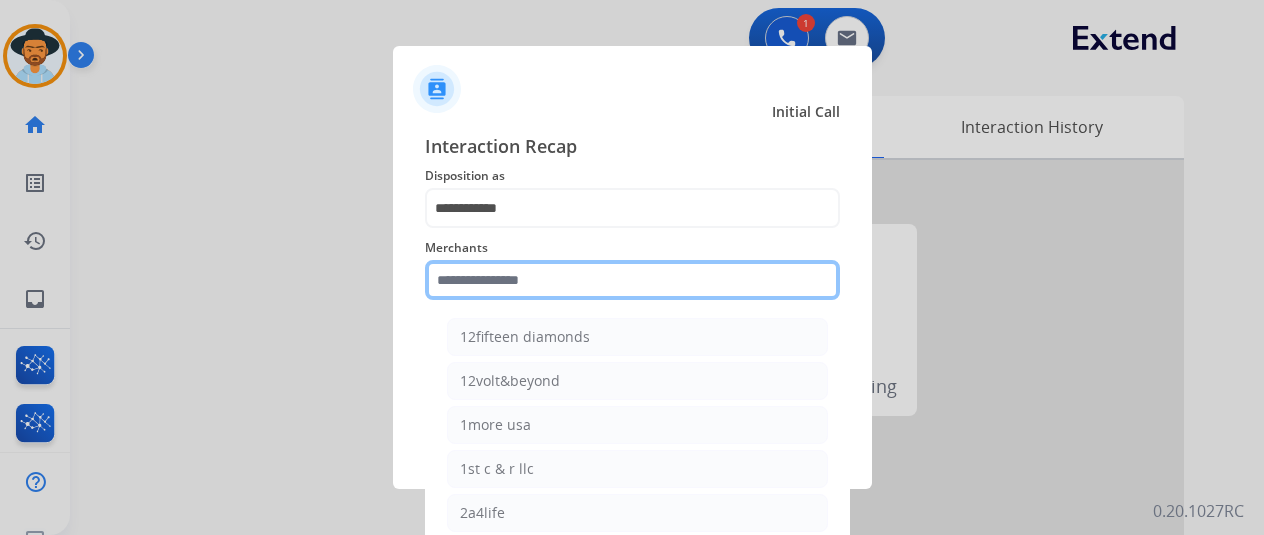 click 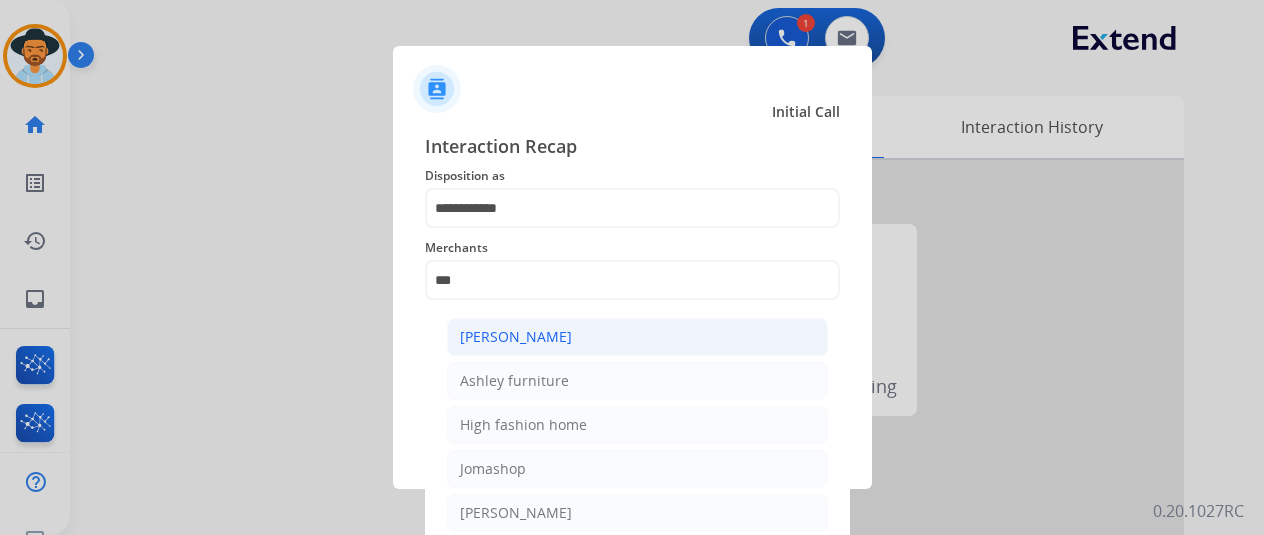 click on "[PERSON_NAME]" 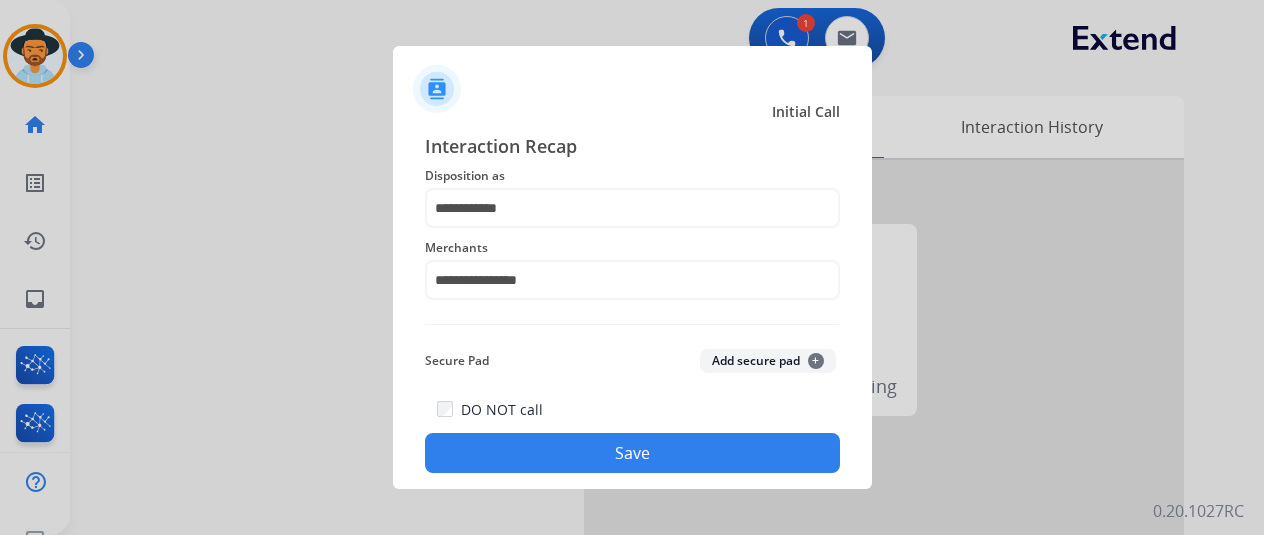 click on "Save" 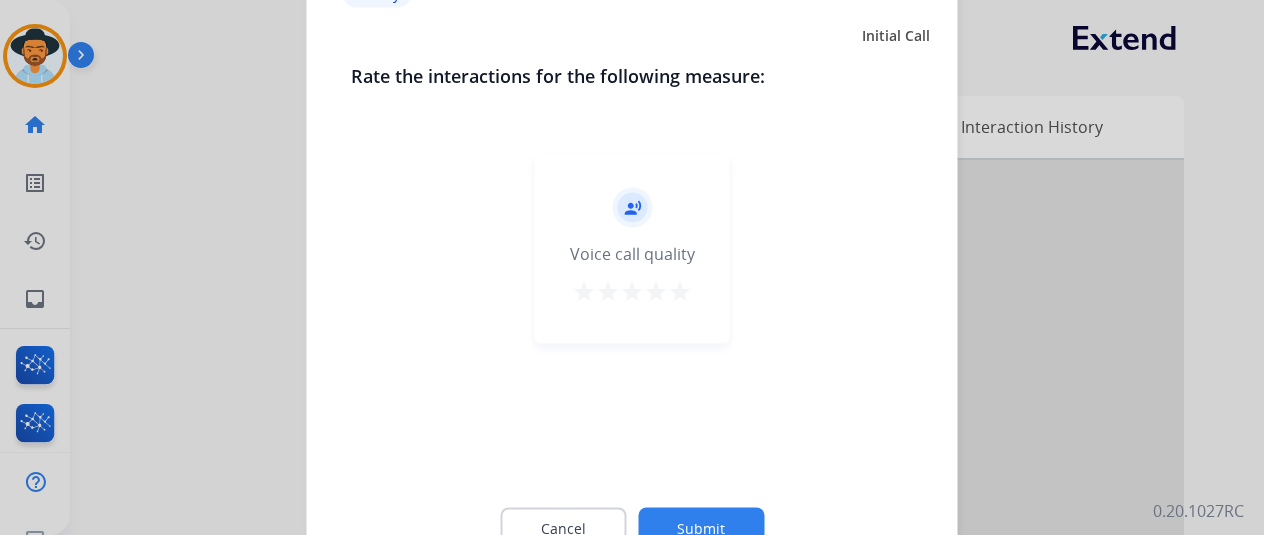 click on "Submit" 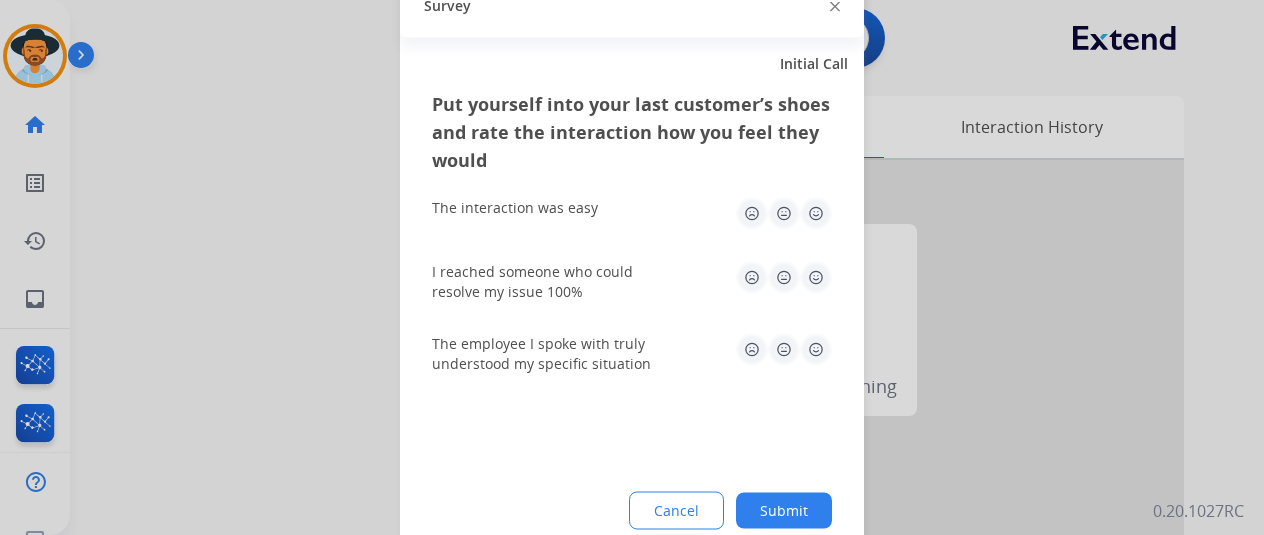 click on "Submit" 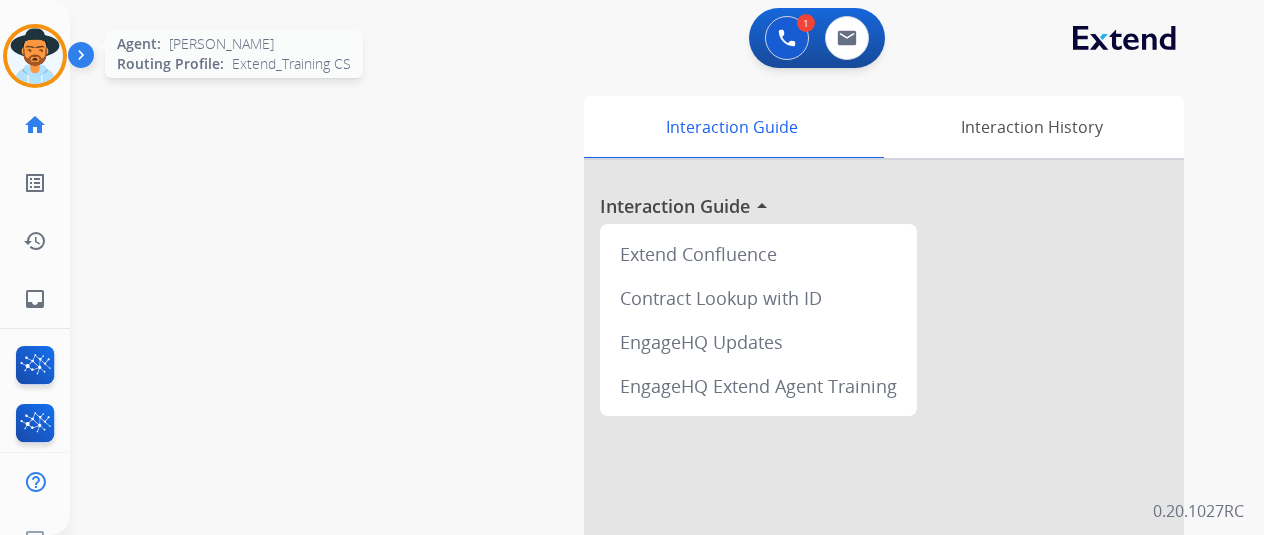 click at bounding box center (35, 56) 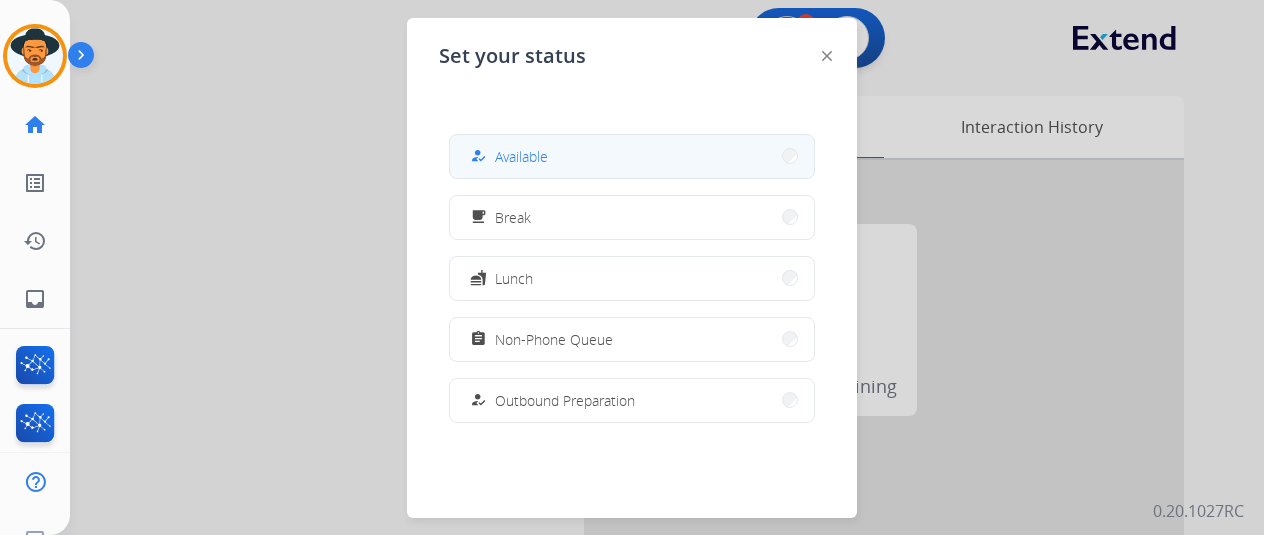 click on "Available" at bounding box center [521, 156] 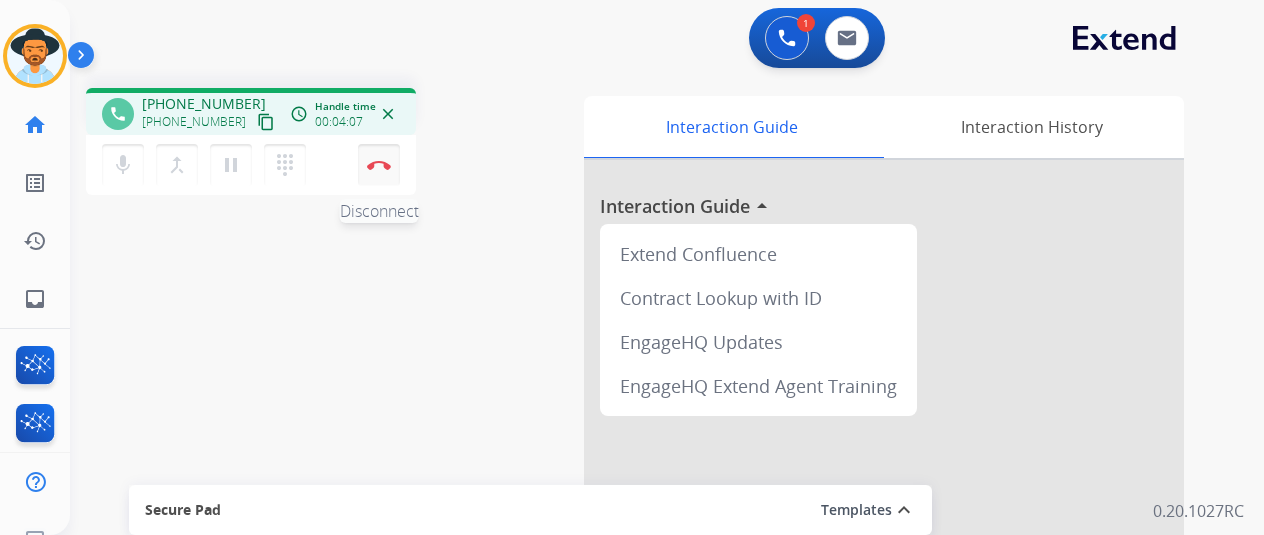 click on "Disconnect" at bounding box center (379, 165) 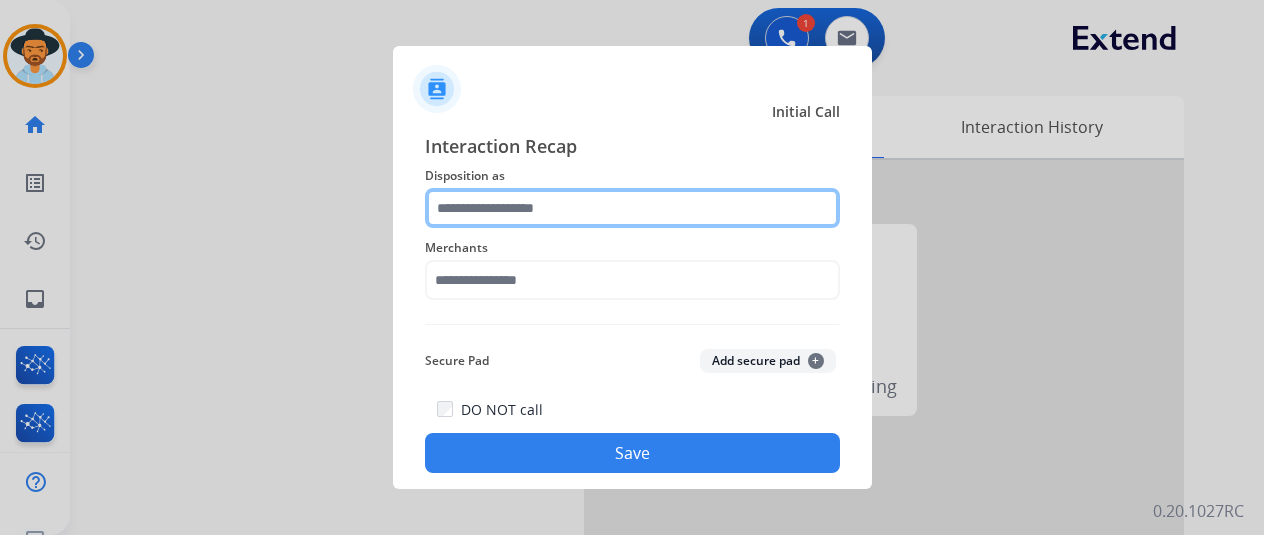 click 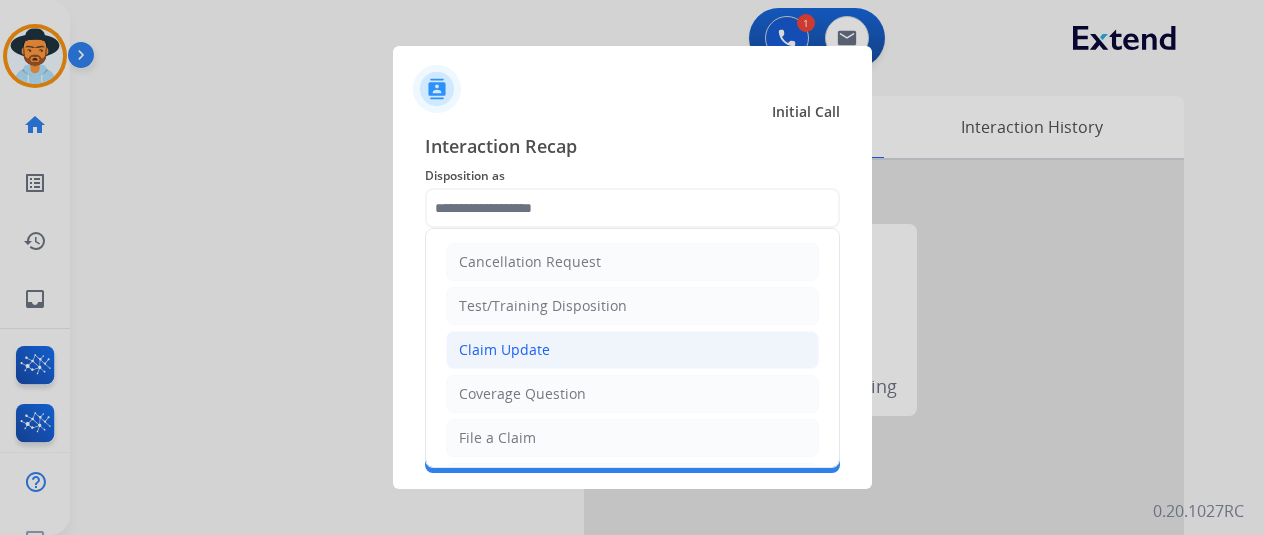 click on "Claim Update" 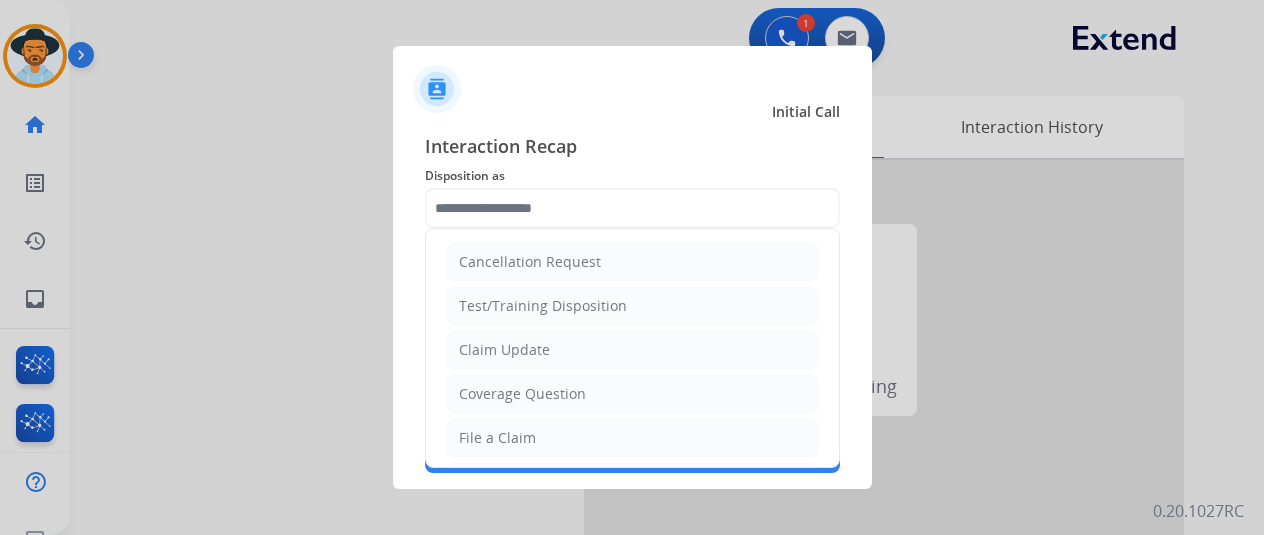 type on "**********" 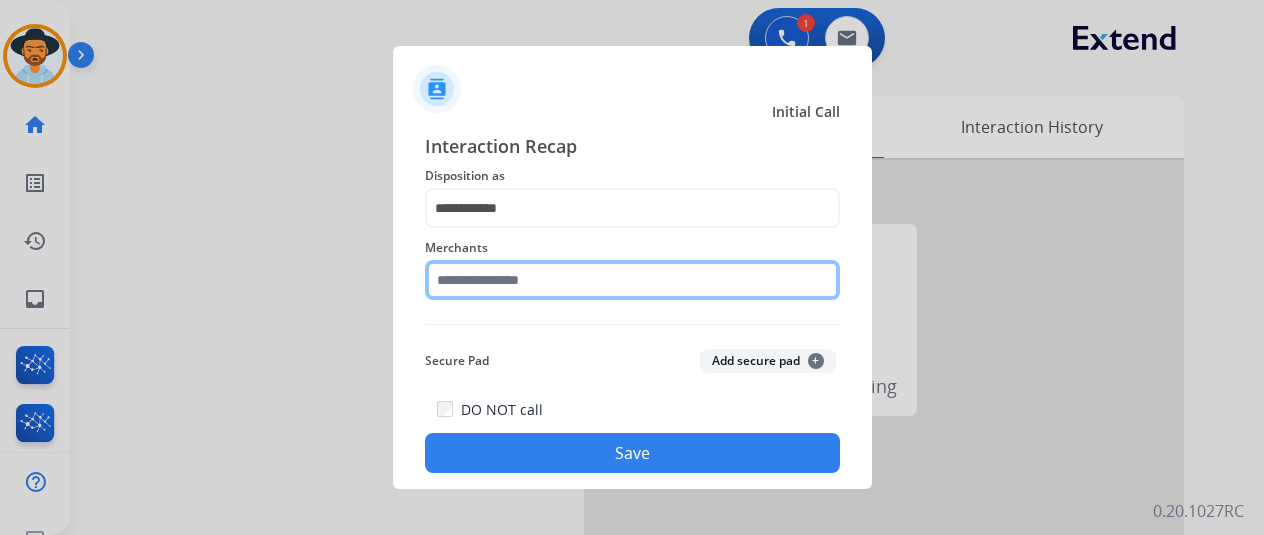 click 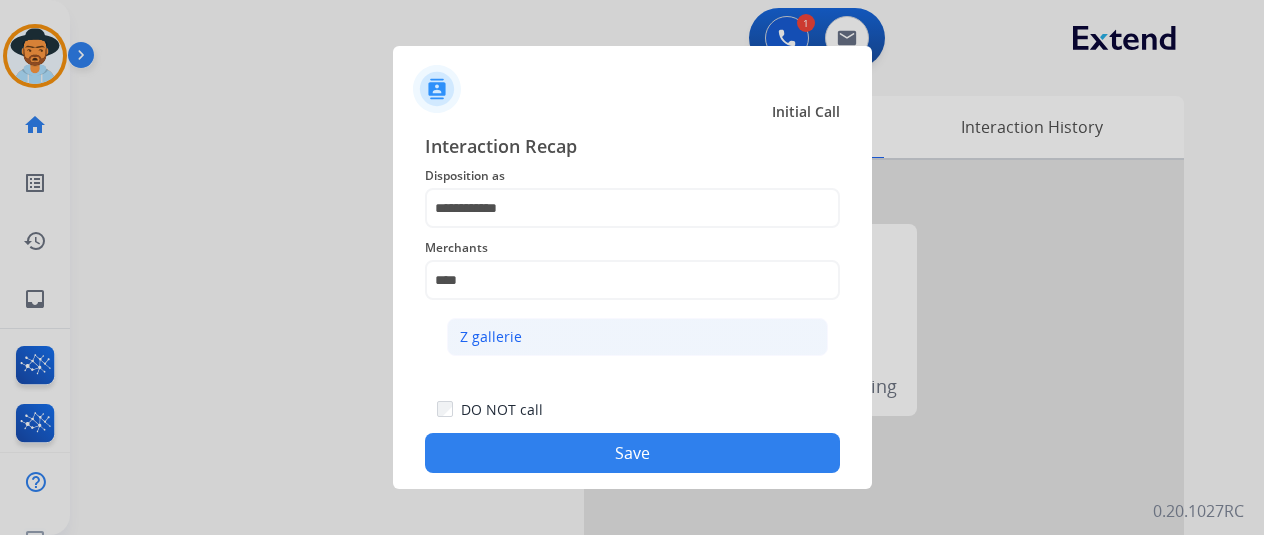 click on "Z gallerie" 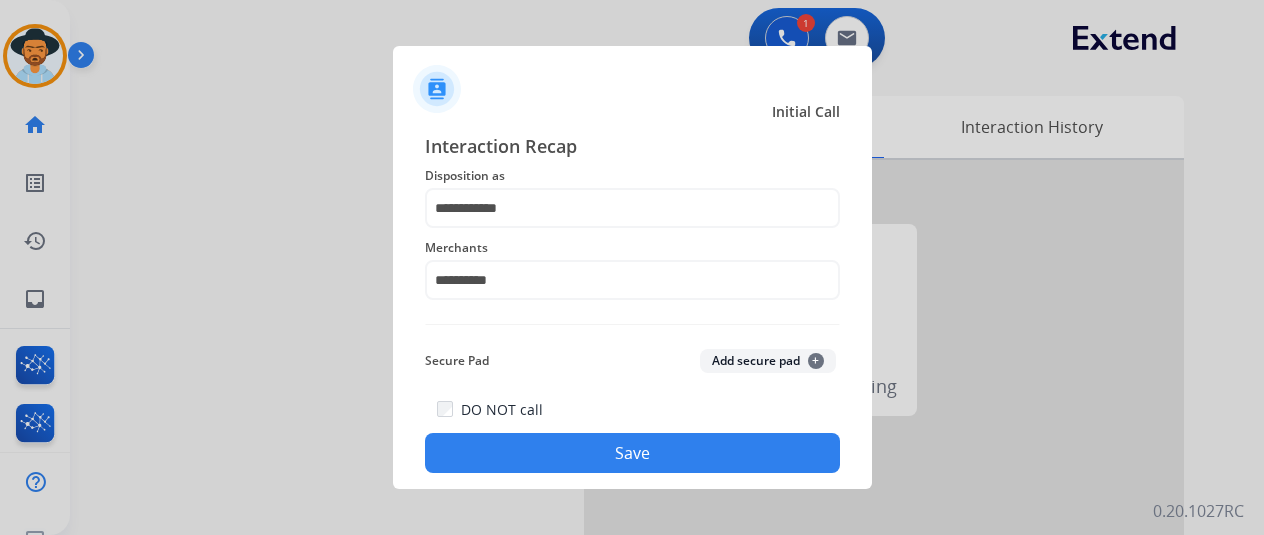 click on "Save" 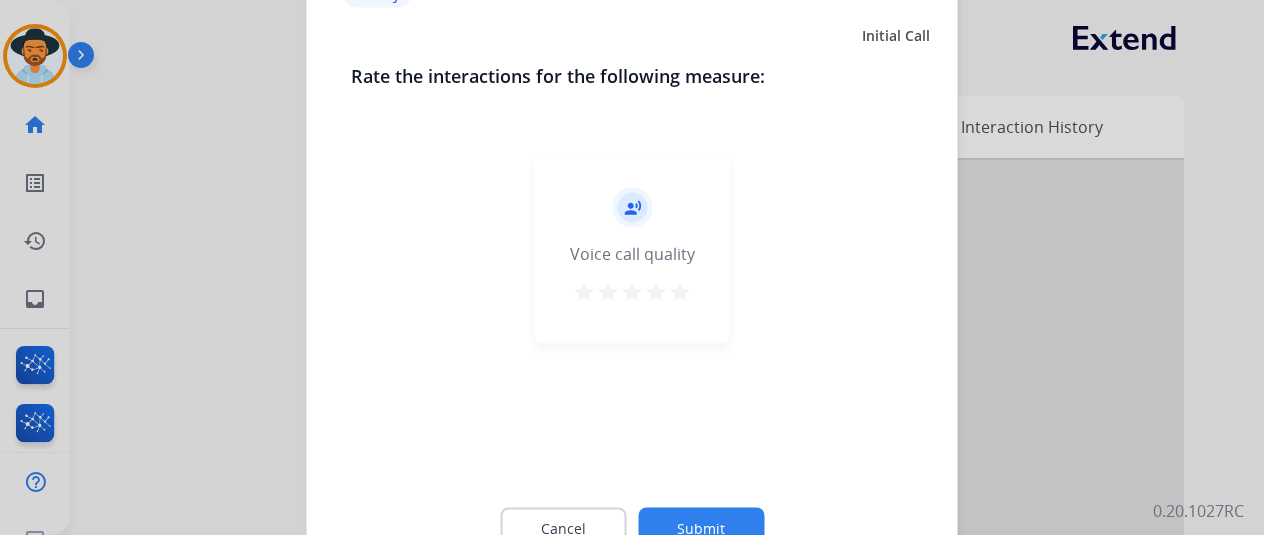 click on "Submit" 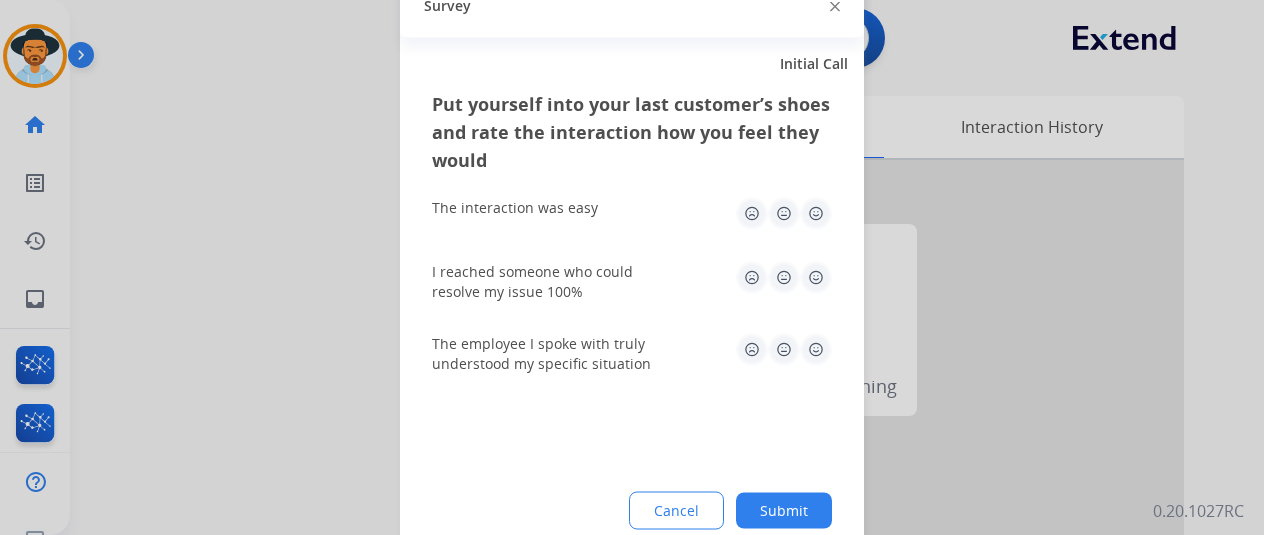 click on "Submit" 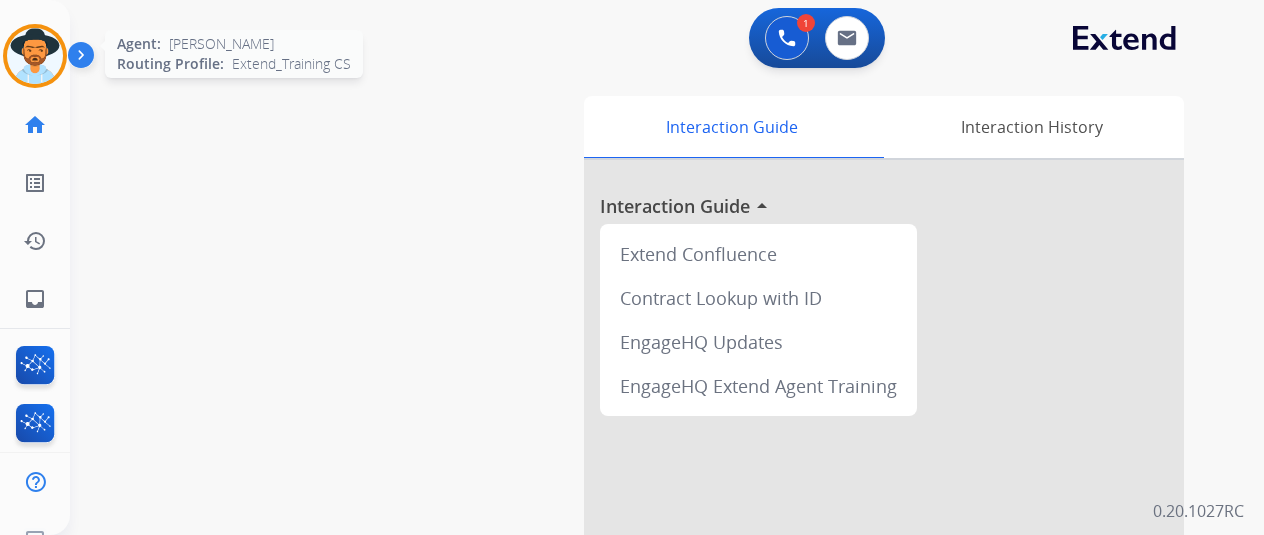 drag, startPoint x: 40, startPoint y: 36, endPoint x: 54, endPoint y: 34, distance: 14.142136 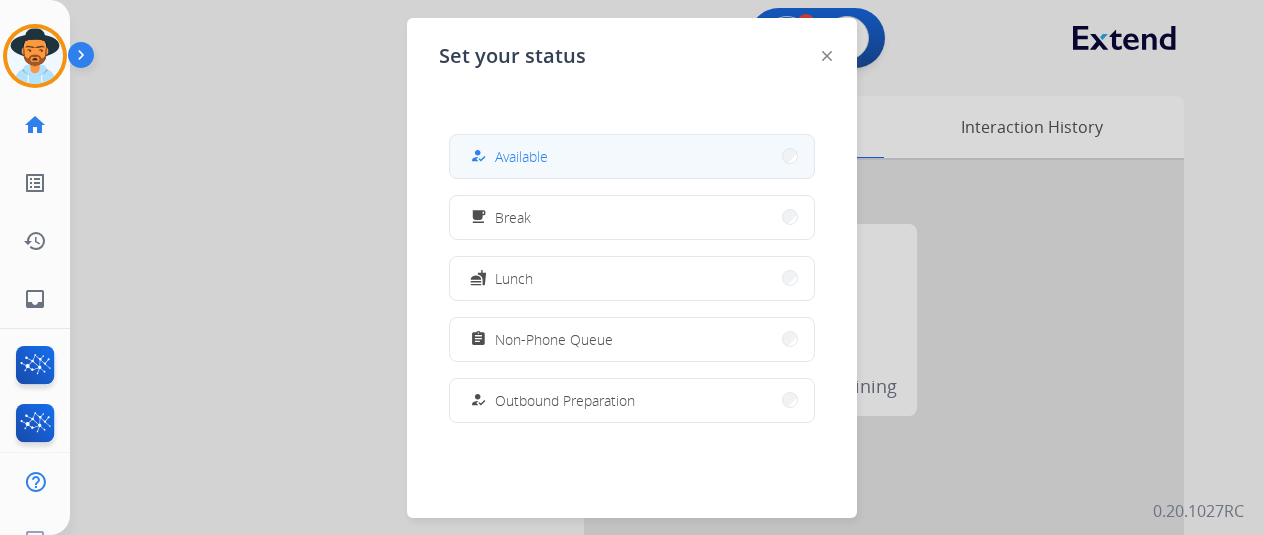 click on "how_to_reg Available" at bounding box center (632, 156) 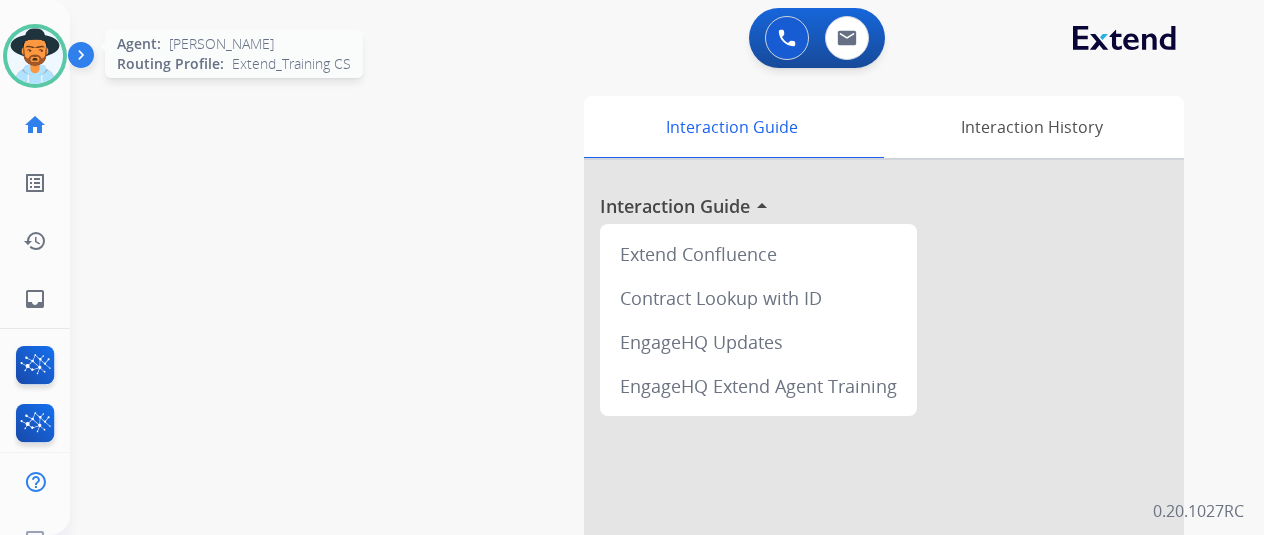 click at bounding box center (35, 56) 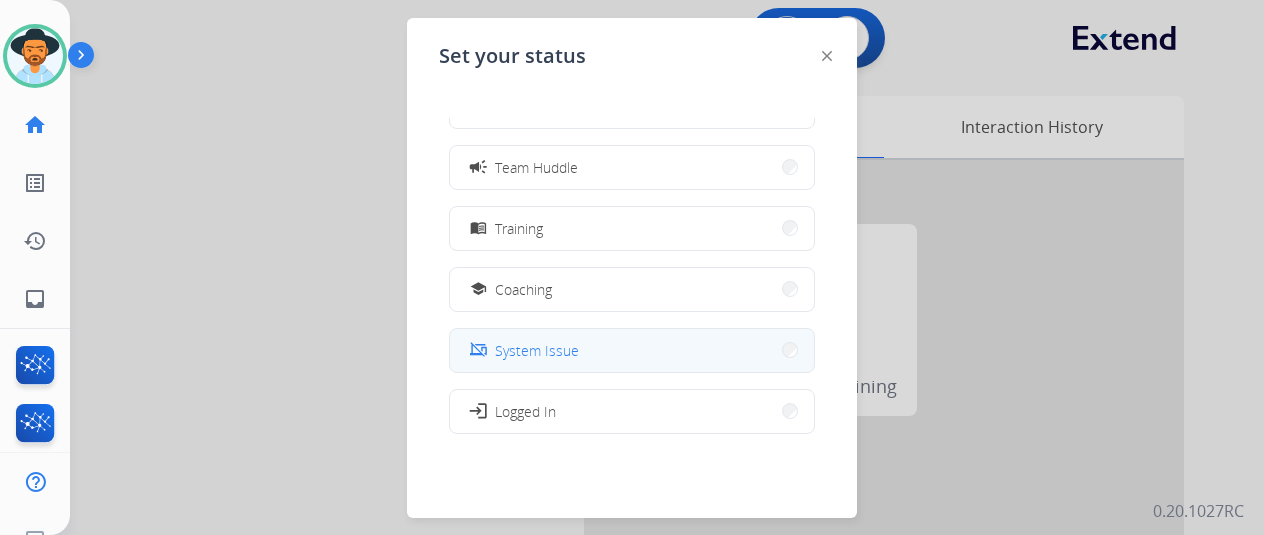 scroll, scrollTop: 376, scrollLeft: 0, axis: vertical 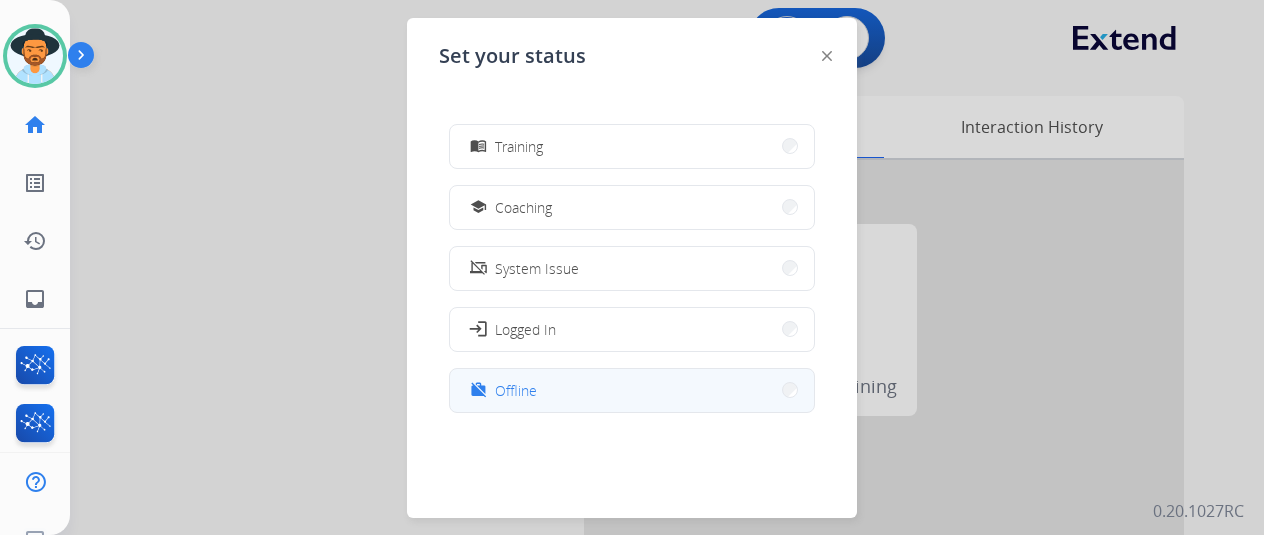 click on "work_off Offline" at bounding box center (632, 390) 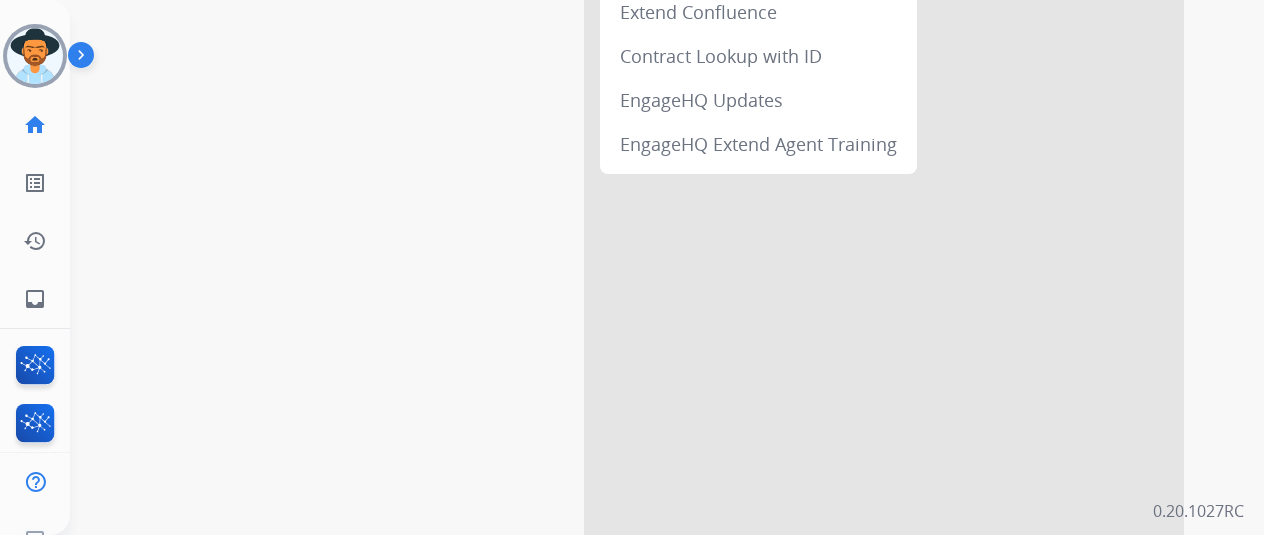 scroll, scrollTop: 354, scrollLeft: 0, axis: vertical 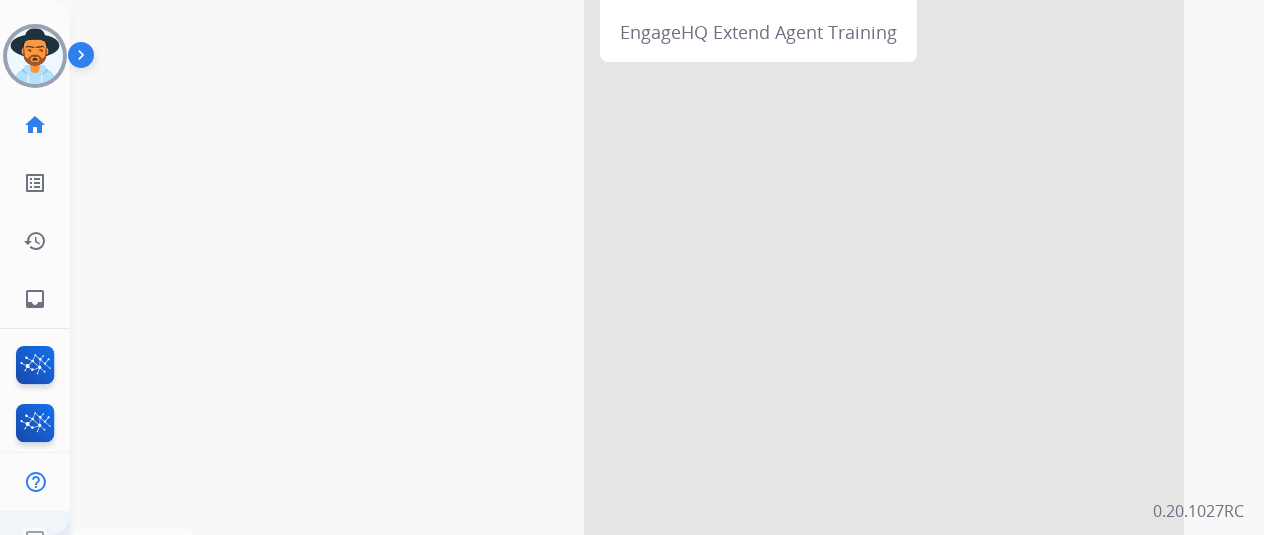 click 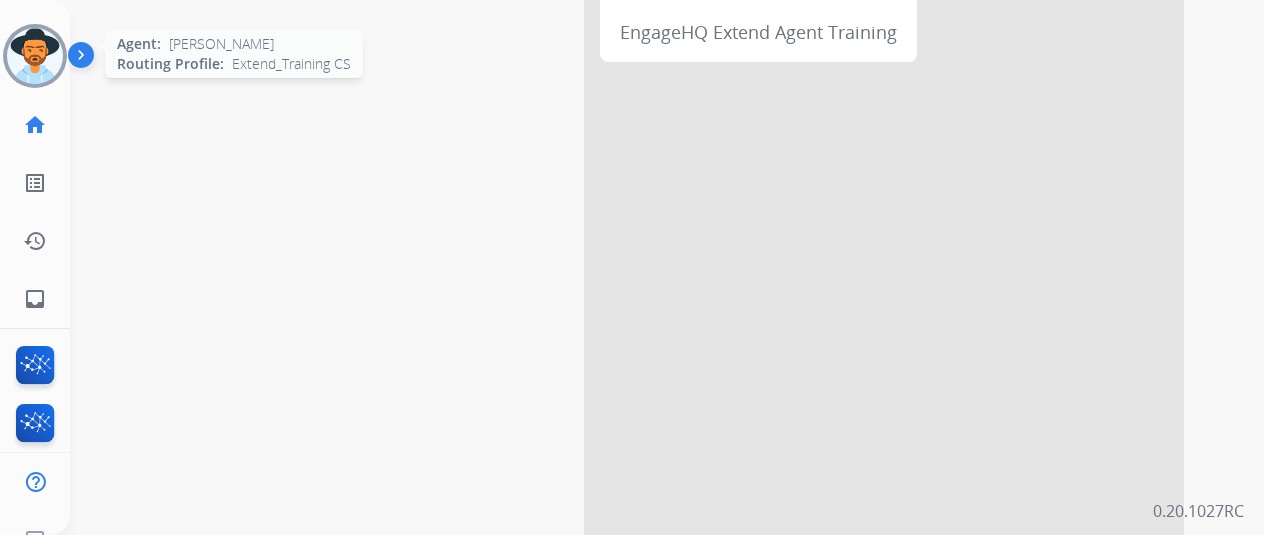 click at bounding box center (35, 56) 